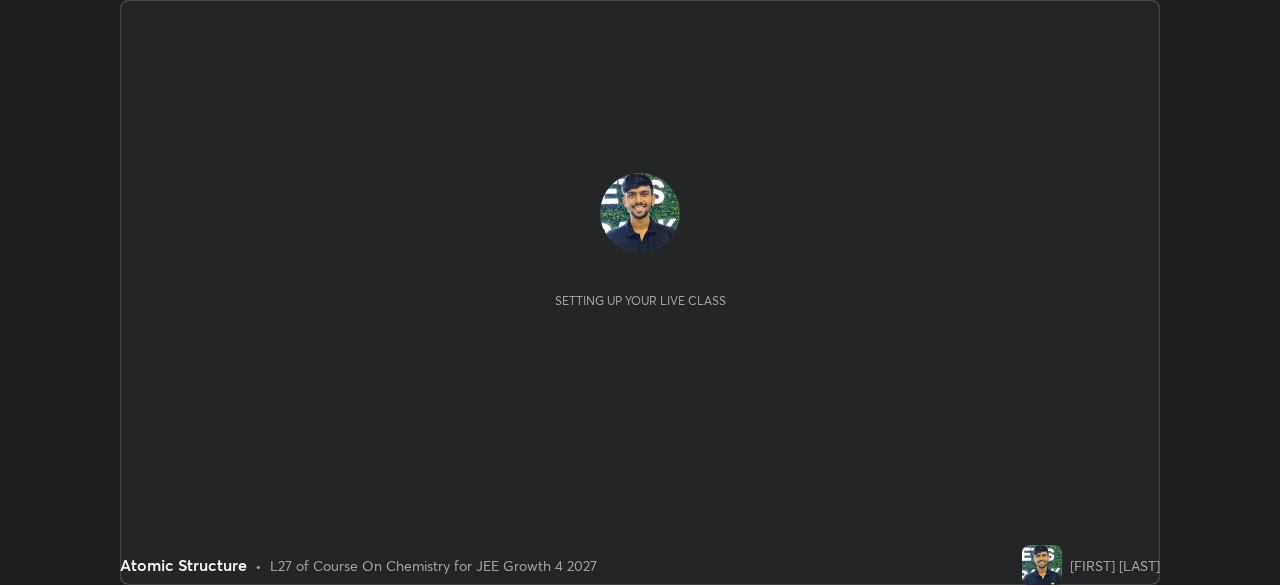 scroll, scrollTop: 0, scrollLeft: 0, axis: both 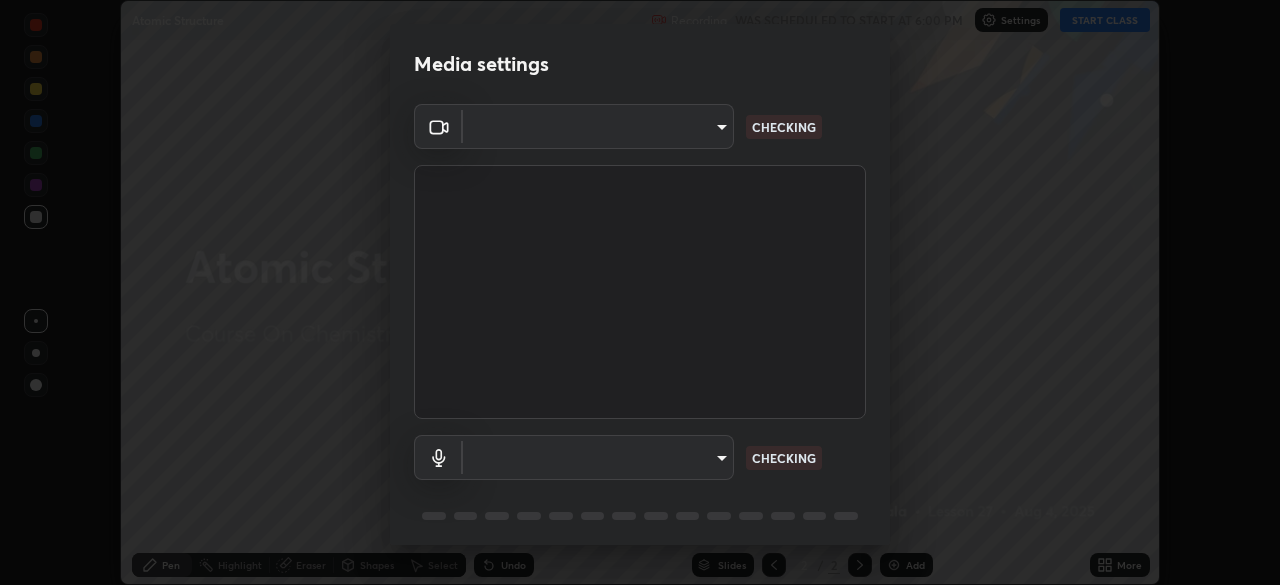 type on "7c0fbee520007ce8cb288d1ee827530c35c59e124cef56c3368f914323853268" 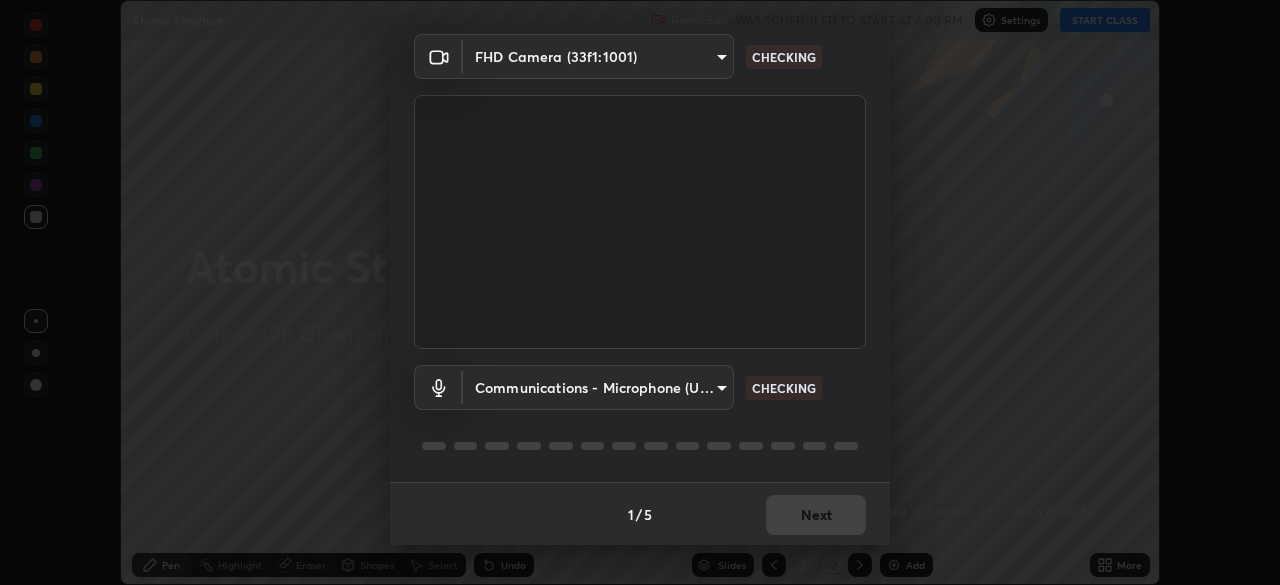 scroll, scrollTop: 0, scrollLeft: 0, axis: both 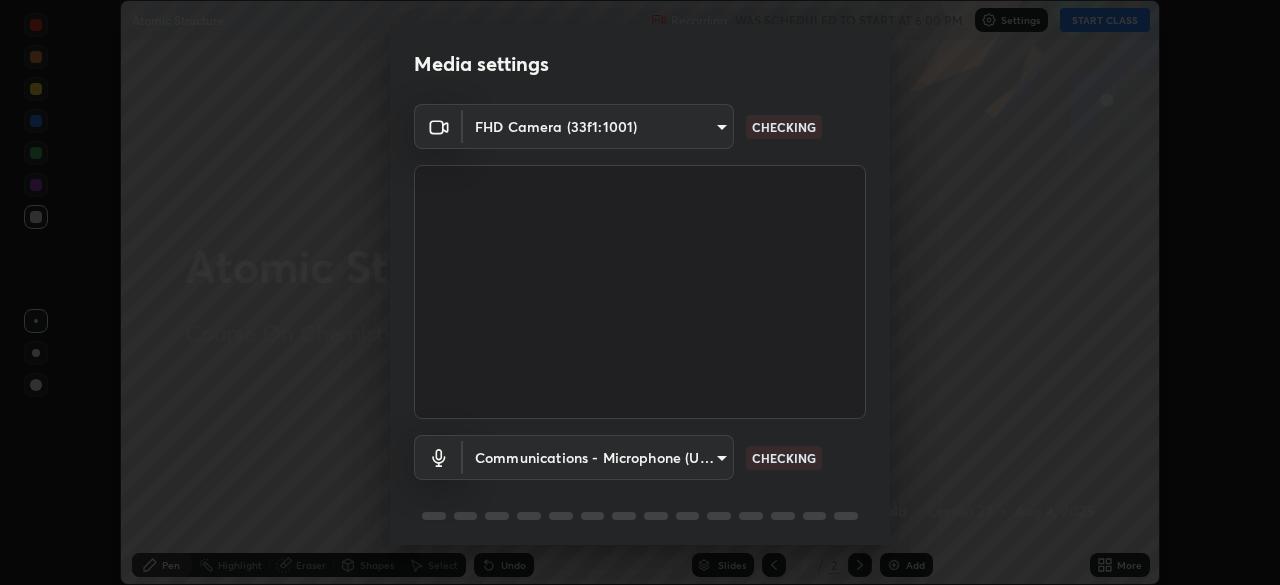 click on "Erase all Atomic Structure Recording WAS SCHEDULED TO START AT  6:00 PM Settings START CLASS Setting up your live class Atomic Structure • L27 of Course On Chemistry for JEE Growth 4 2027 [FIRST] [LAST] Pen Highlight Eraser Shapes Select Undo Slides 2 / 2 Add More No doubts shared Encourage your learners to ask a doubt for better clarity Report an issue Reason for reporting Buffering Chat not working Audio - Video sync issue Educator video quality low ​ Attach an image Report Media settings FHD Camera (33f1:1001) 7c0fbee520007ce8cb288d1ee827530c35c59e124cef56c3368f914323853268 CHECKING Communications - Microphone (USB Audio Device) communications CHECKING 1 / 5 Next" at bounding box center [640, 292] 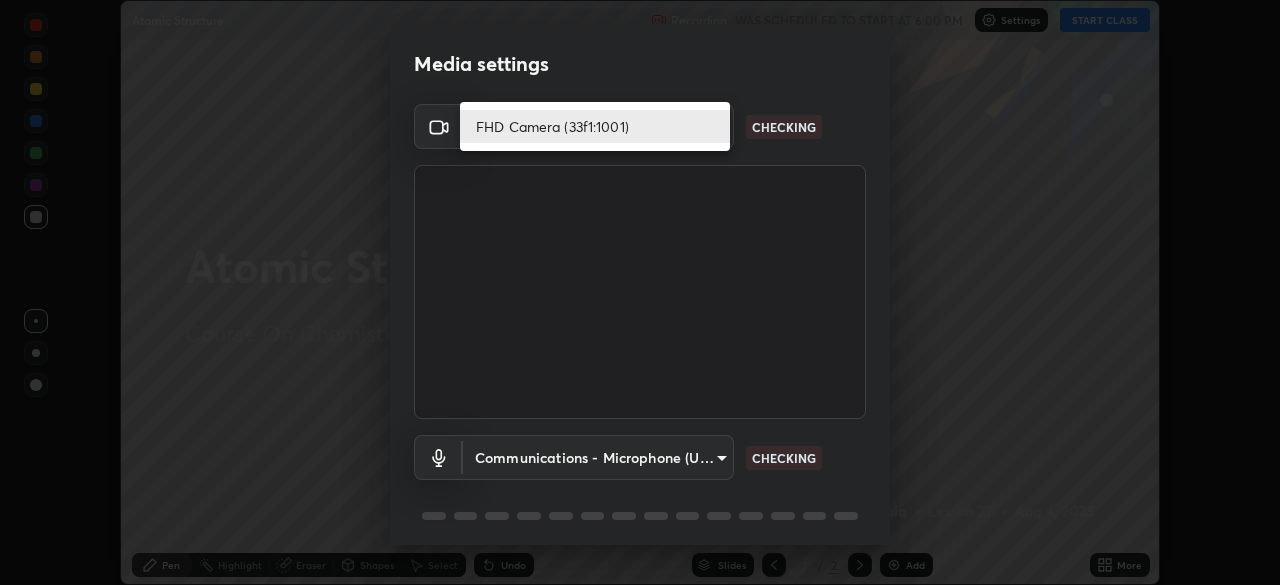 click on "FHD Camera (33f1:1001)" at bounding box center [595, 126] 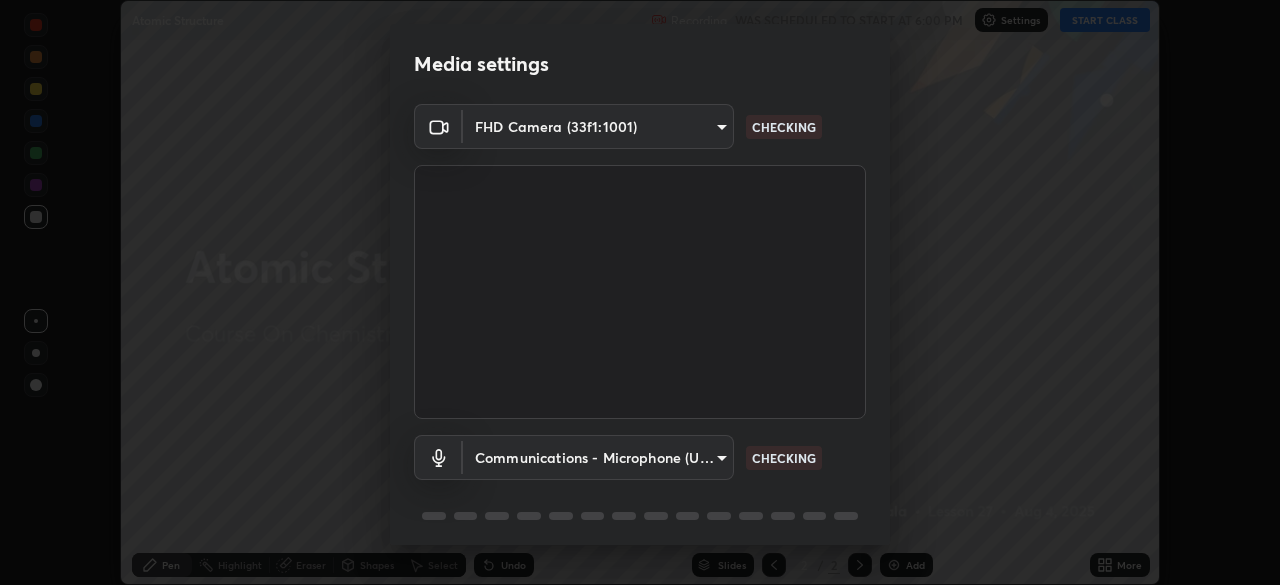 click on "Erase all Atomic Structure Recording WAS SCHEDULED TO START AT  6:00 PM Settings START CLASS Setting up your live class Atomic Structure • L27 of Course On Chemistry for JEE Growth 4 2027 [FIRST] [LAST] Pen Highlight Eraser Shapes Select Undo Slides 2 / 2 Add More No doubts shared Encourage your learners to ask a doubt for better clarity Report an issue Reason for reporting Buffering Chat not working Audio - Video sync issue Educator video quality low ​ Attach an image Report Media settings FHD Camera (33f1:1001) 7c0fbee520007ce8cb288d1ee827530c35c59e124cef56c3368f914323853268 CHECKING Communications - Microphone (USB Audio Device) communications CHECKING 1 / 5 Next" at bounding box center (640, 292) 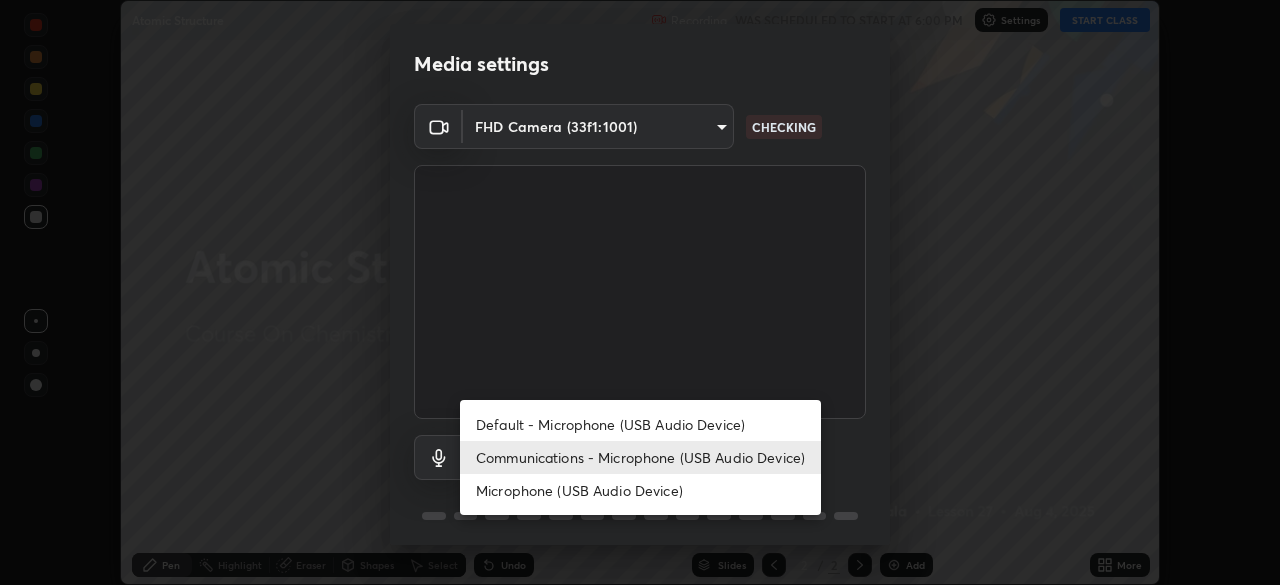 click on "Default - Microphone (USB Audio Device)" at bounding box center [640, 424] 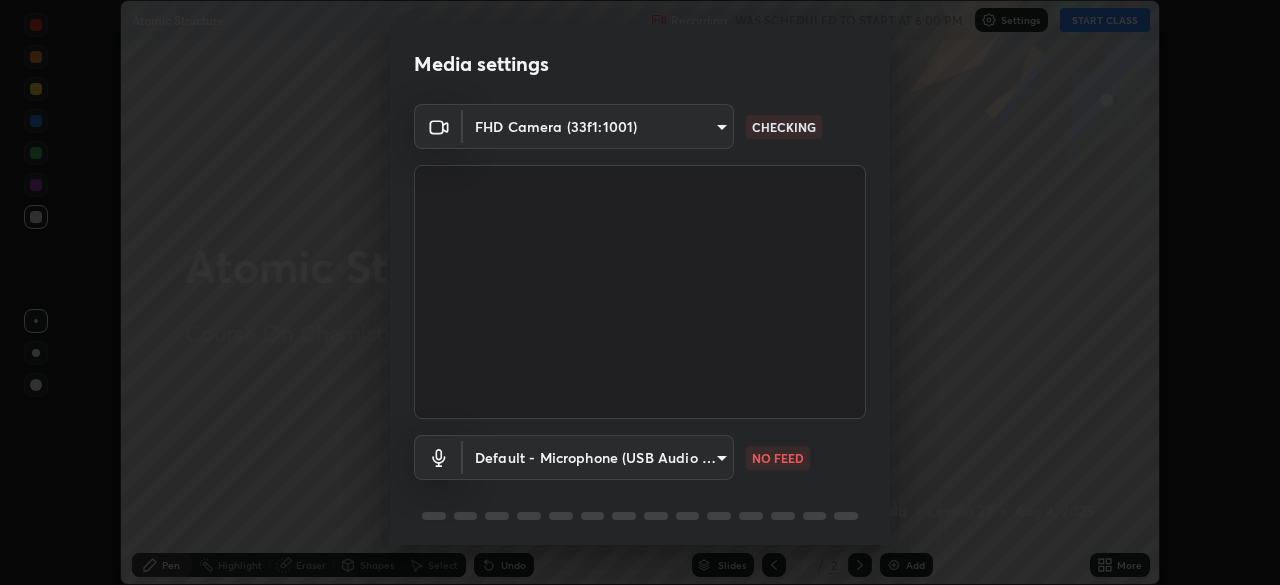 type on "default" 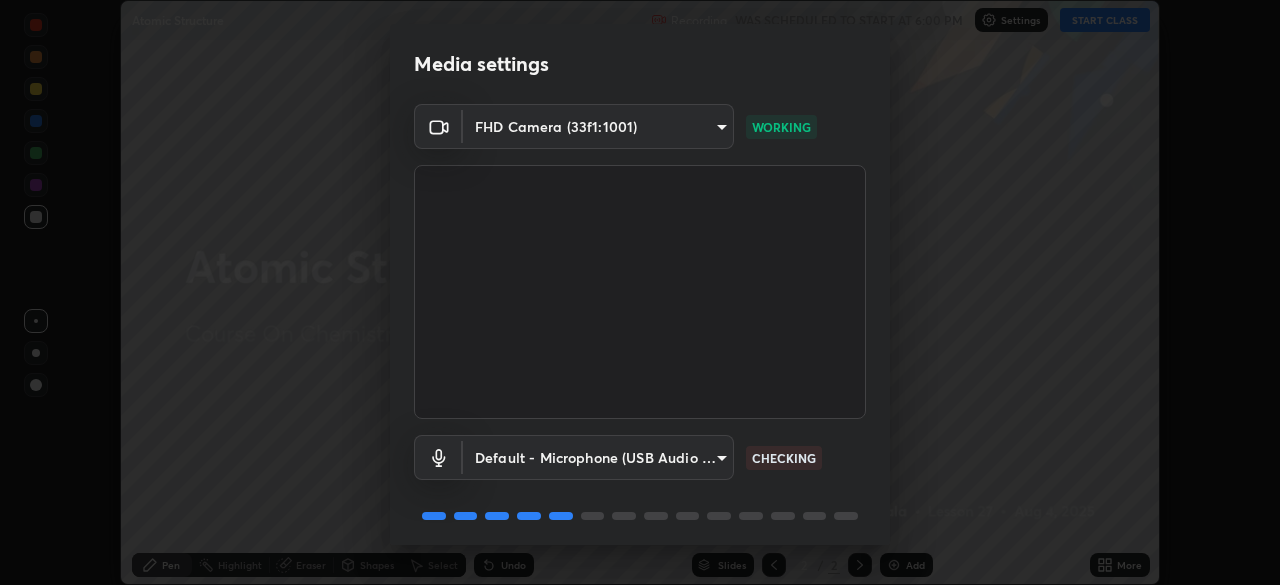 scroll, scrollTop: 71, scrollLeft: 0, axis: vertical 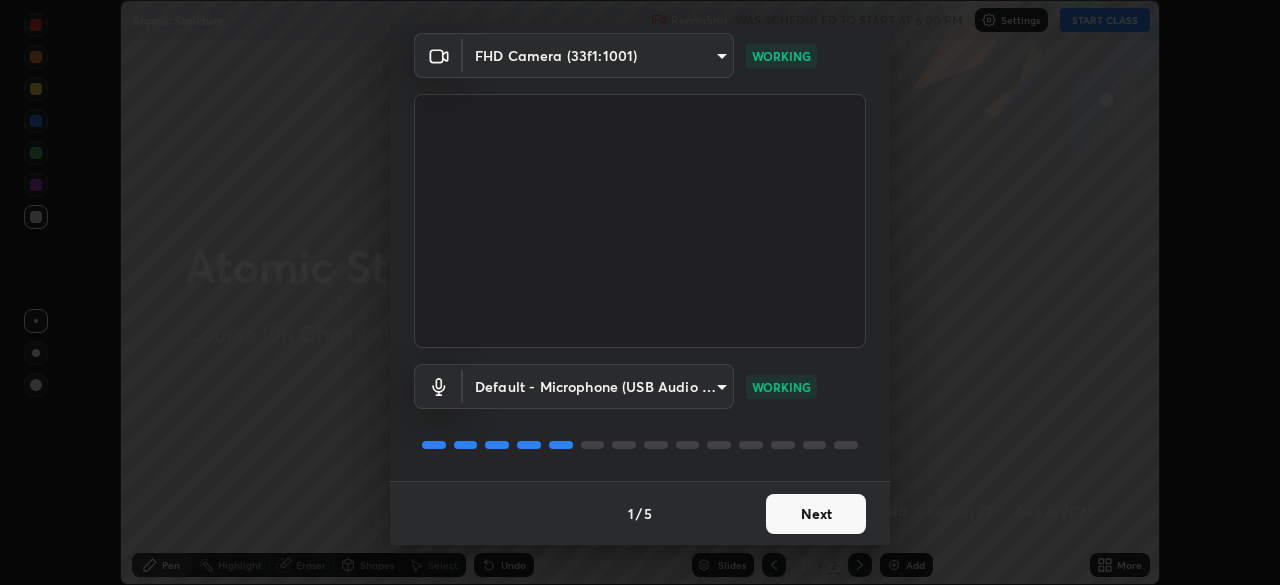 click on "Next" at bounding box center [816, 514] 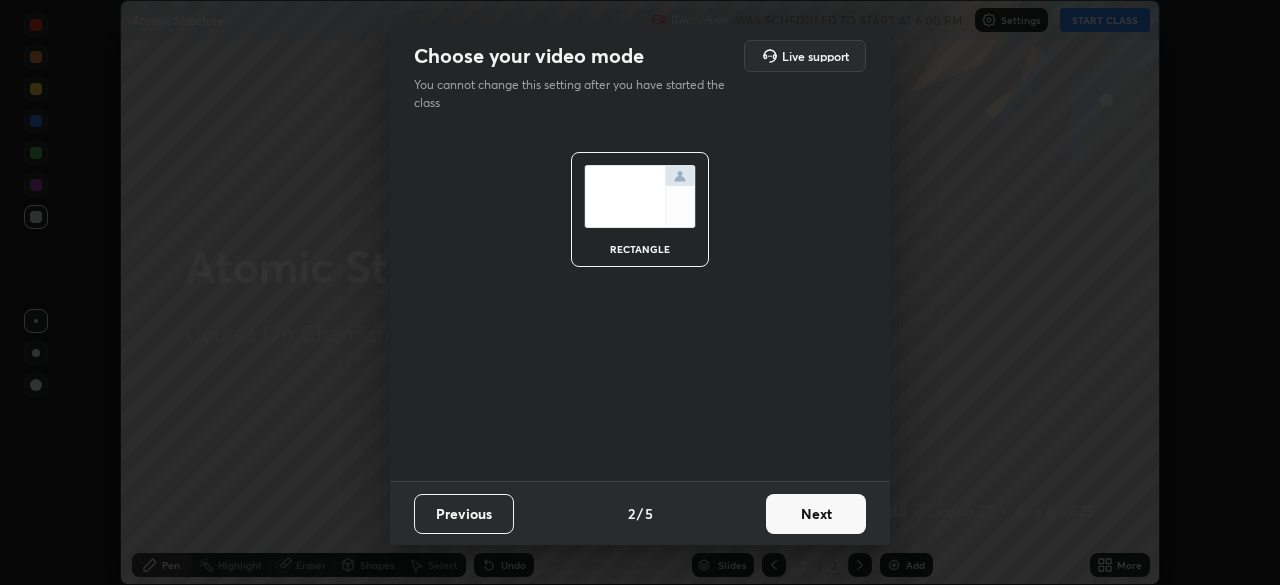scroll, scrollTop: 0, scrollLeft: 0, axis: both 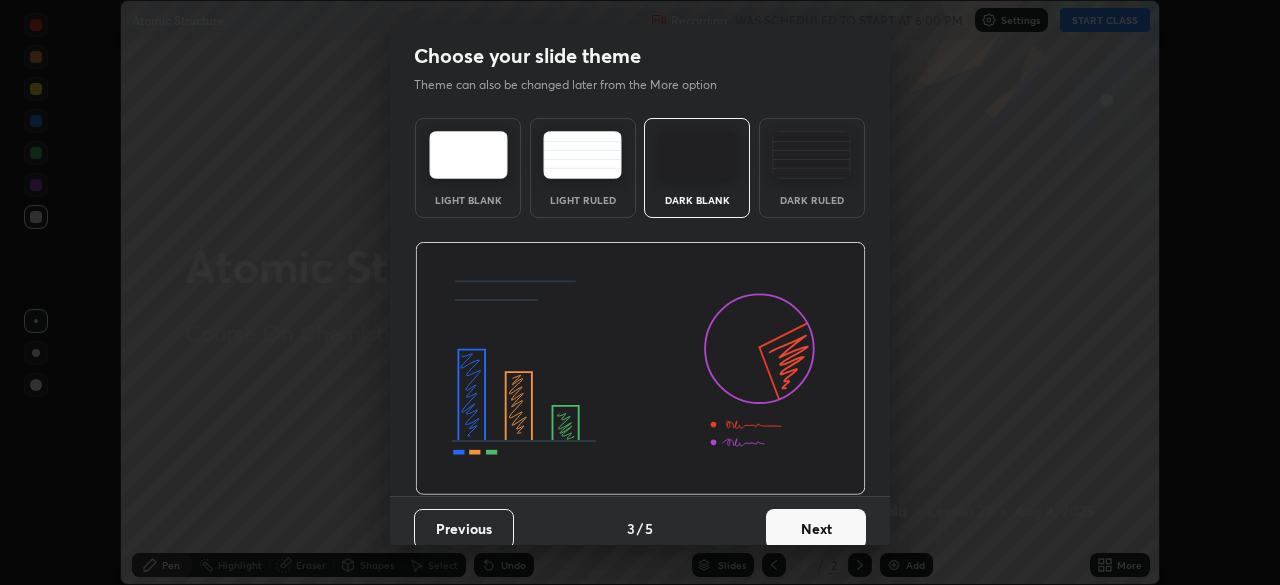 click on "Next" at bounding box center (816, 529) 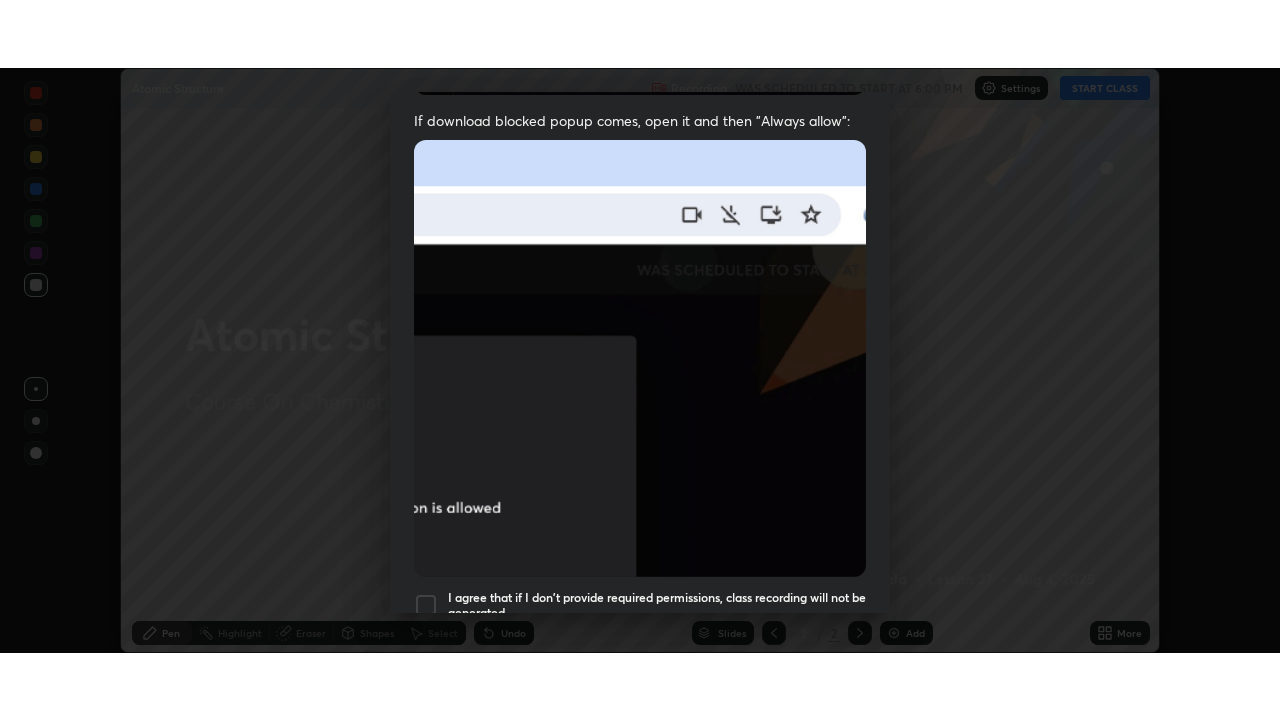 scroll, scrollTop: 479, scrollLeft: 0, axis: vertical 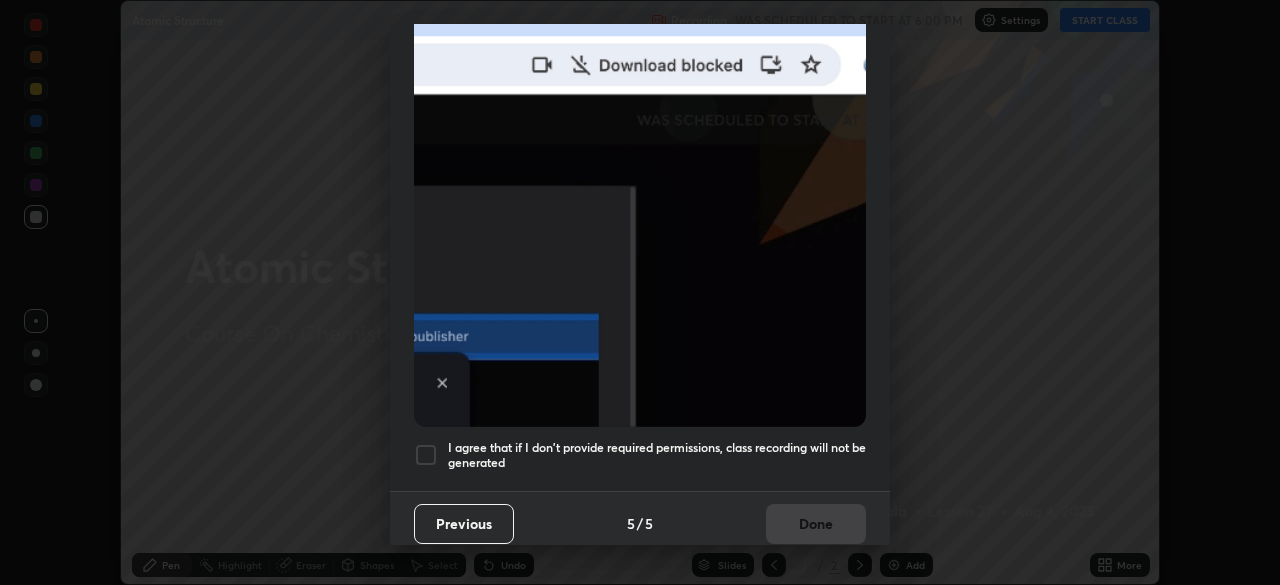 click on "I agree that if I don't provide required permissions, class recording will not be generated" at bounding box center [657, 455] 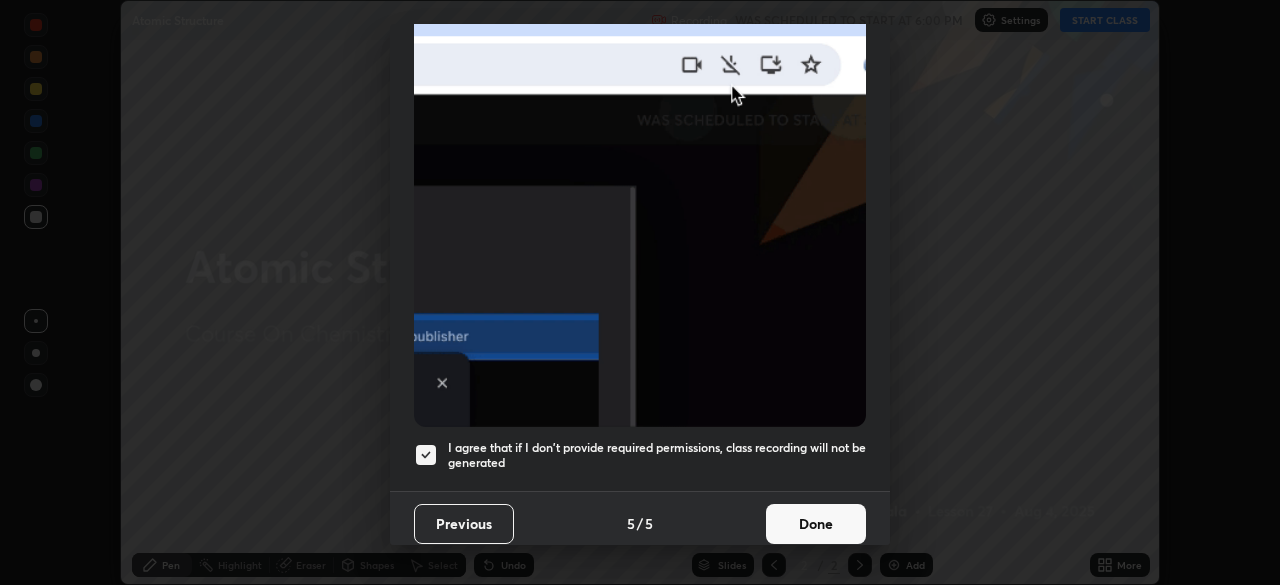 click on "Done" at bounding box center [816, 524] 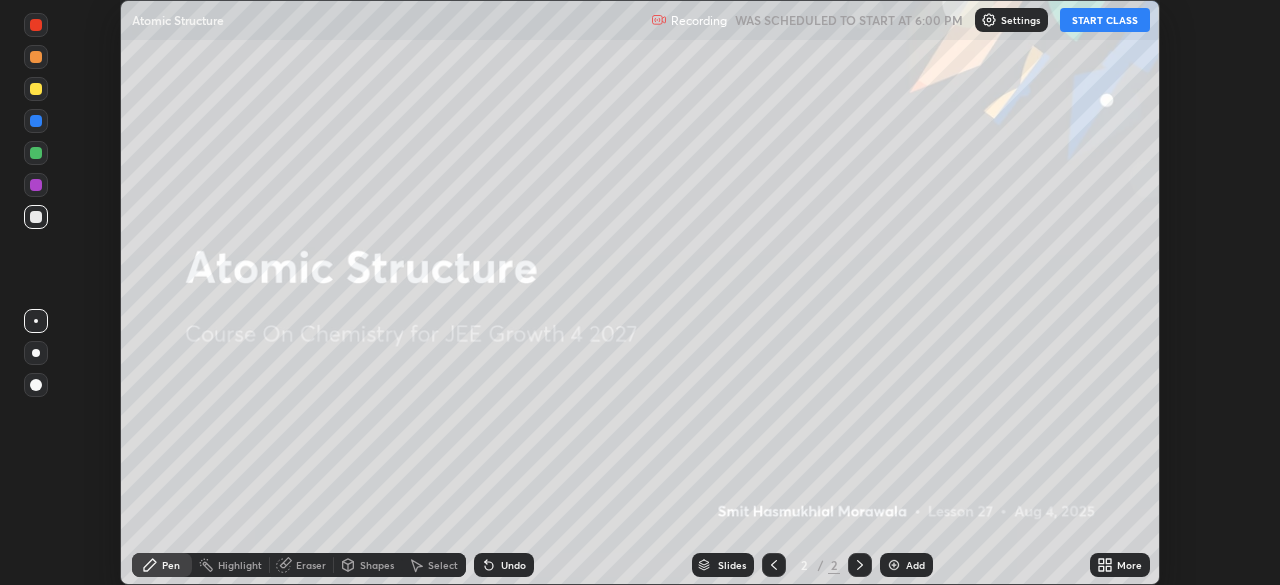 click on "START CLASS" at bounding box center (1105, 20) 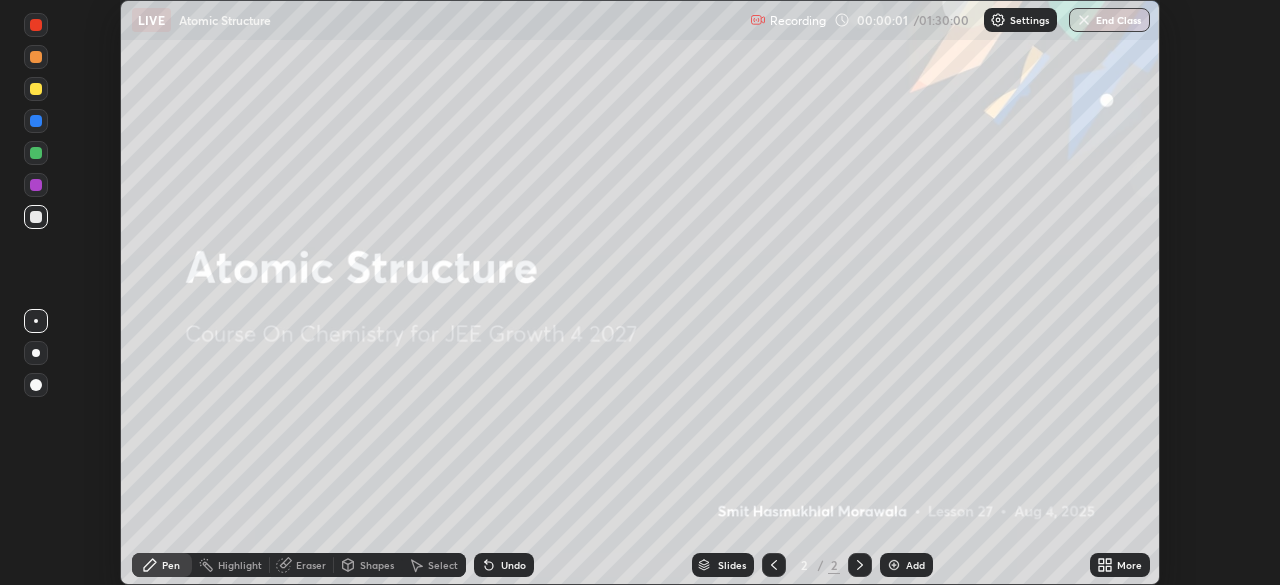 click on "More" at bounding box center [1129, 565] 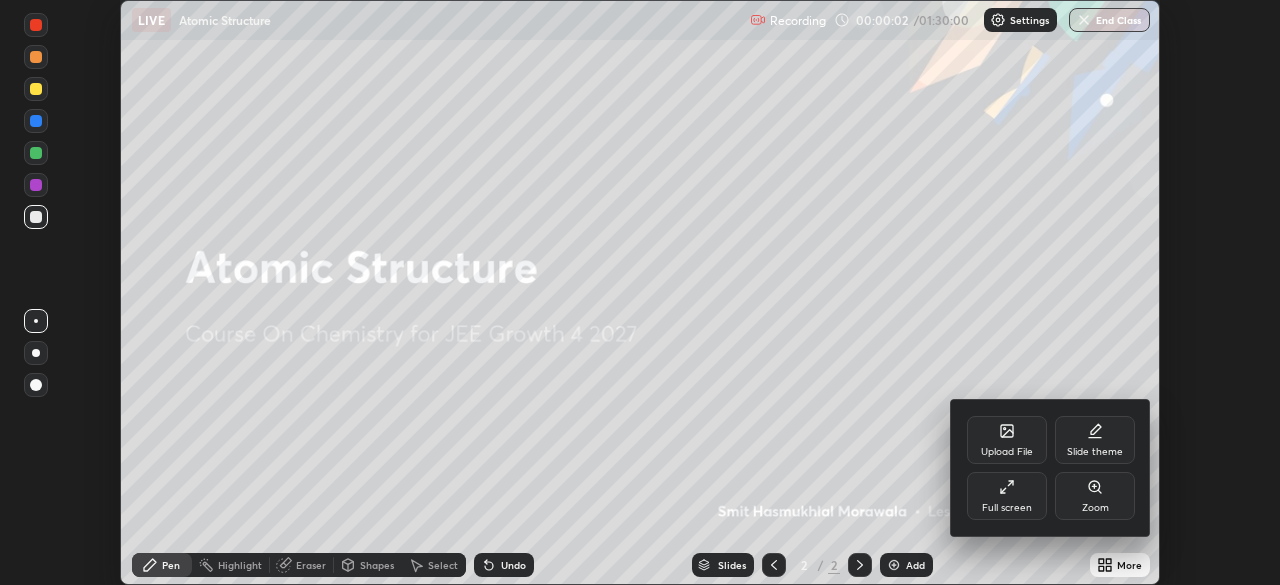 click on "Full screen" at bounding box center [1007, 496] 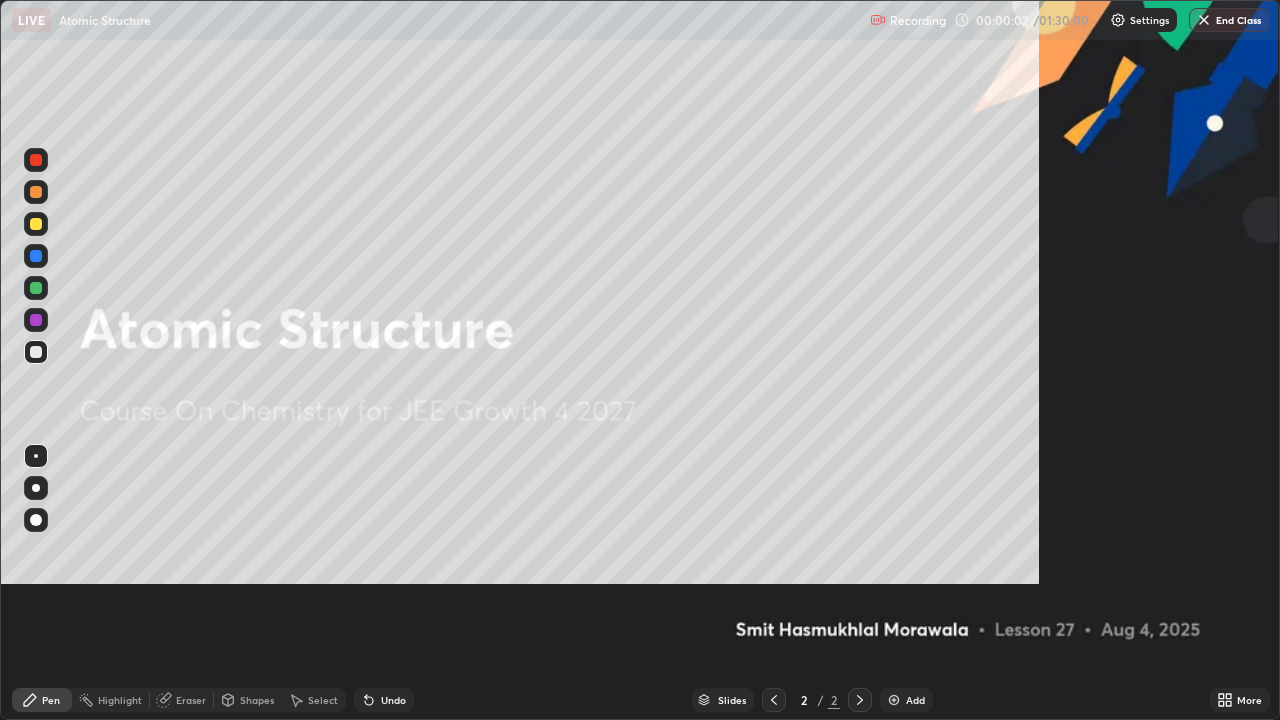 scroll, scrollTop: 99280, scrollLeft: 98720, axis: both 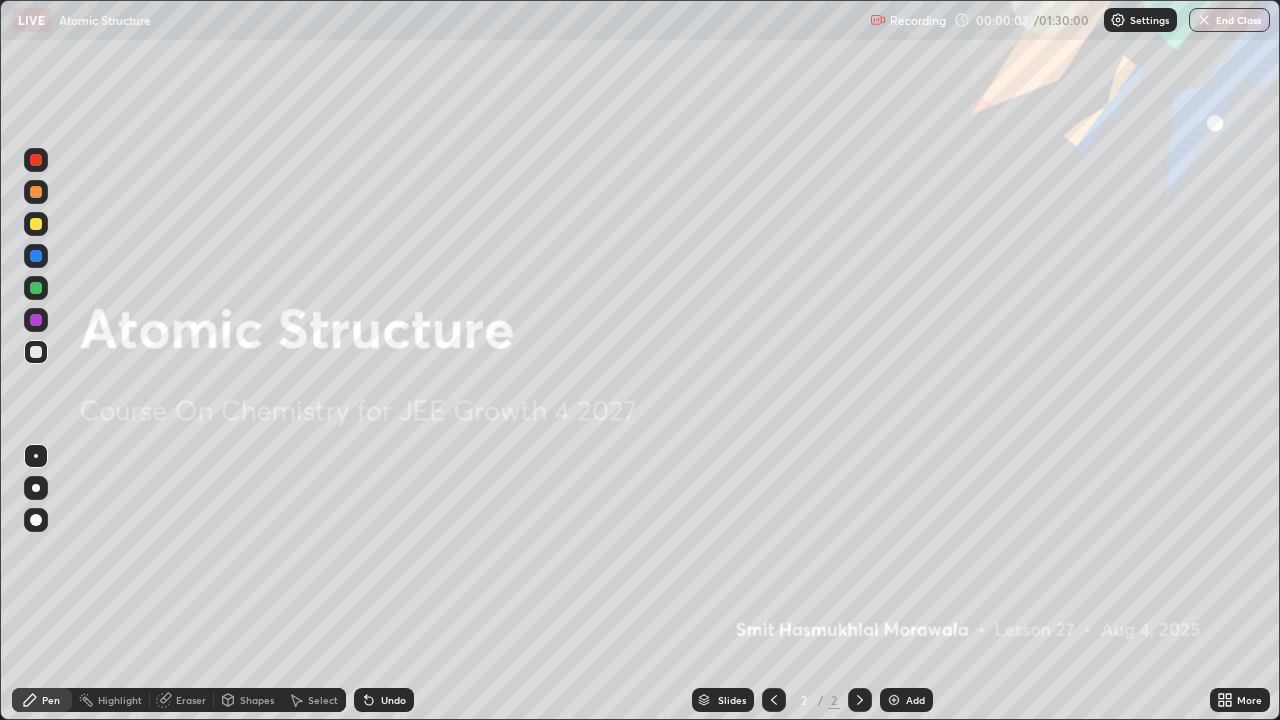 click on "Add" at bounding box center (915, 700) 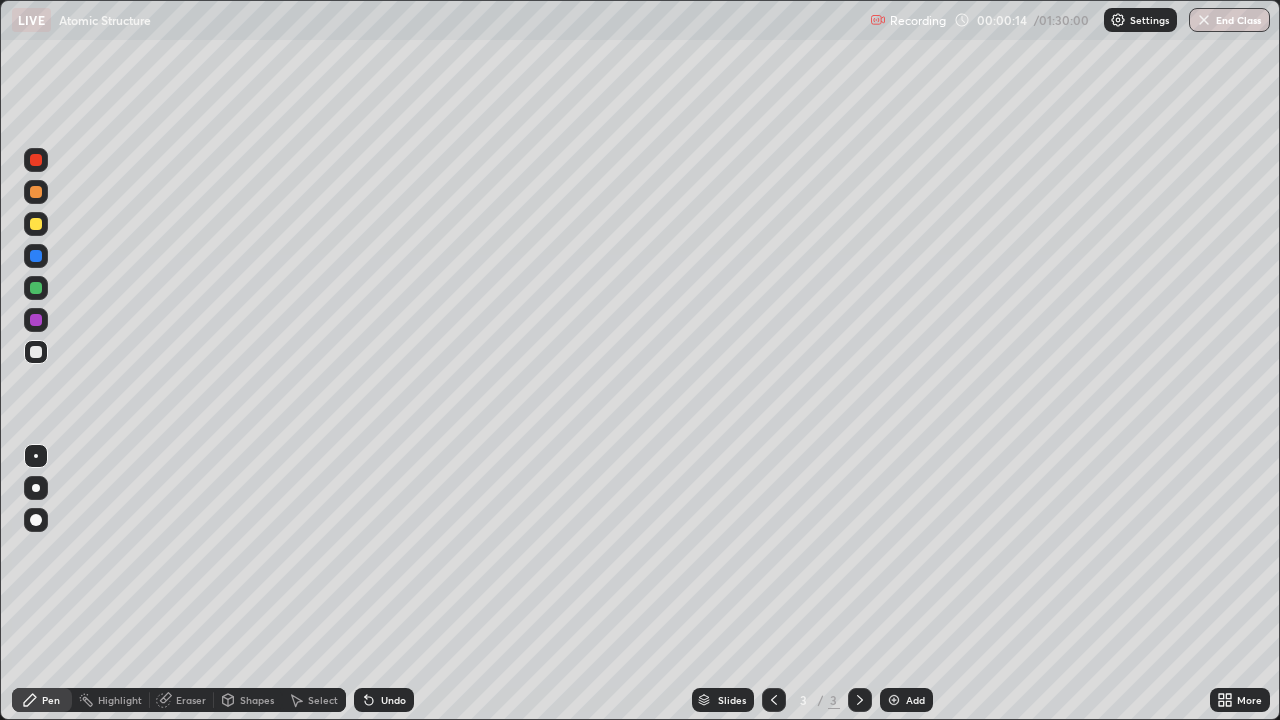 click at bounding box center (36, 352) 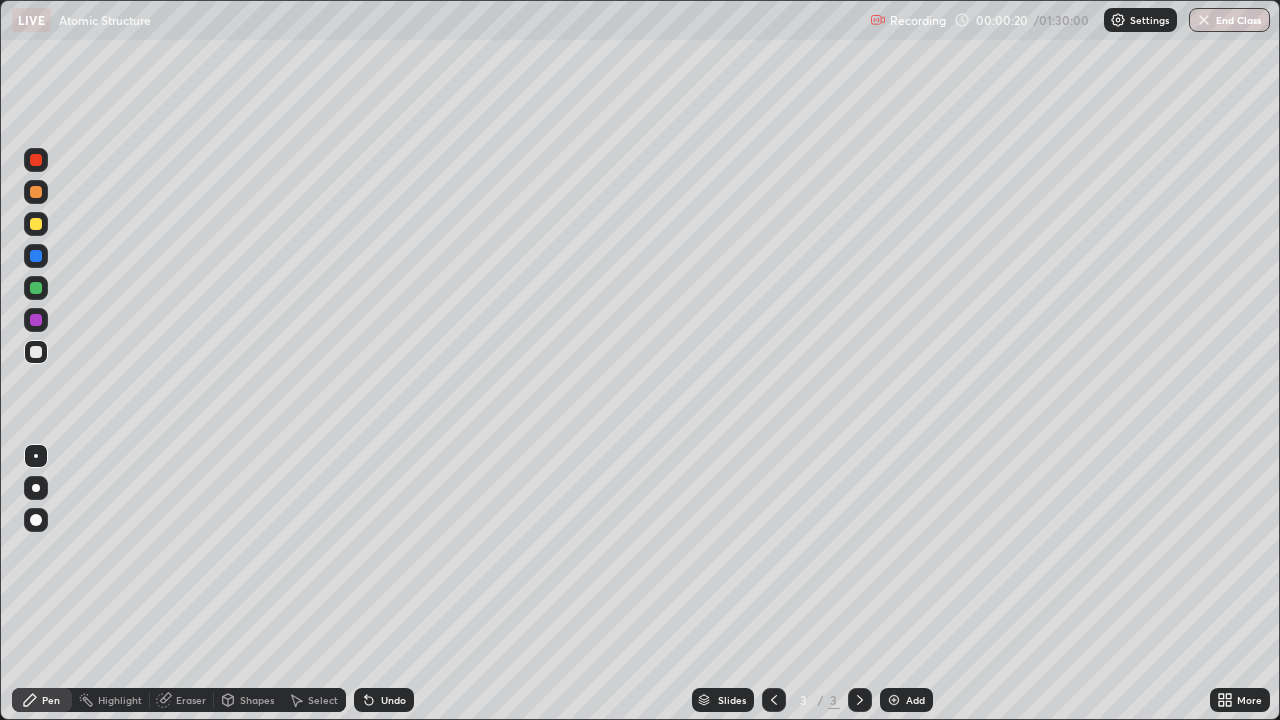 click on "Undo" at bounding box center (384, 700) 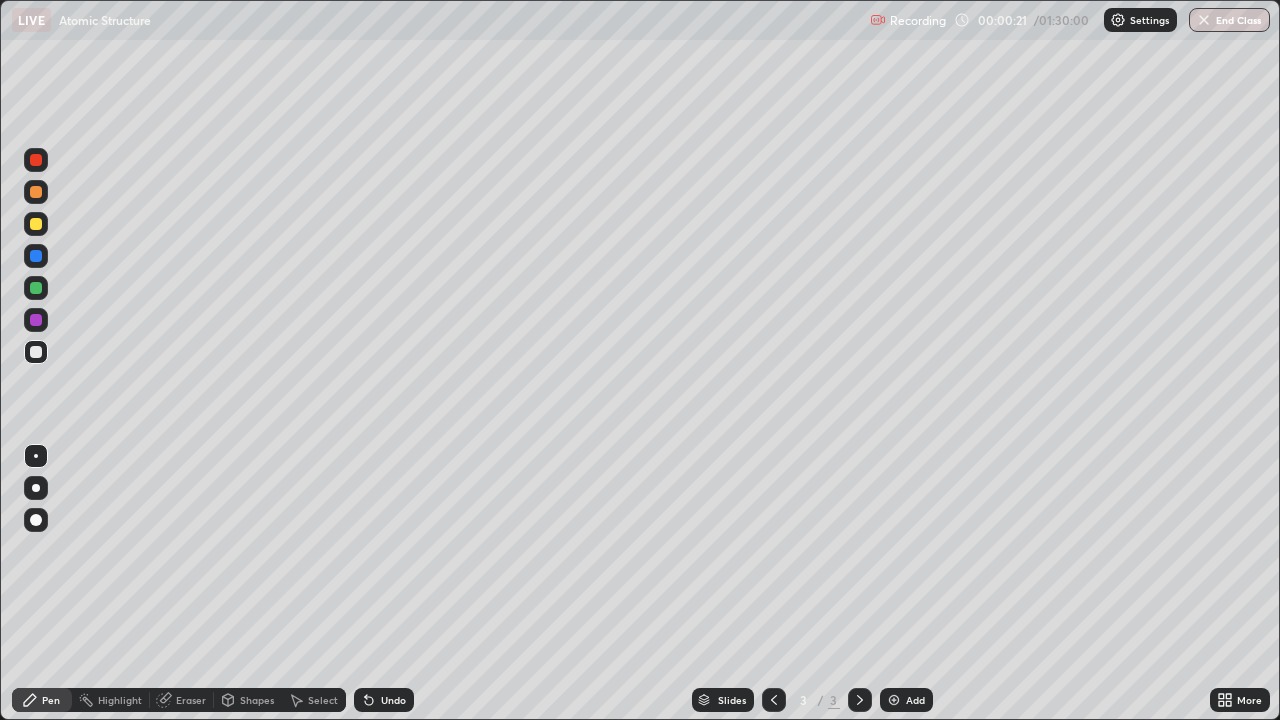 click at bounding box center (36, 488) 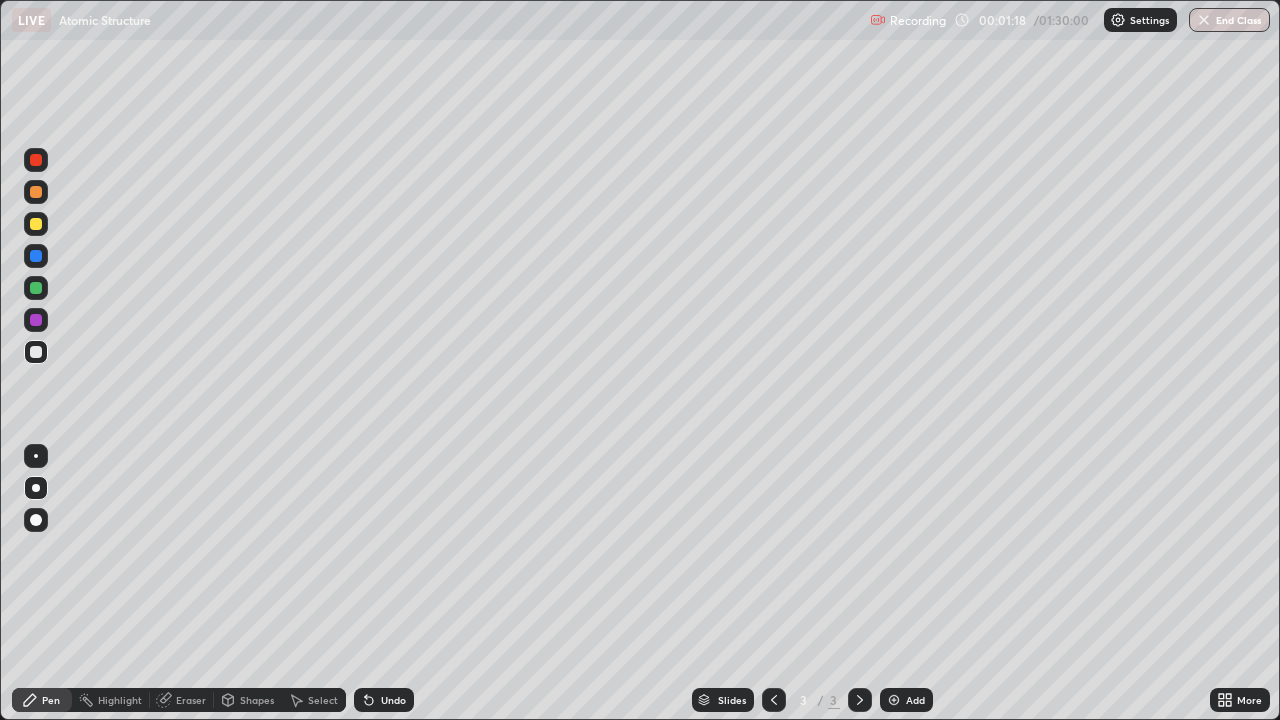 click at bounding box center (36, 160) 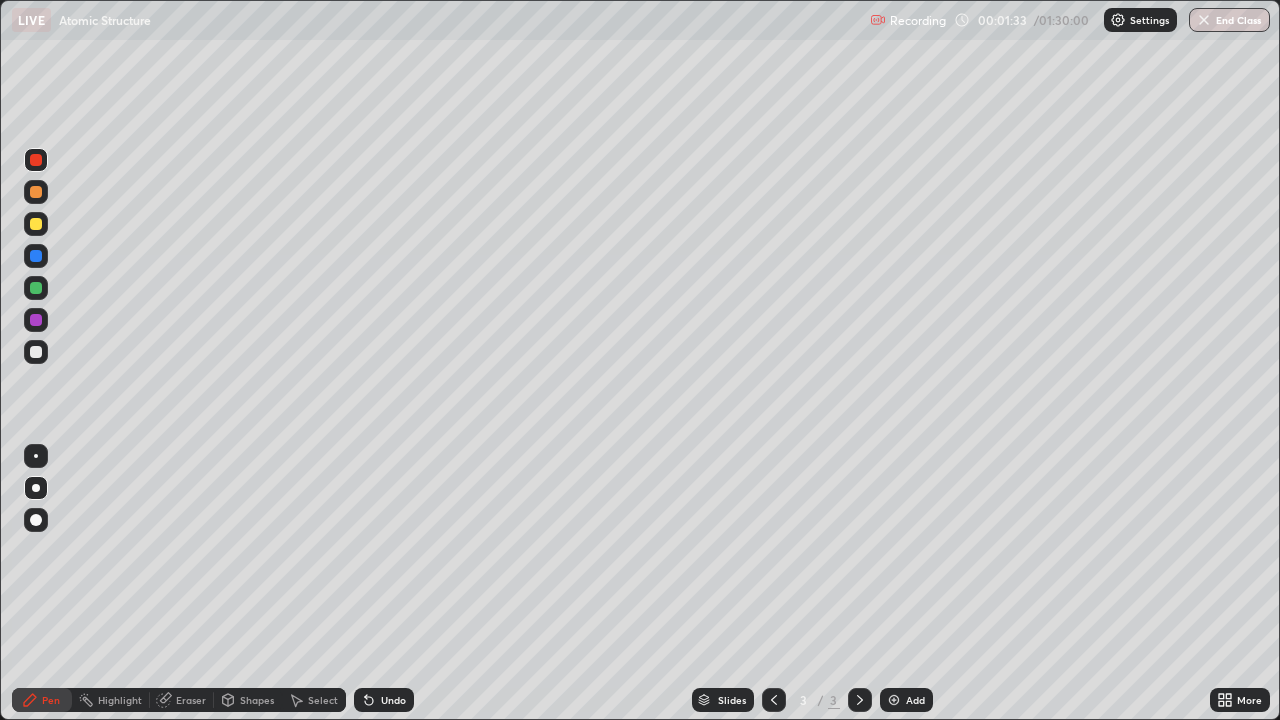 click at bounding box center (36, 352) 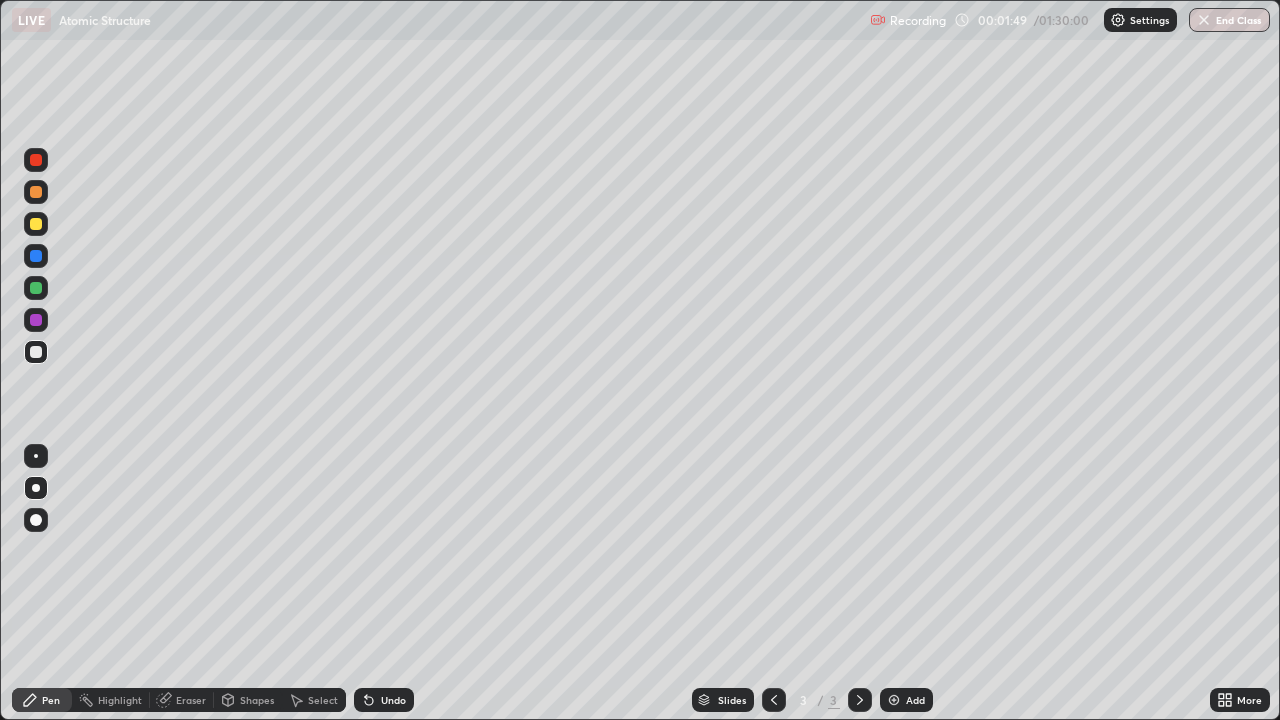 click at bounding box center (36, 352) 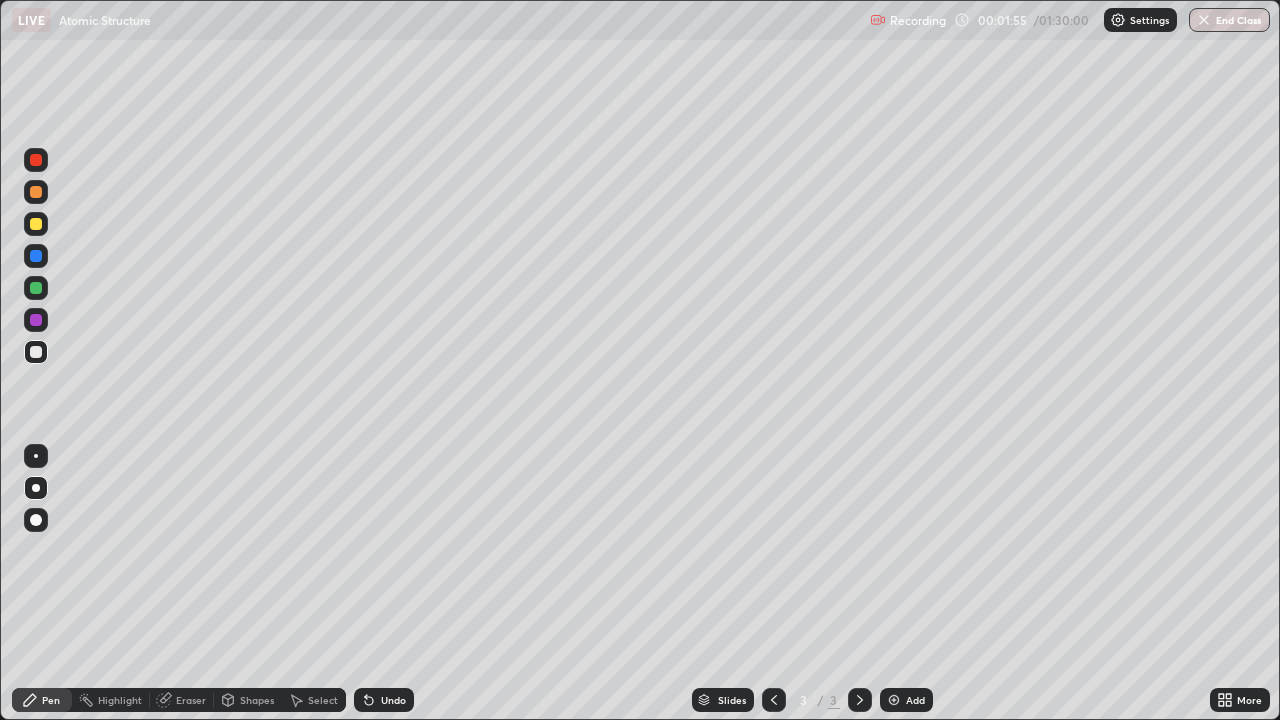click at bounding box center (36, 256) 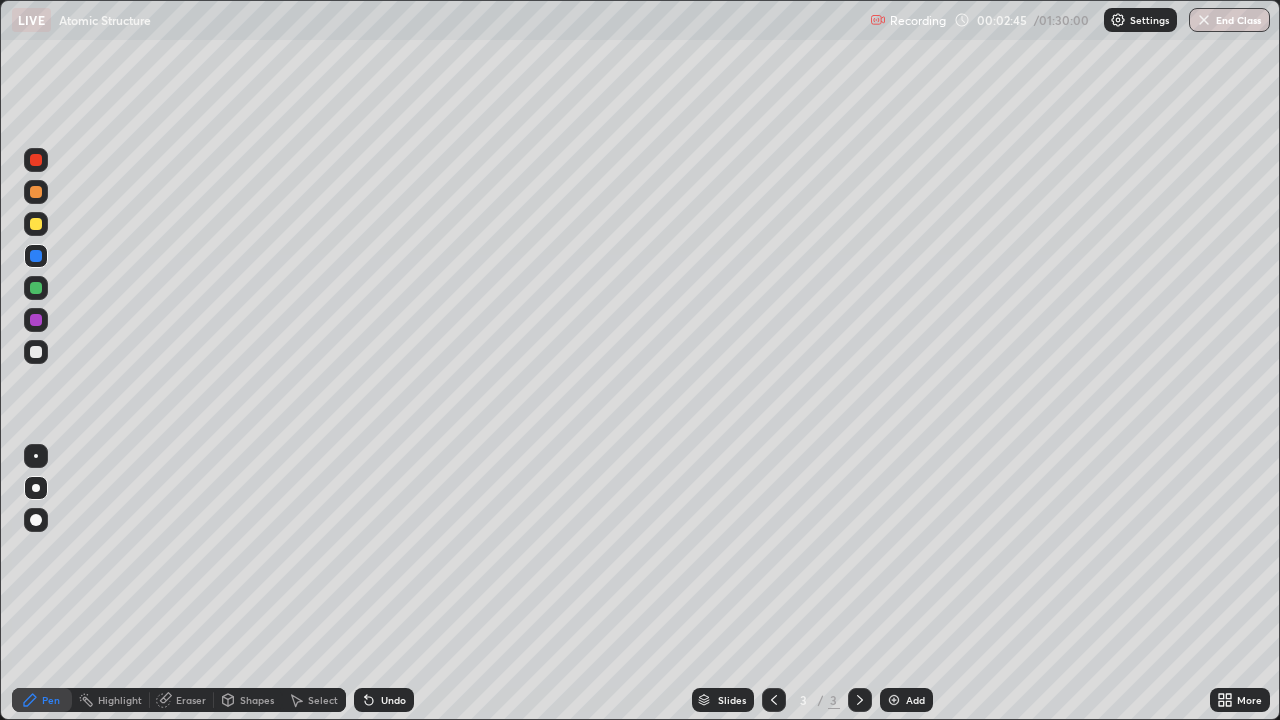 click at bounding box center [36, 352] 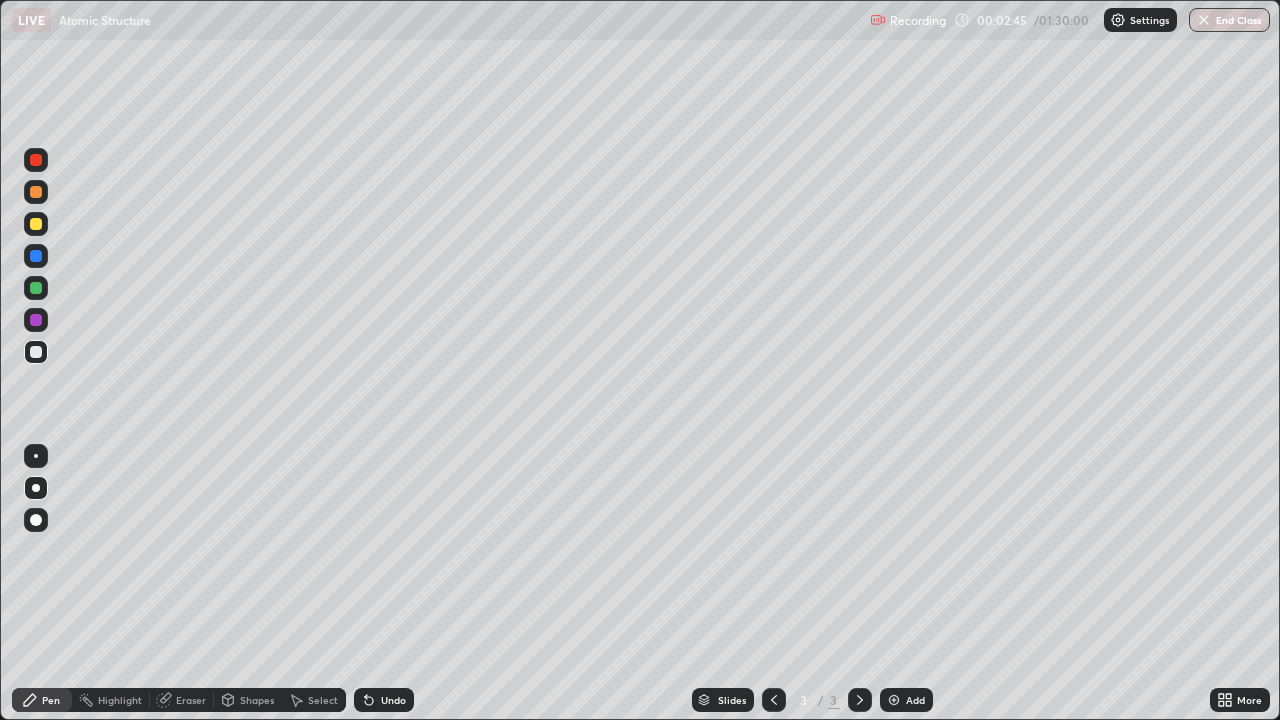 click at bounding box center (36, 320) 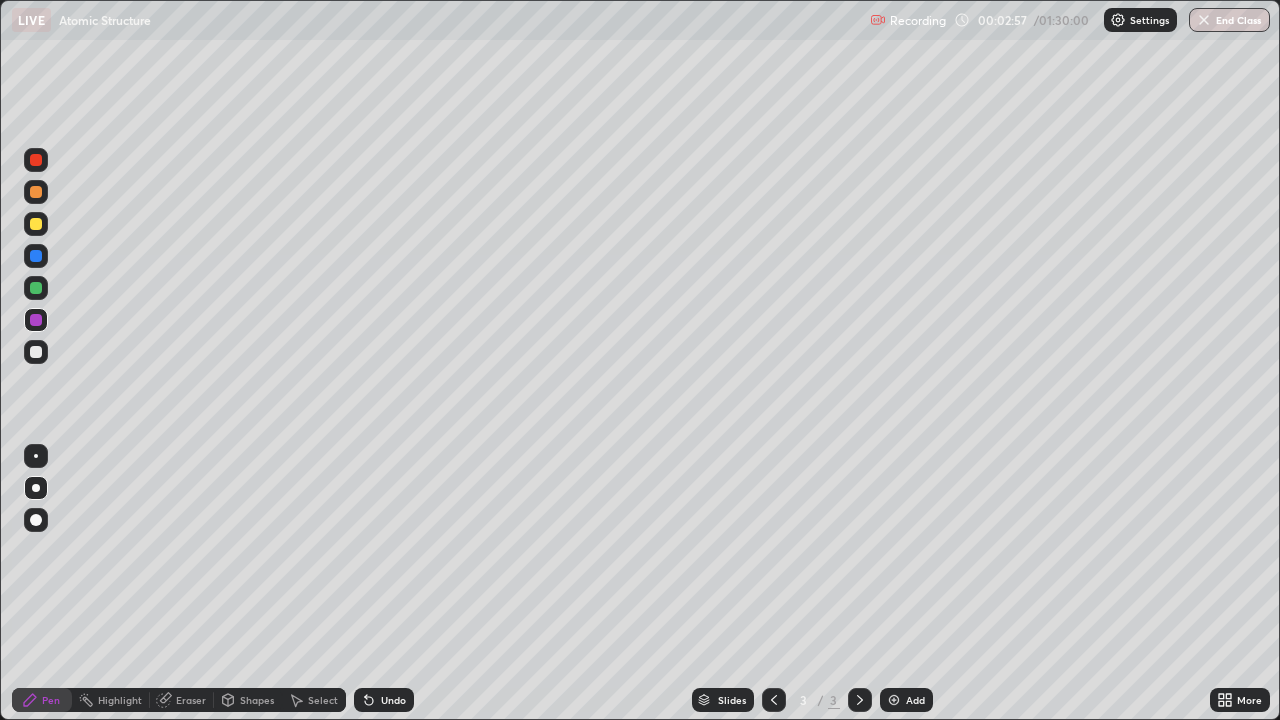 click at bounding box center [36, 352] 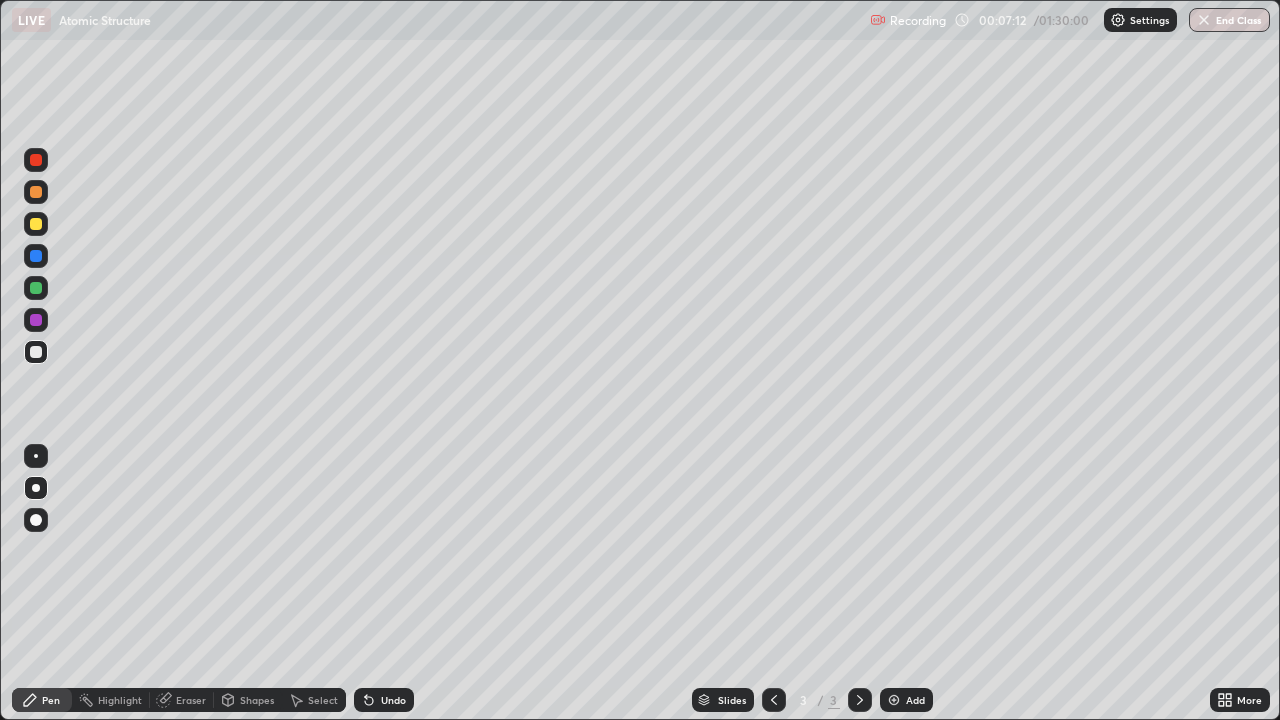 click at bounding box center (36, 288) 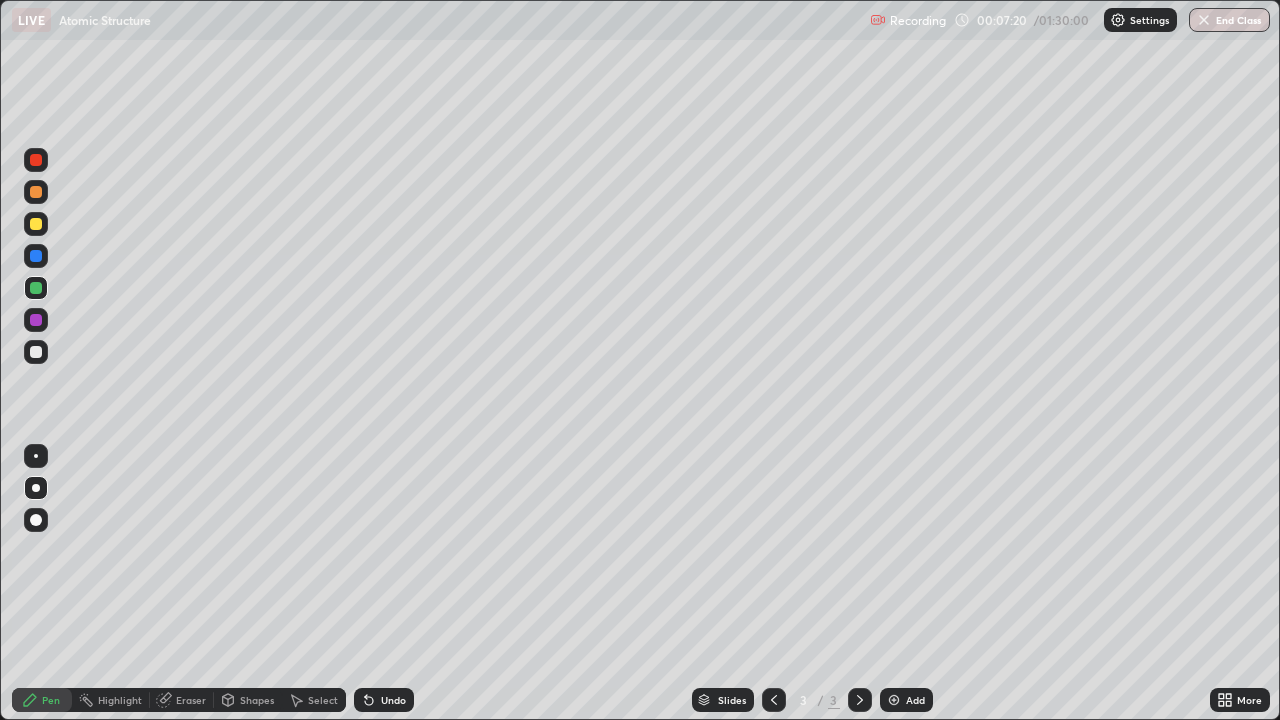 click on "Eraser" at bounding box center (191, 700) 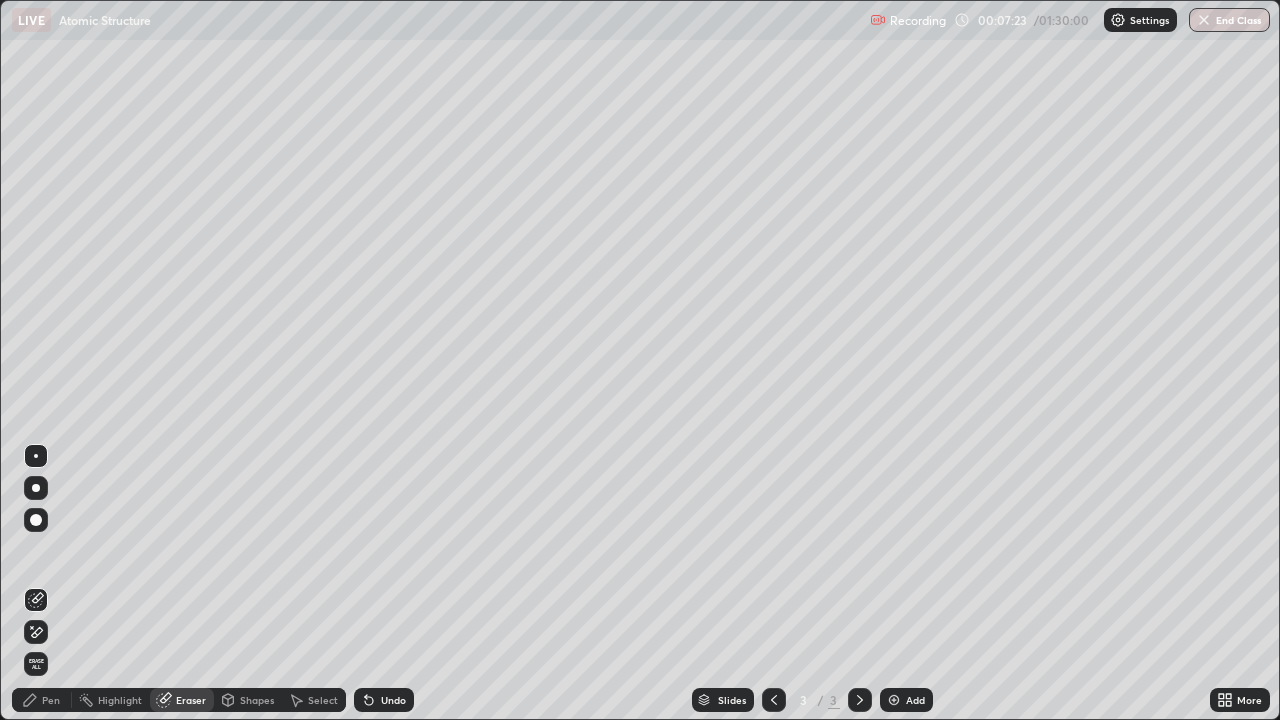 click on "Pen" at bounding box center [42, 700] 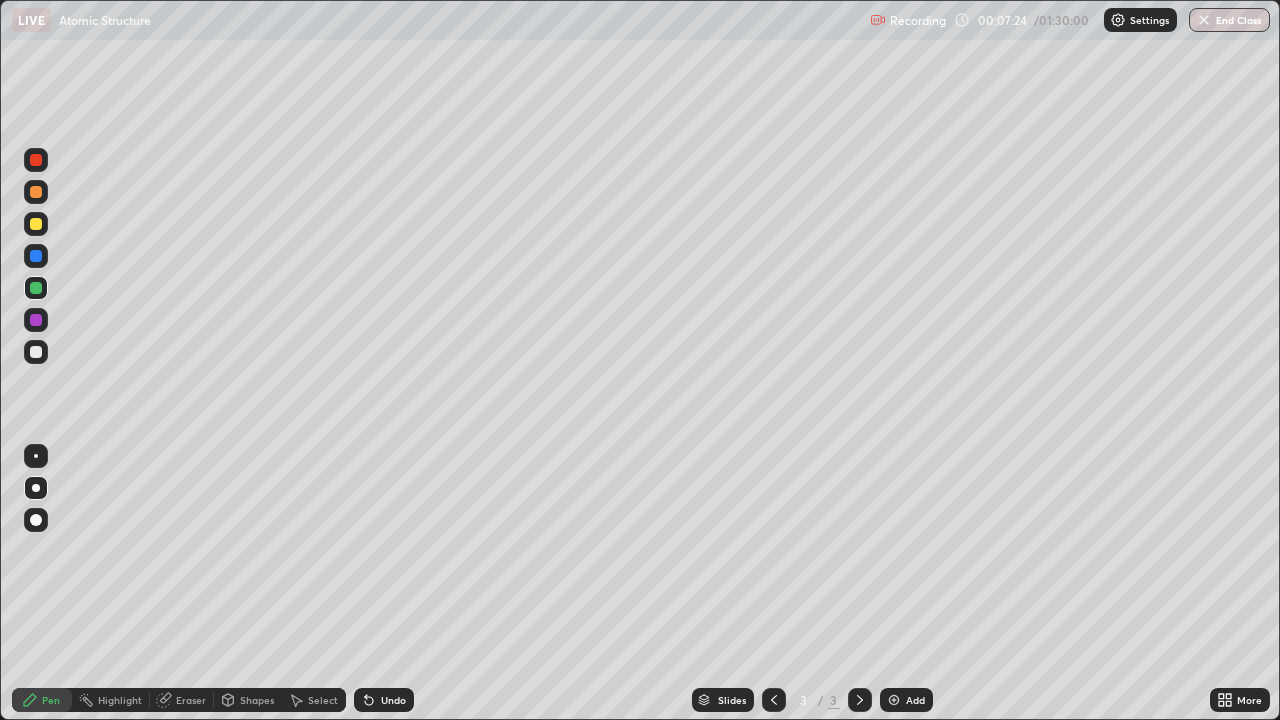 click at bounding box center (36, 320) 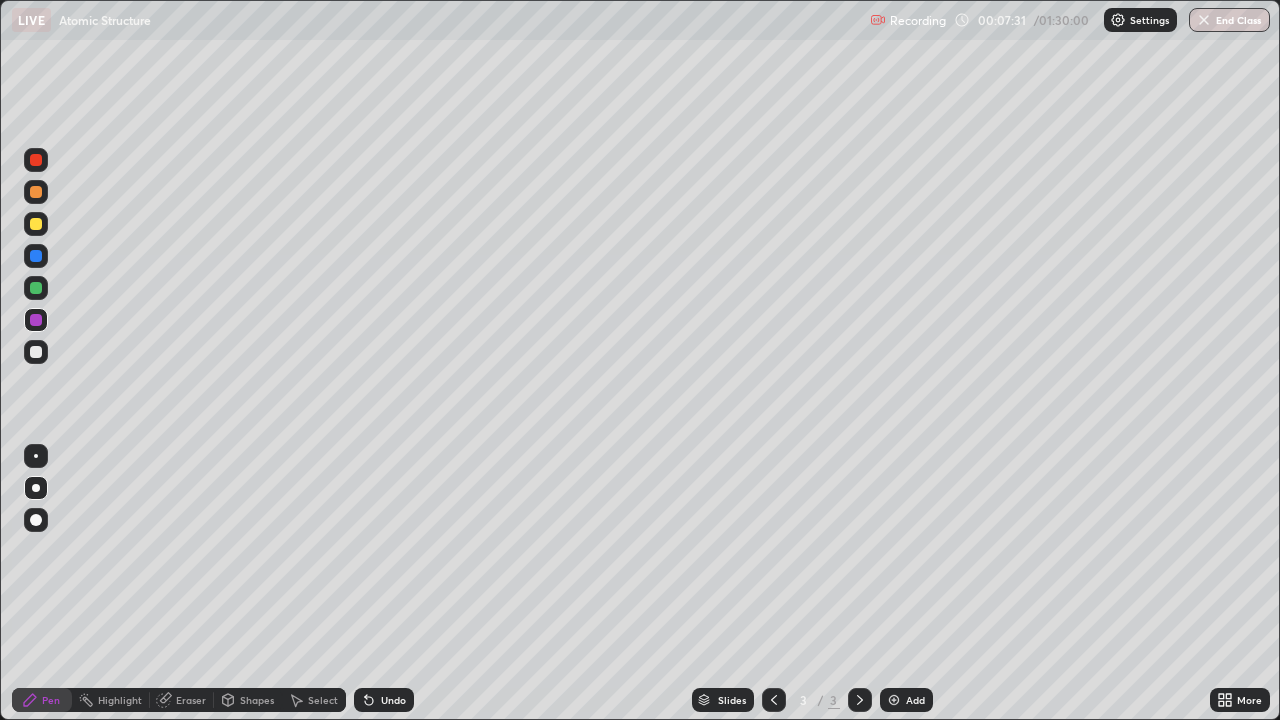 click at bounding box center [36, 352] 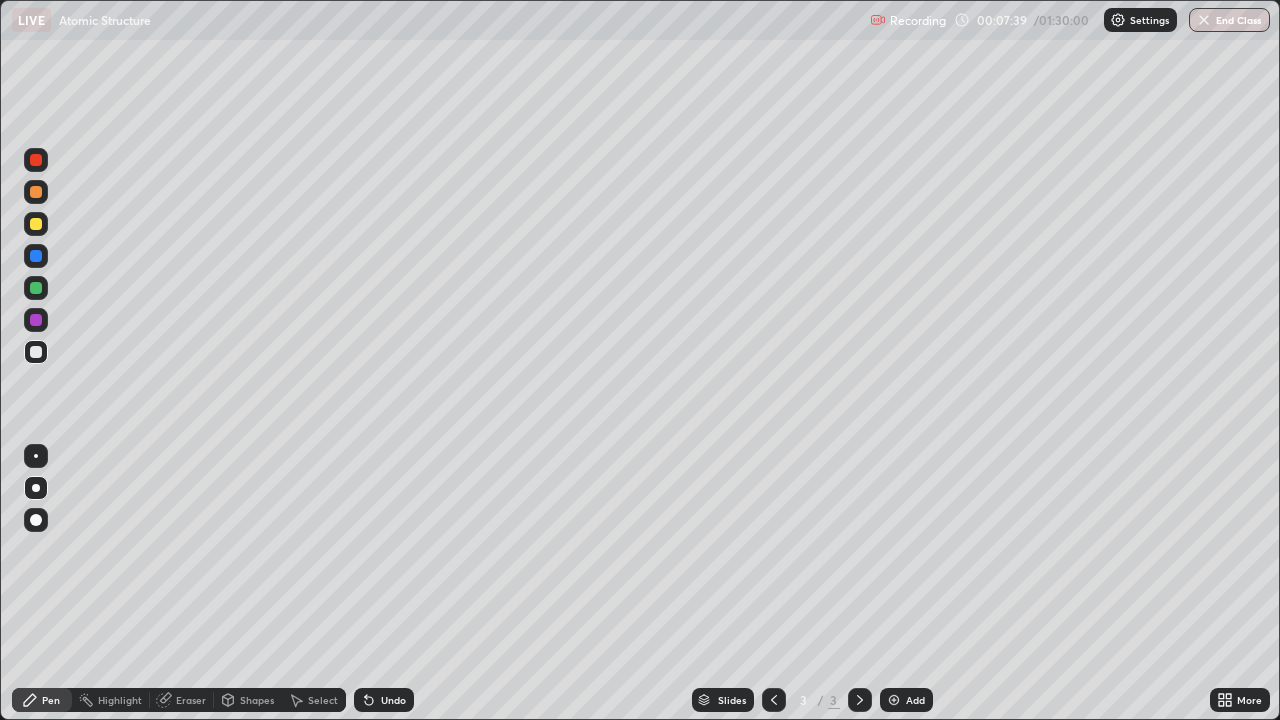 click at bounding box center (36, 288) 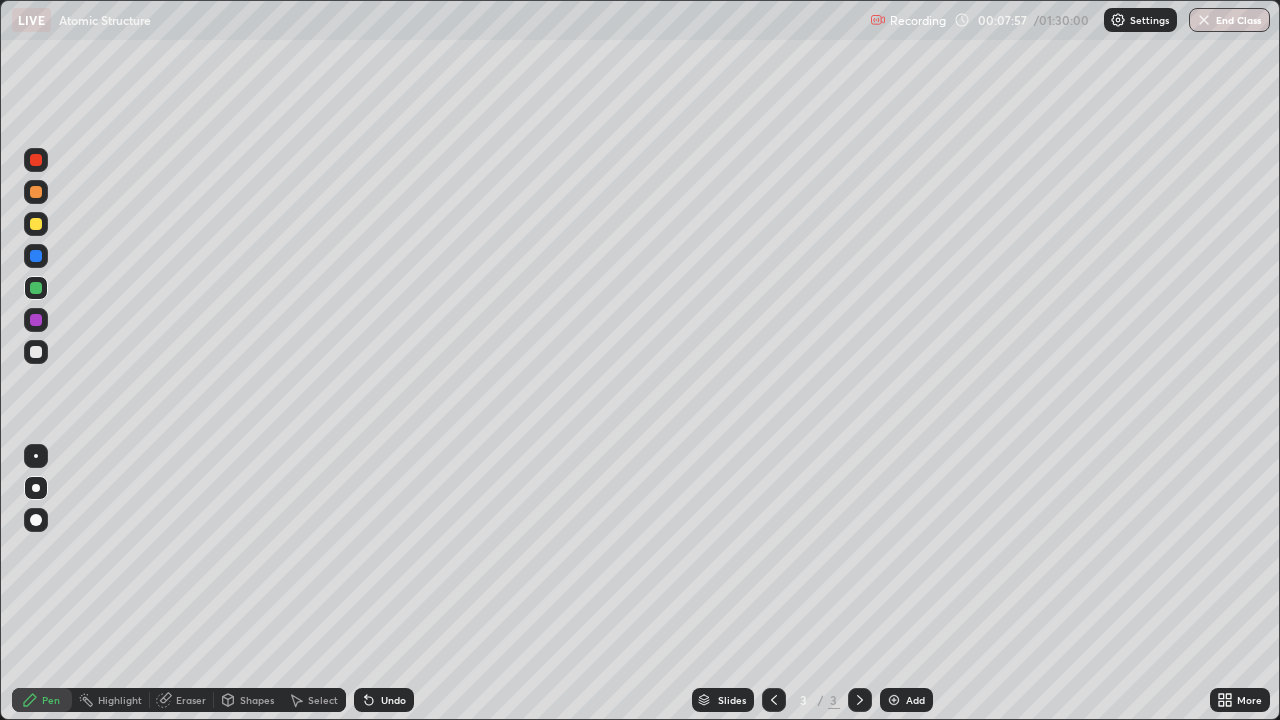 click at bounding box center [36, 352] 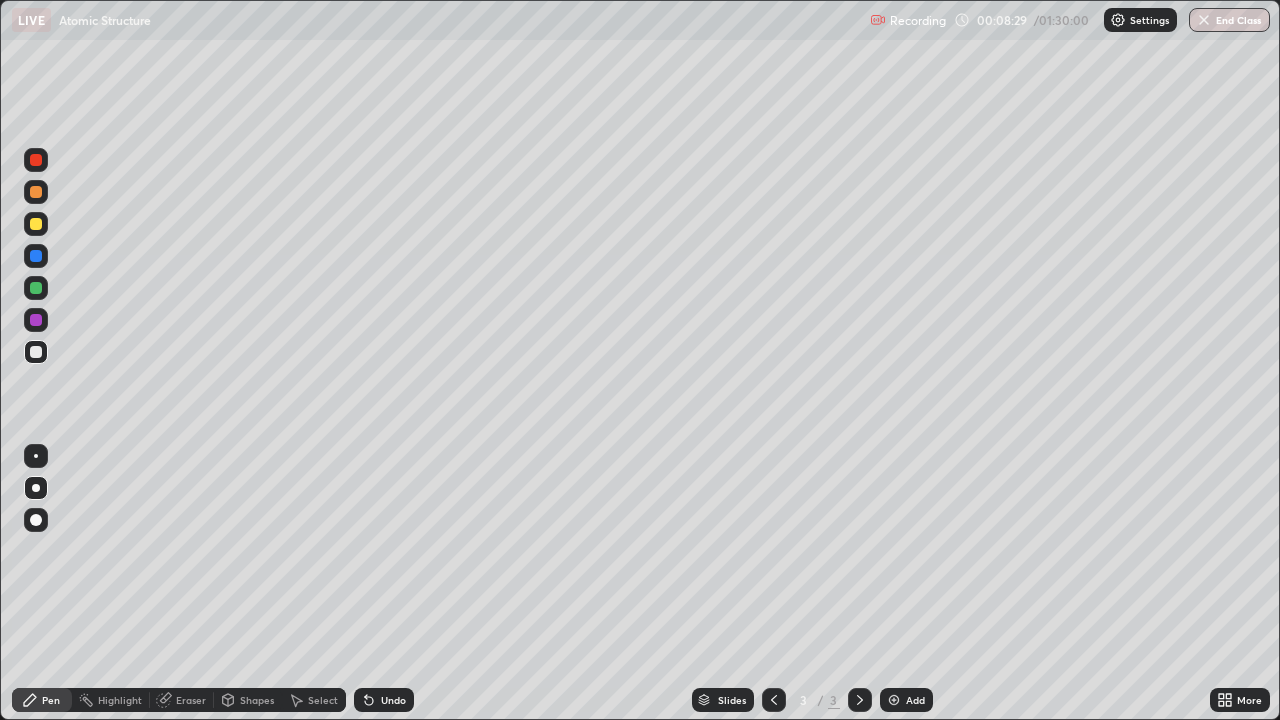 click at bounding box center [36, 288] 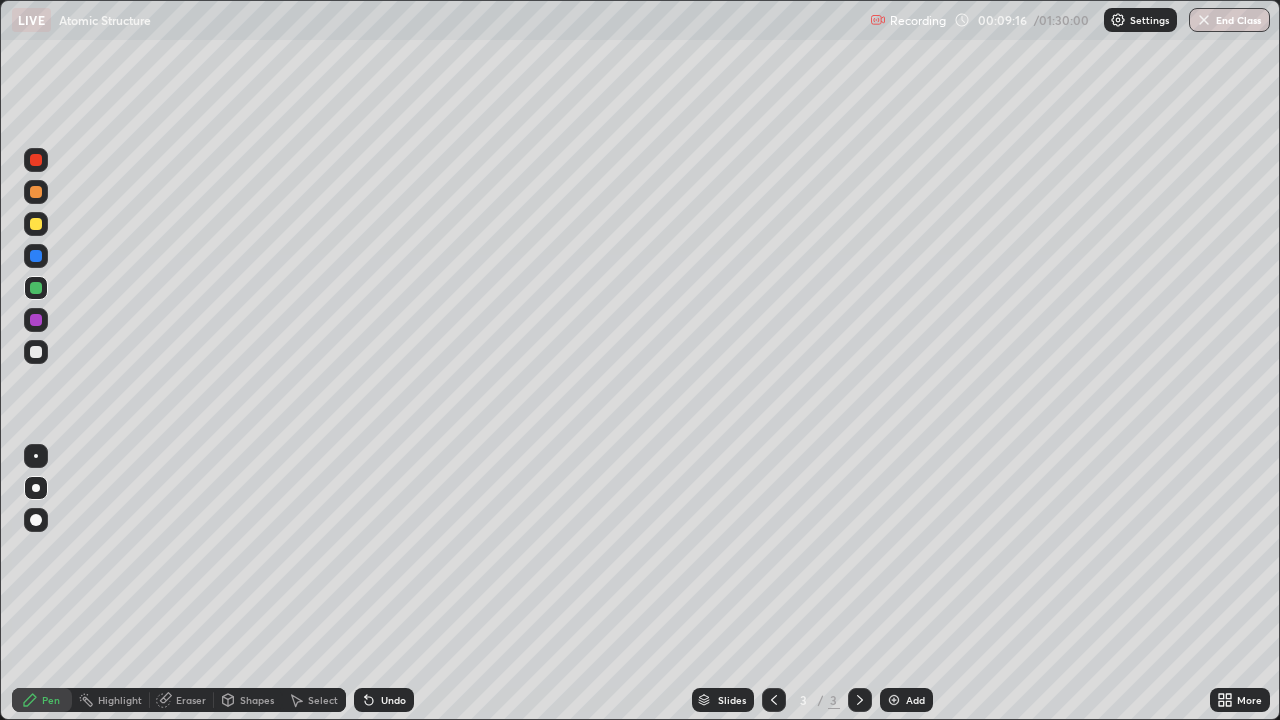 click on "Add" at bounding box center (915, 700) 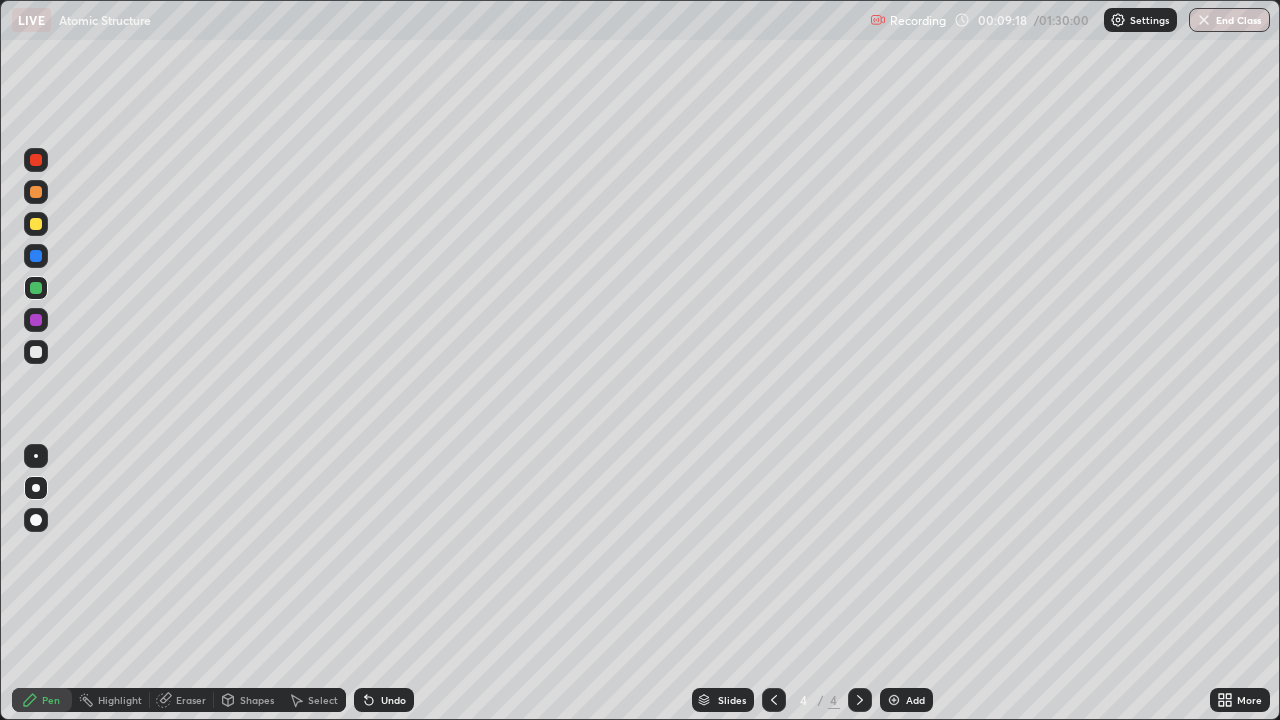 click at bounding box center [36, 352] 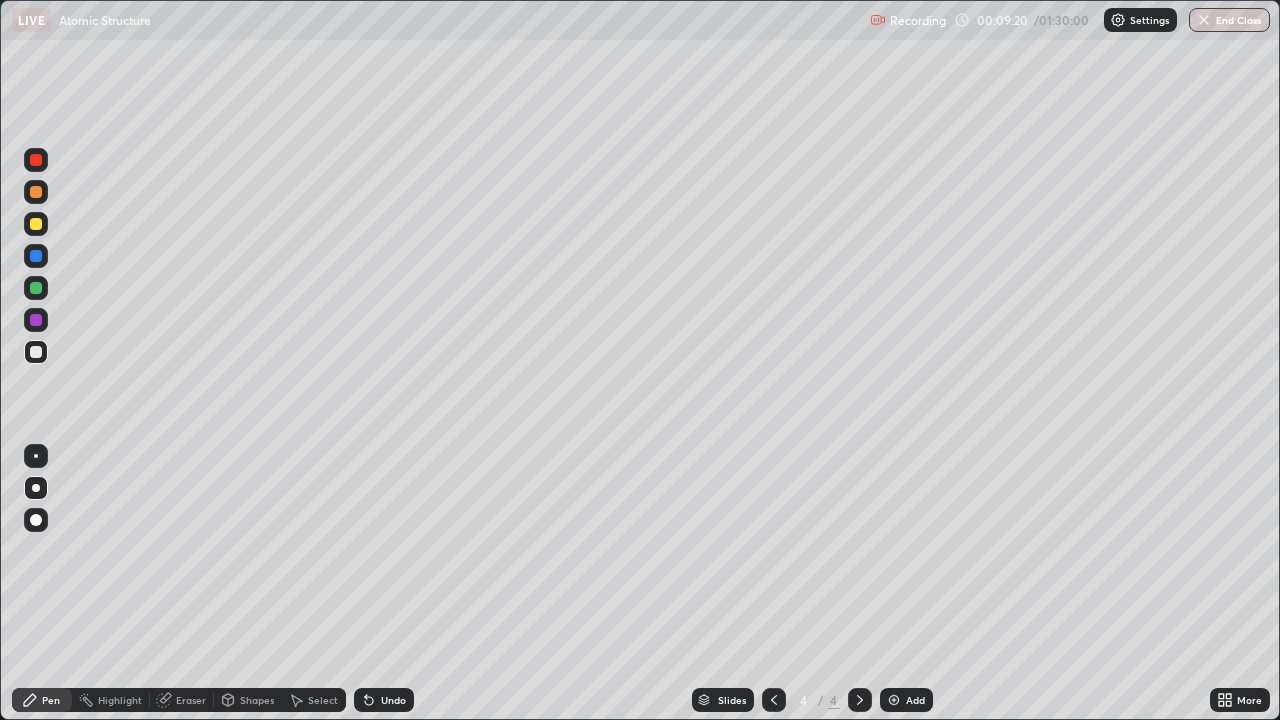click at bounding box center [36, 192] 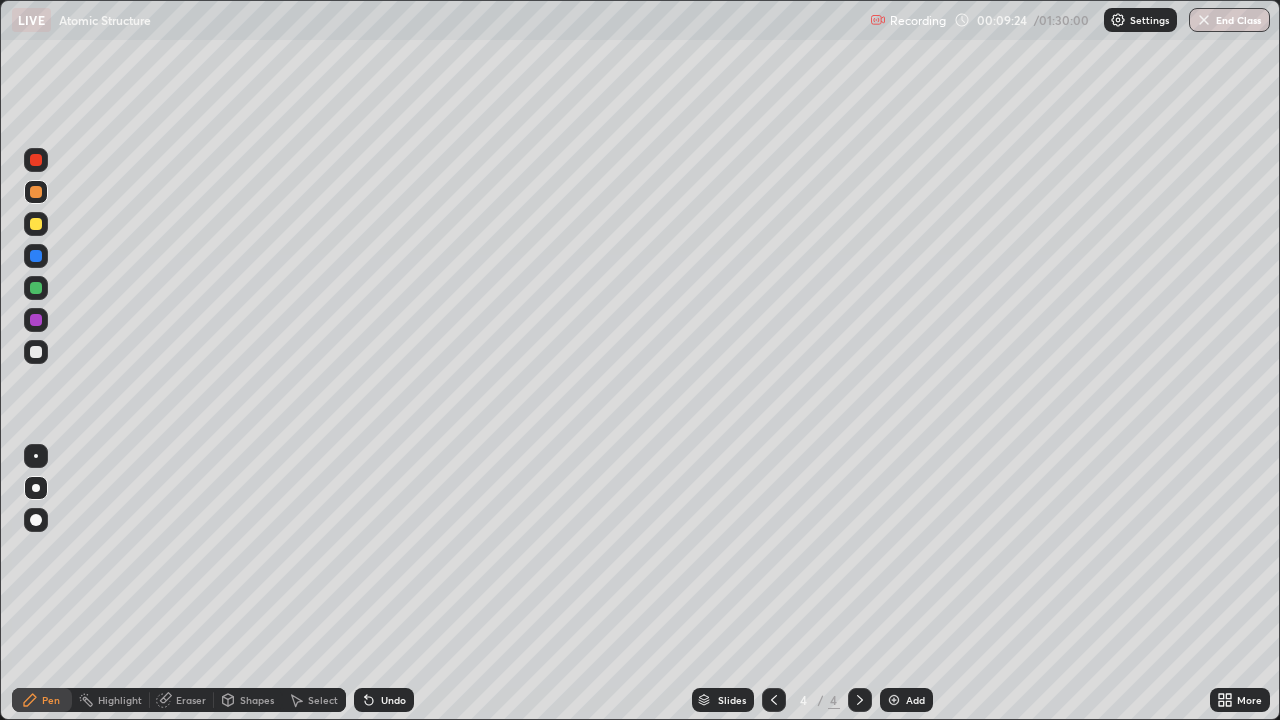 click at bounding box center (36, 224) 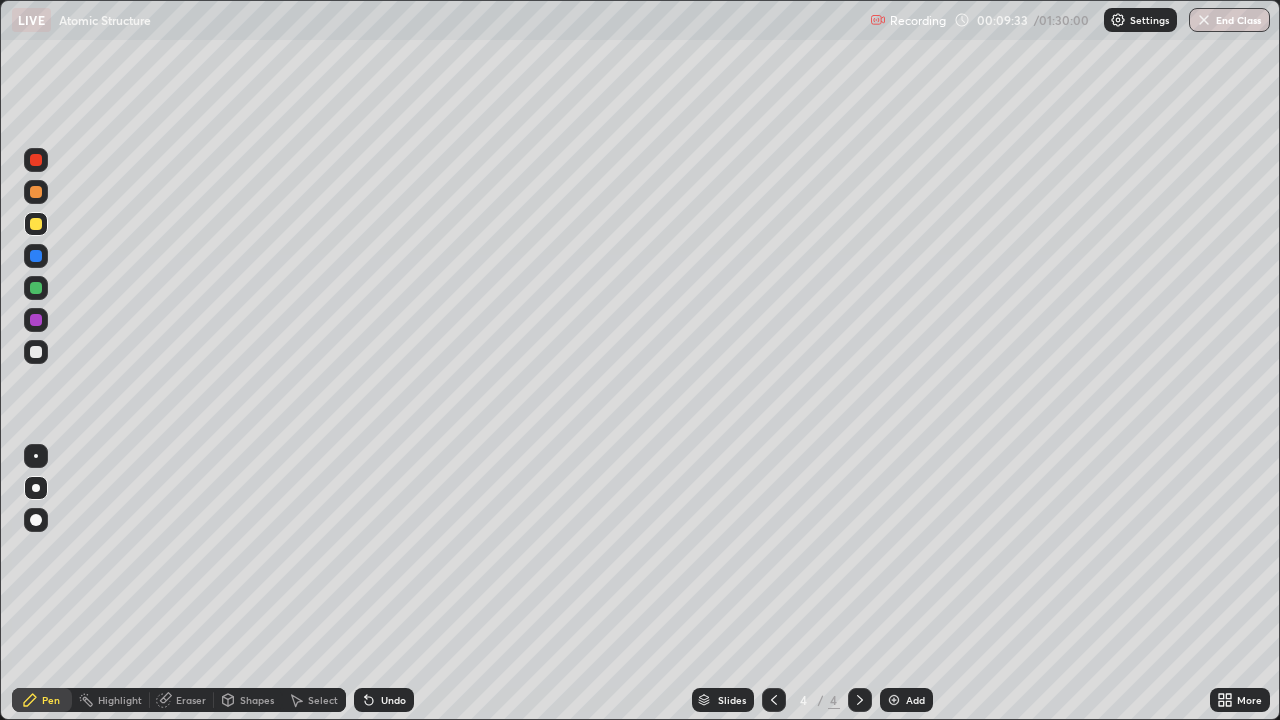 click on "Undo" at bounding box center (393, 700) 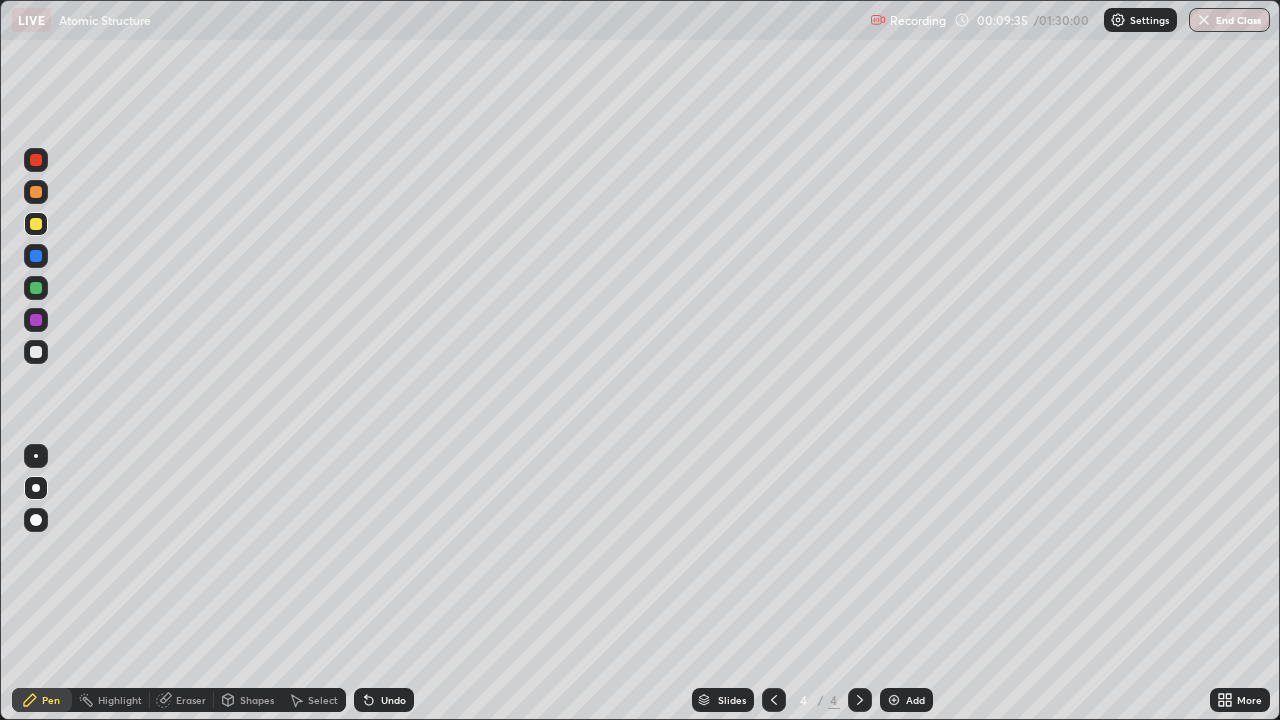 click on "Undo" at bounding box center (393, 700) 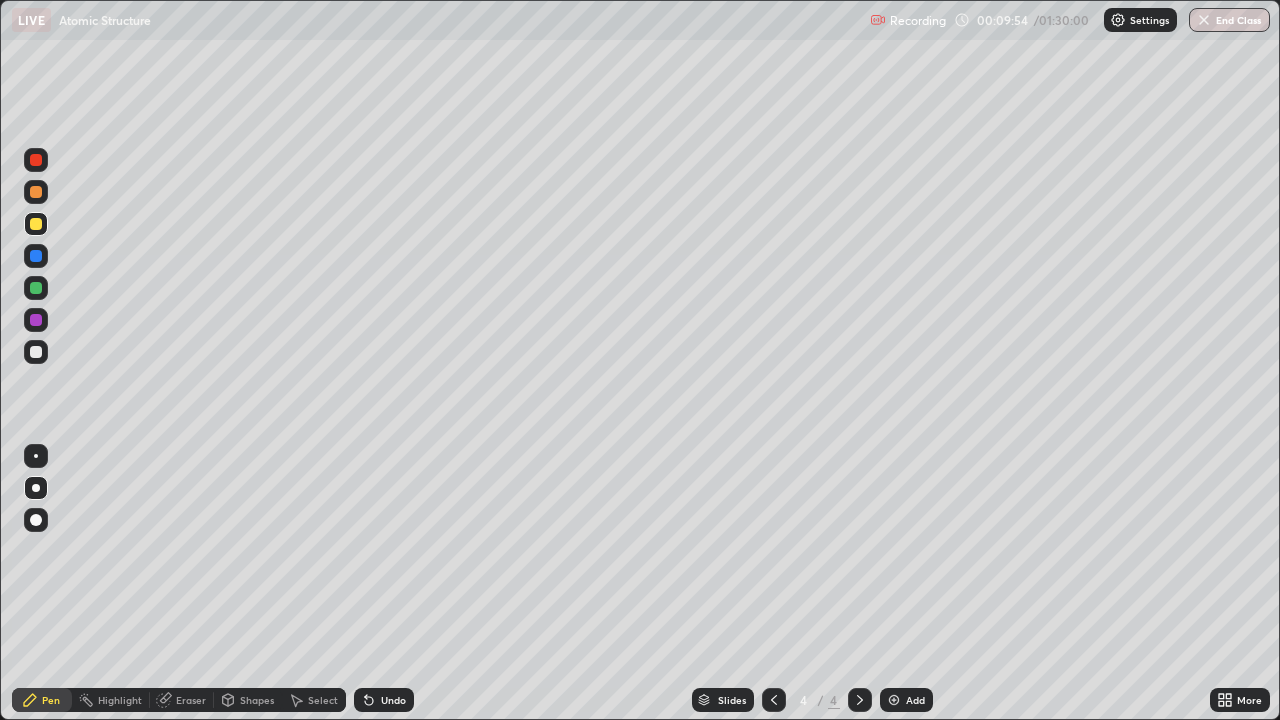 click 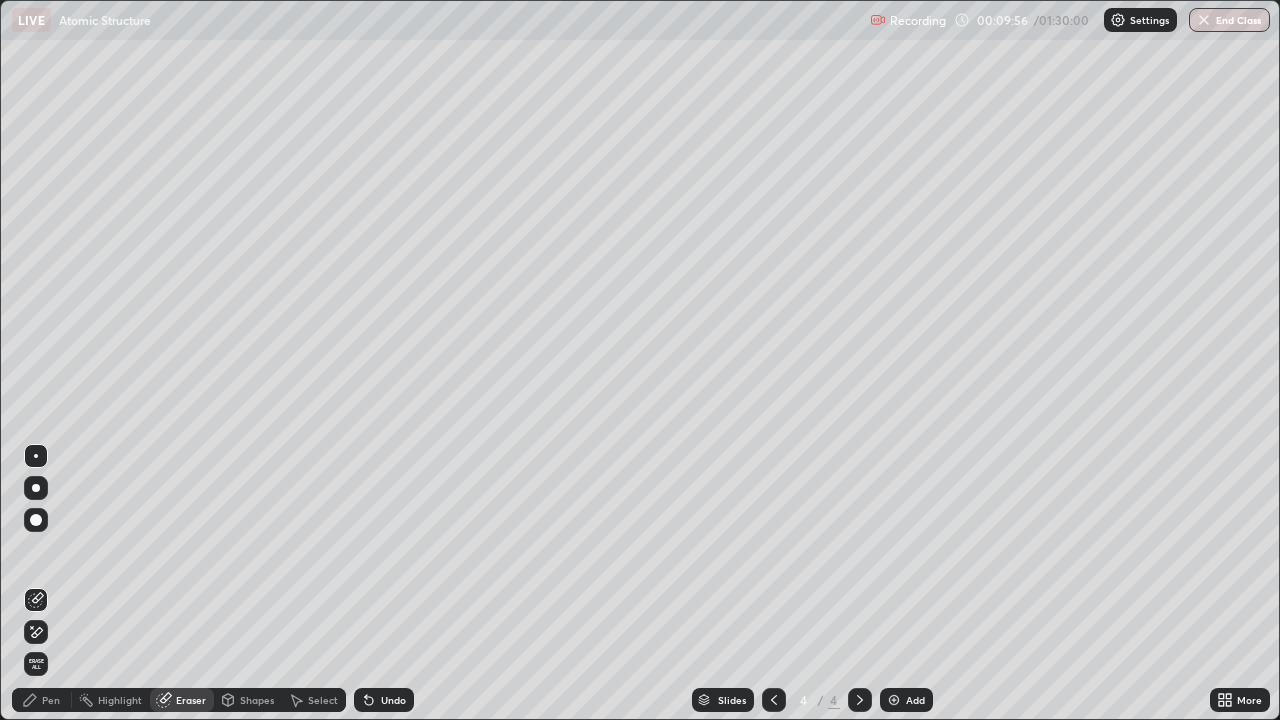 click 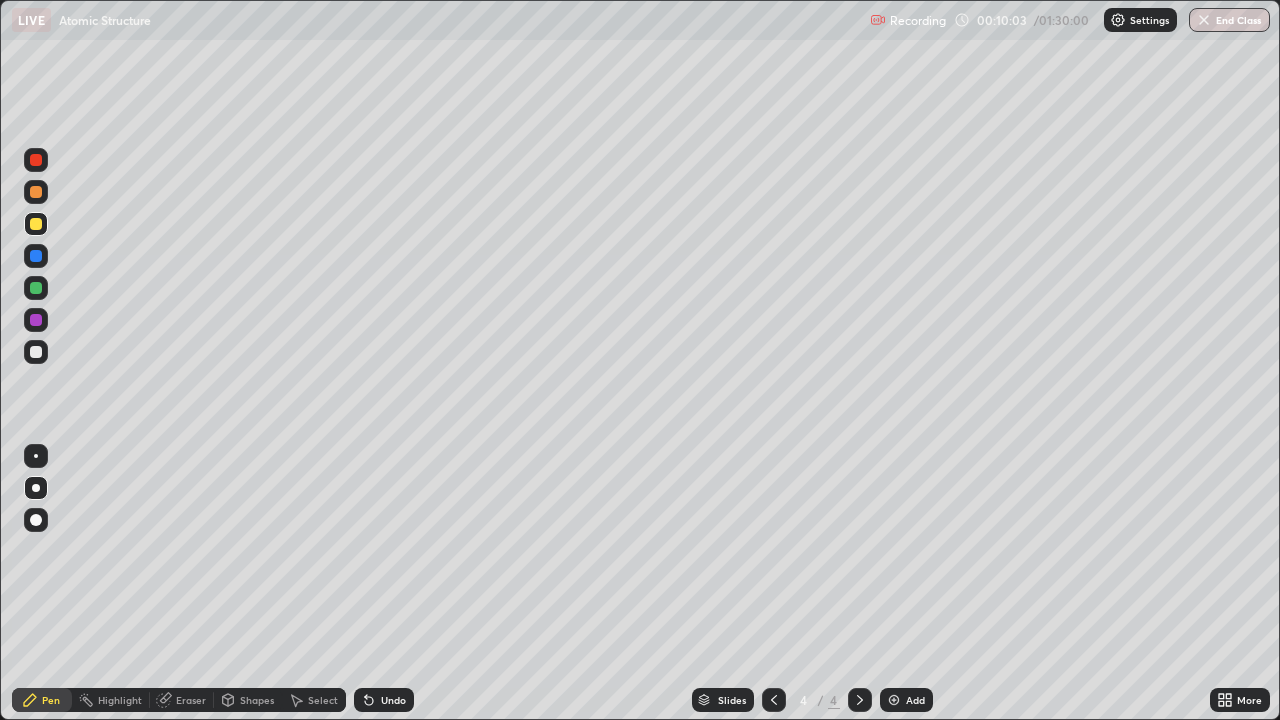 click on "Undo" at bounding box center (384, 700) 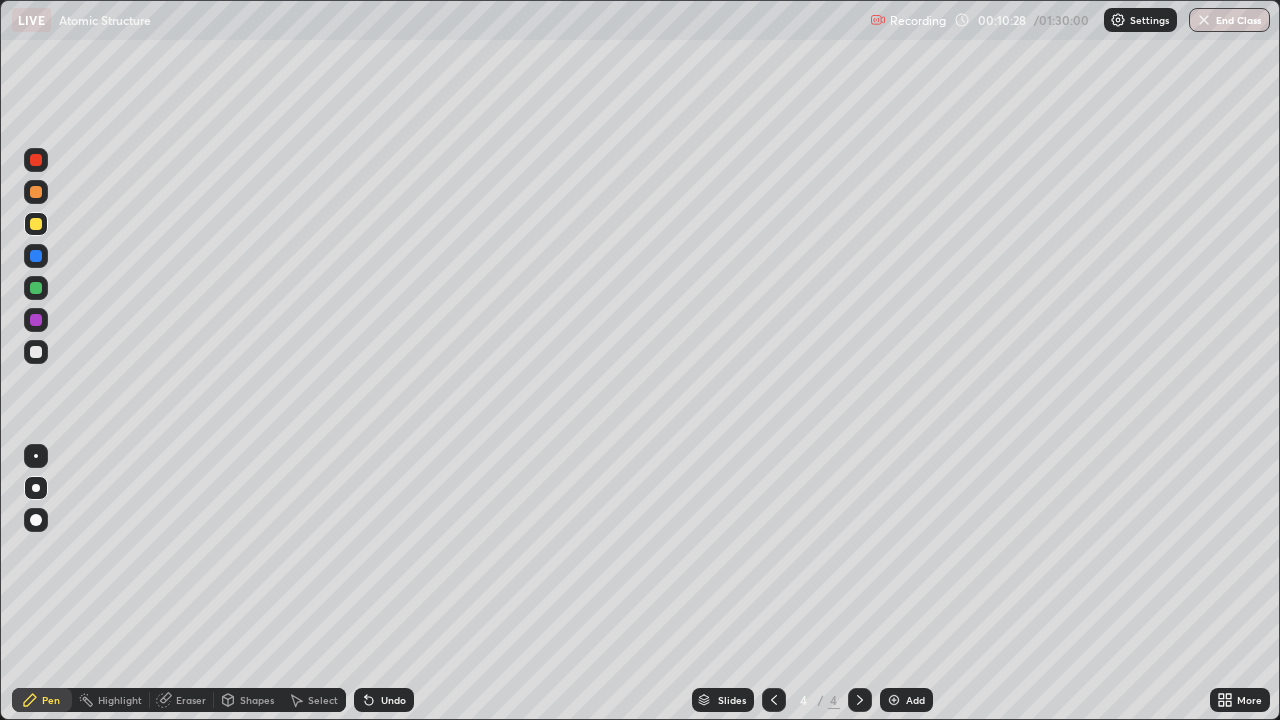 click at bounding box center [36, 320] 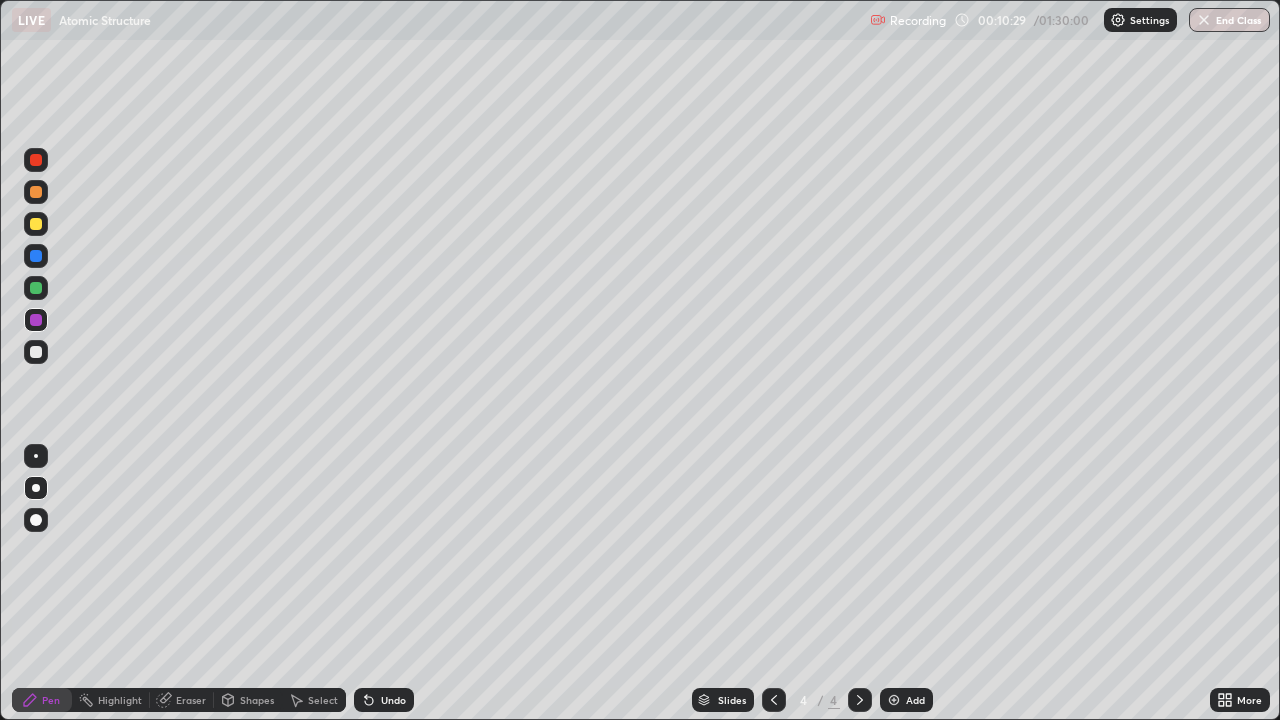 click at bounding box center [36, 224] 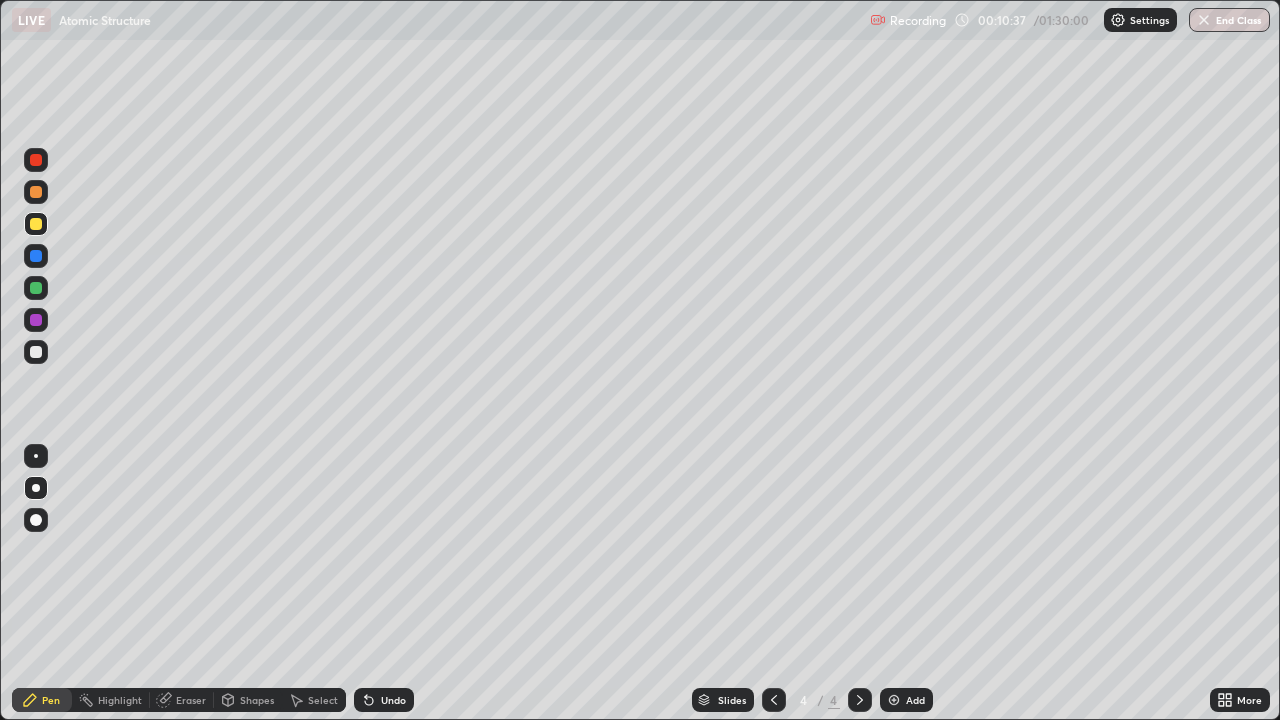 click on "Shapes" at bounding box center (257, 700) 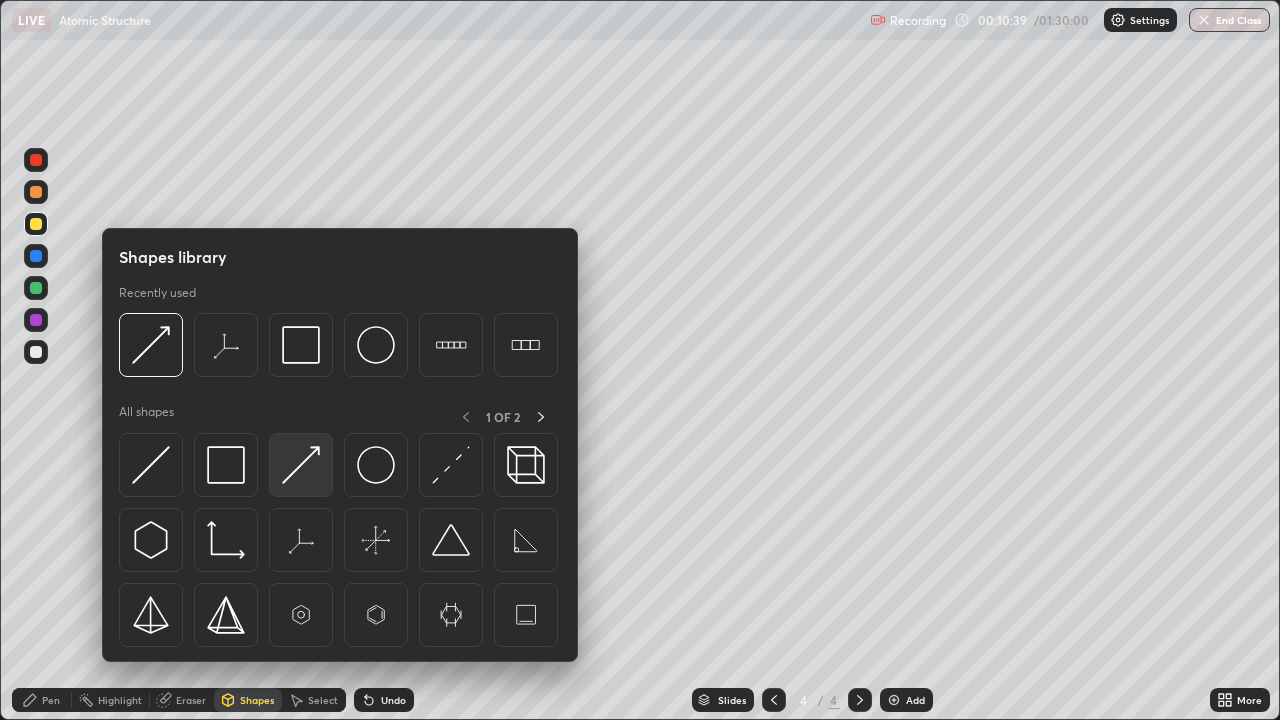 click at bounding box center (301, 465) 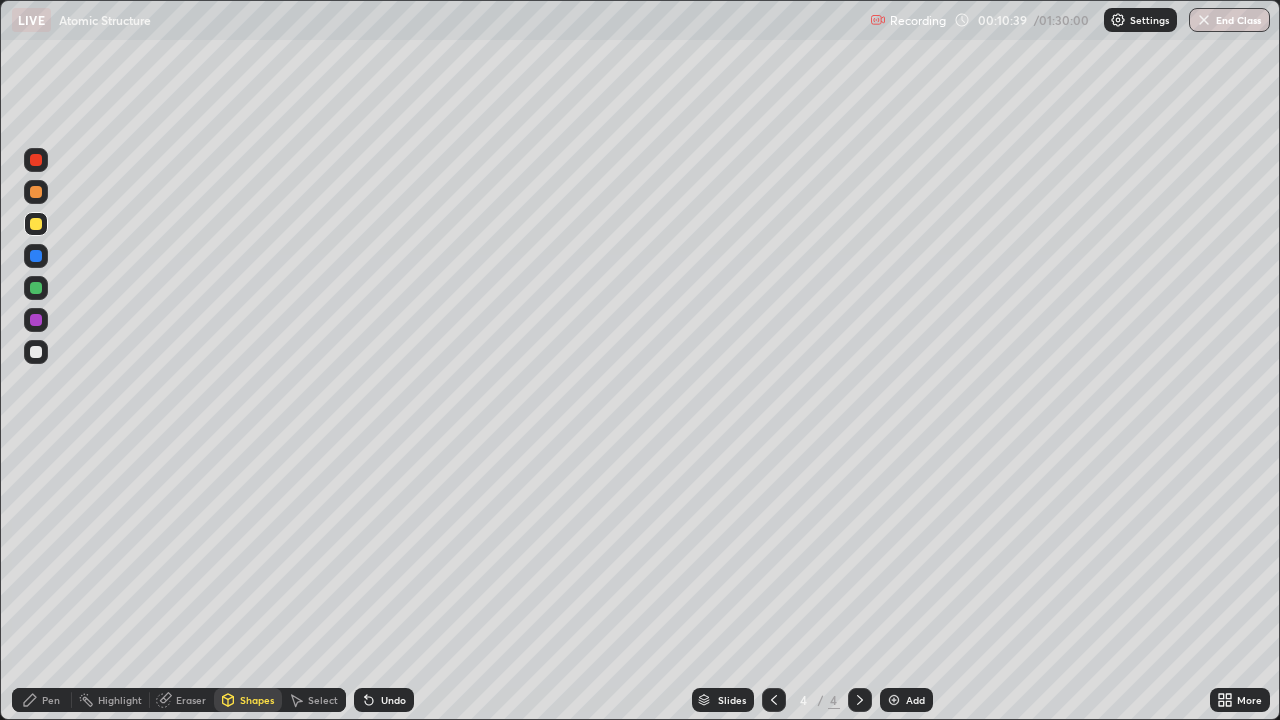 click at bounding box center (36, 352) 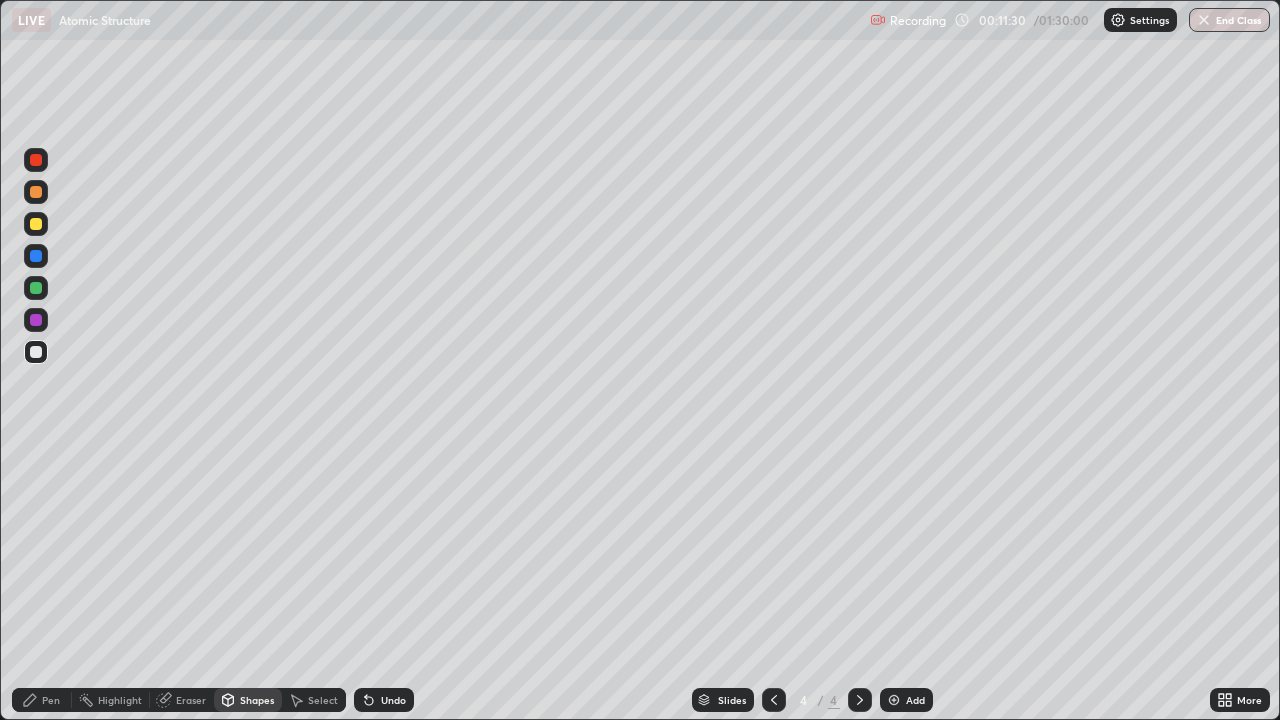click on "Shapes" at bounding box center (257, 700) 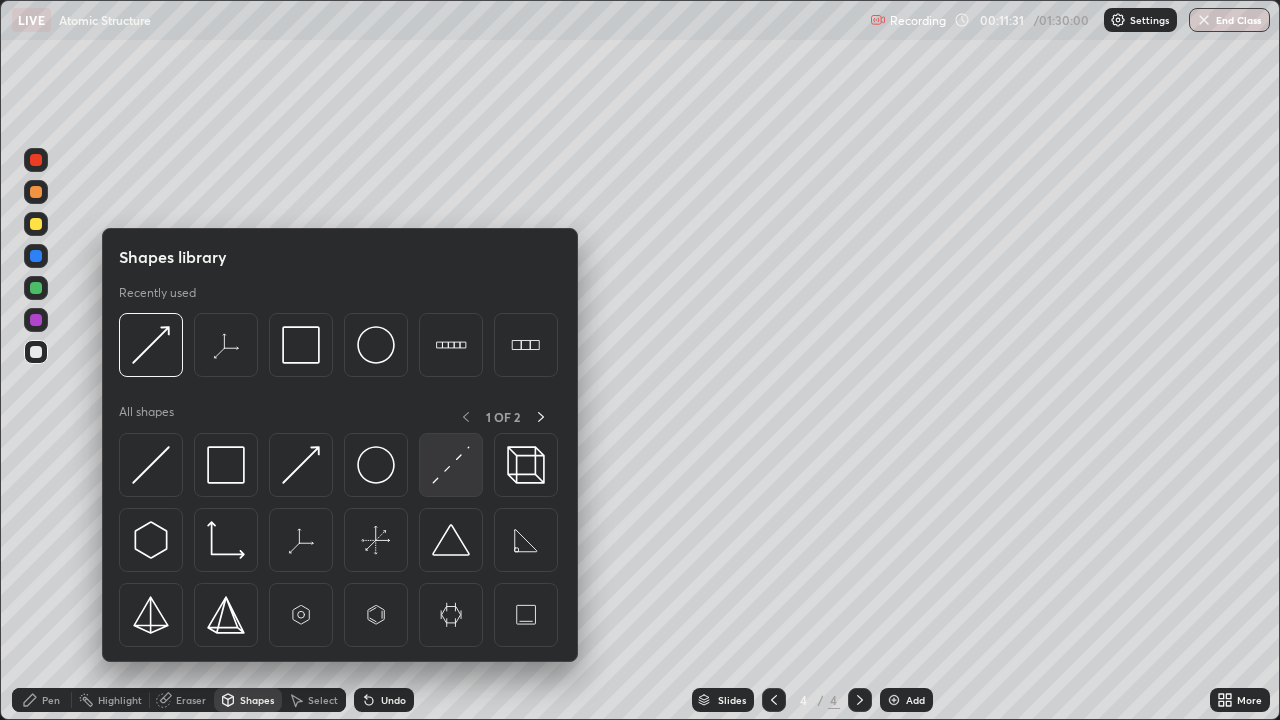 click at bounding box center [451, 465] 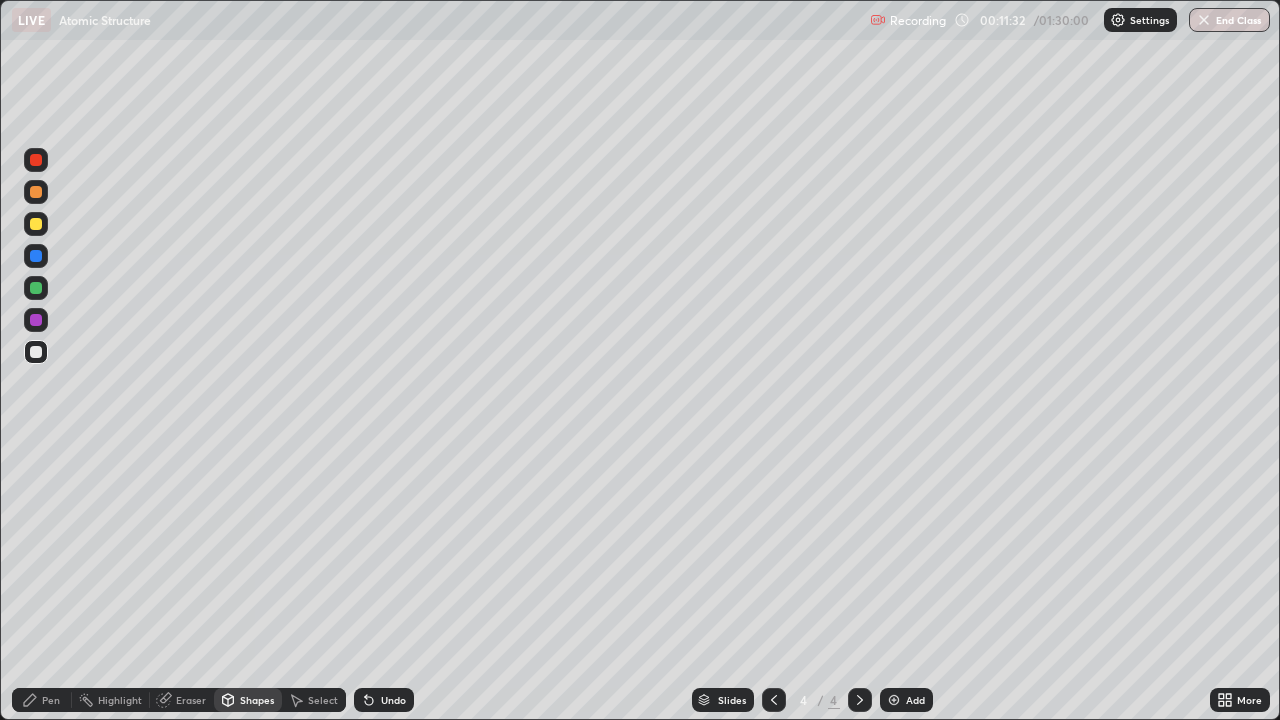 click at bounding box center [36, 256] 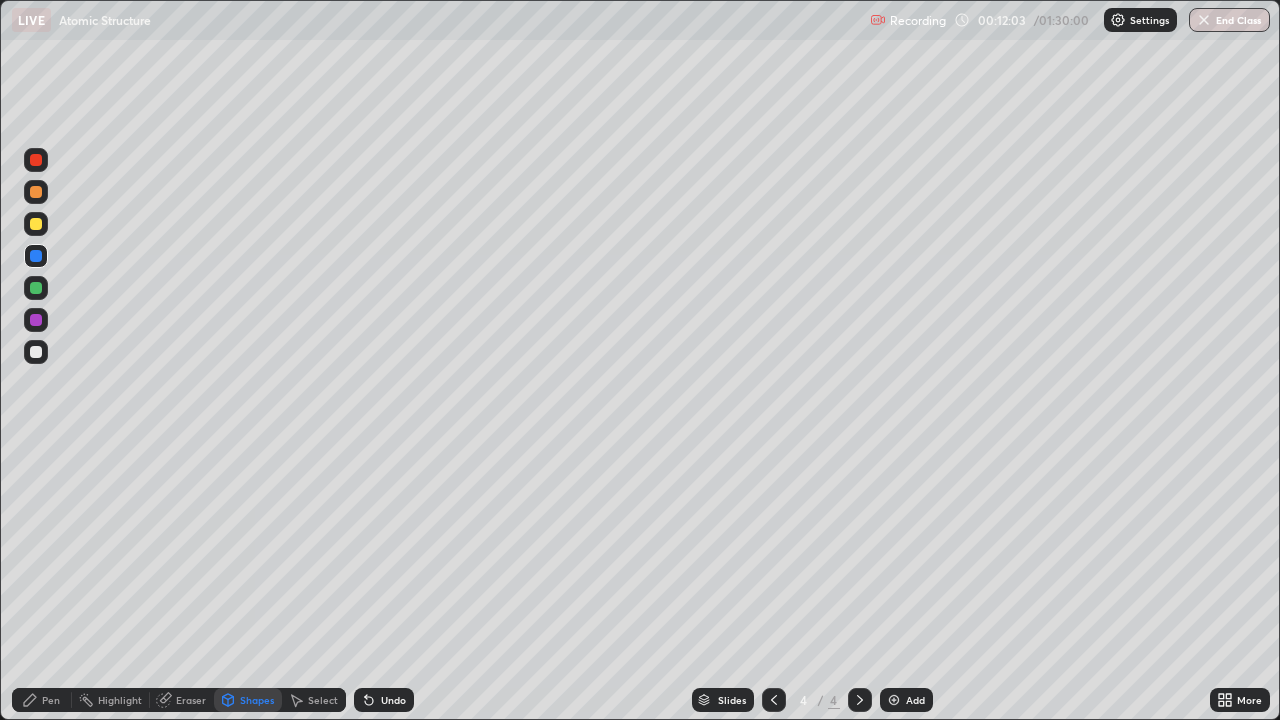 click at bounding box center (36, 288) 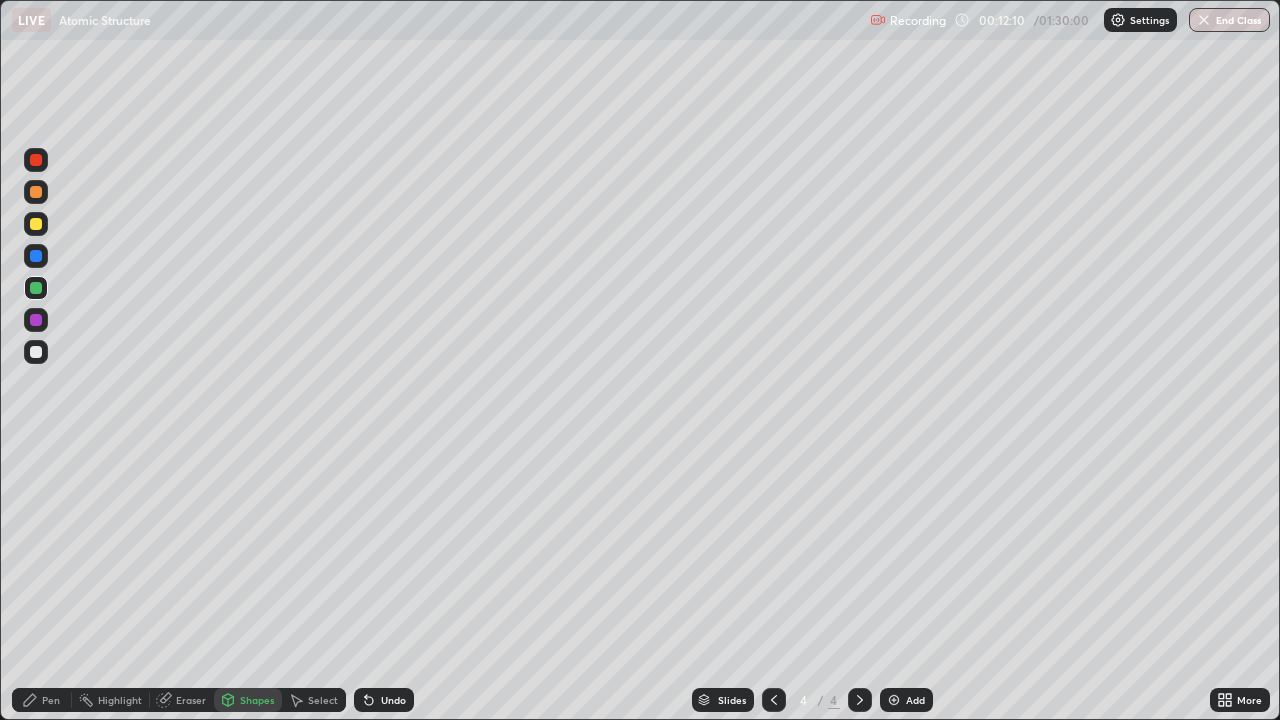 click on "Undo" at bounding box center (393, 700) 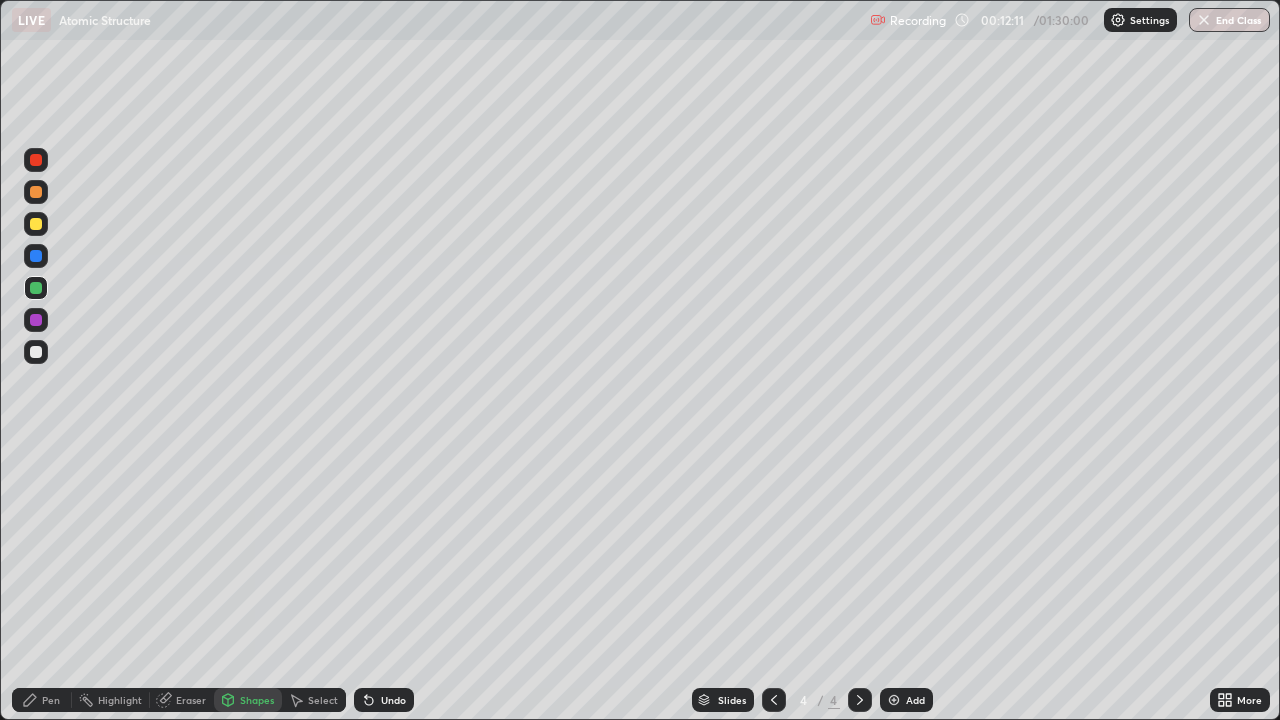 click on "Pen" at bounding box center [51, 700] 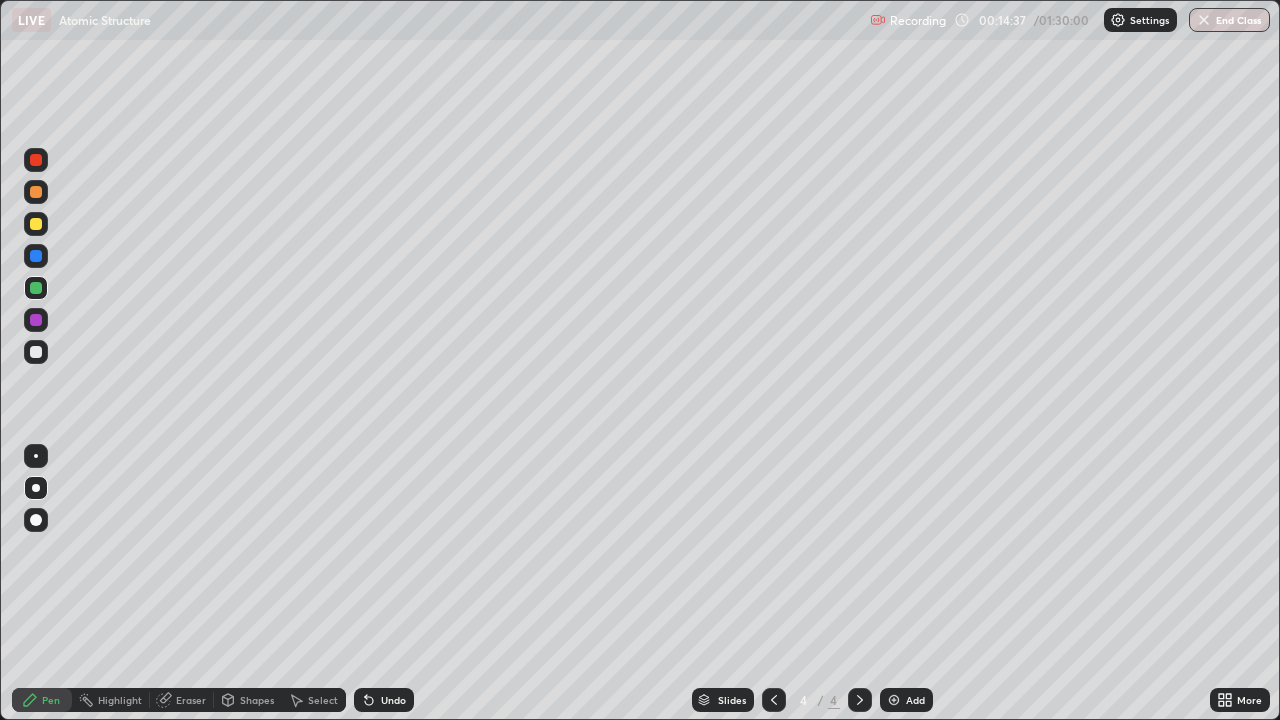 click at bounding box center [36, 224] 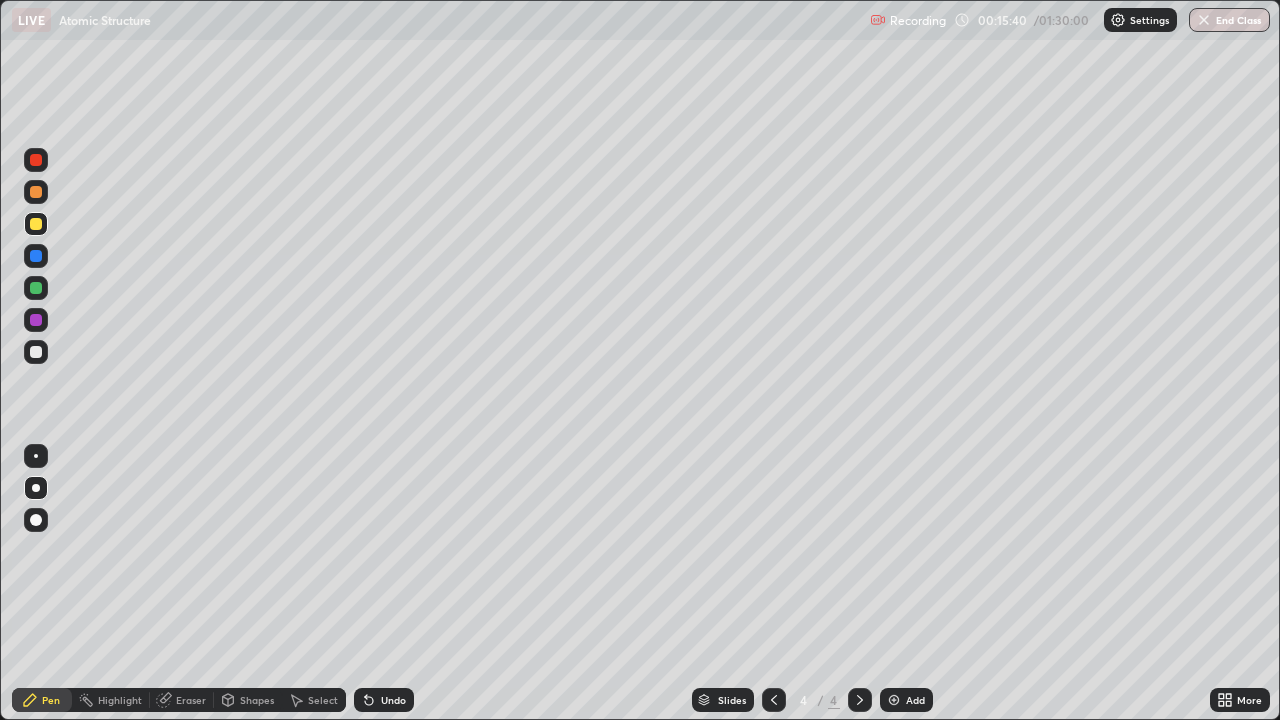 click at bounding box center (36, 224) 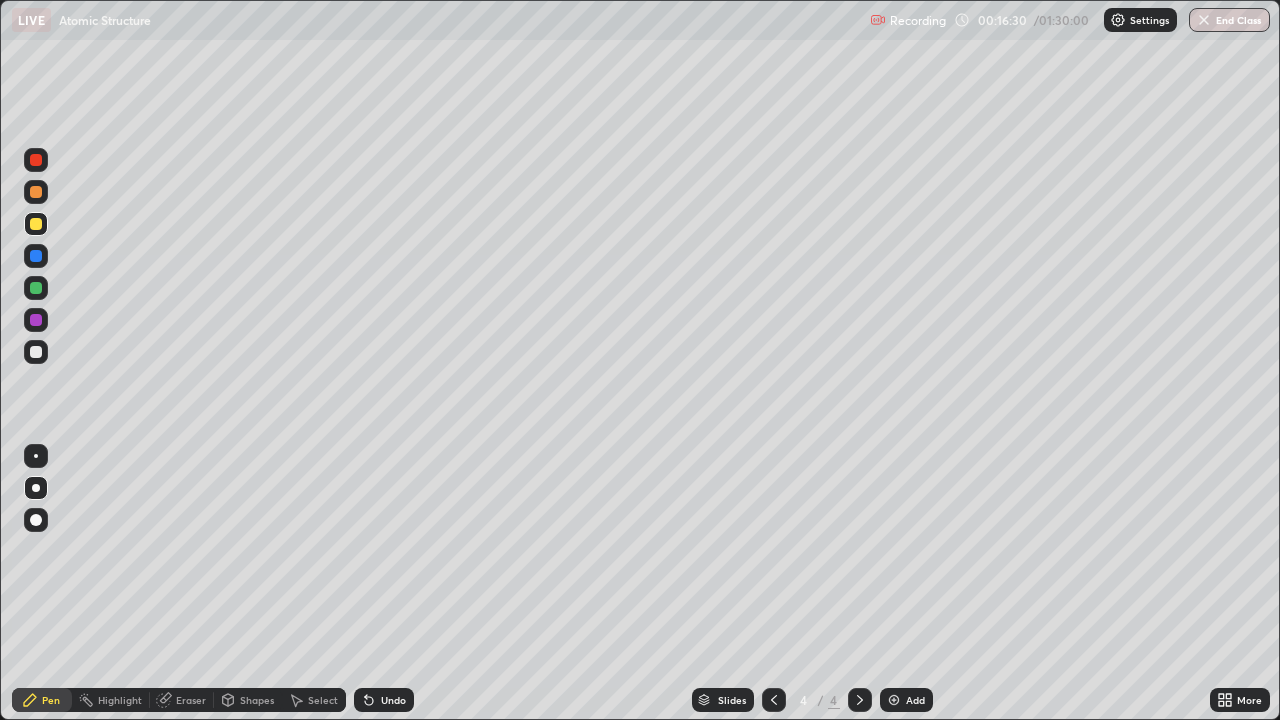 click on "Add" at bounding box center (915, 700) 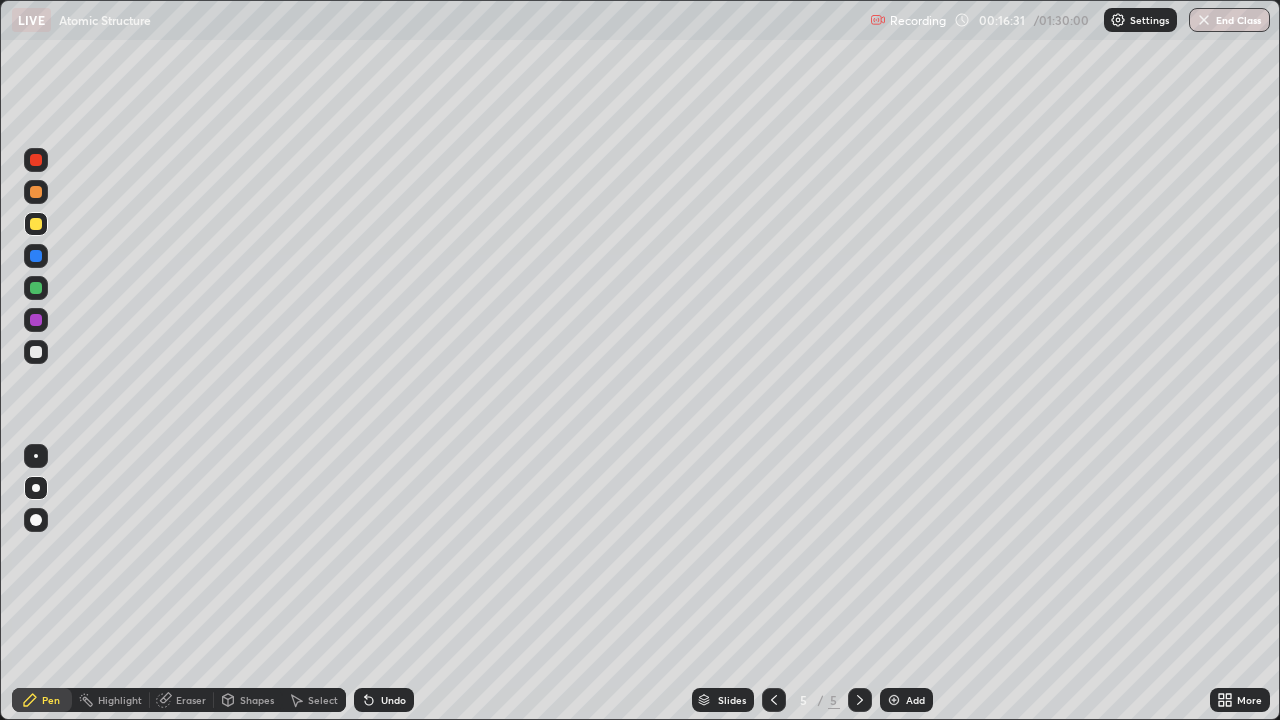click at bounding box center (36, 352) 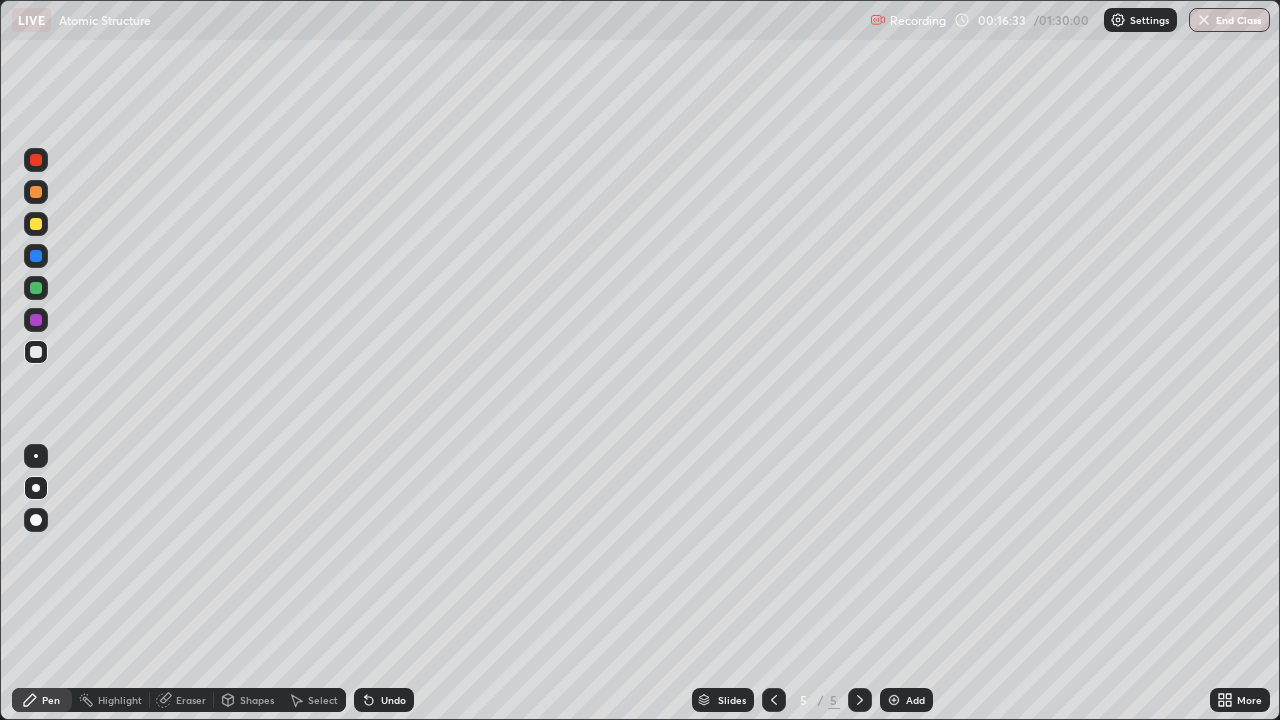 click at bounding box center [36, 224] 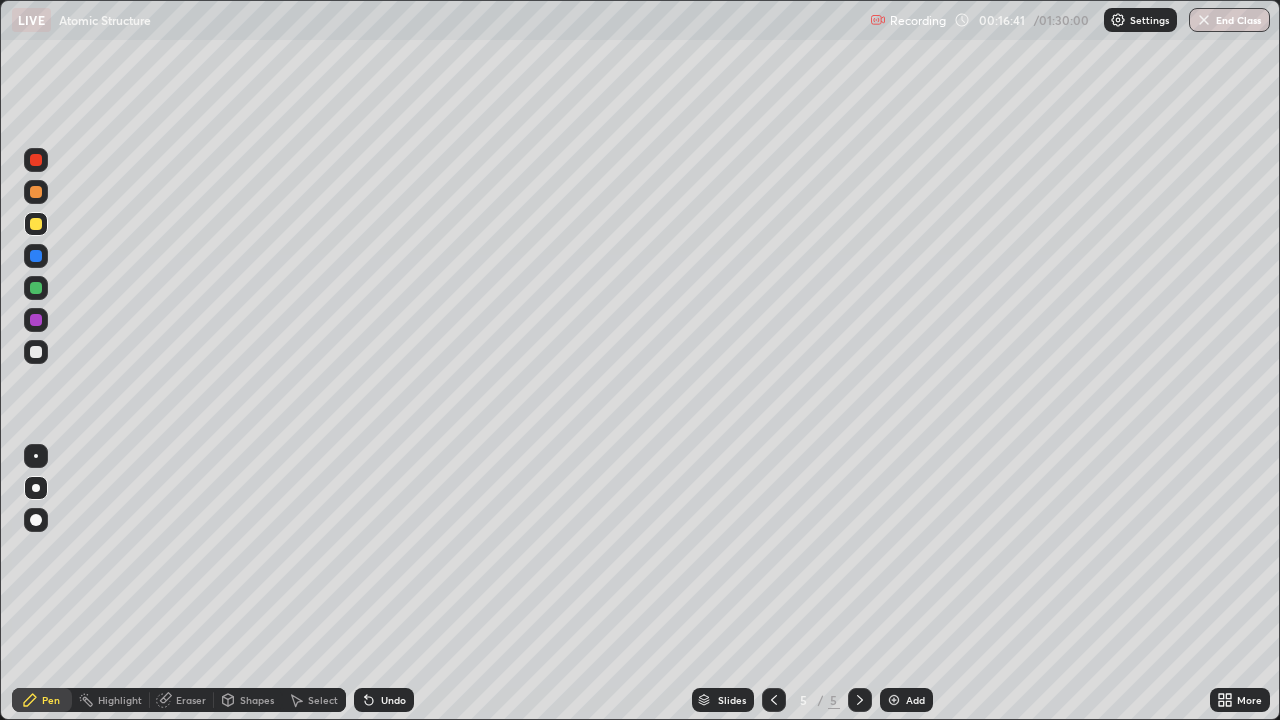 click at bounding box center (36, 352) 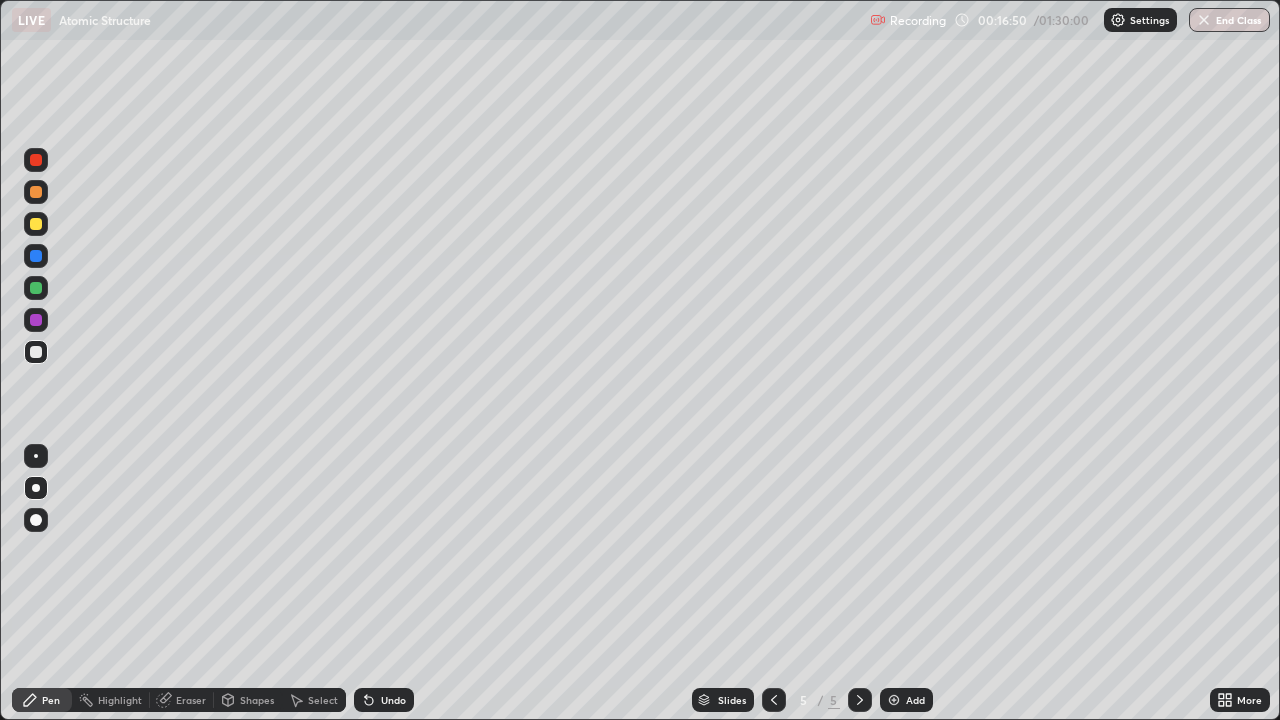 click at bounding box center (774, 700) 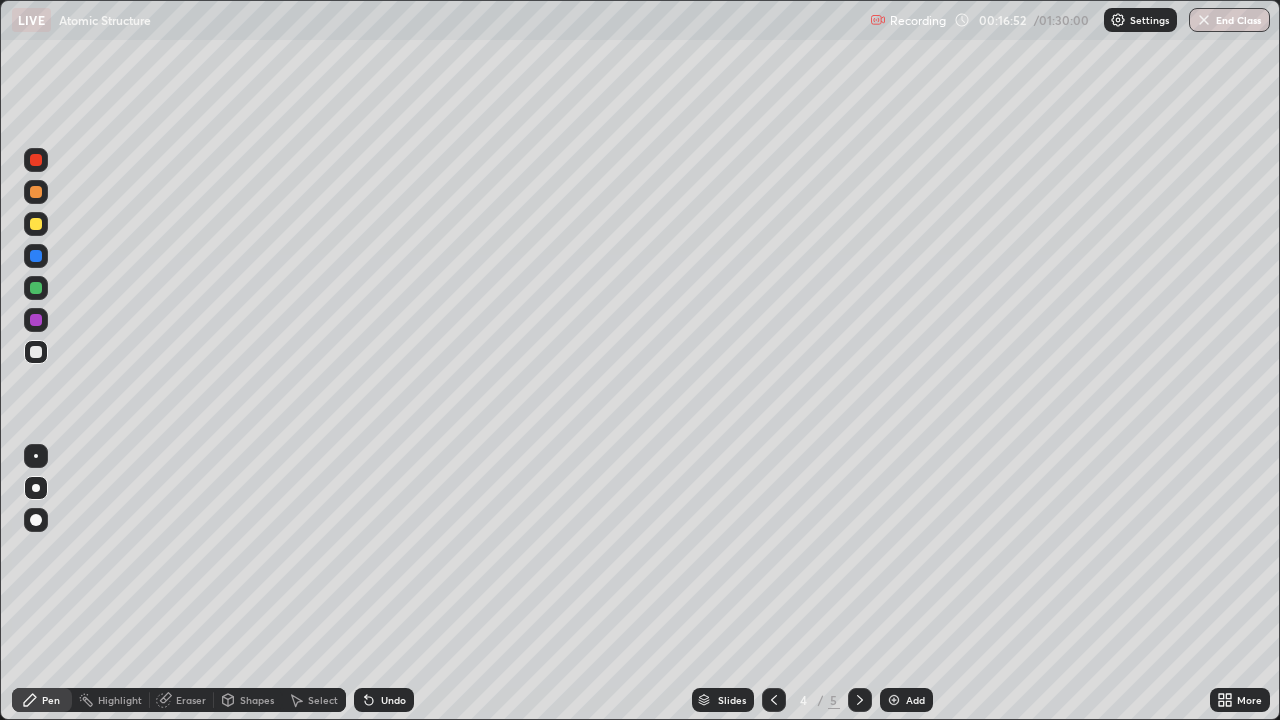 click on "Select" at bounding box center [323, 700] 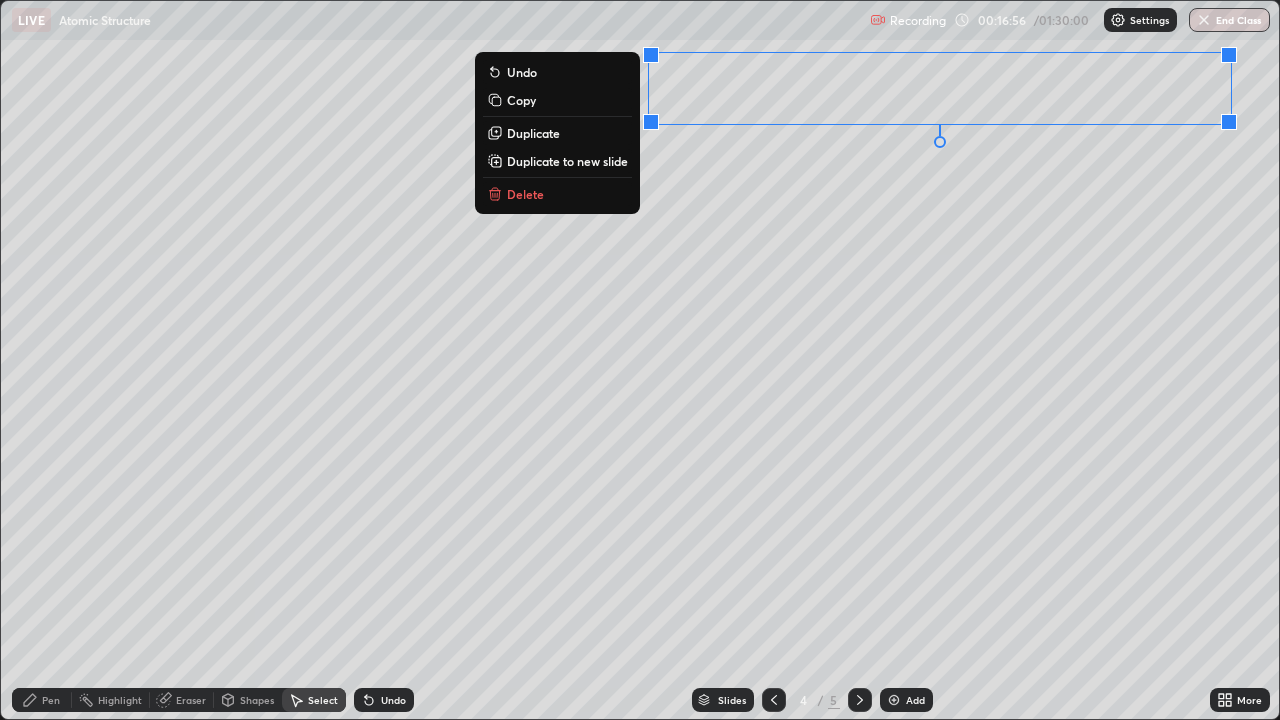 click on "Copy" at bounding box center [557, 100] 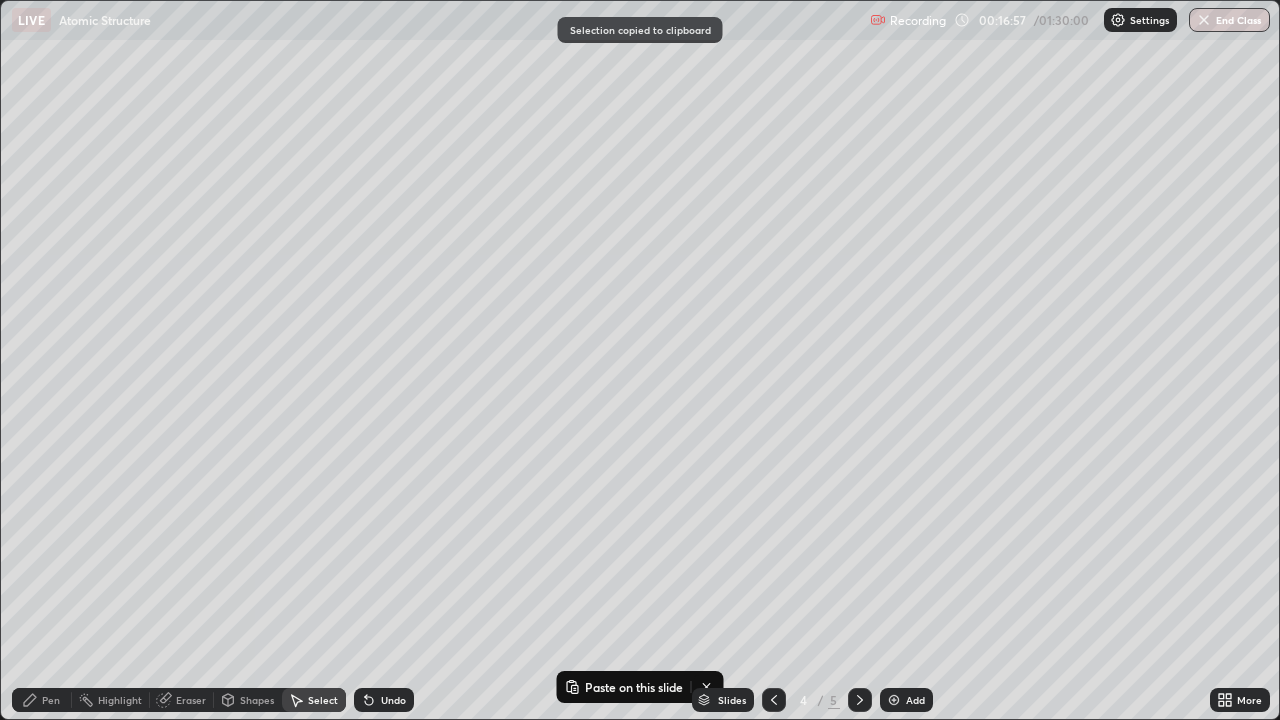 click 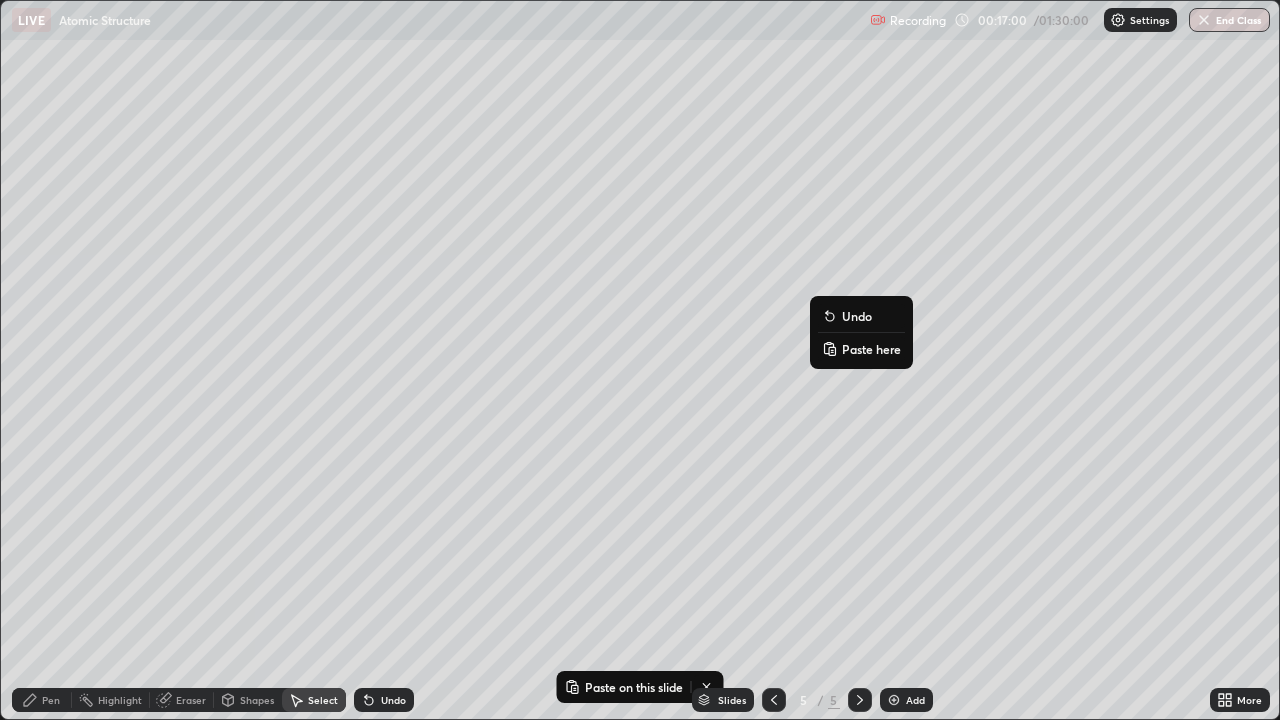click on "Paste here" at bounding box center [871, 349] 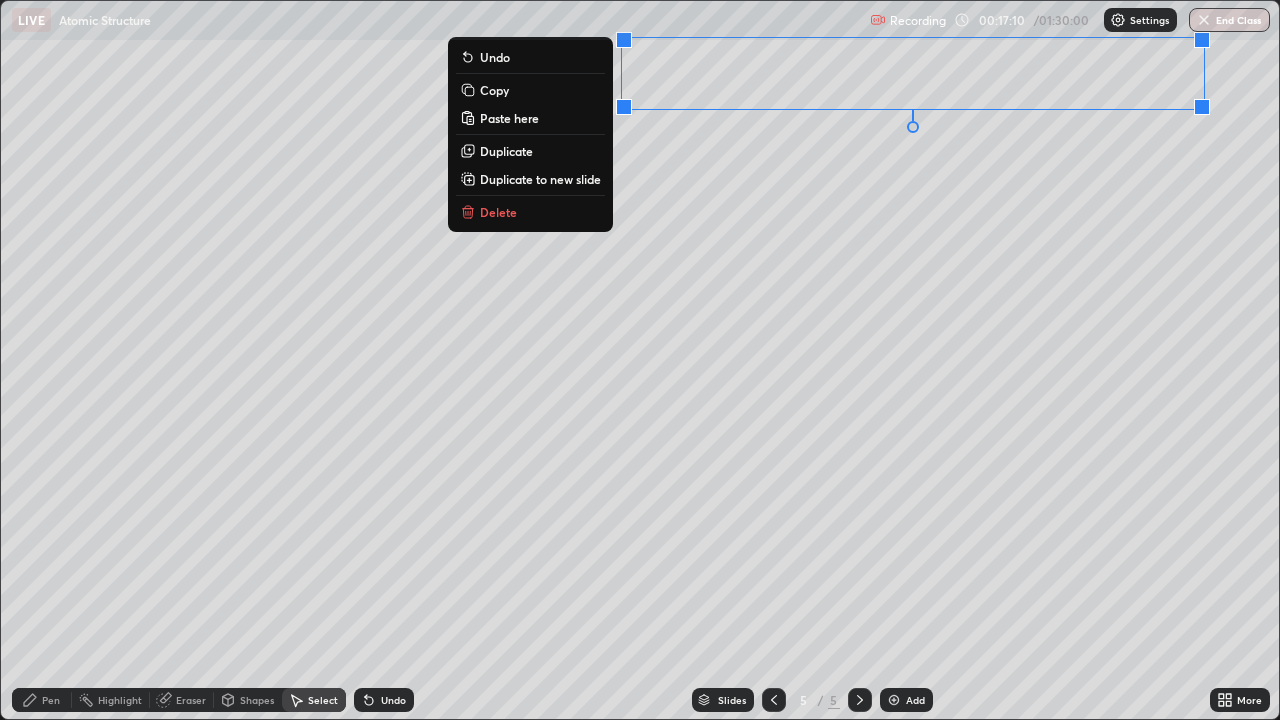 click on "0 ° Undo Copy Paste here Duplicate Duplicate to new slide Delete" at bounding box center (640, 360) 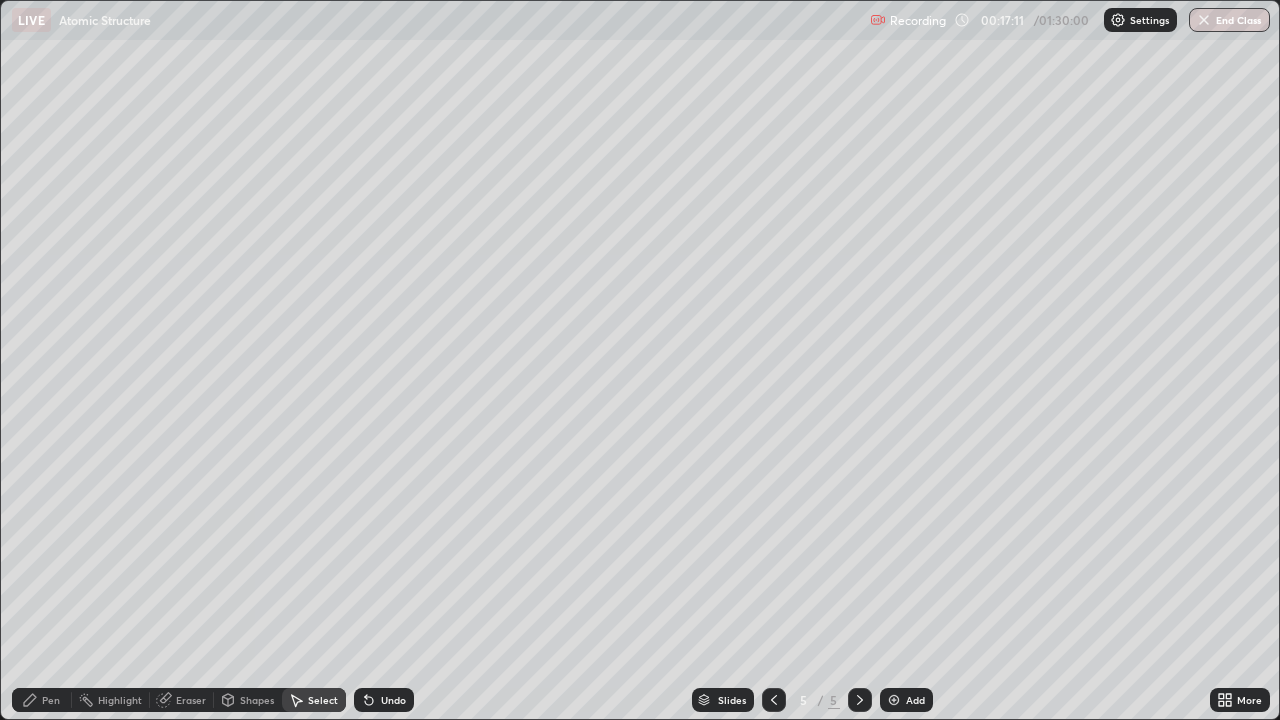 click on "Eraser" at bounding box center (191, 700) 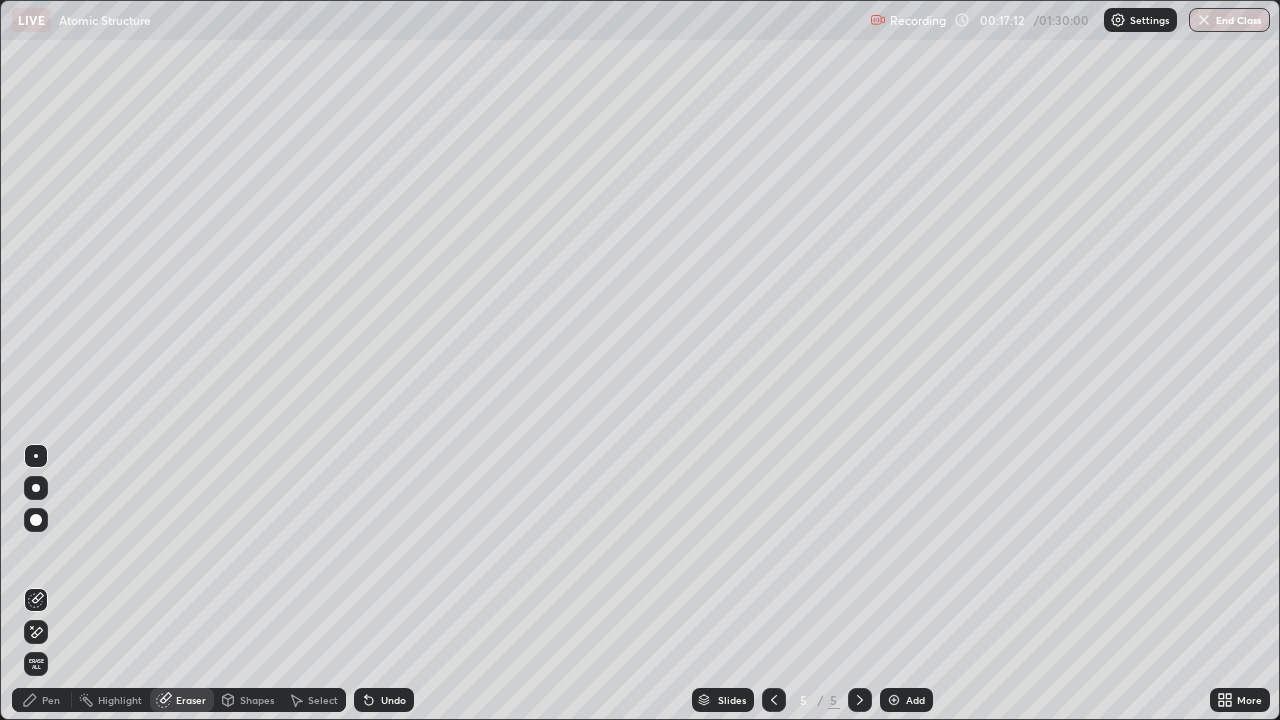 click 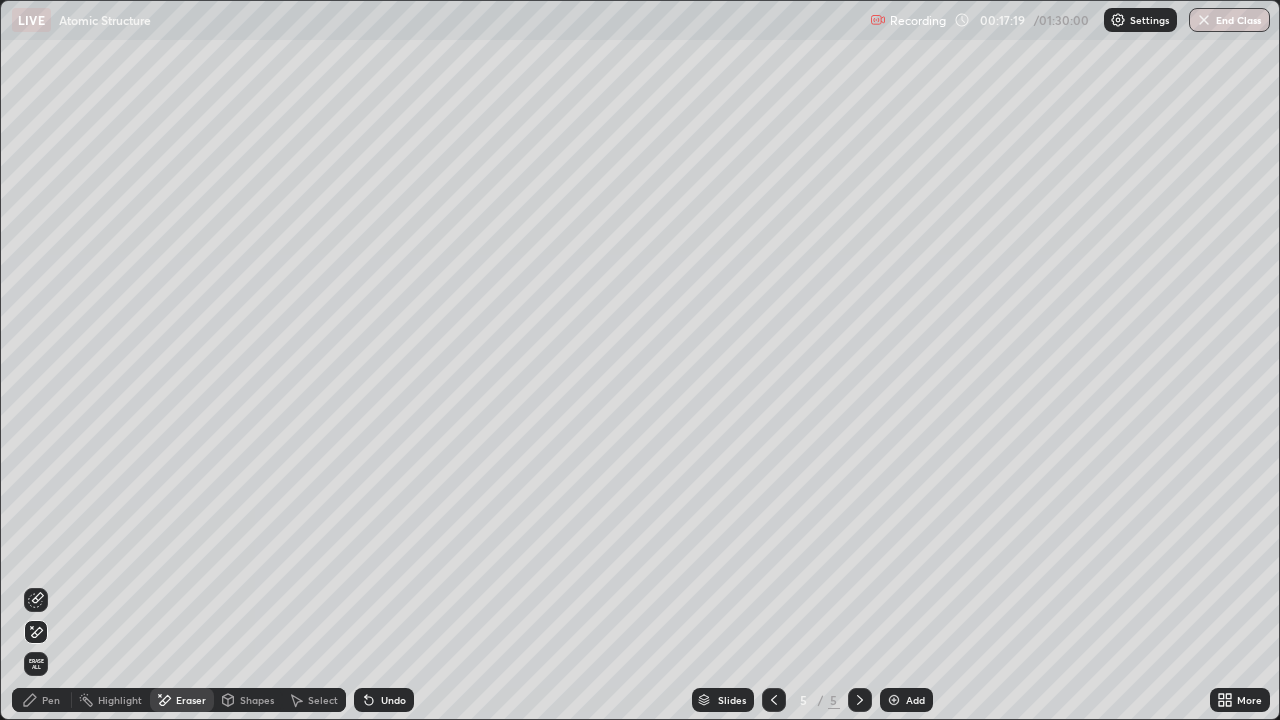 click on "Undo" at bounding box center [393, 700] 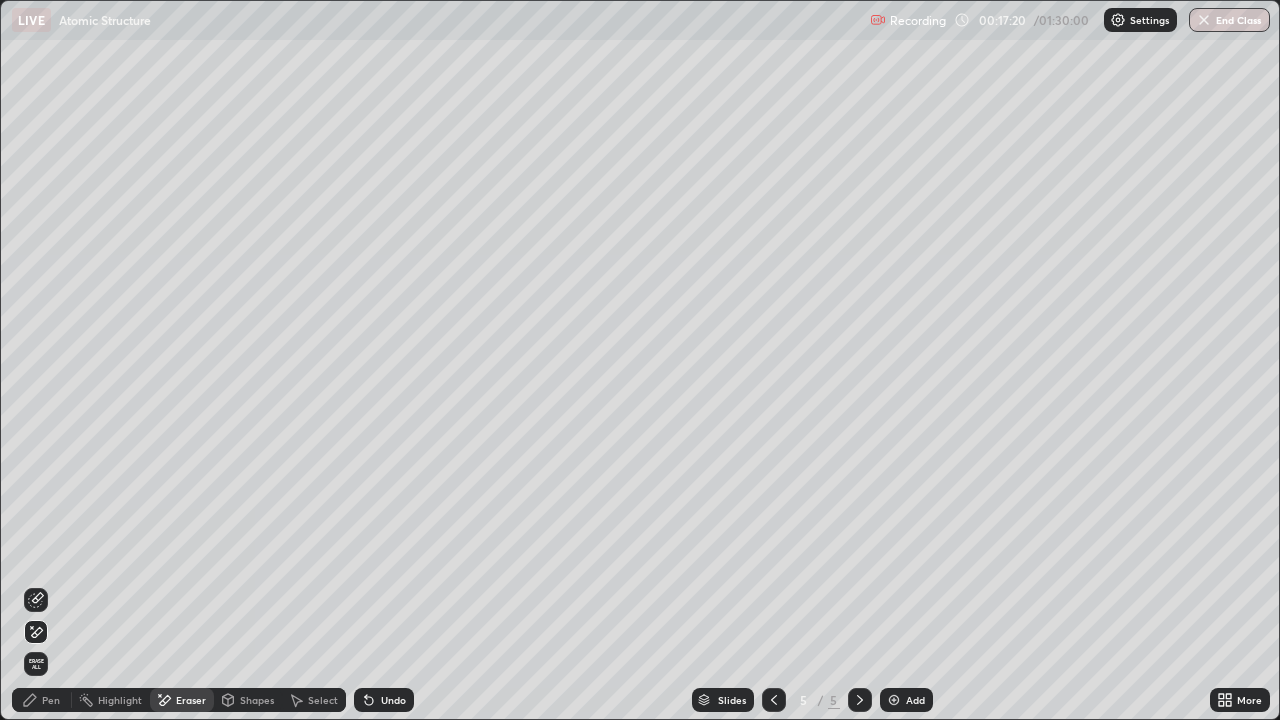 click on "Undo" at bounding box center [393, 700] 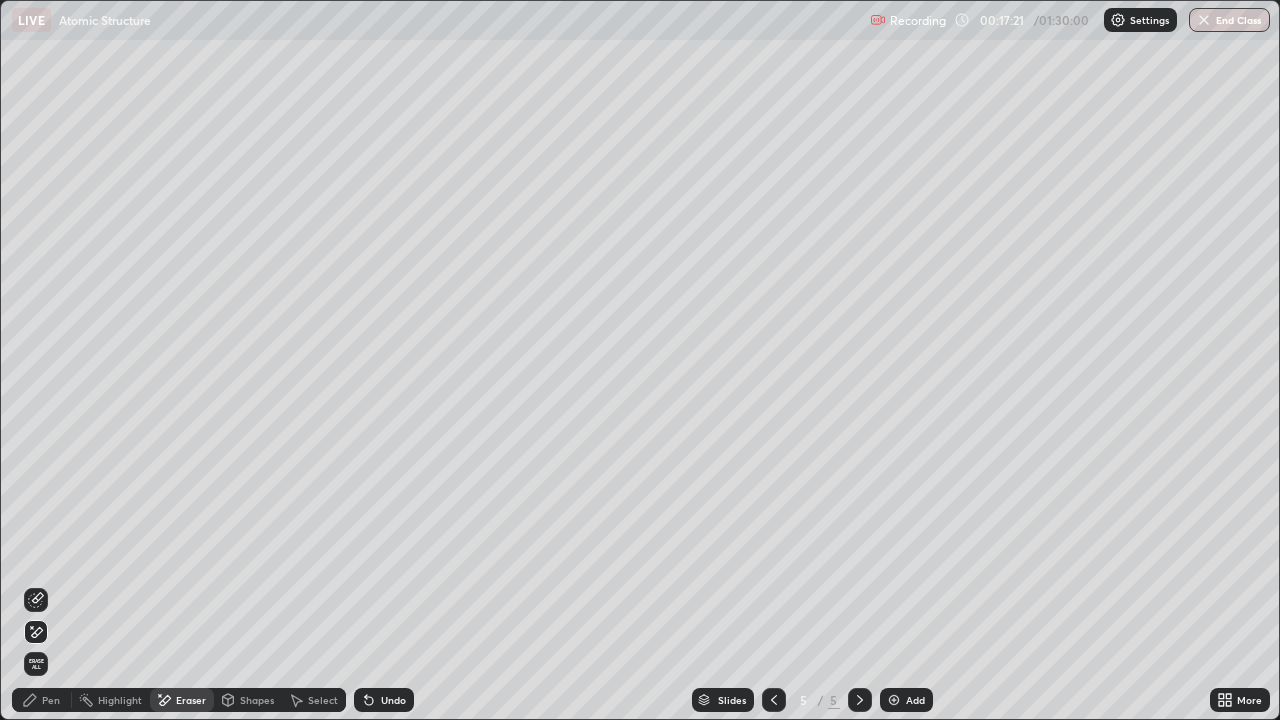 click on "Undo" at bounding box center (384, 700) 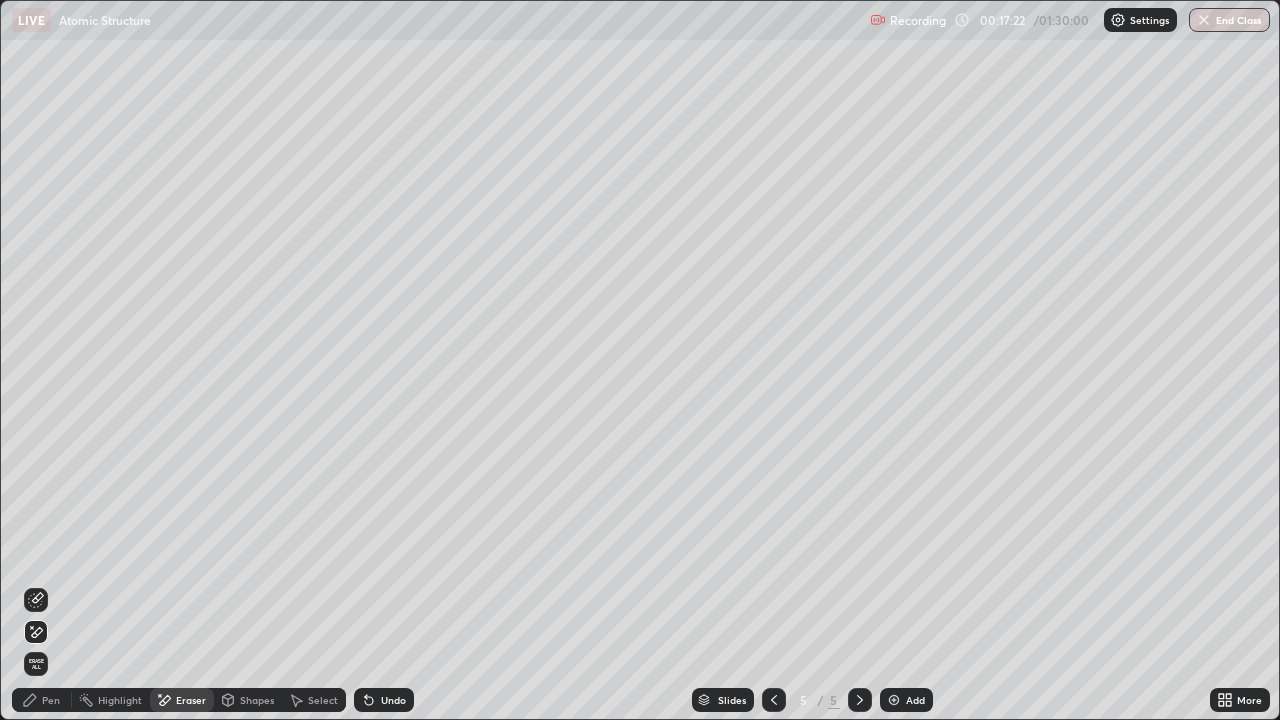 click on "Undo" at bounding box center (393, 700) 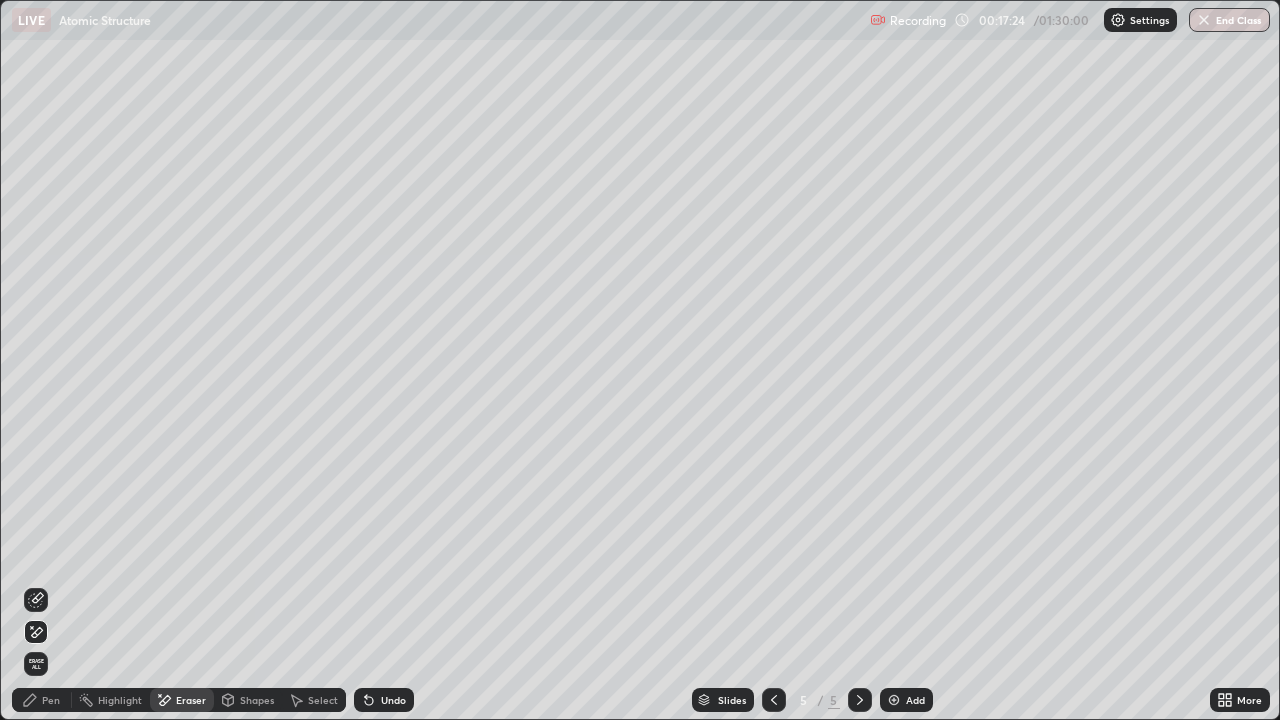 click on "Pen" at bounding box center [51, 700] 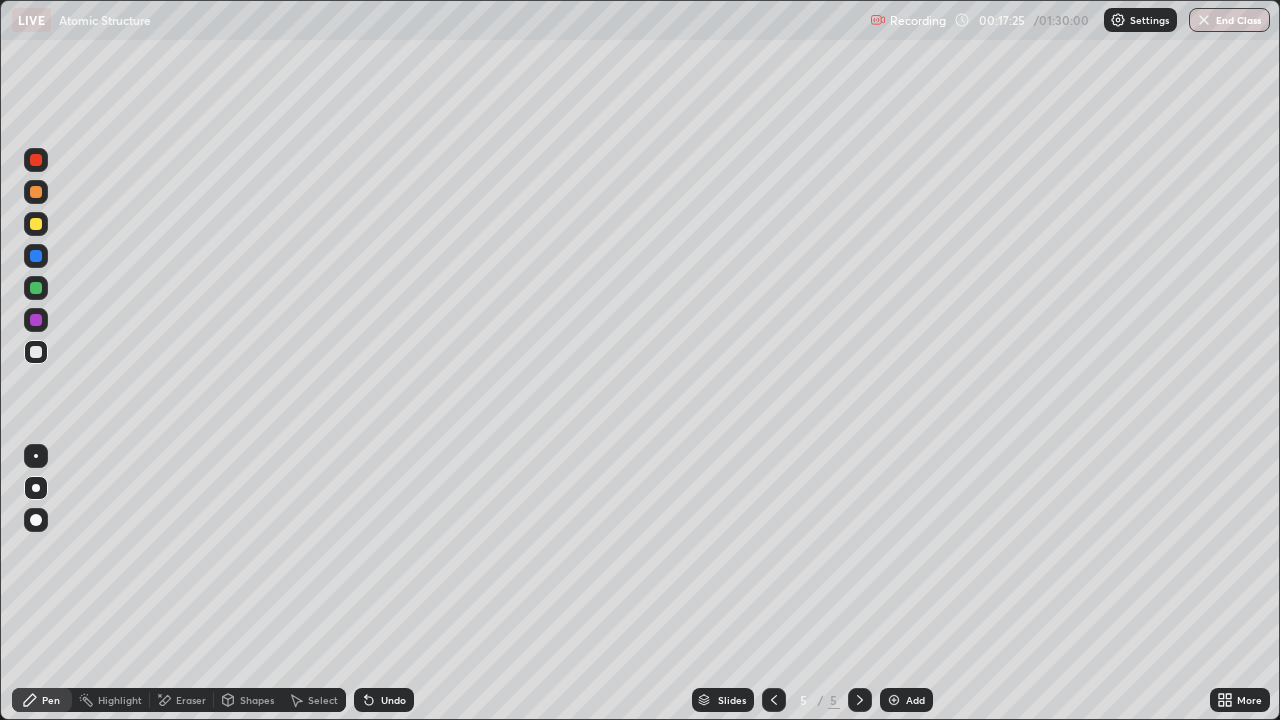 click at bounding box center [36, 352] 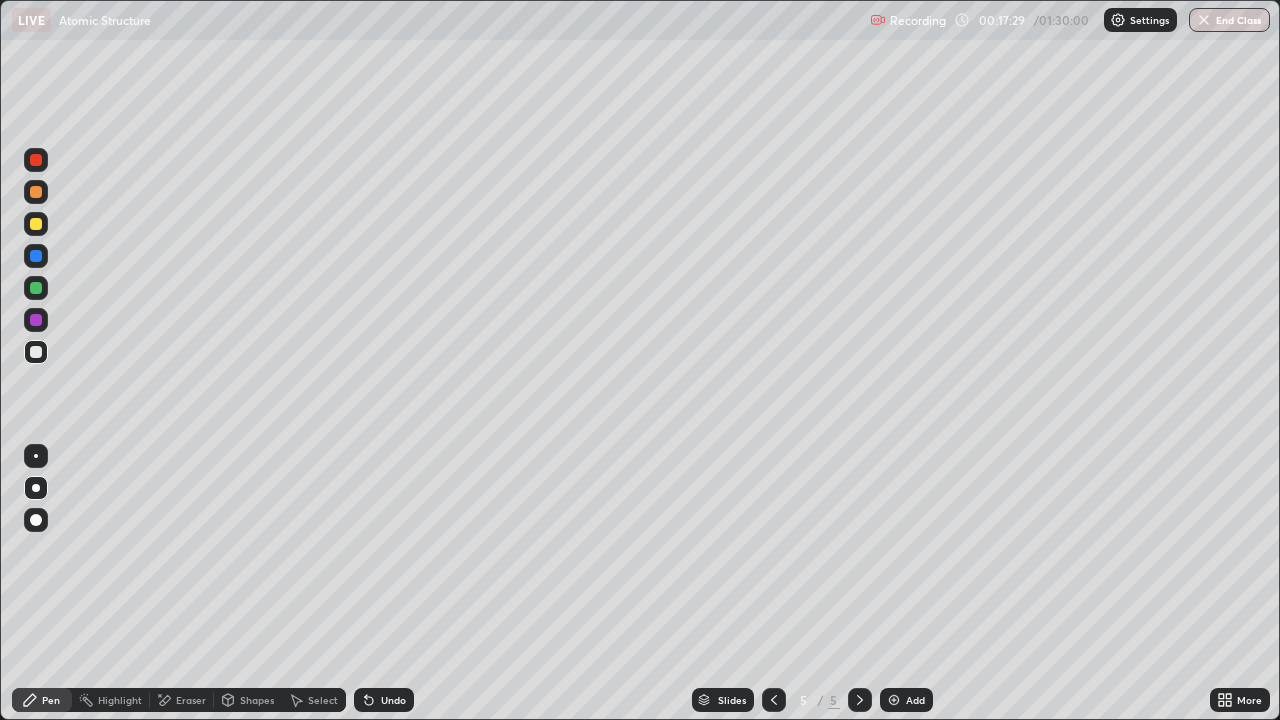 click on "More" at bounding box center [1240, 700] 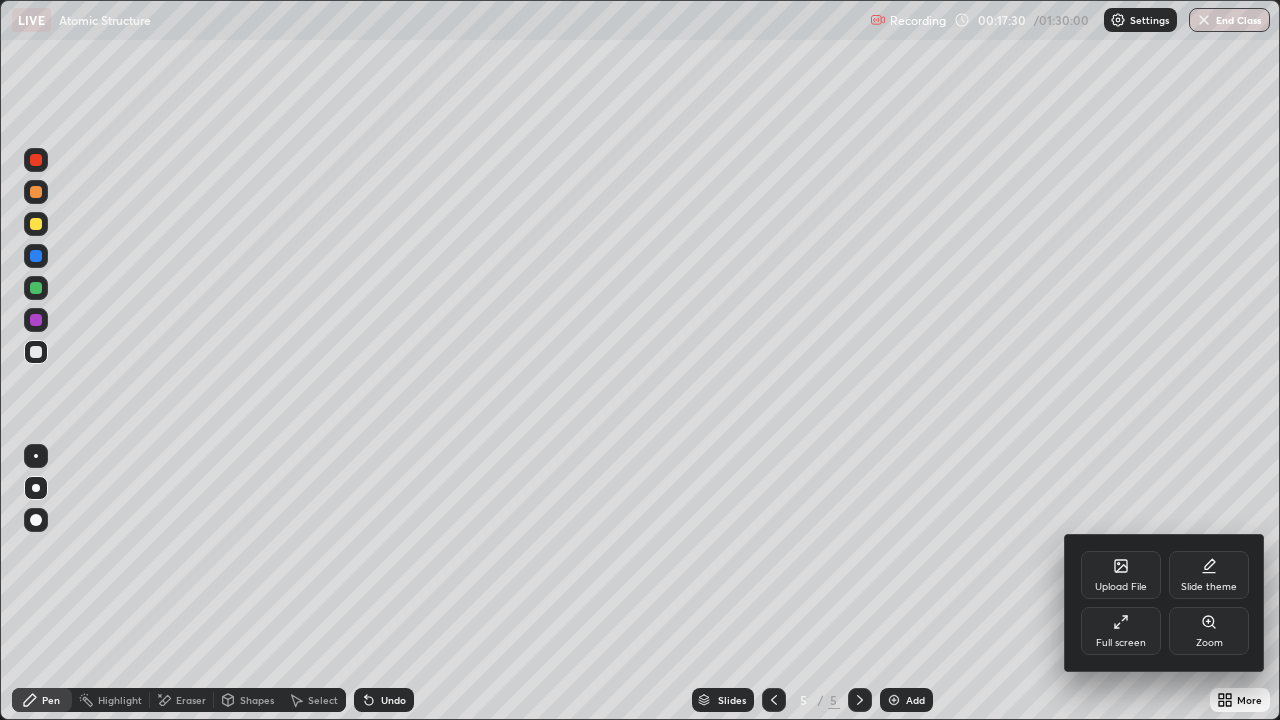click 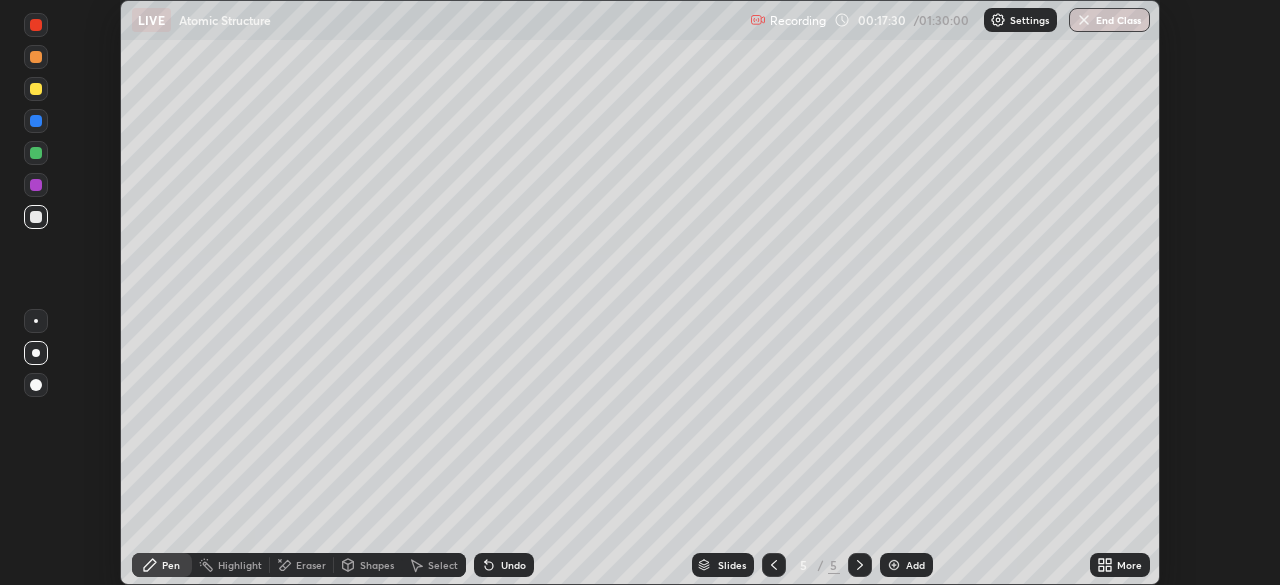 scroll, scrollTop: 585, scrollLeft: 1280, axis: both 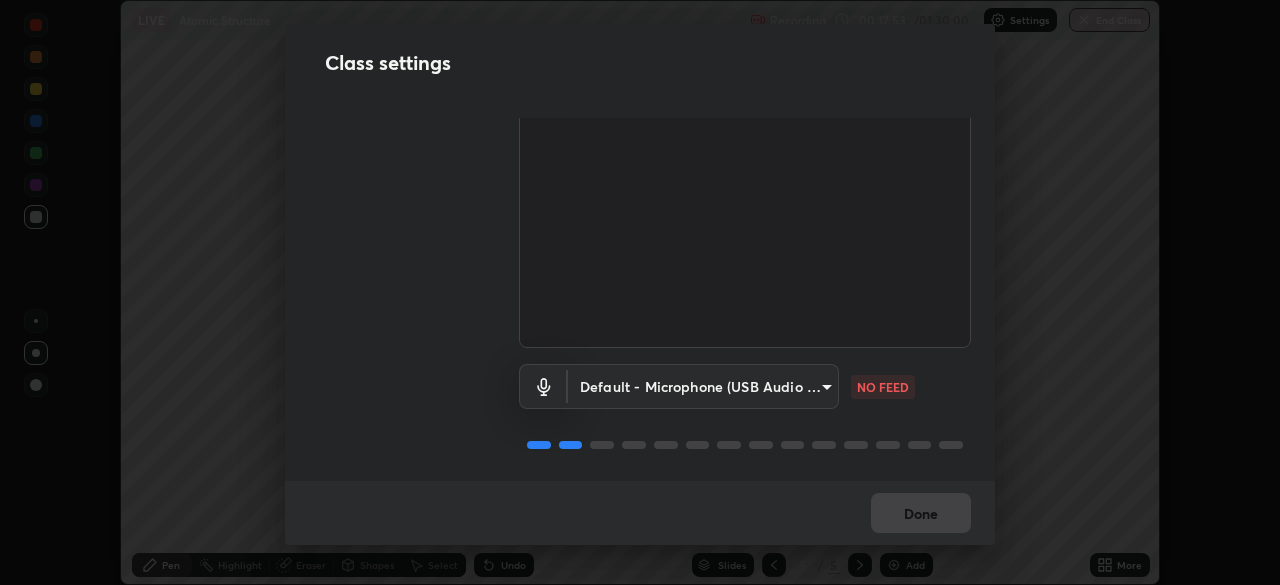 click on "Erase all LIVE Atomic Structure Recording 00:17:53 /  01:30:00 Settings End Class Setting up your live class Atomic Structure • L27 of Course On Chemistry for JEE Growth 4 2027 Smit Hasmukhlal Morawala Pen Highlight Eraser Shapes Select Undo Slides 5 / 5 Add More No doubts shared Encourage your learners to ask a doubt for better clarity Report an issue Reason for reporting Buffering Chat not working Audio - Video sync issue Educator video quality low ​ Attach an image Report Class settings Audio & Video FHD Camera (33f1:1001) 7c0fbee520007ce8cb288d1ee827530c35c59e124cef56c3368f914323853268 WORKING Default - Microphone (USB Audio Device) default NO FEED Done" at bounding box center (640, 292) 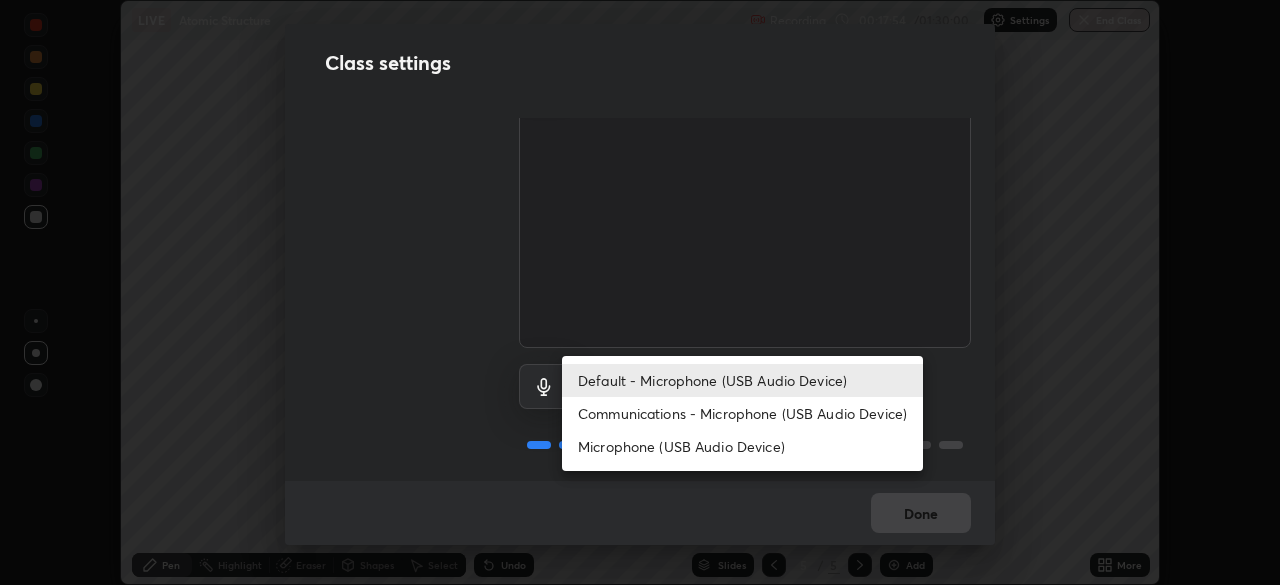 click on "Communications - Microphone (USB Audio Device)" at bounding box center (742, 413) 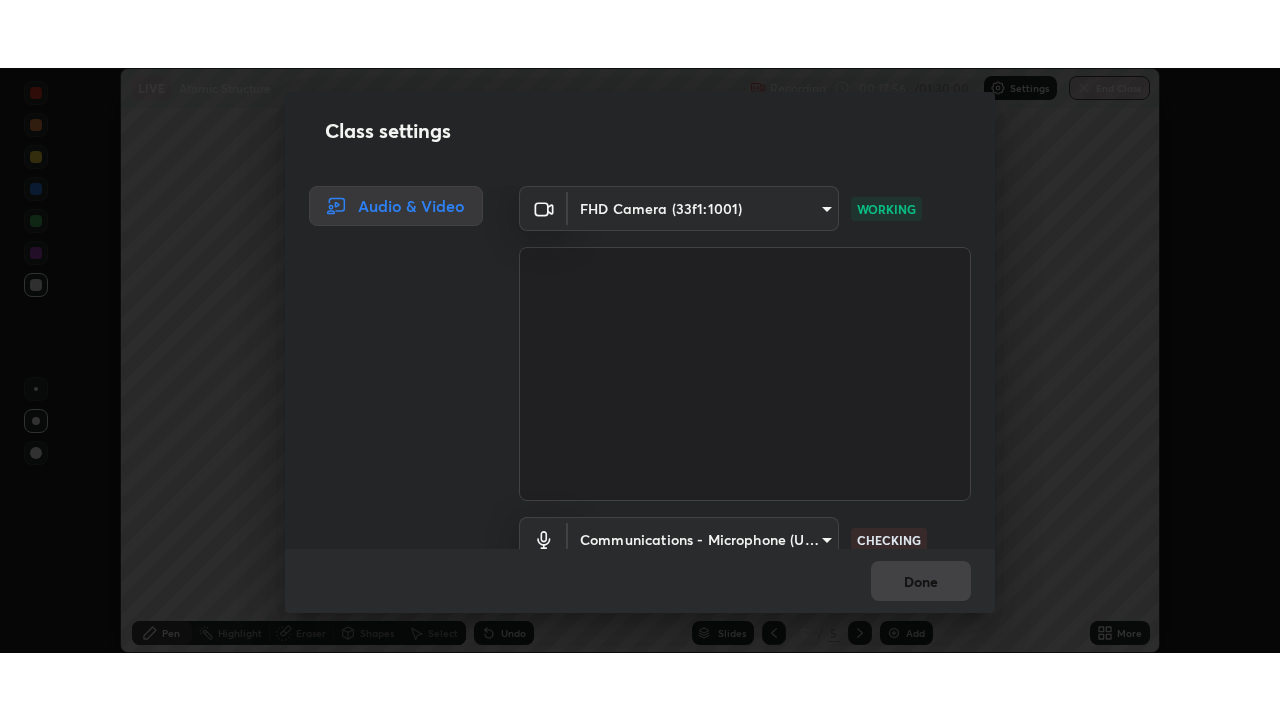scroll, scrollTop: 91, scrollLeft: 0, axis: vertical 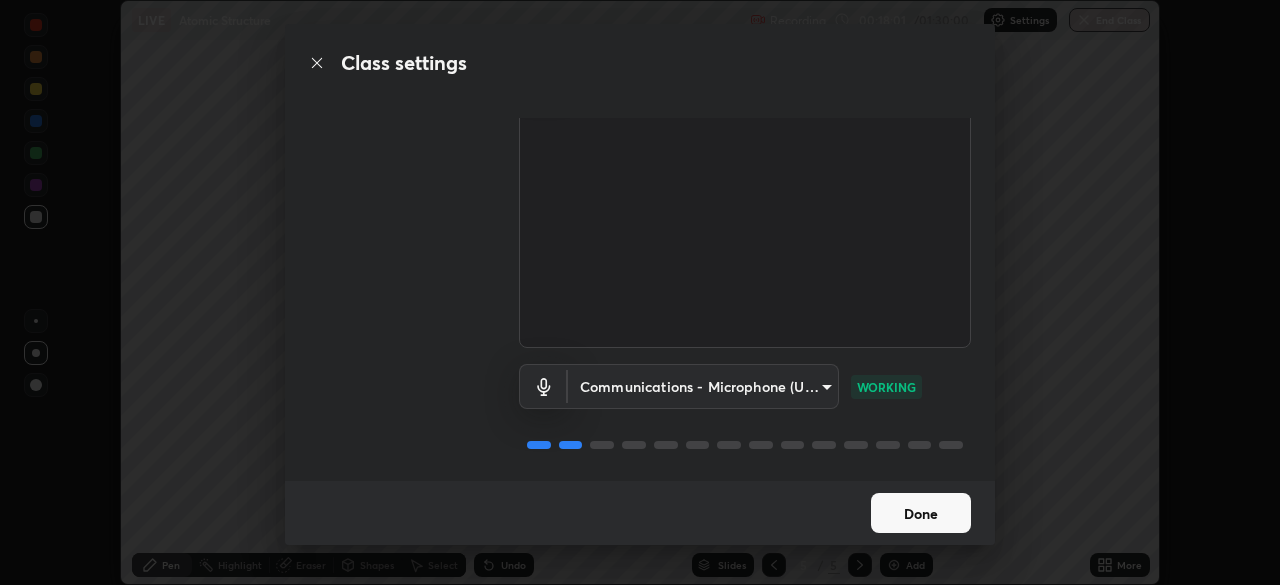 click on "Done" at bounding box center [921, 513] 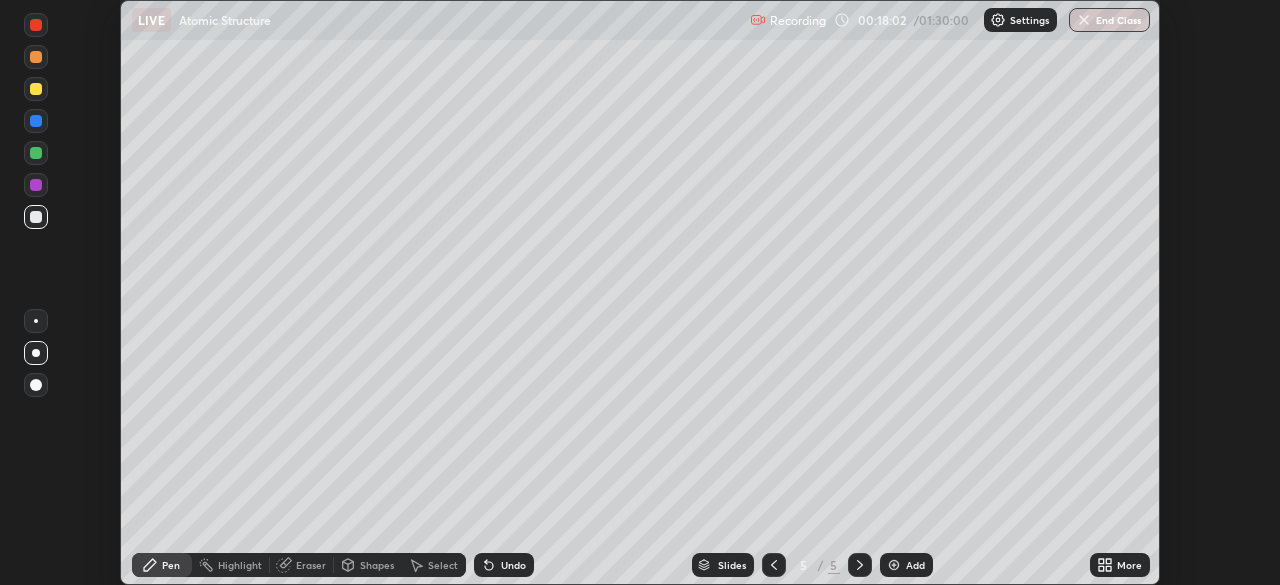 click on "More" at bounding box center [1129, 565] 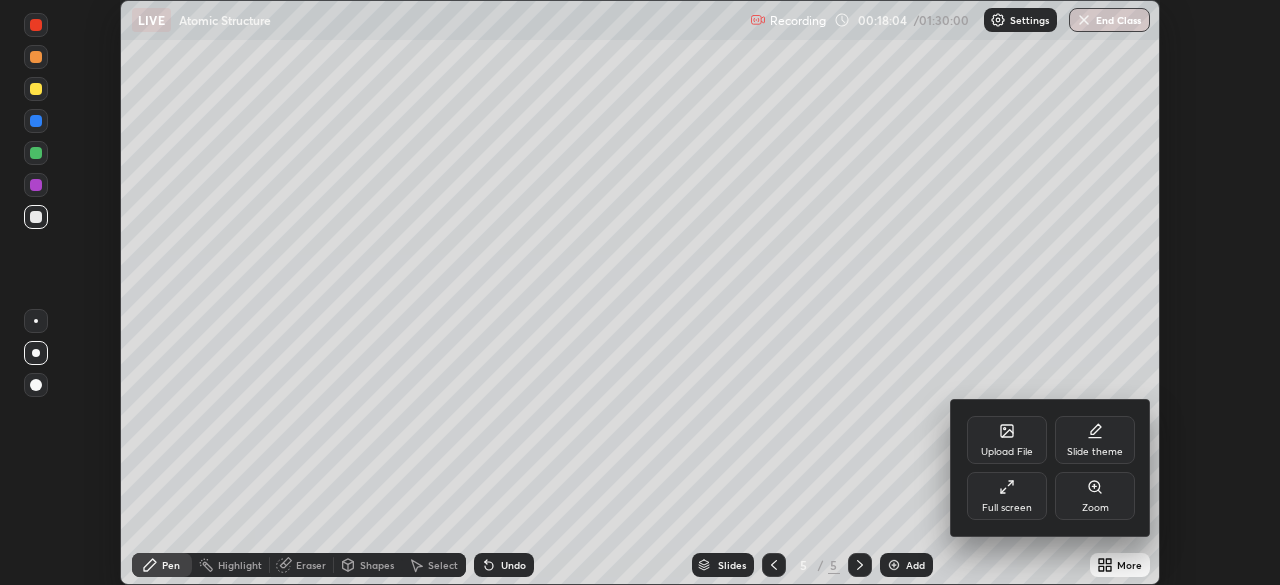 click on "Full screen" at bounding box center (1007, 496) 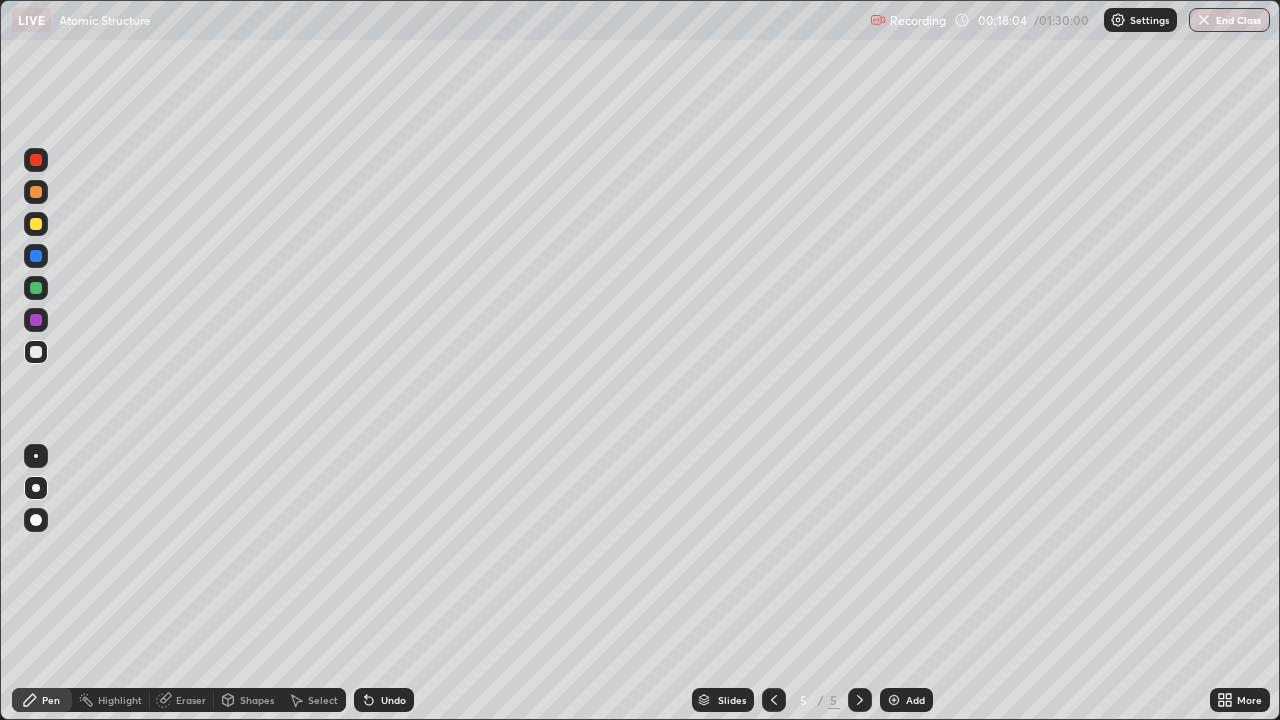 scroll, scrollTop: 99280, scrollLeft: 98720, axis: both 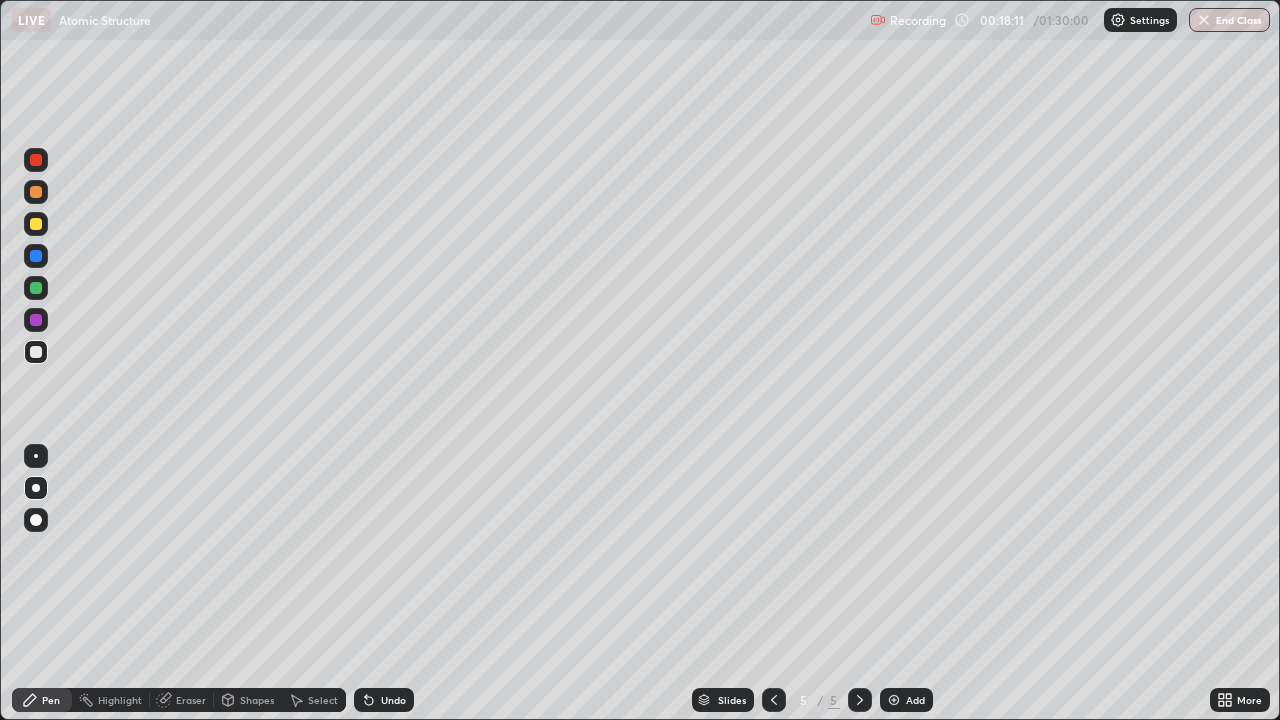 click at bounding box center (36, 352) 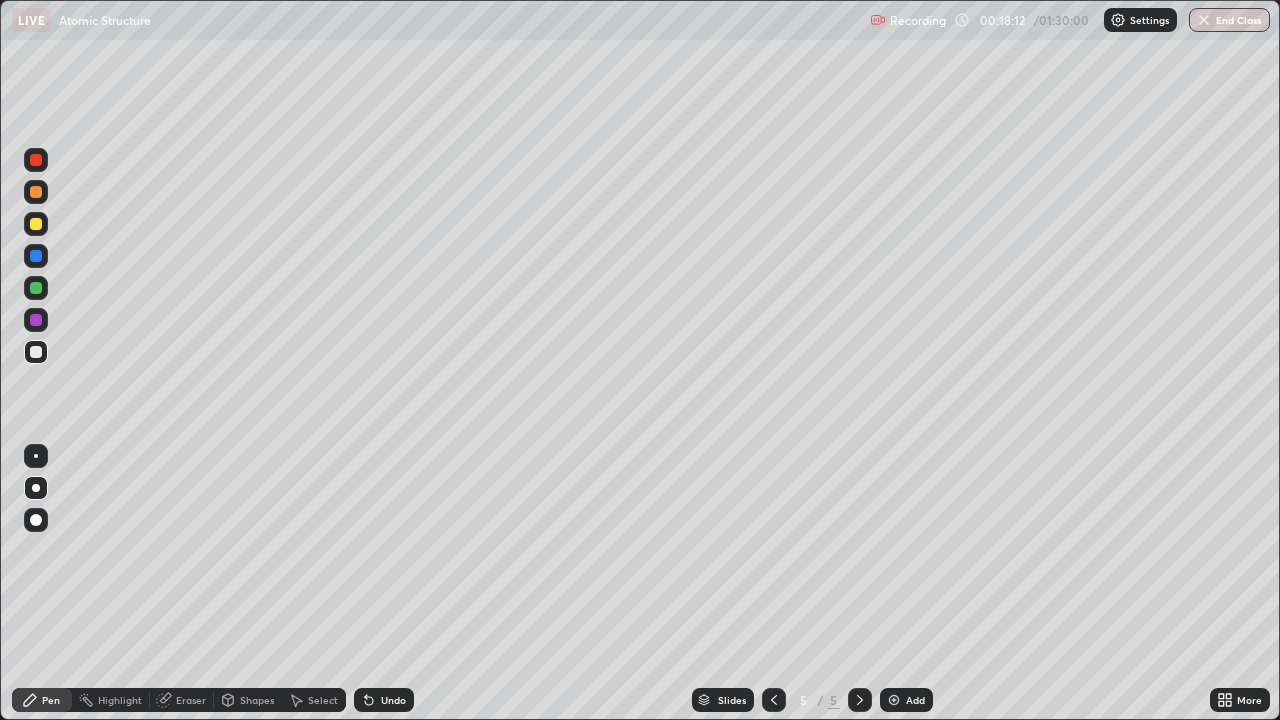click at bounding box center (36, 224) 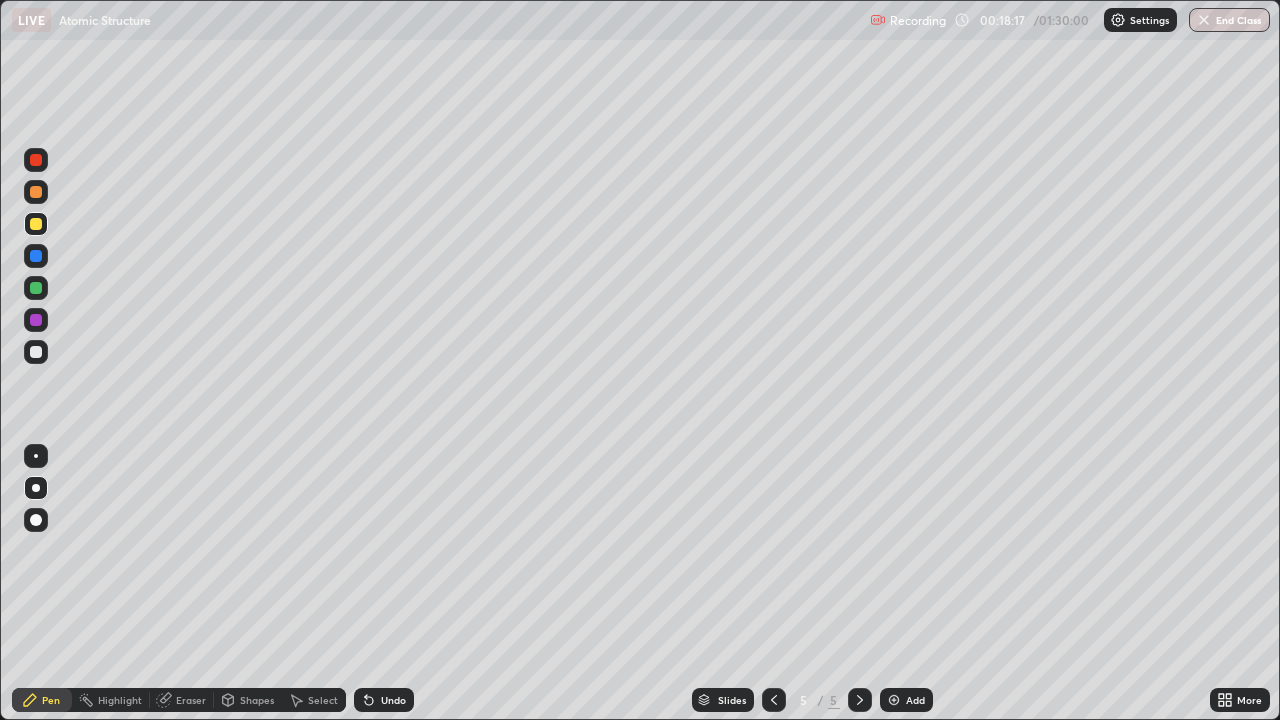 click at bounding box center [36, 224] 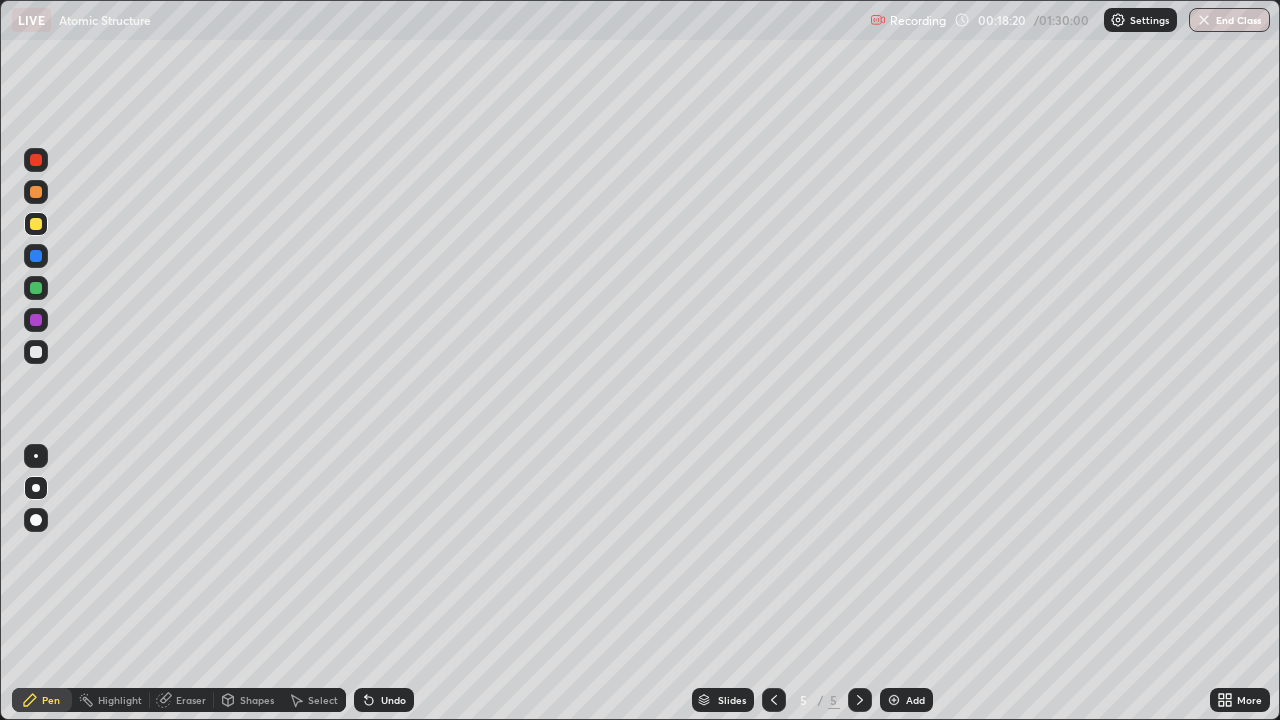 click at bounding box center [36, 352] 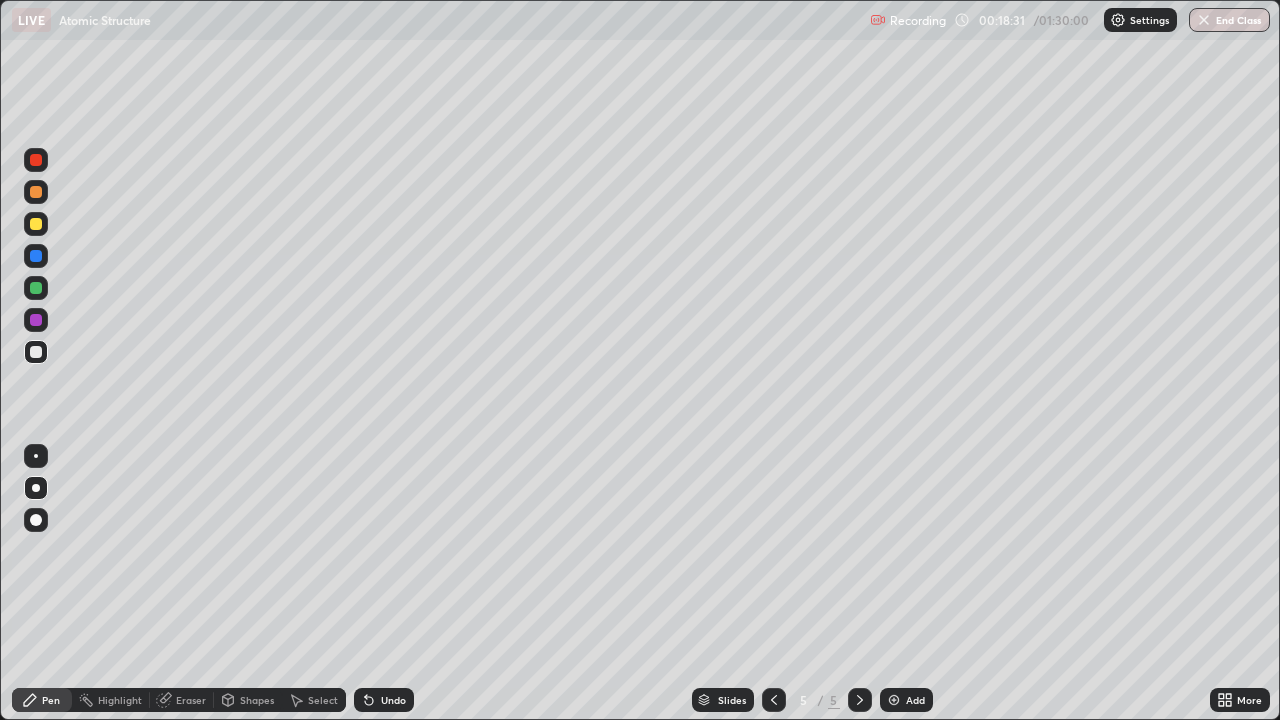 click at bounding box center [36, 224] 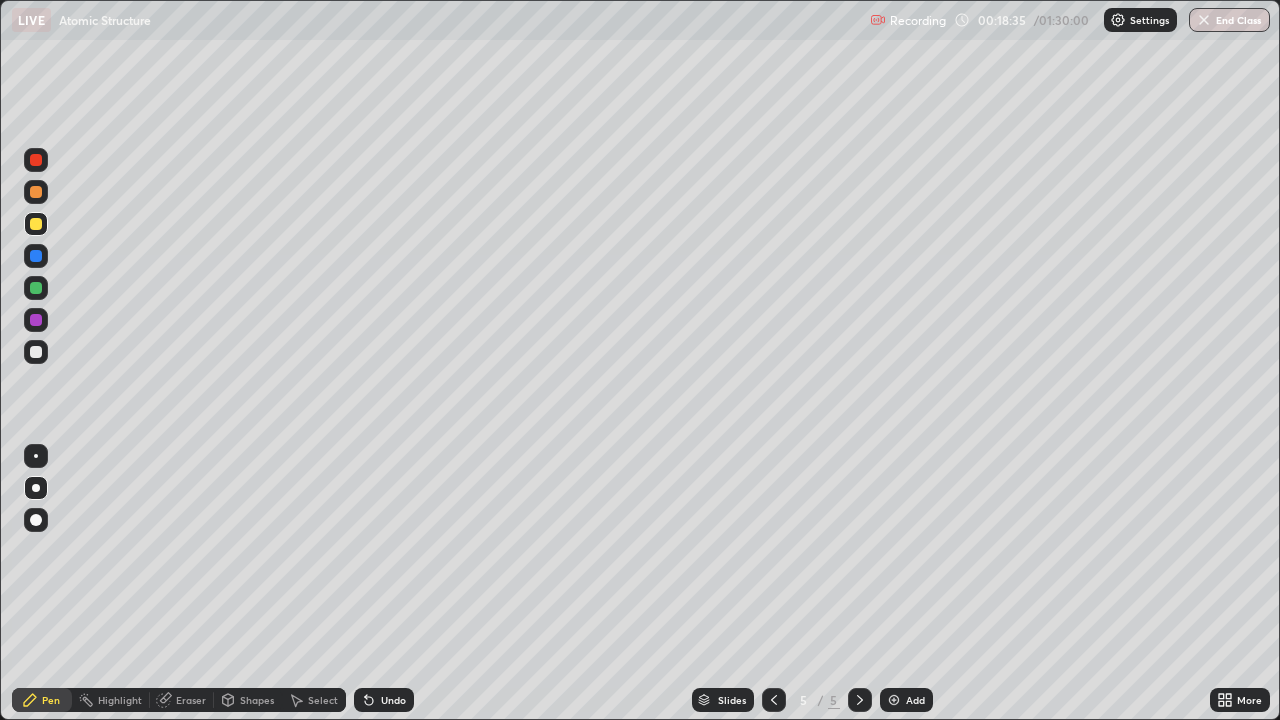 click at bounding box center (36, 352) 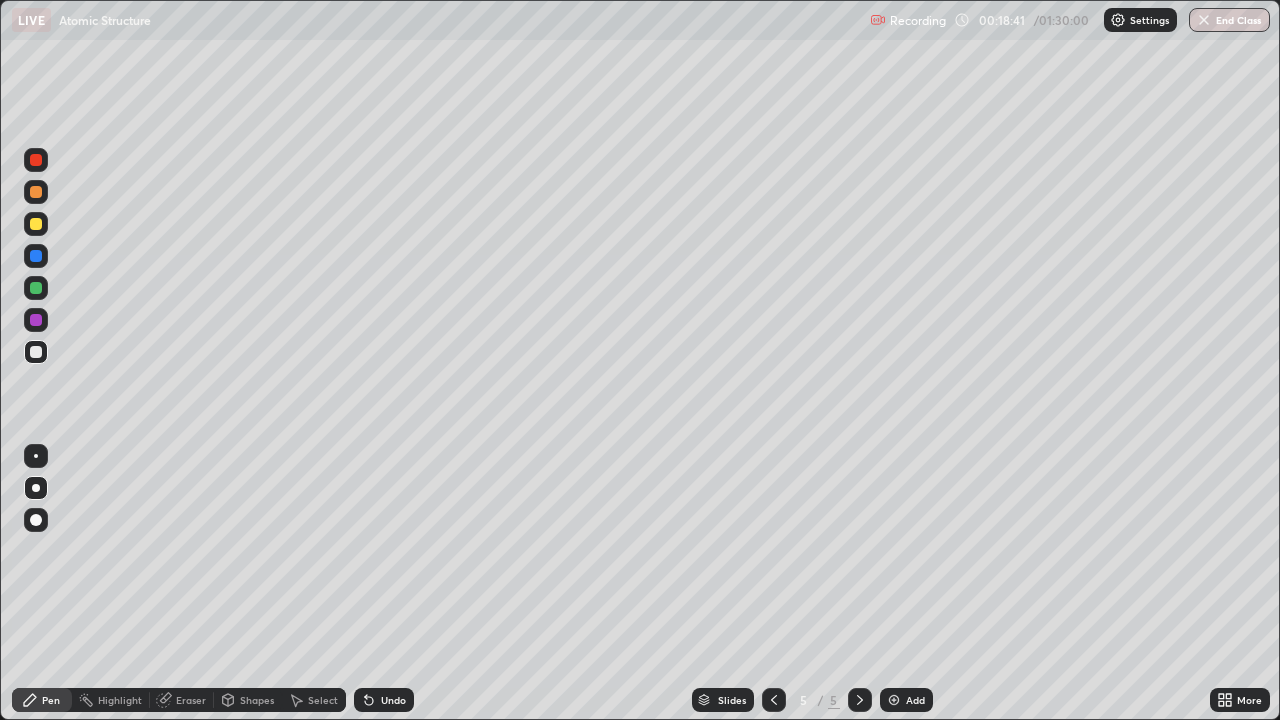 click at bounding box center [36, 224] 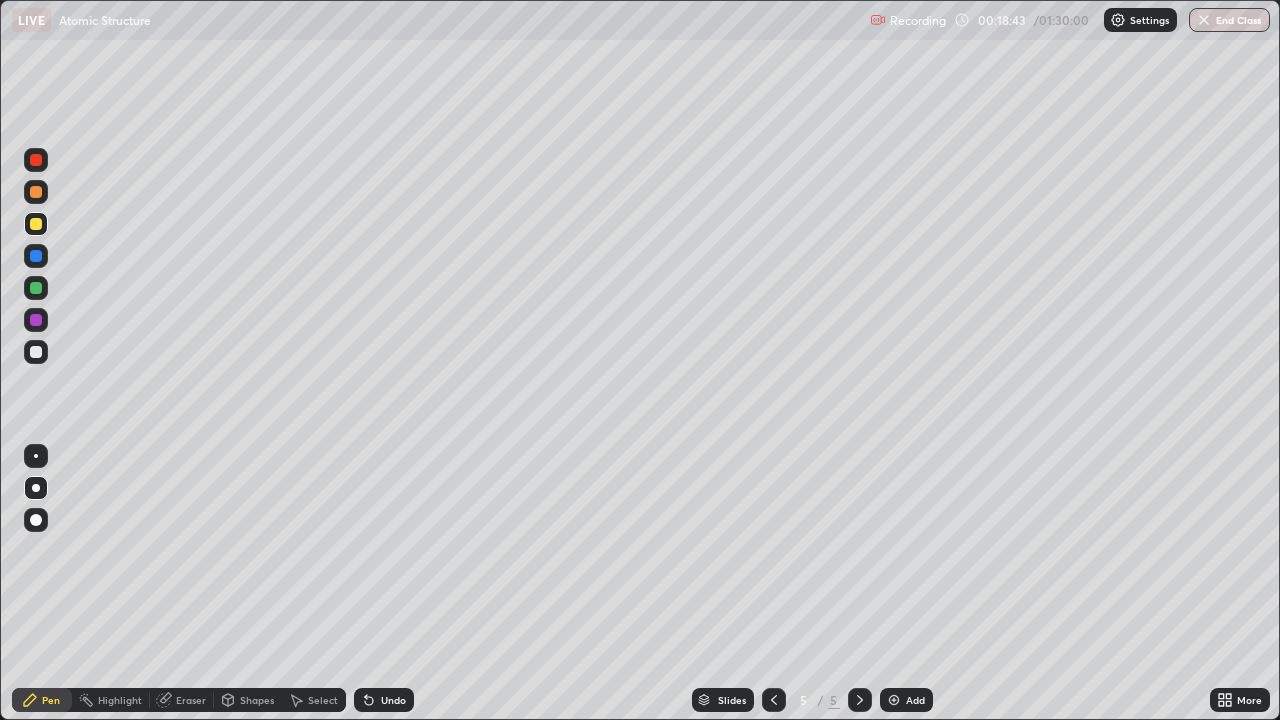 click on "Undo" at bounding box center (393, 700) 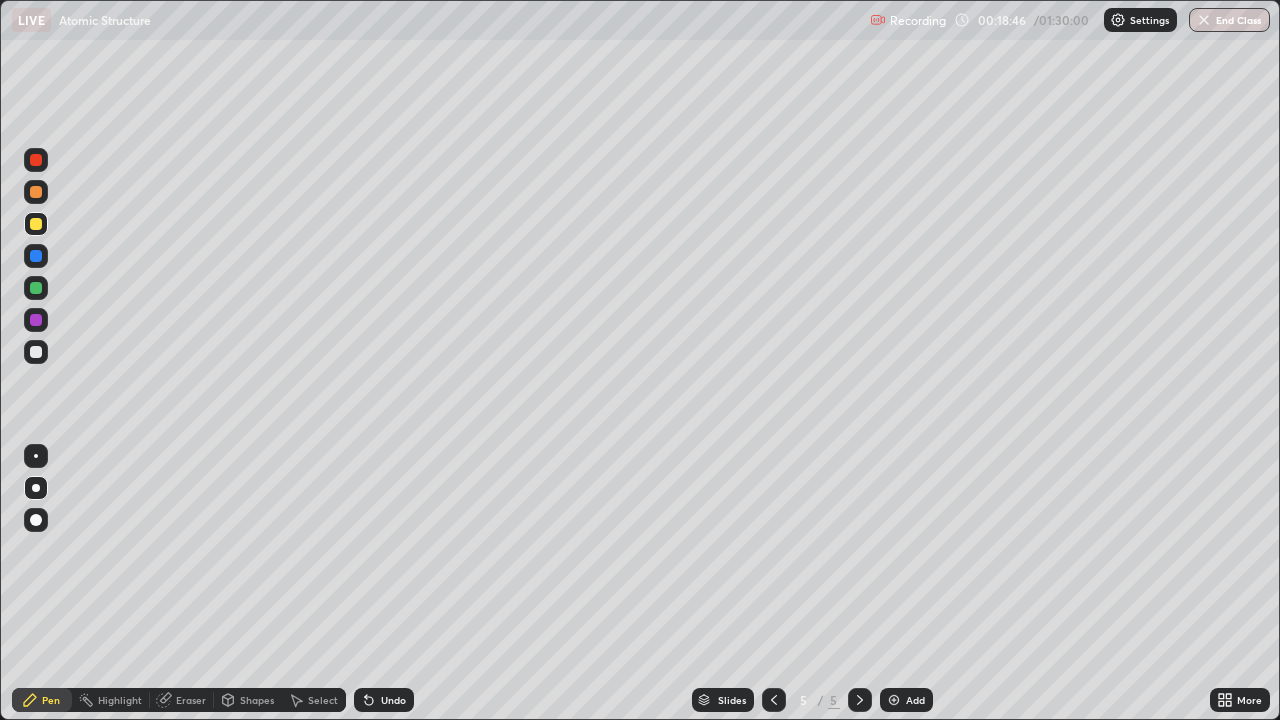 click at bounding box center [36, 352] 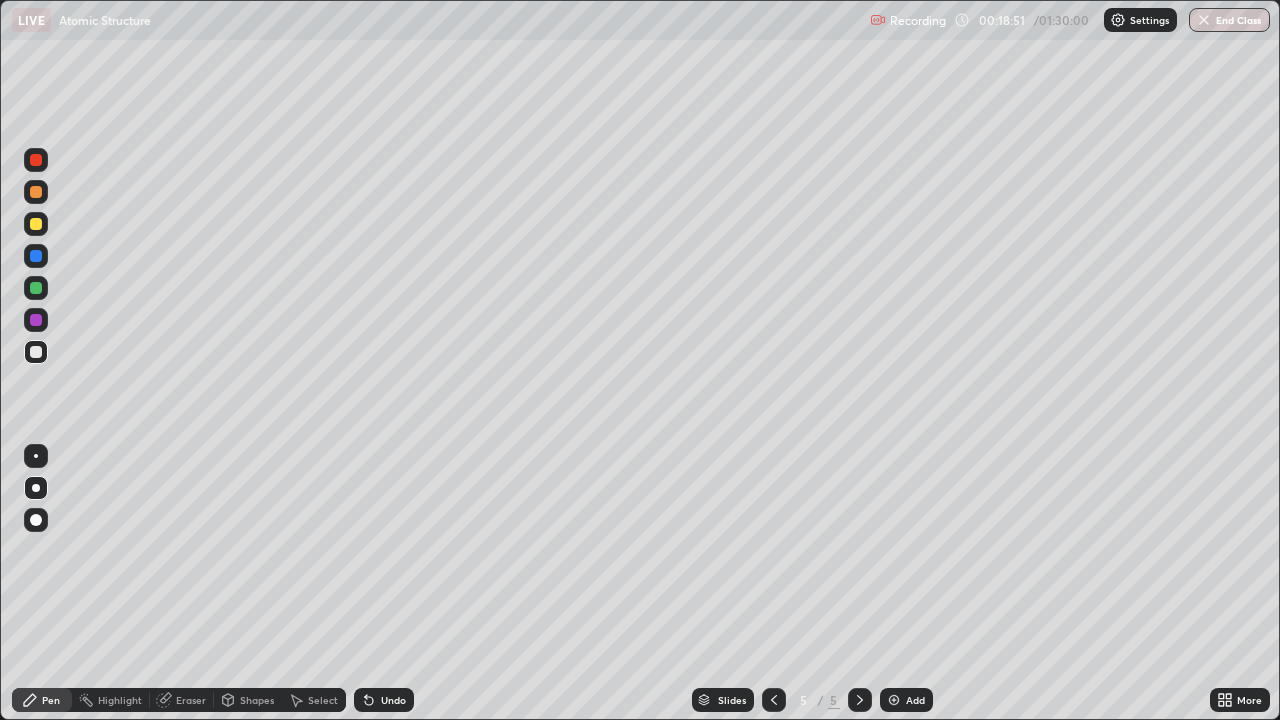 click at bounding box center [36, 224] 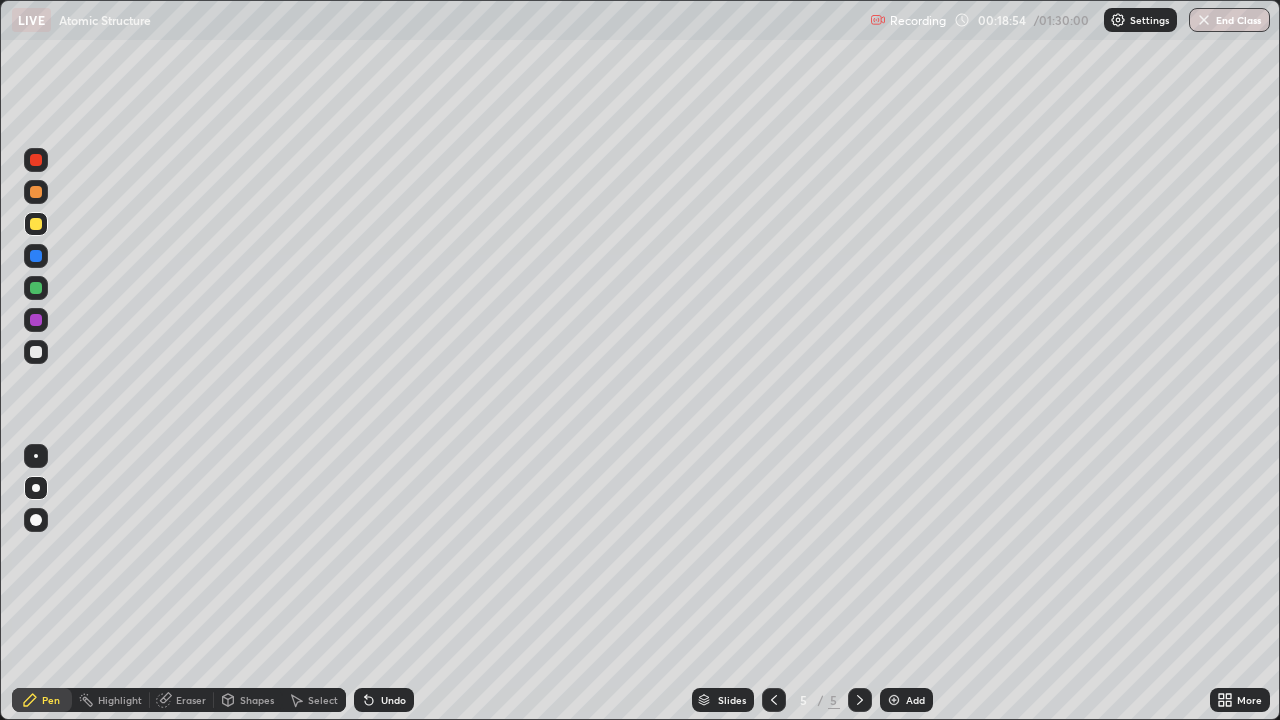 click at bounding box center [36, 352] 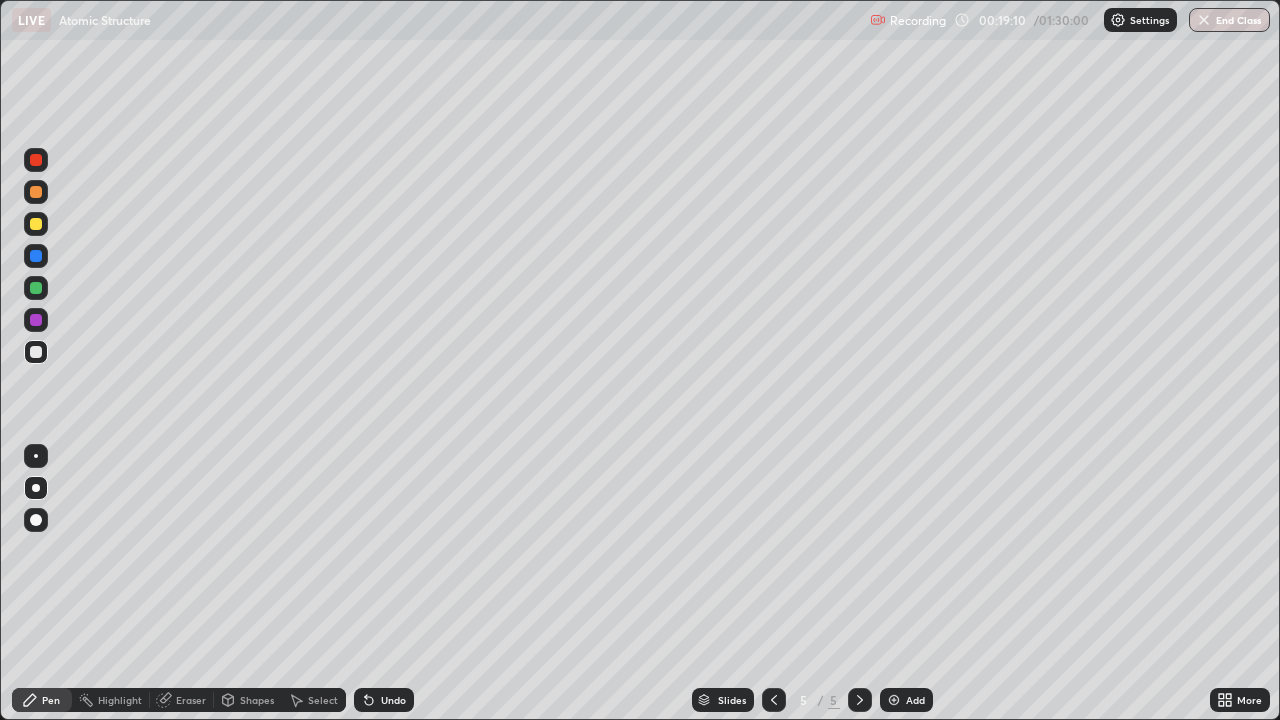 click at bounding box center (36, 224) 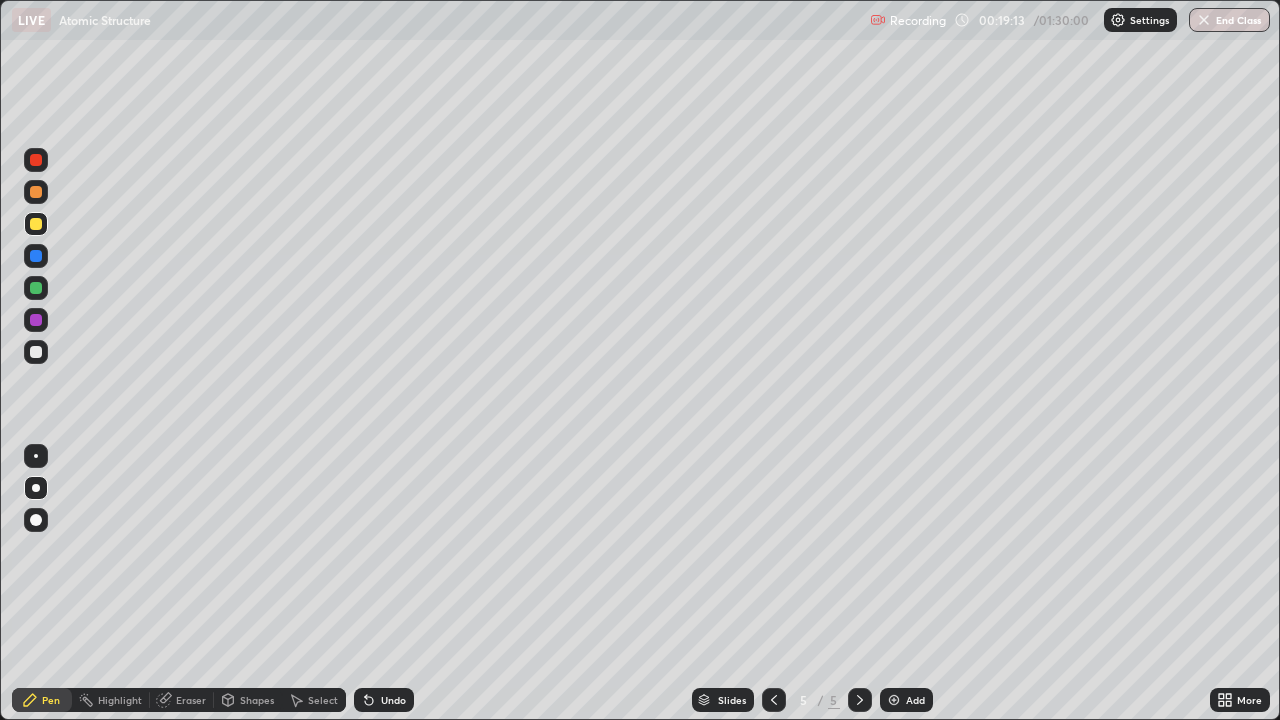 click at bounding box center (36, 352) 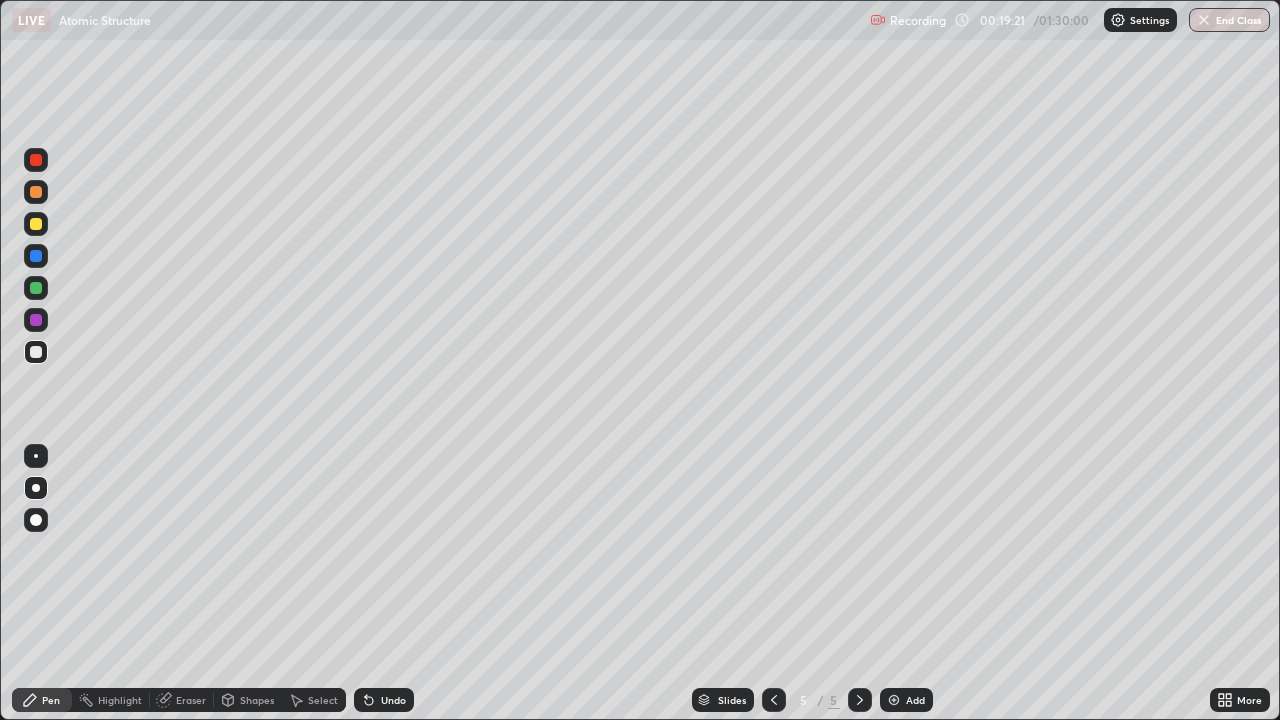 click at bounding box center [36, 224] 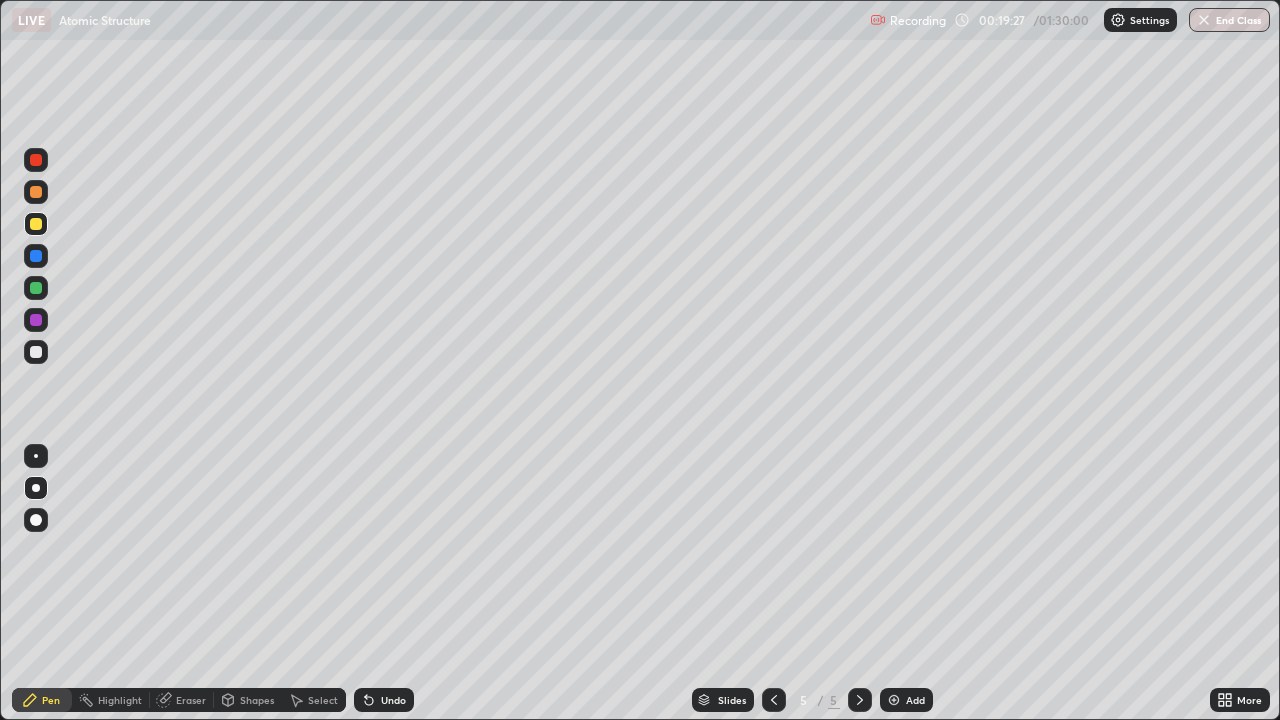 click at bounding box center [36, 352] 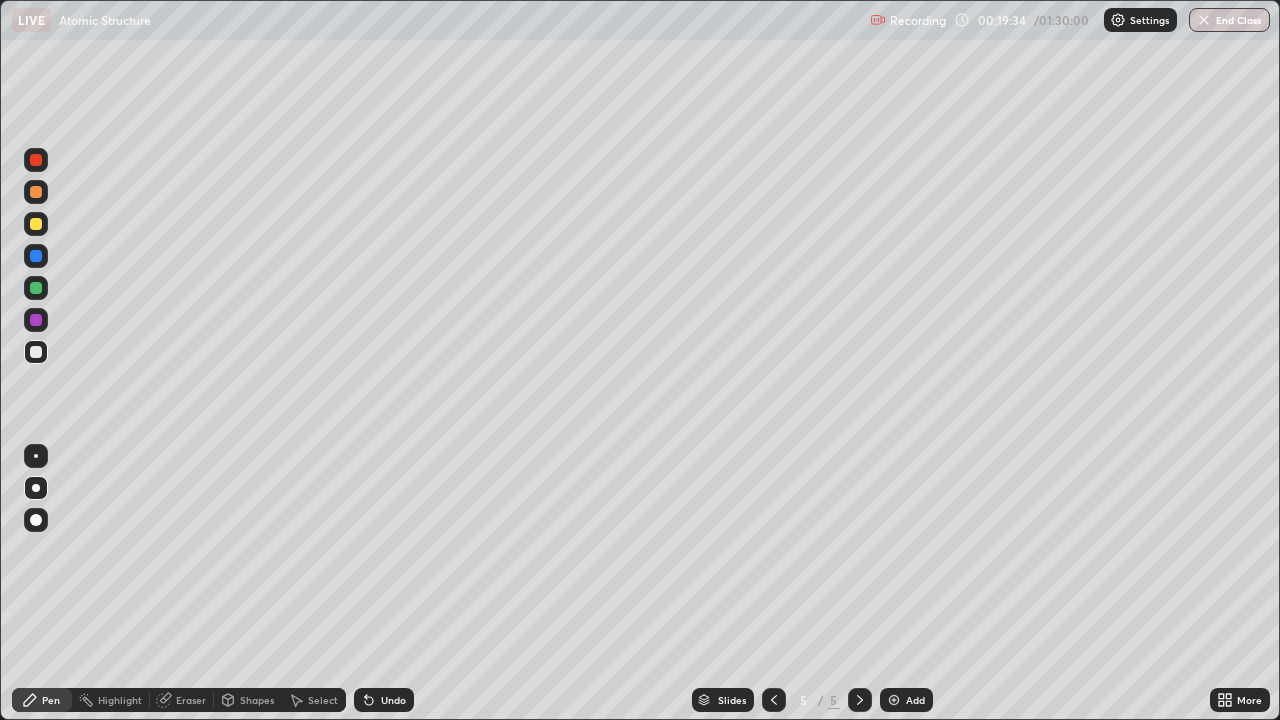 click at bounding box center [36, 224] 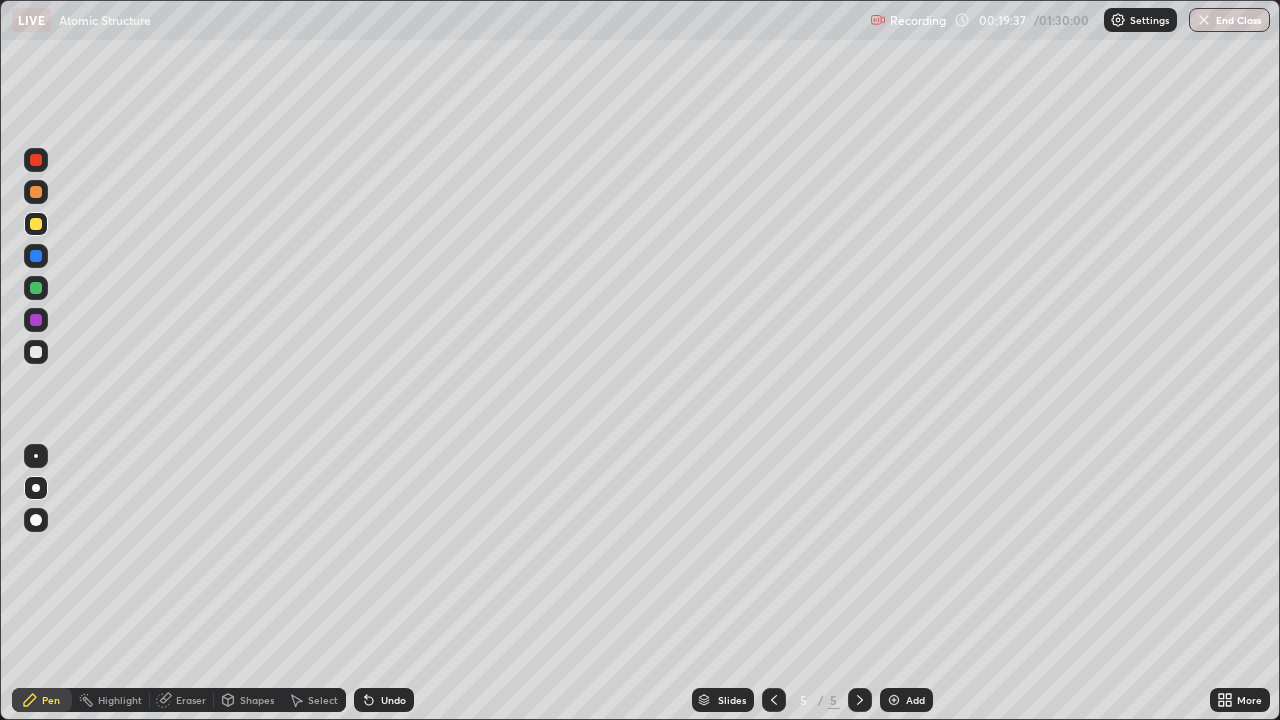 click at bounding box center [36, 352] 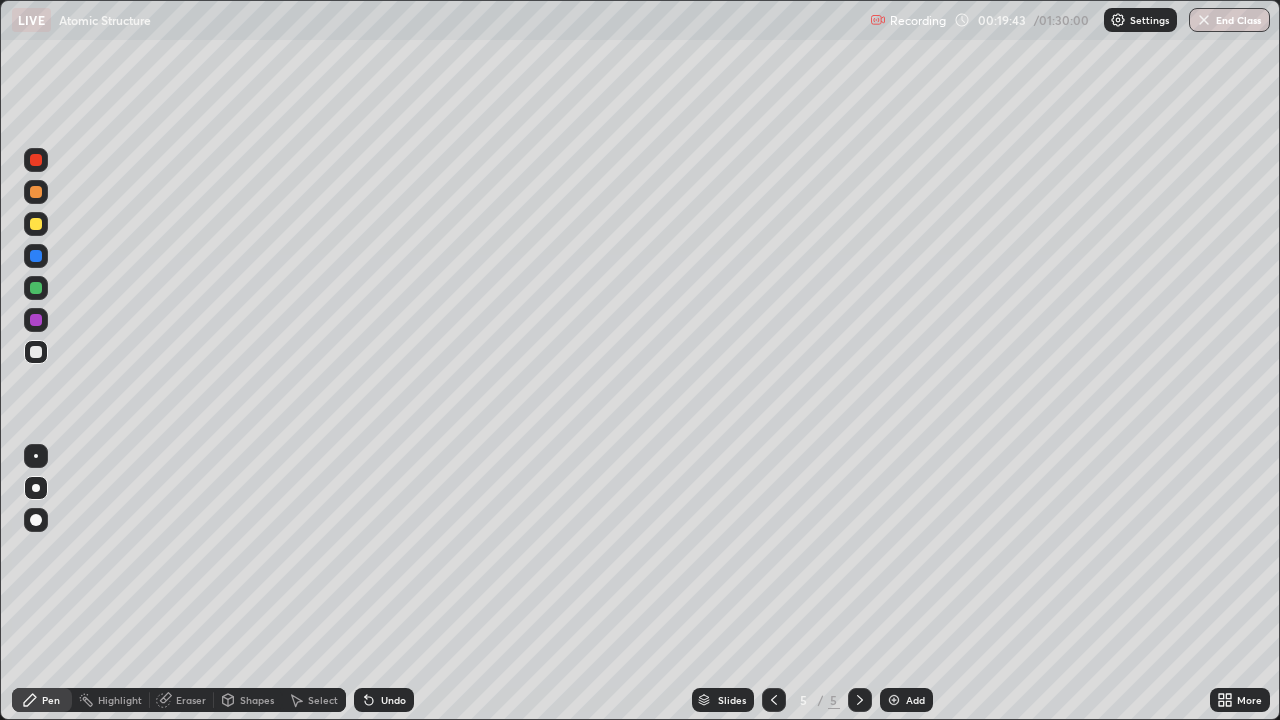 click at bounding box center (36, 224) 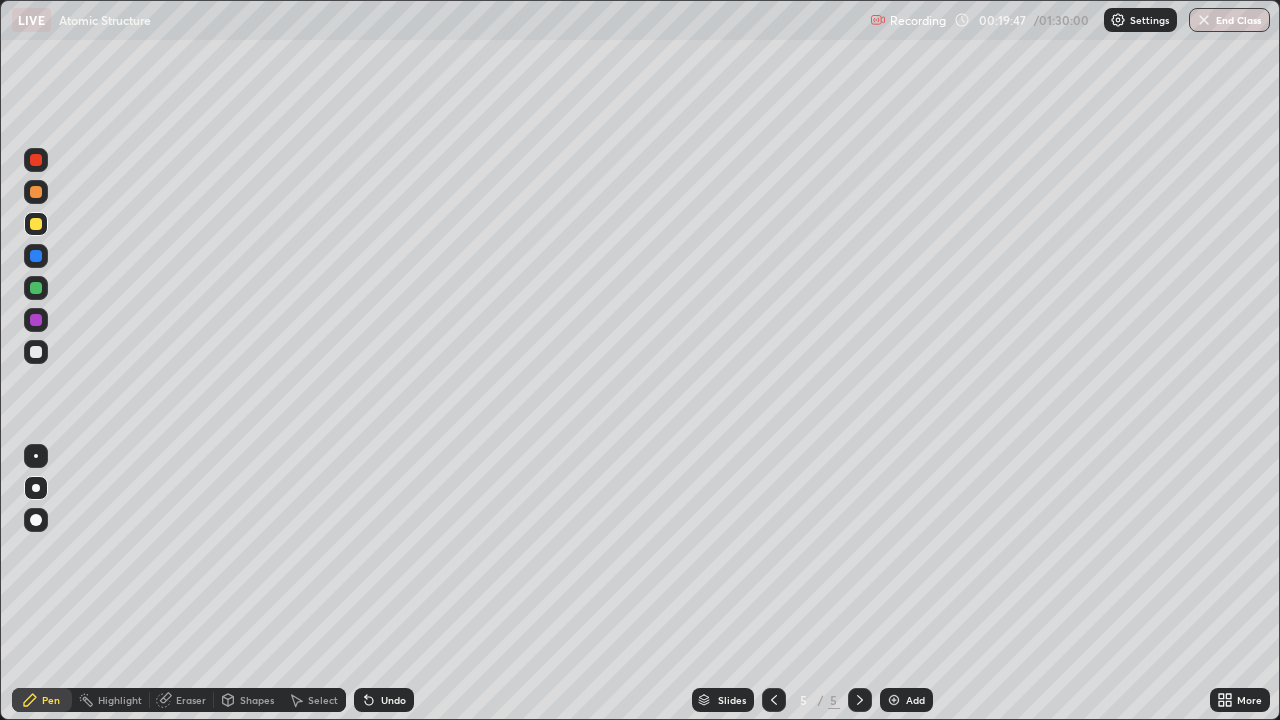 click at bounding box center (36, 352) 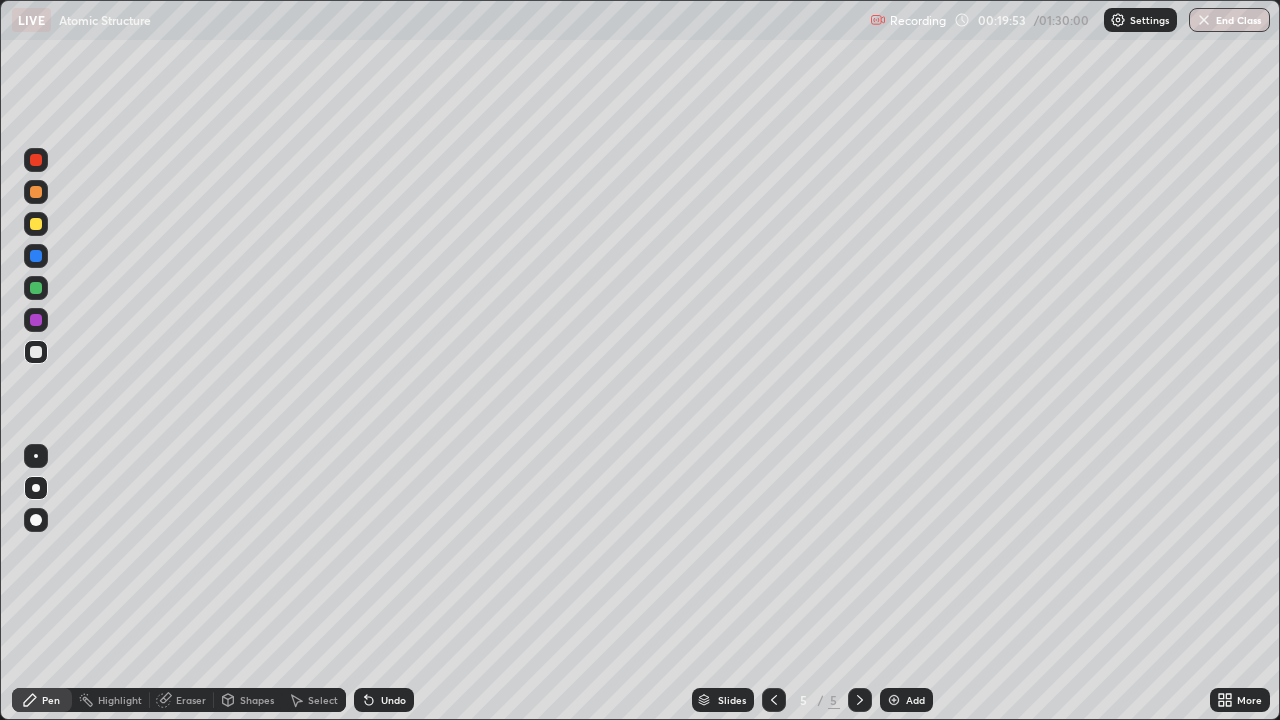 click at bounding box center (36, 288) 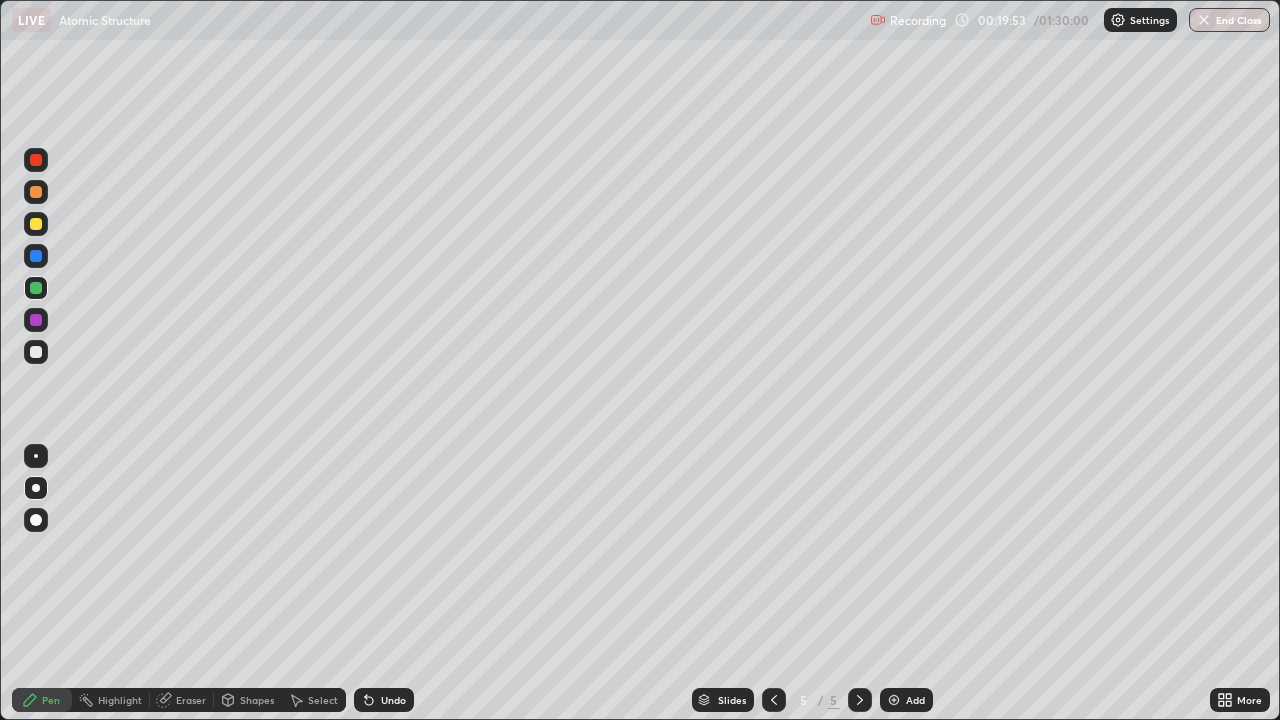 click at bounding box center [36, 224] 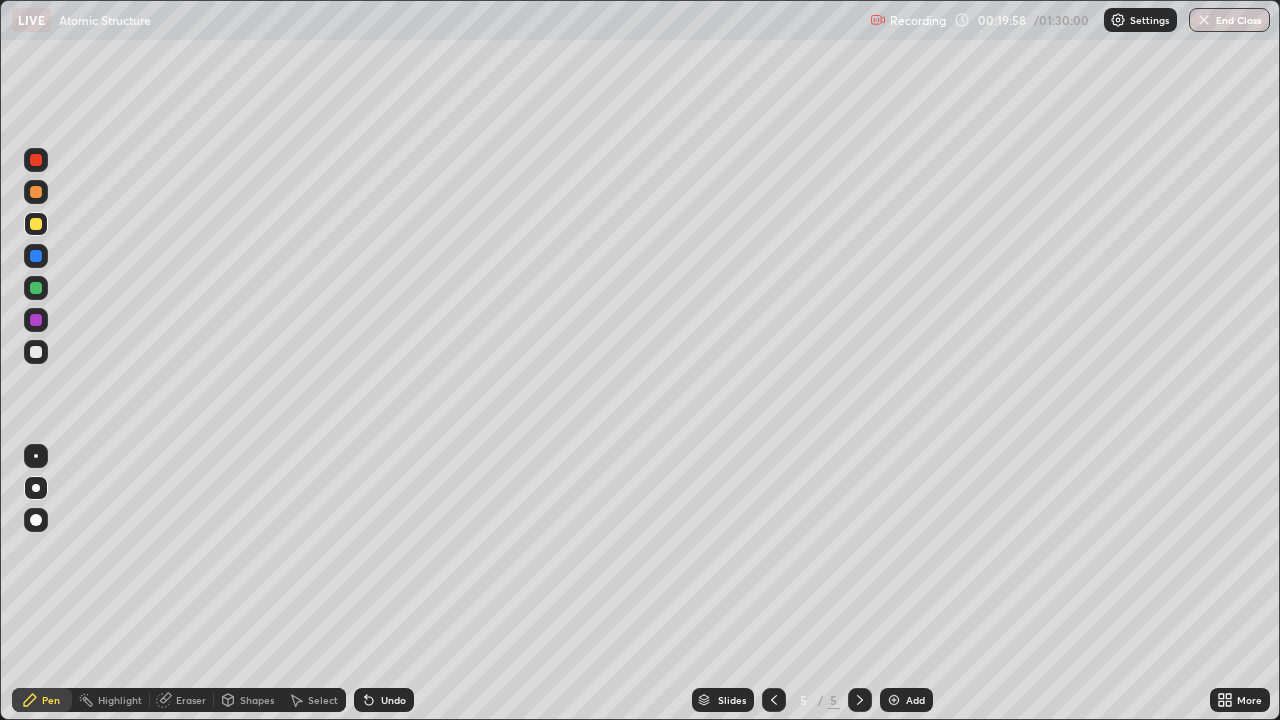 click at bounding box center (36, 352) 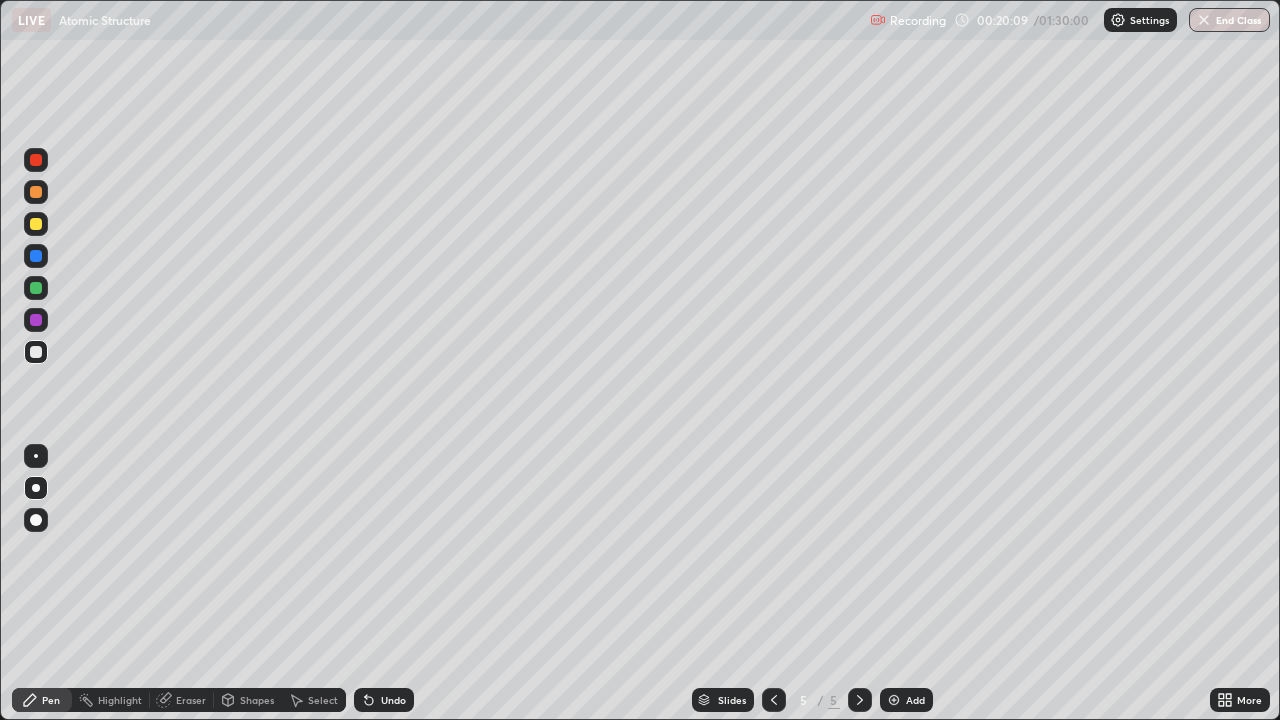 click at bounding box center (36, 224) 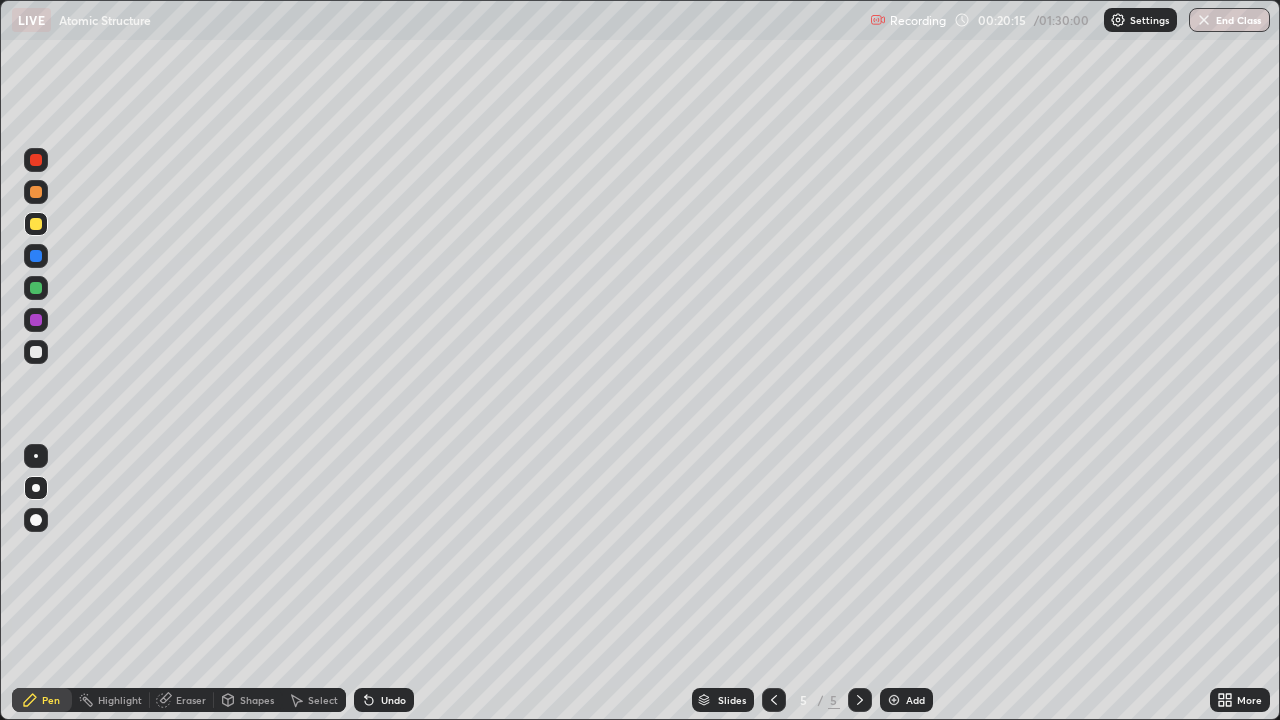 click at bounding box center (36, 352) 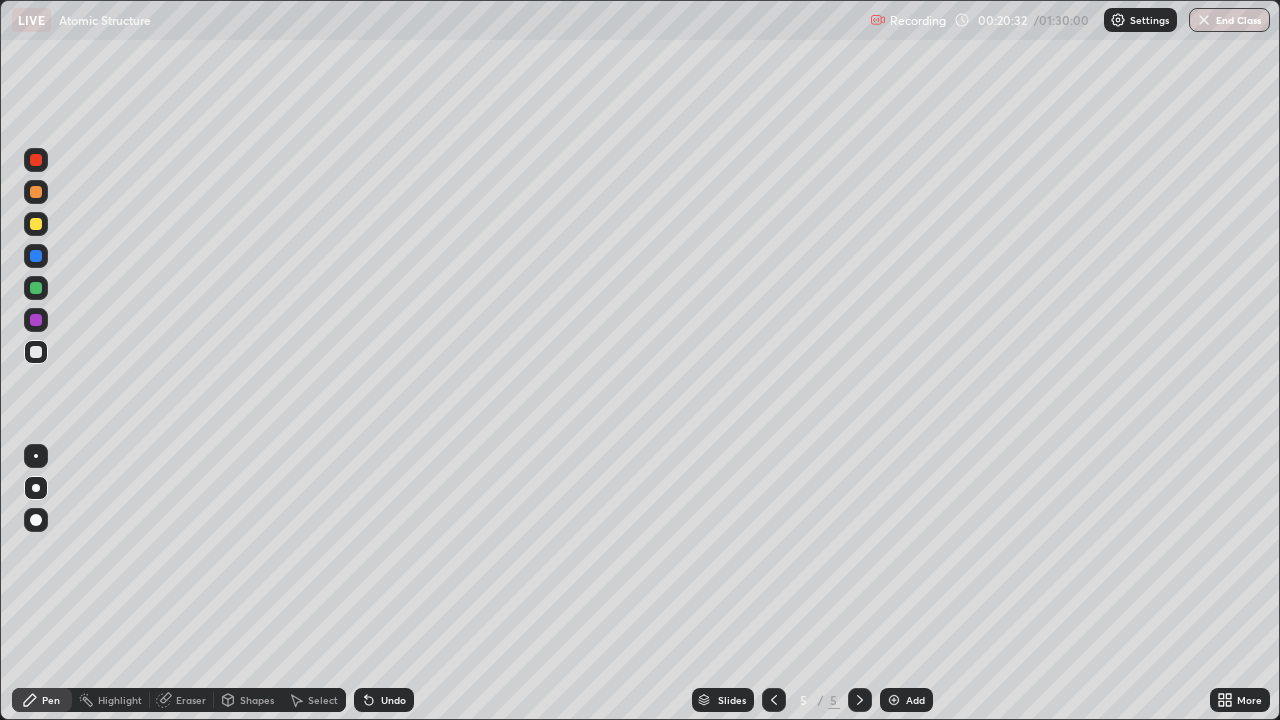 click at bounding box center [36, 224] 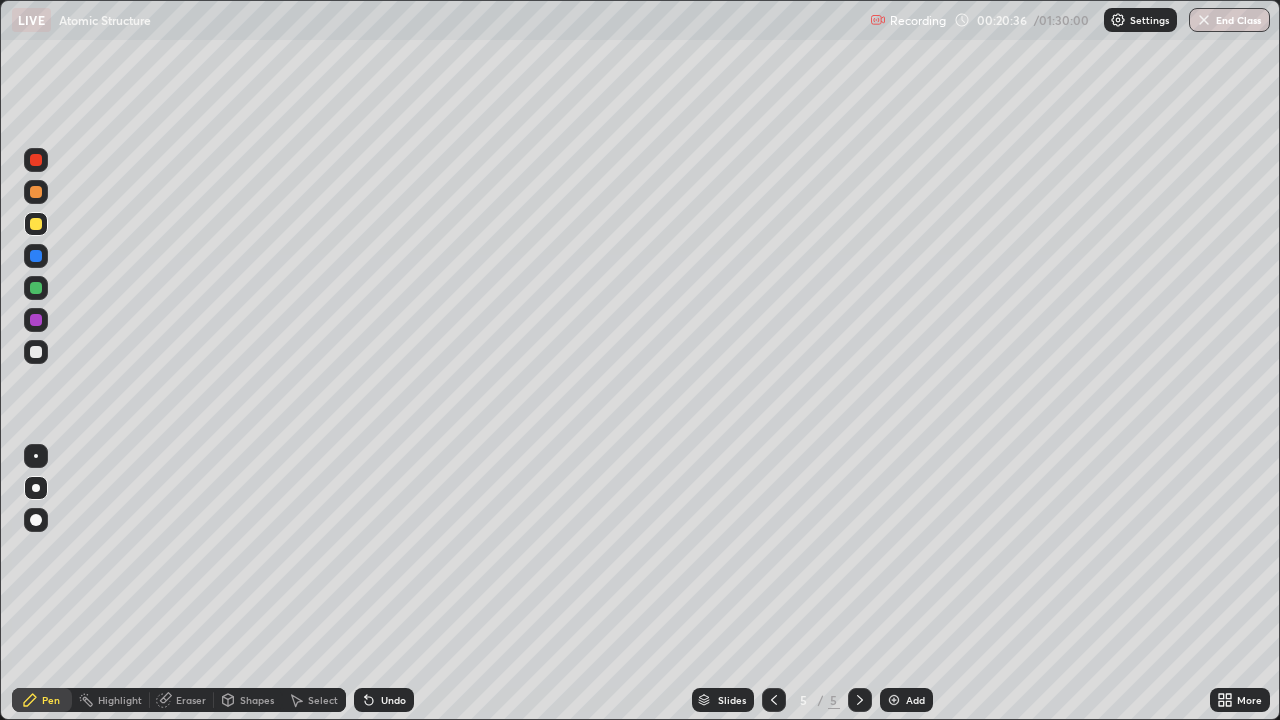 click at bounding box center [36, 352] 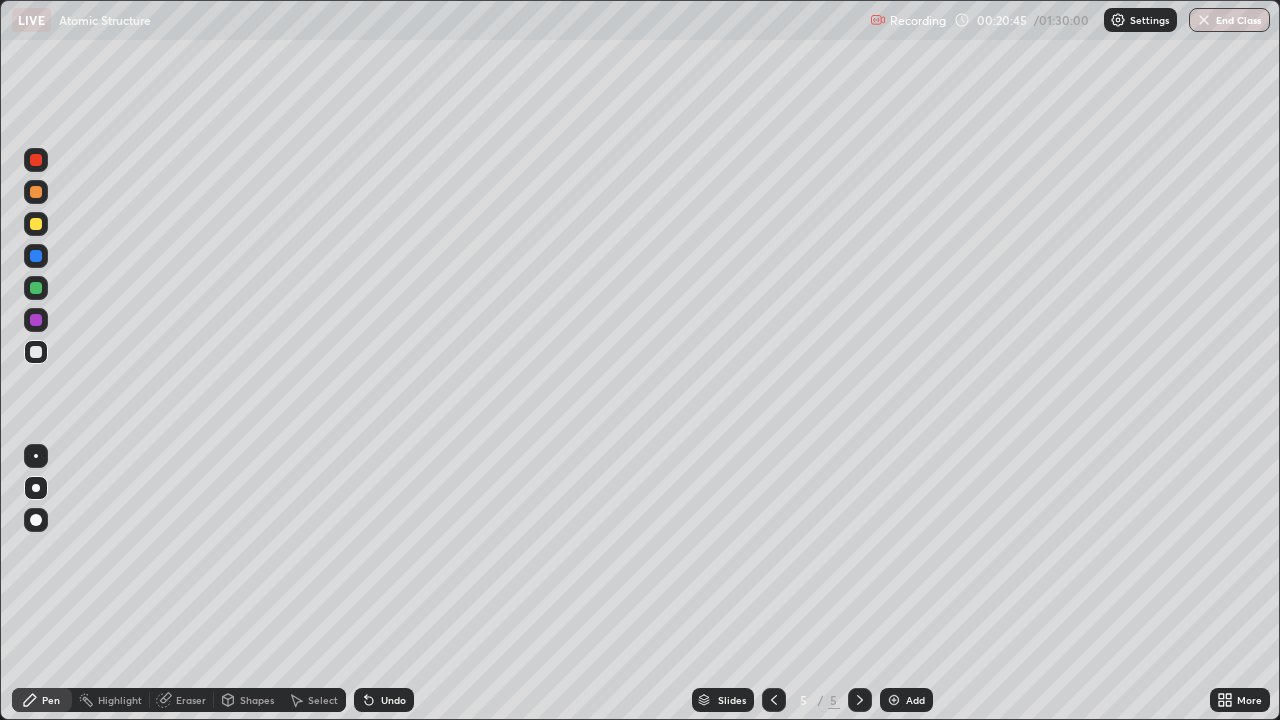 click at bounding box center [36, 224] 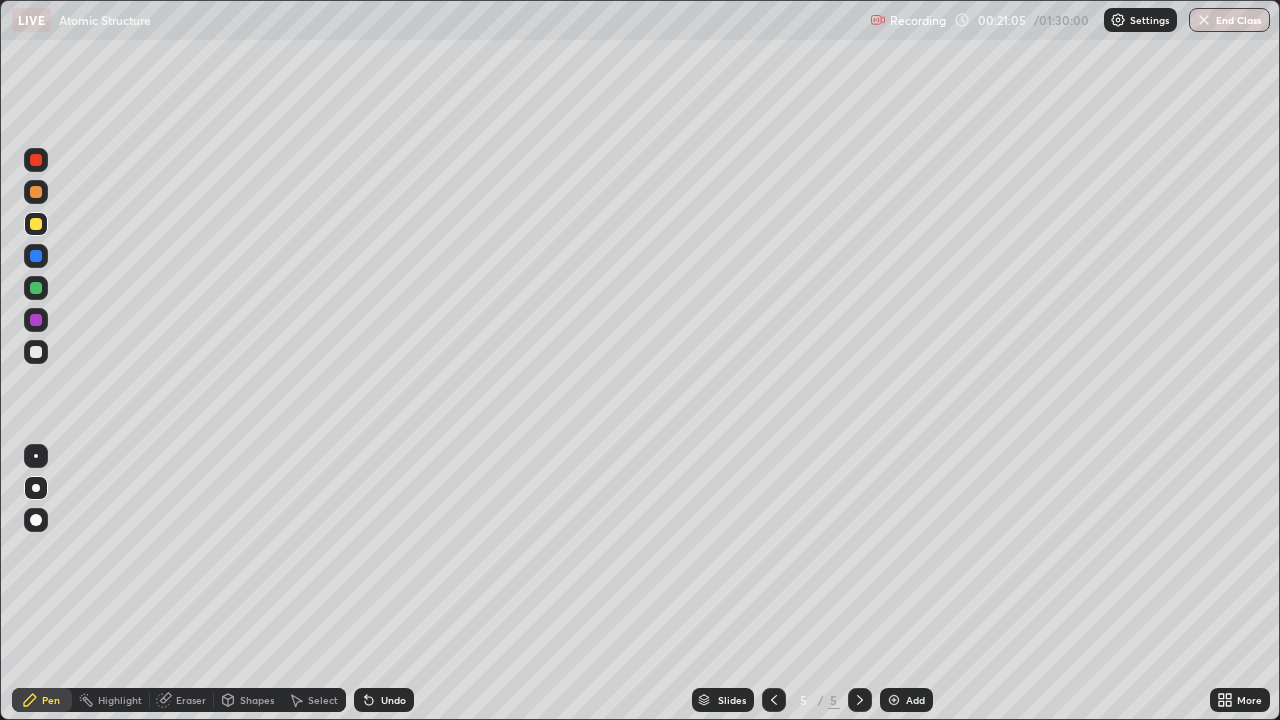 click on "Undo" at bounding box center [393, 700] 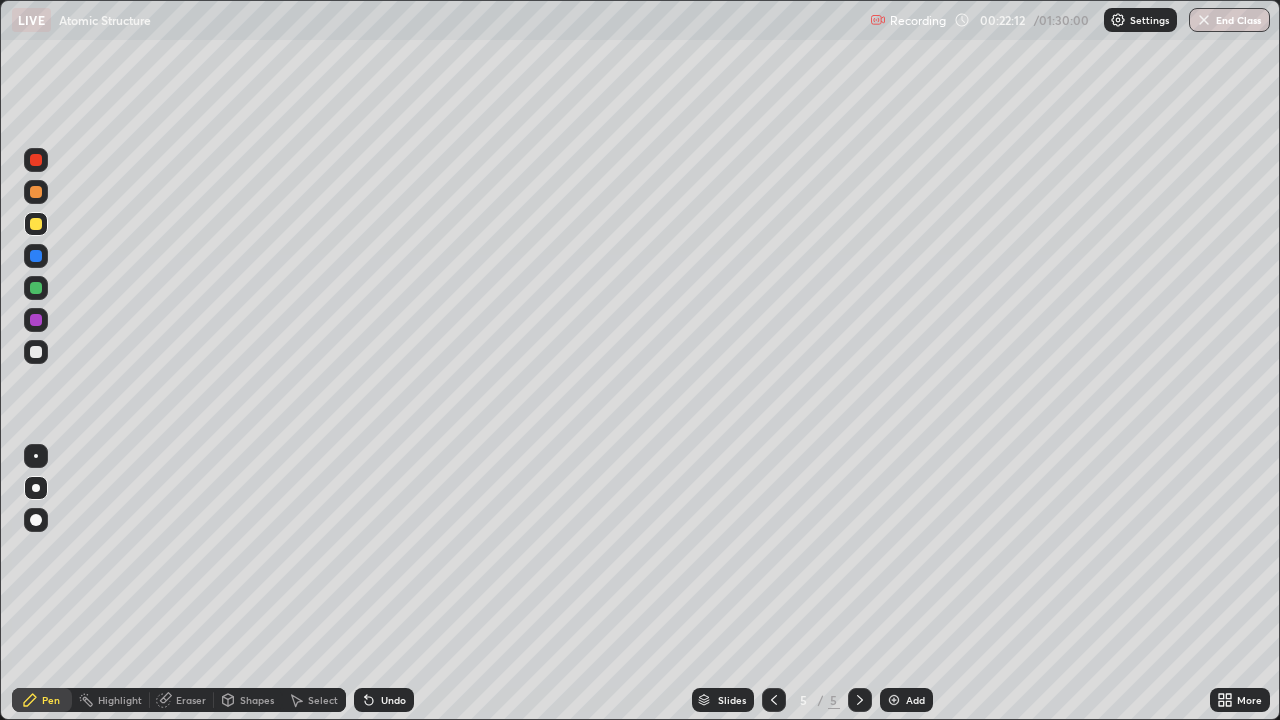 click at bounding box center (36, 352) 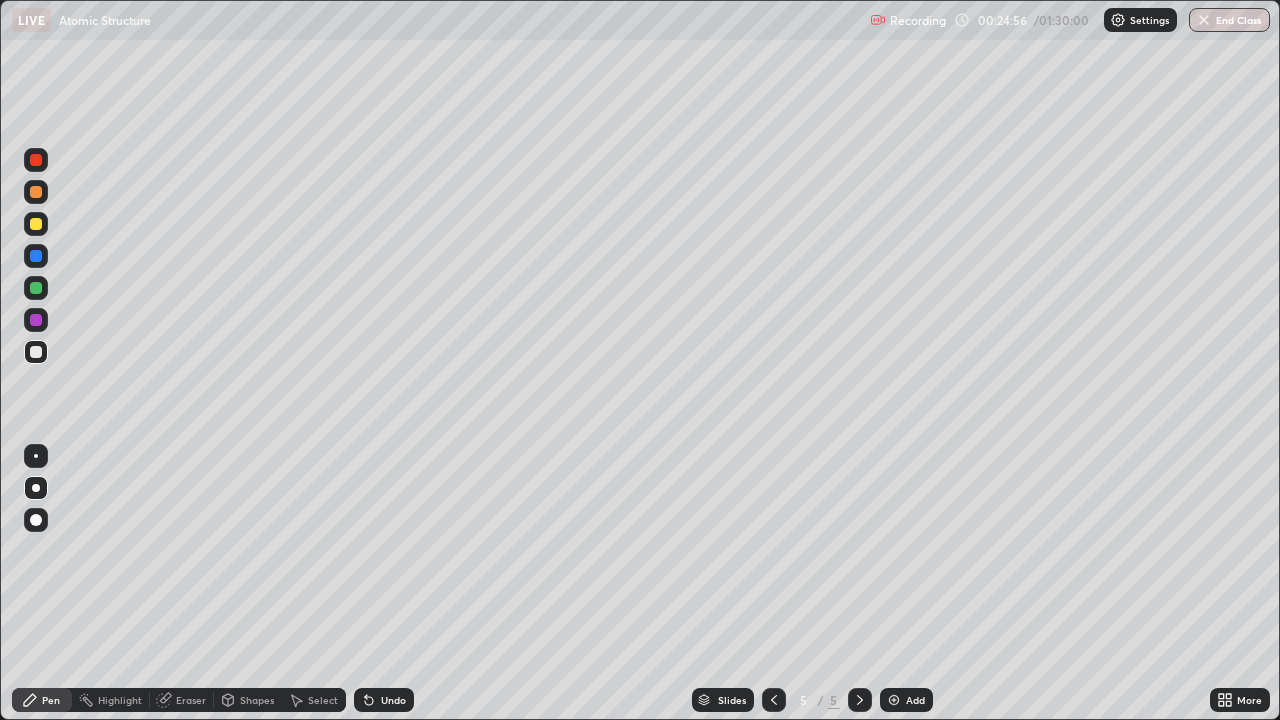 click on "Add" at bounding box center [906, 700] 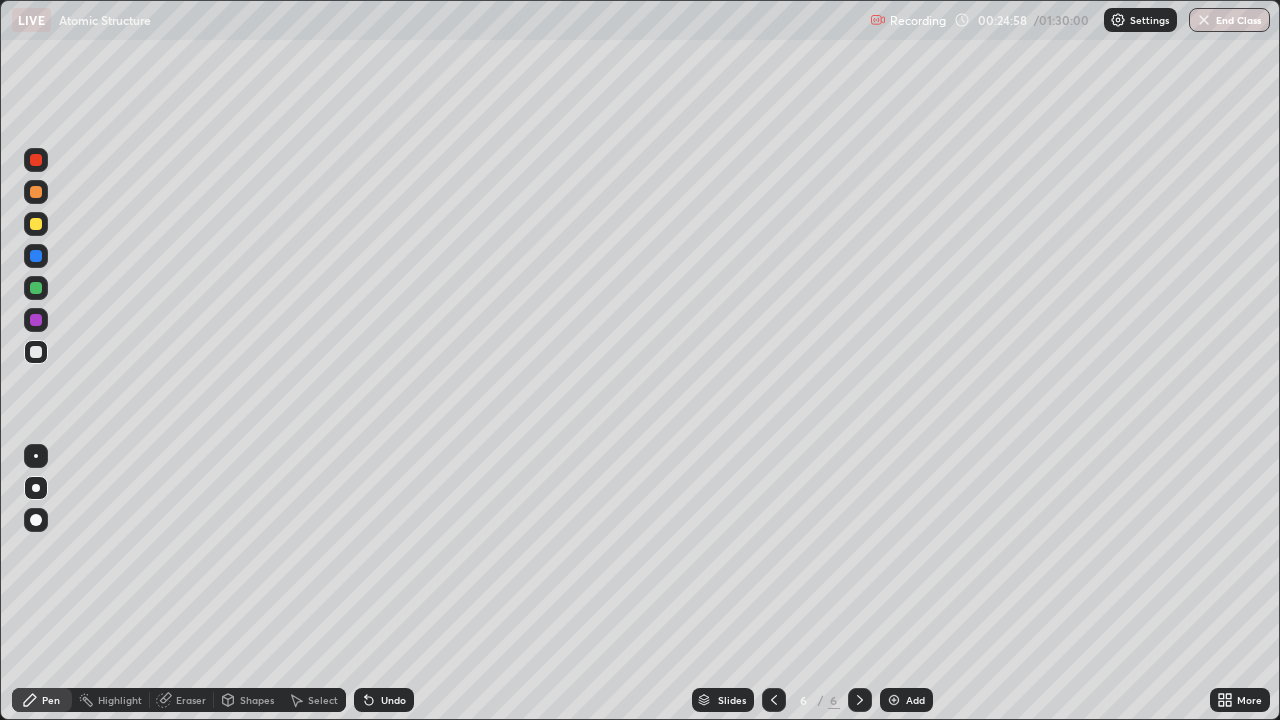 click at bounding box center [36, 224] 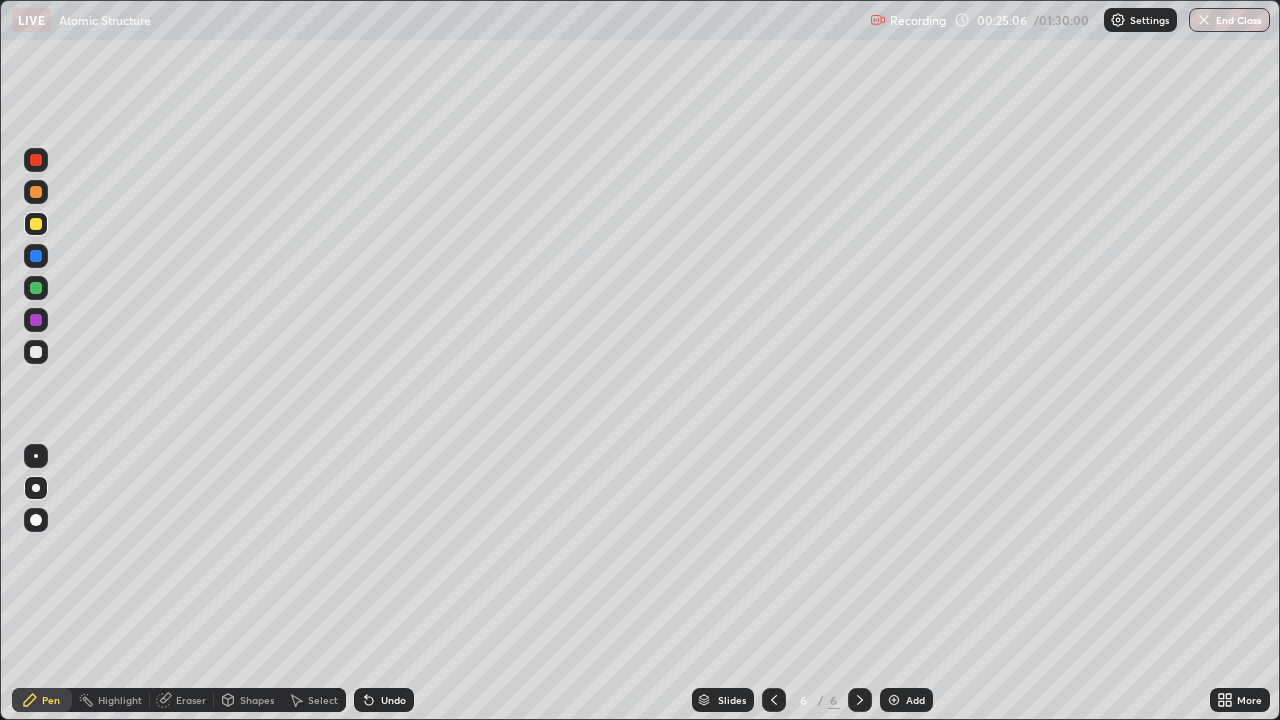 click on "Undo" at bounding box center [384, 700] 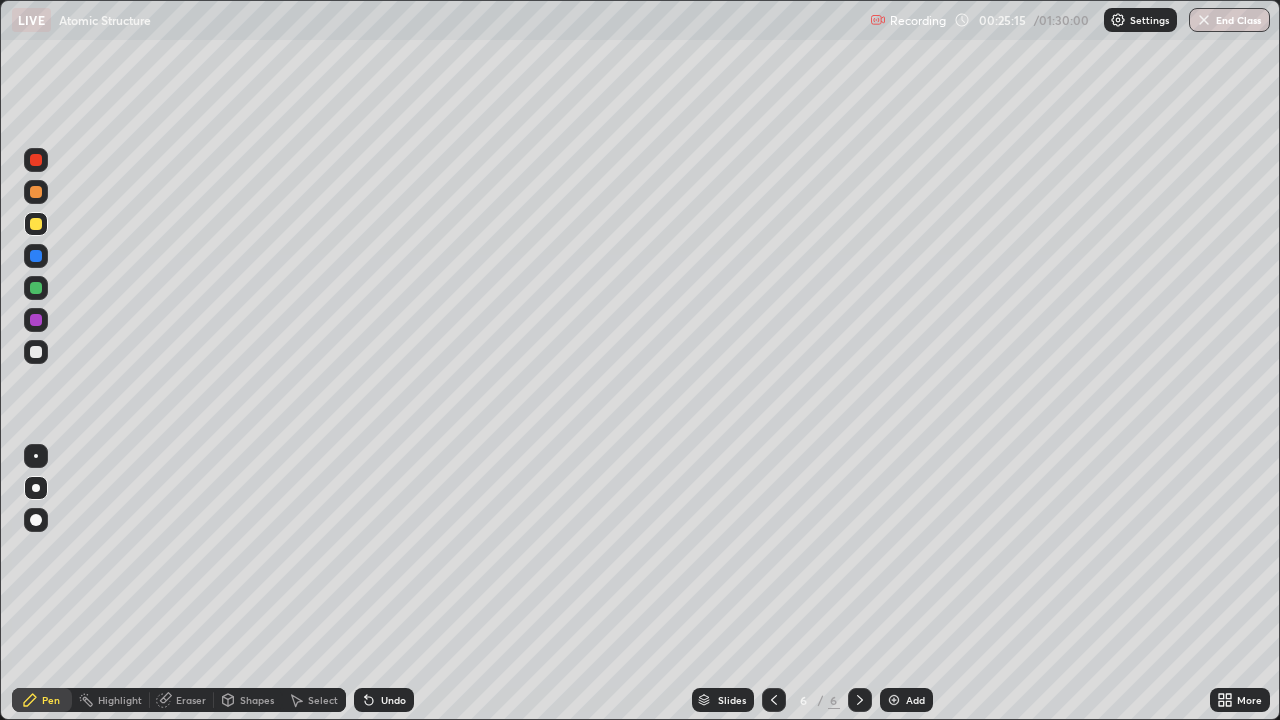 click at bounding box center [36, 352] 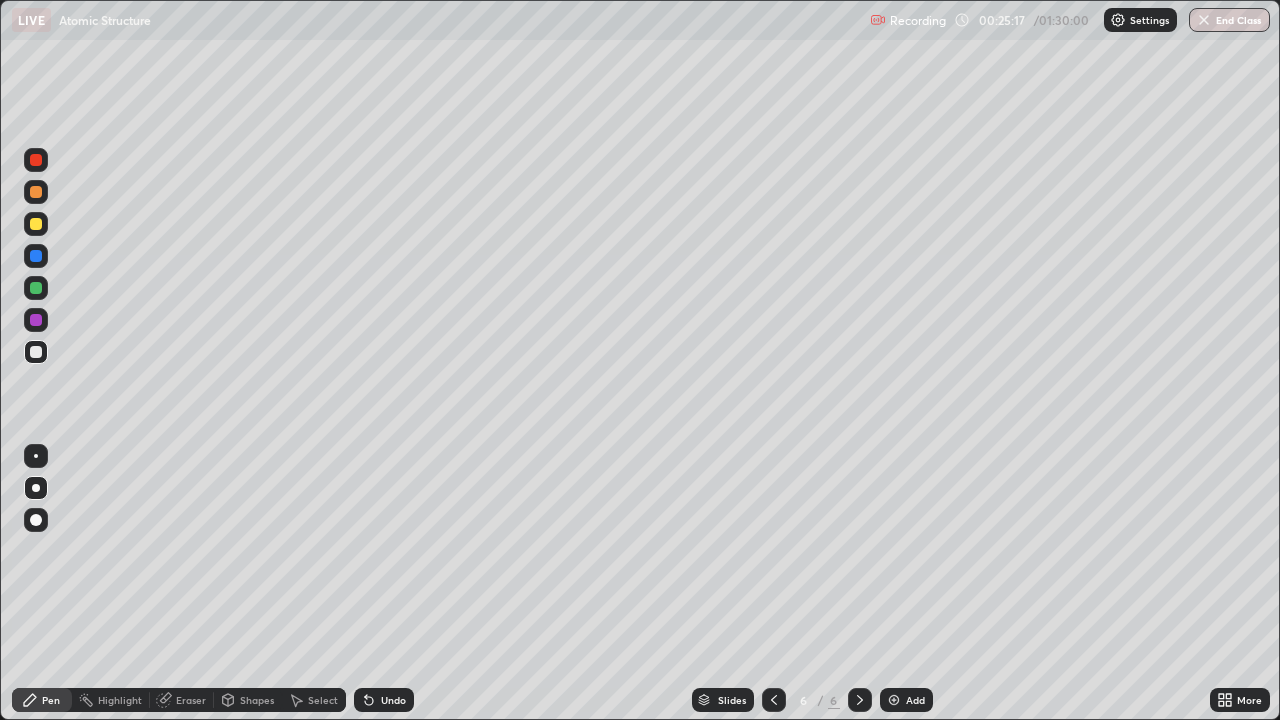 click at bounding box center (36, 224) 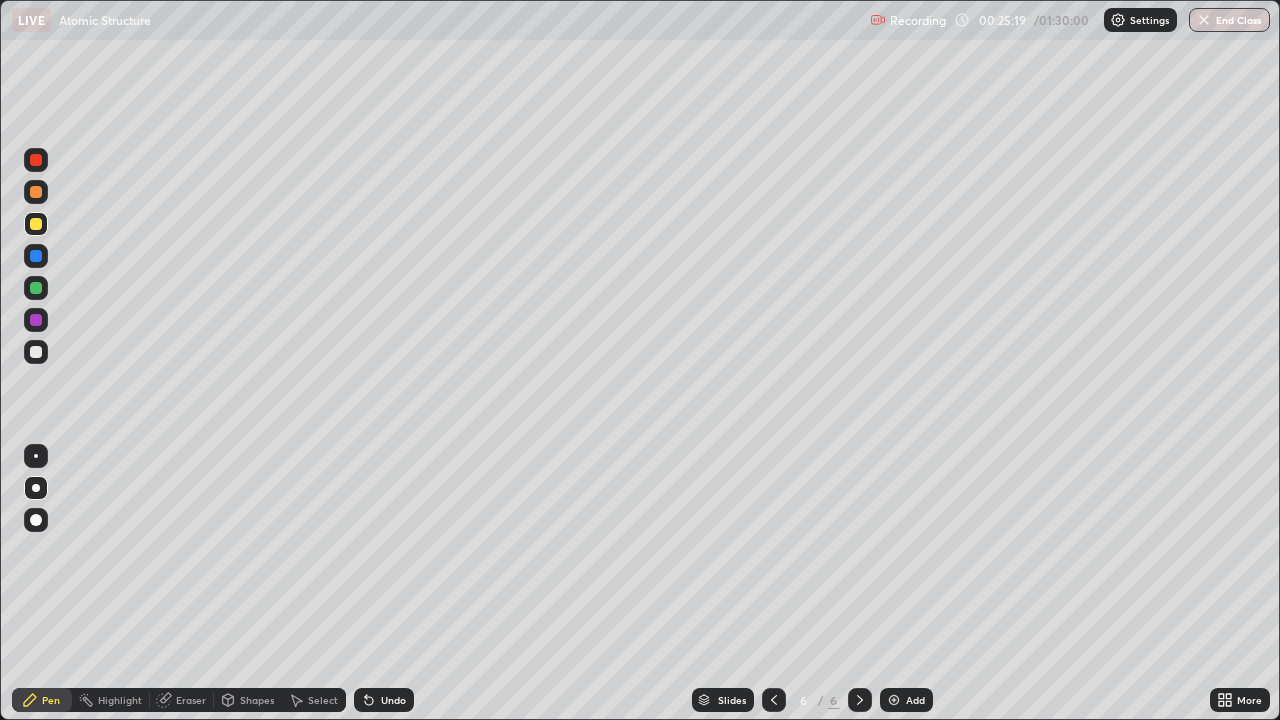 click at bounding box center (36, 352) 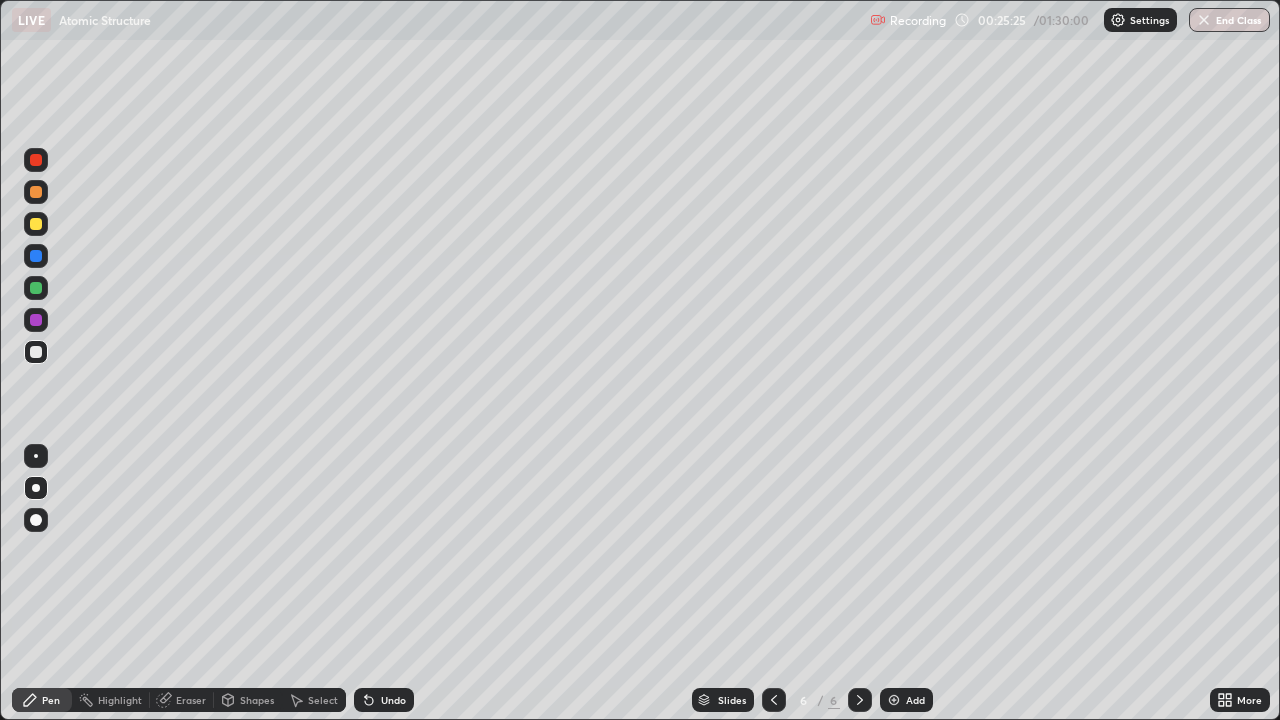 click at bounding box center [36, 352] 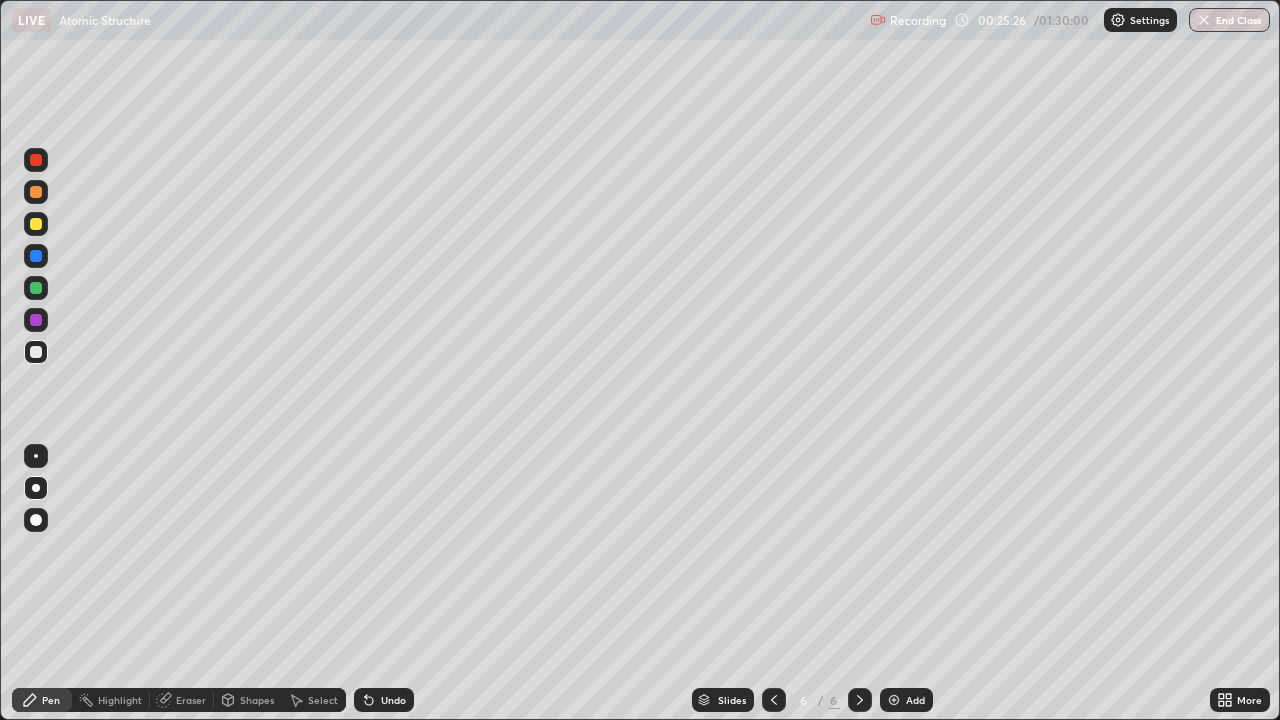 click at bounding box center (36, 224) 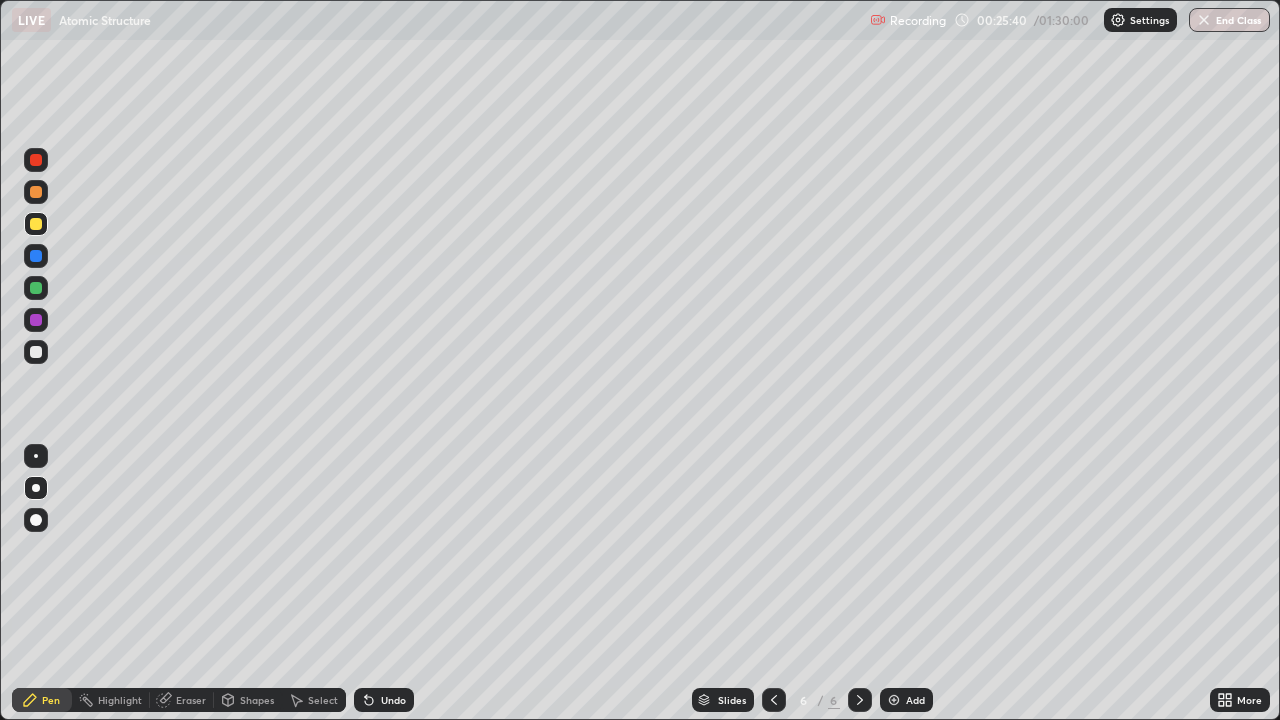click at bounding box center [36, 352] 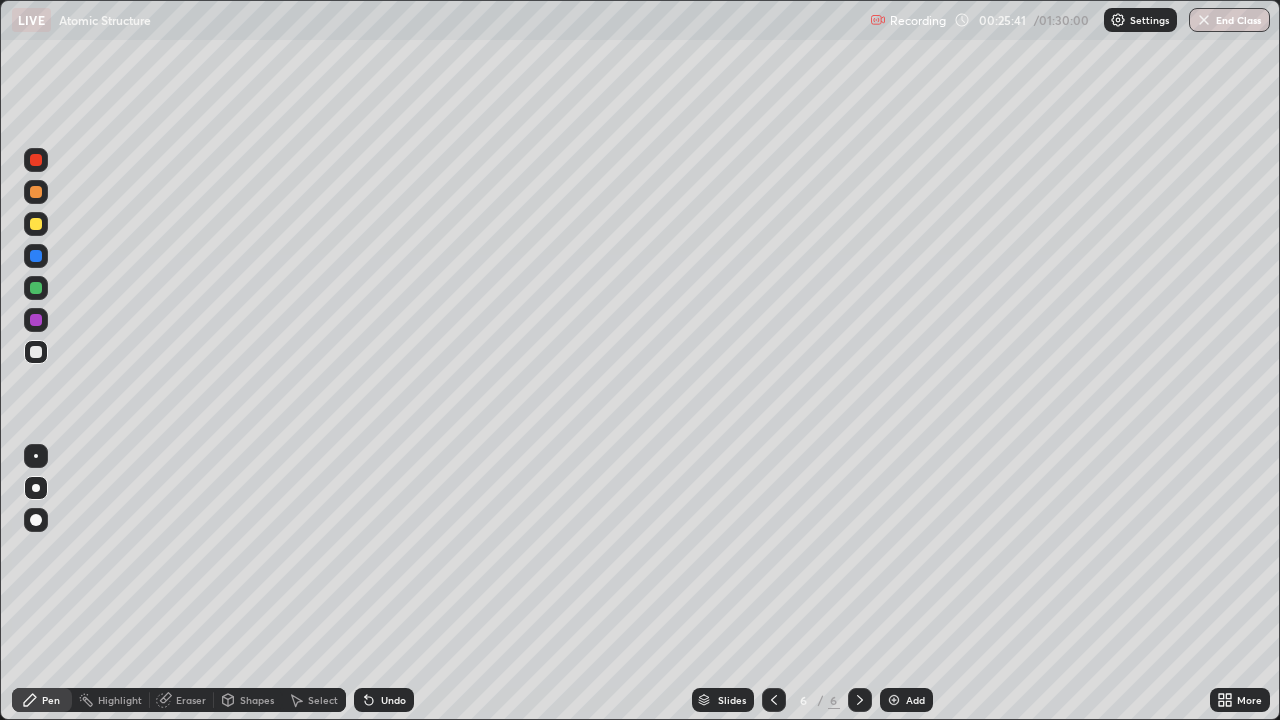 click at bounding box center [36, 352] 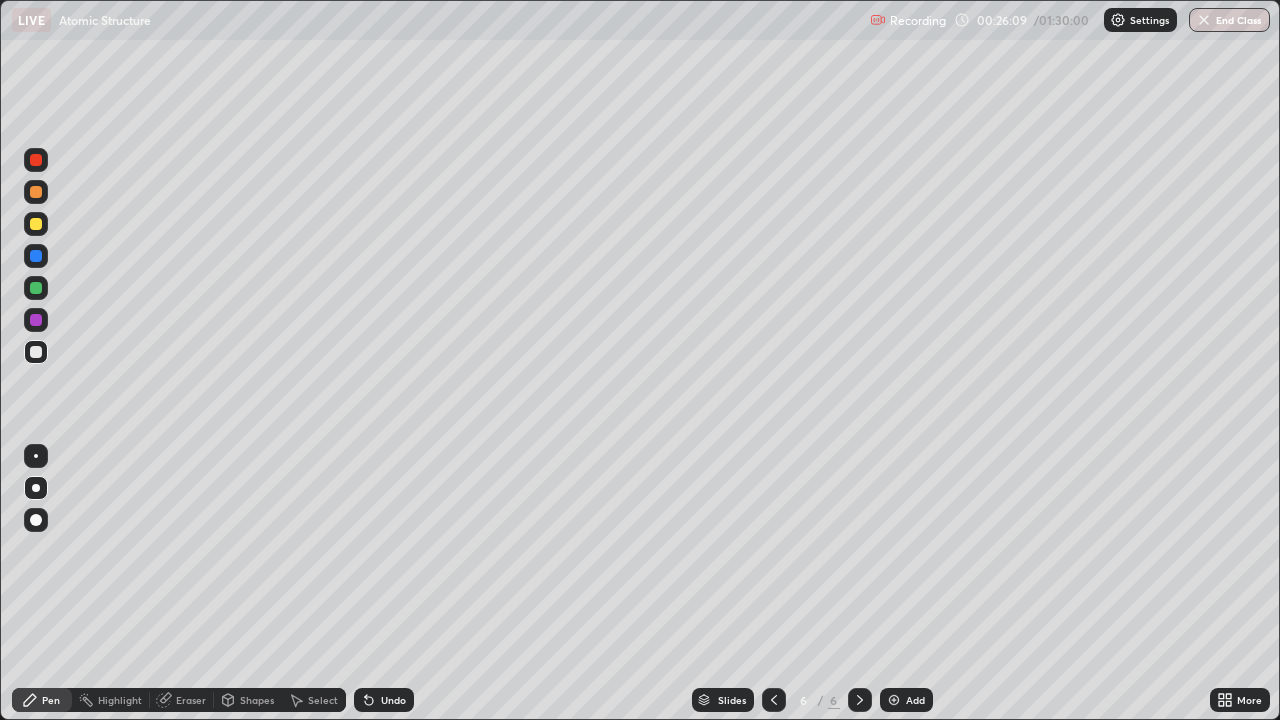 click at bounding box center (774, 700) 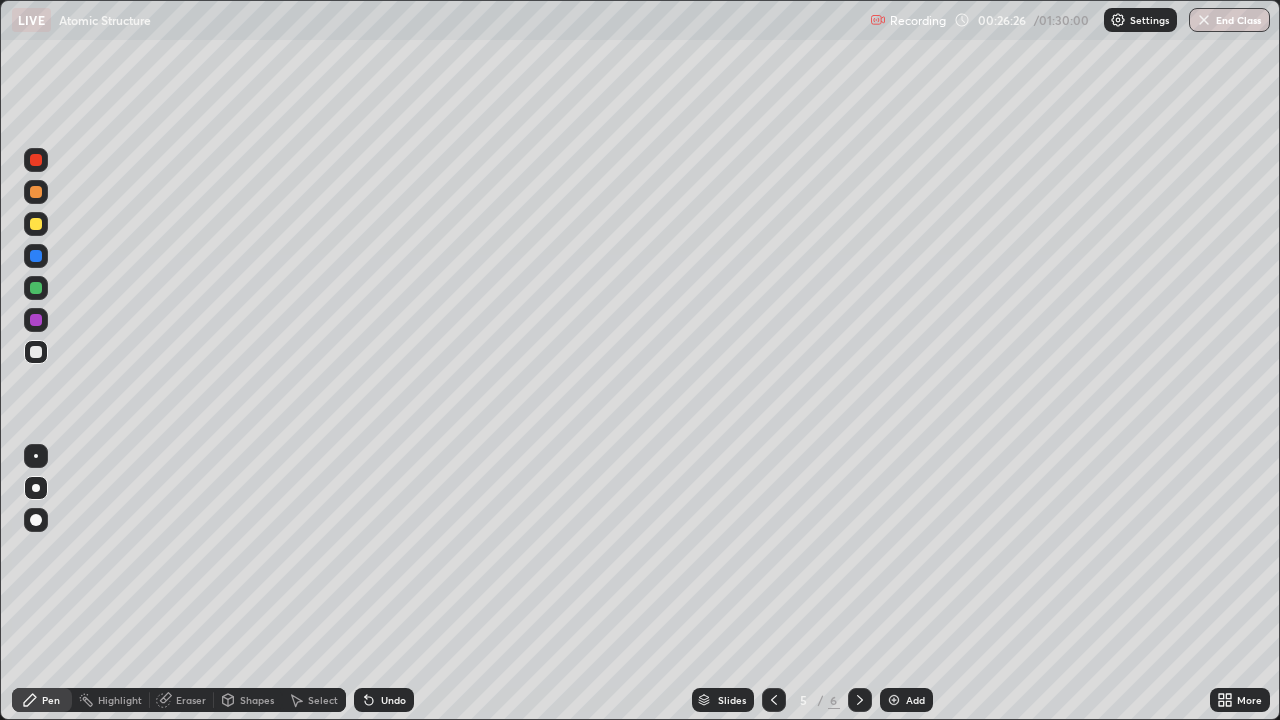 click 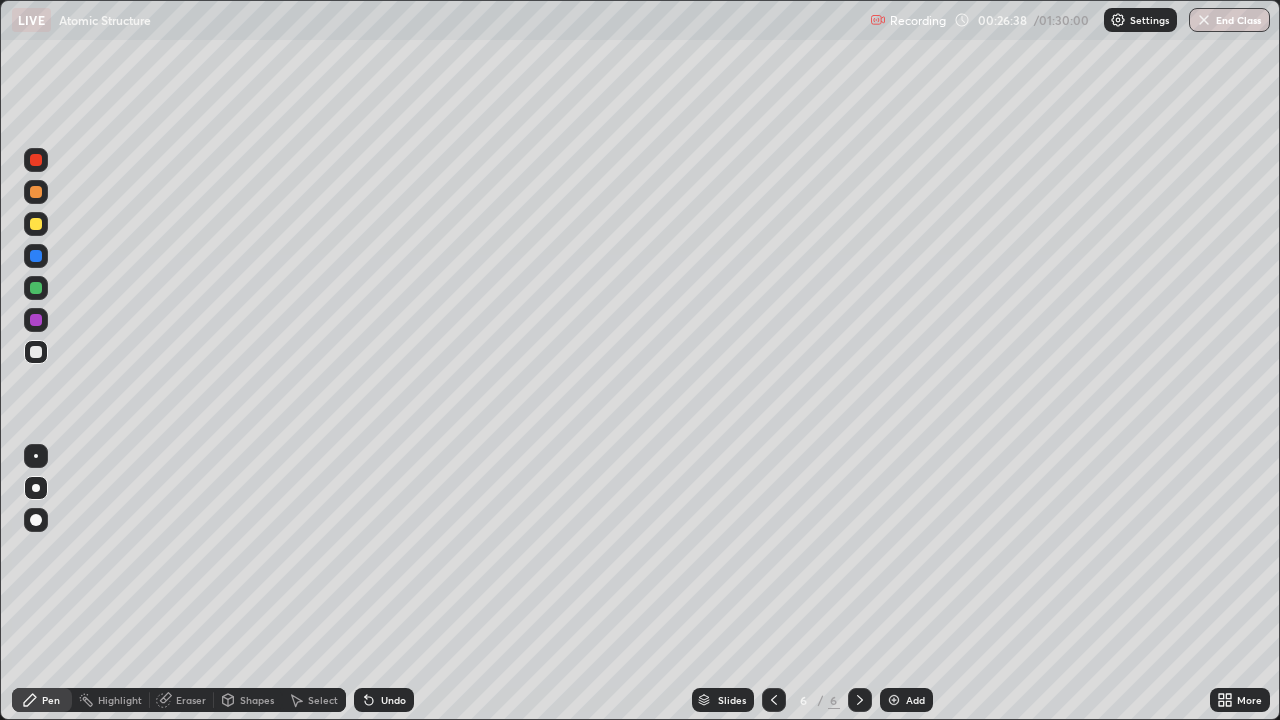 click 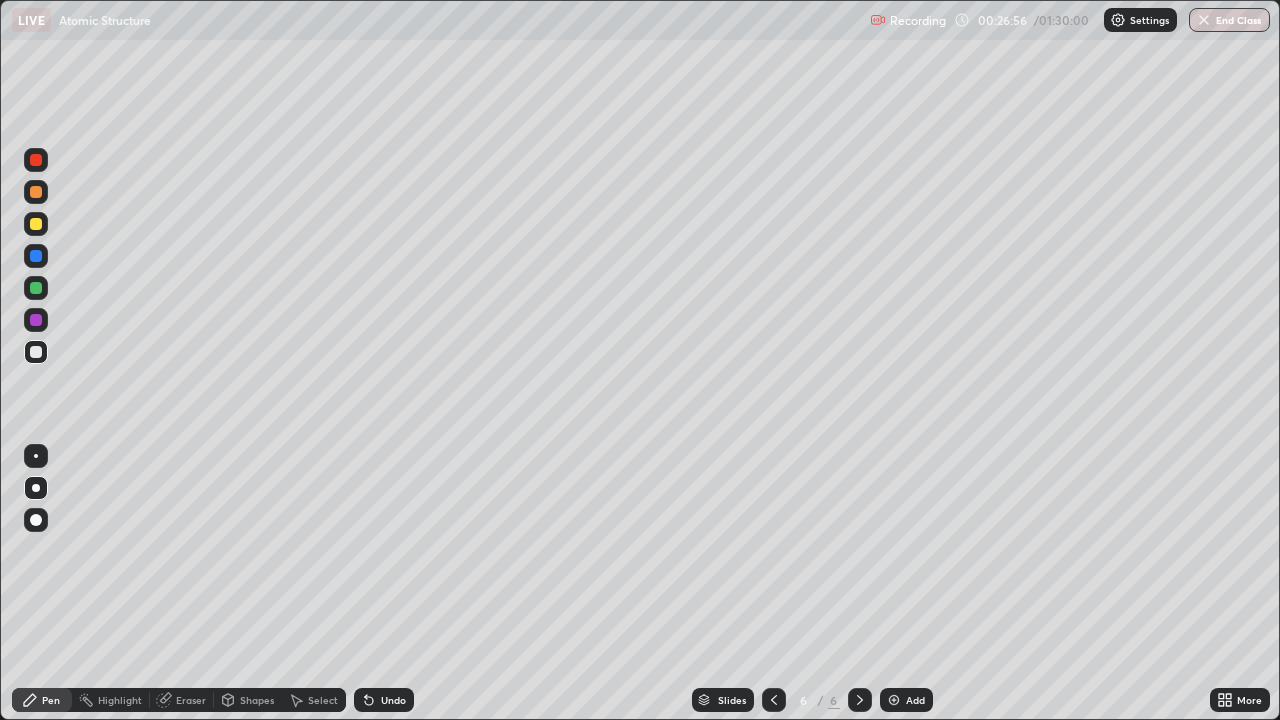 click on "Undo" at bounding box center (384, 700) 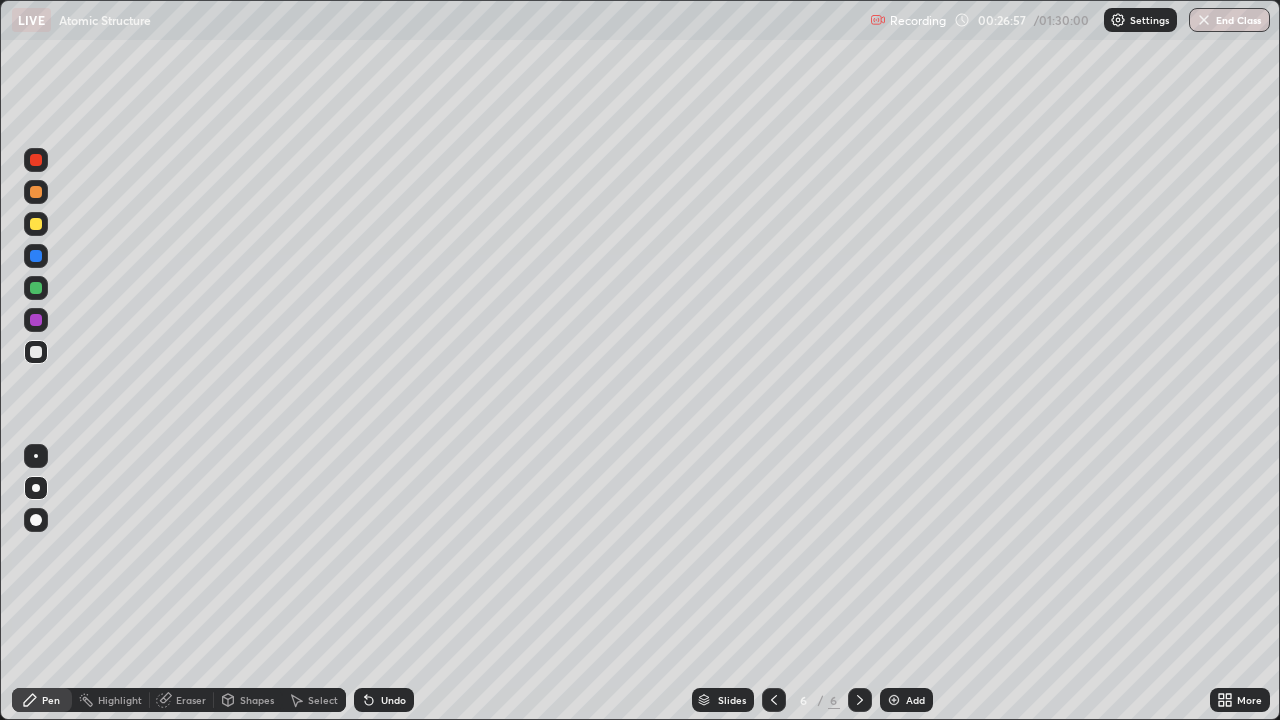 click on "Undo" at bounding box center (384, 700) 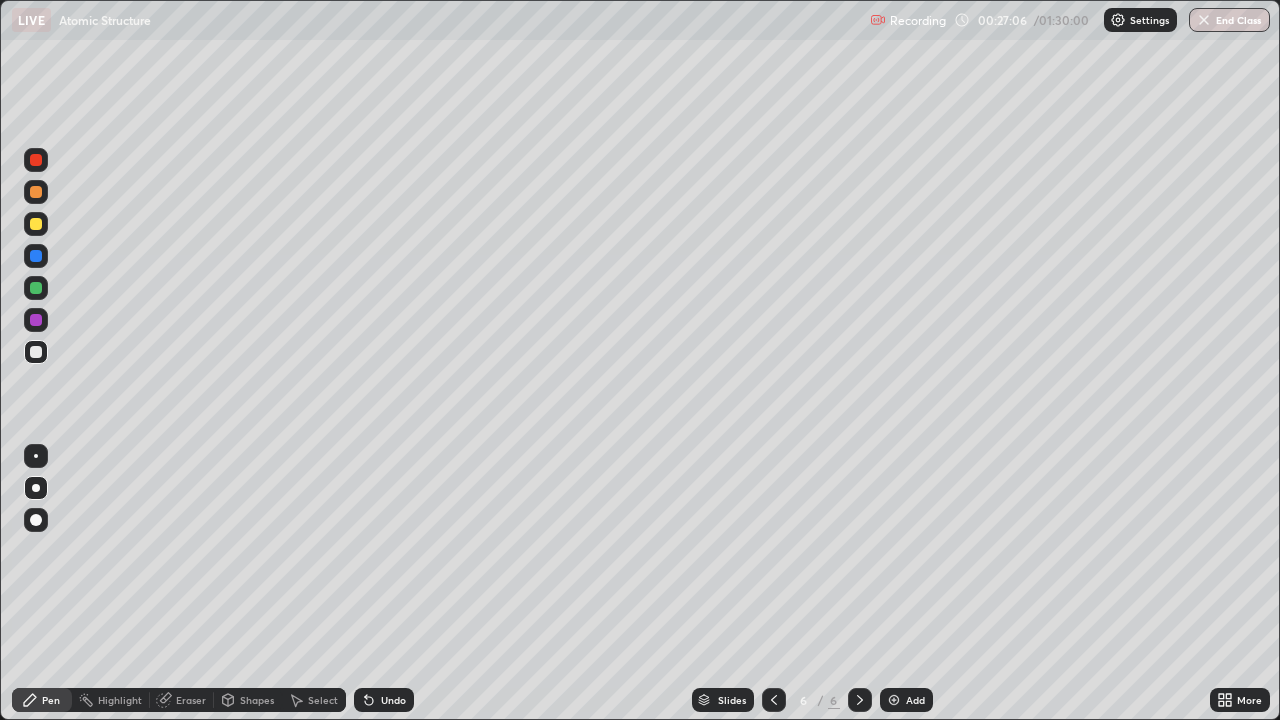 click on "Undo" at bounding box center [393, 700] 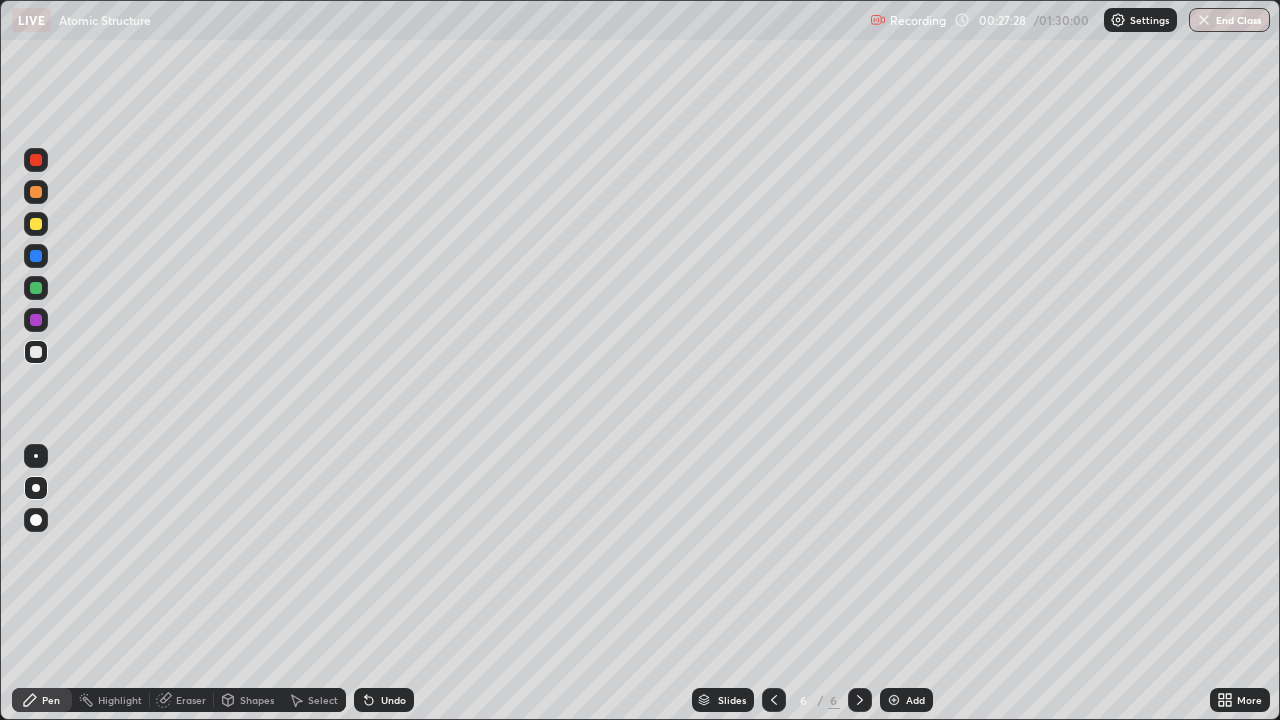 click on "Undo" at bounding box center (393, 700) 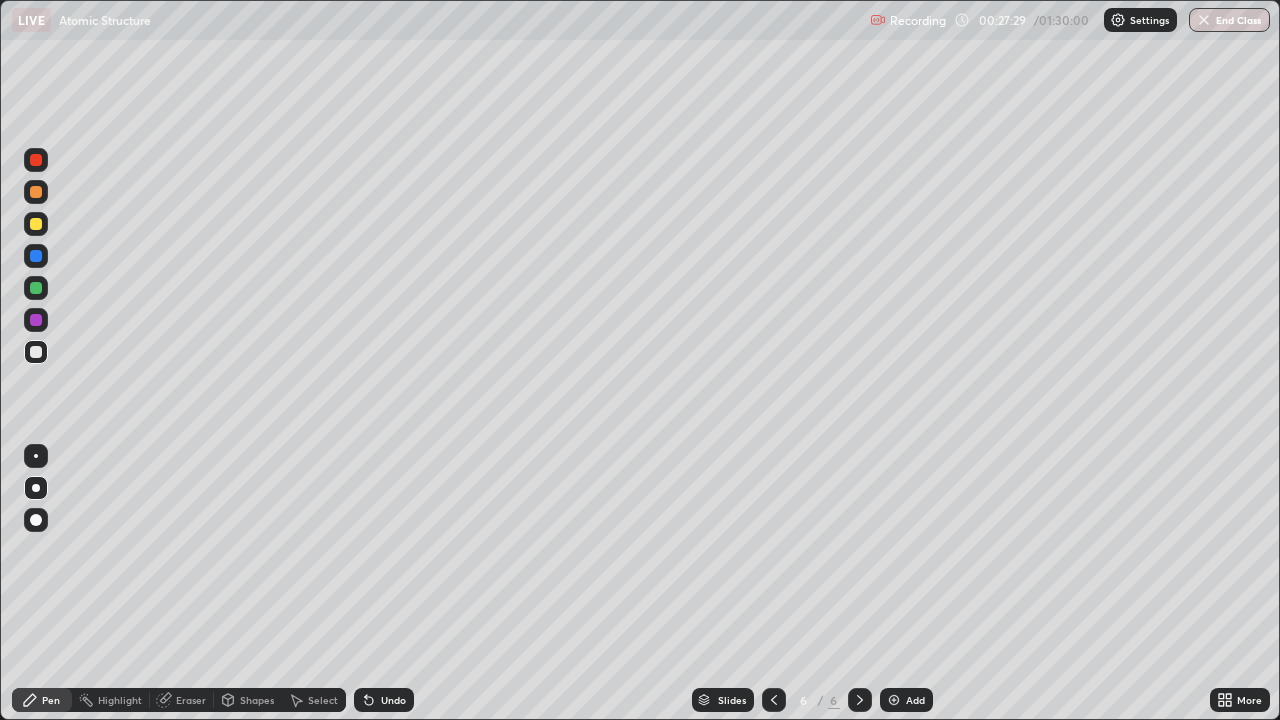 click on "Undo" at bounding box center [384, 700] 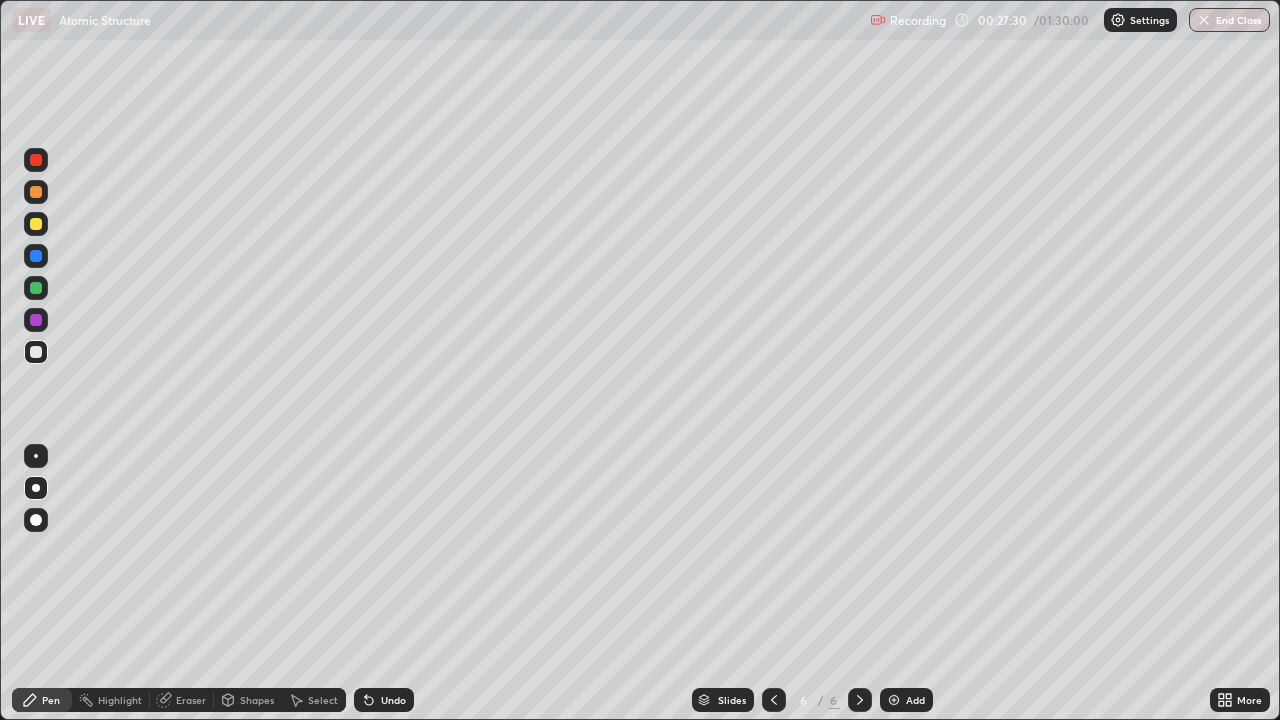 click on "Undo" at bounding box center (393, 700) 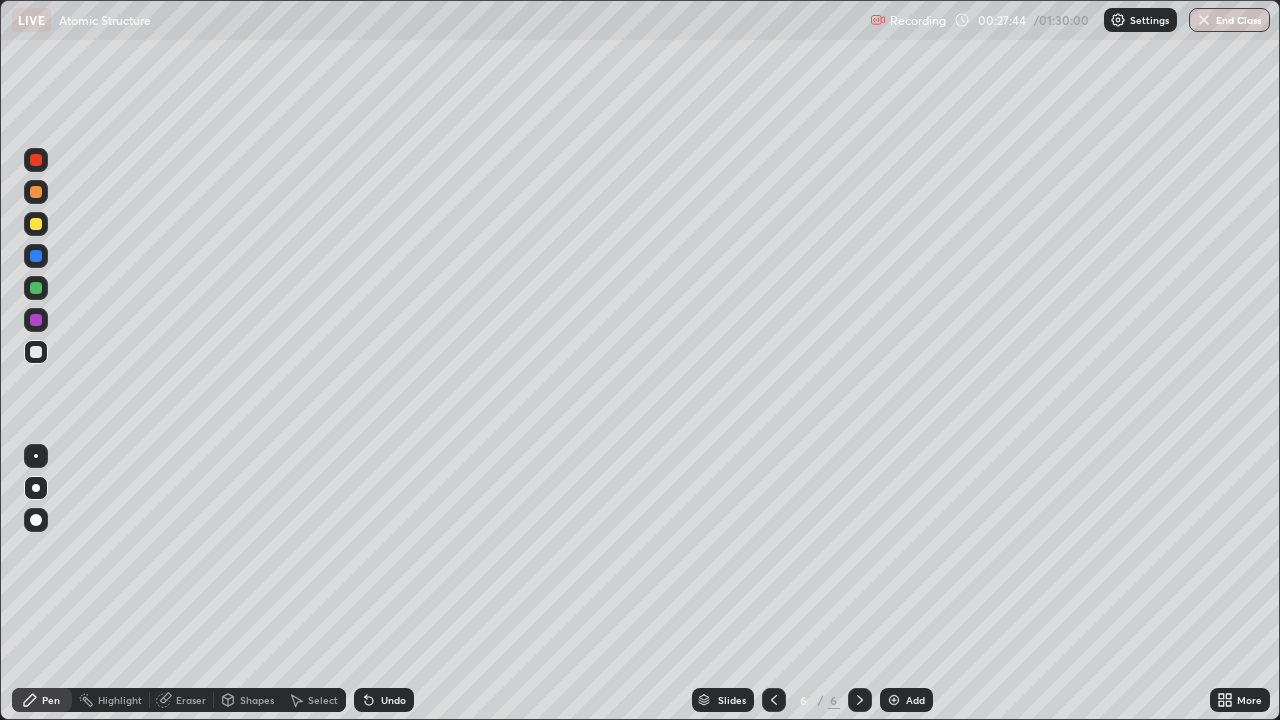 click on "Undo" at bounding box center (393, 700) 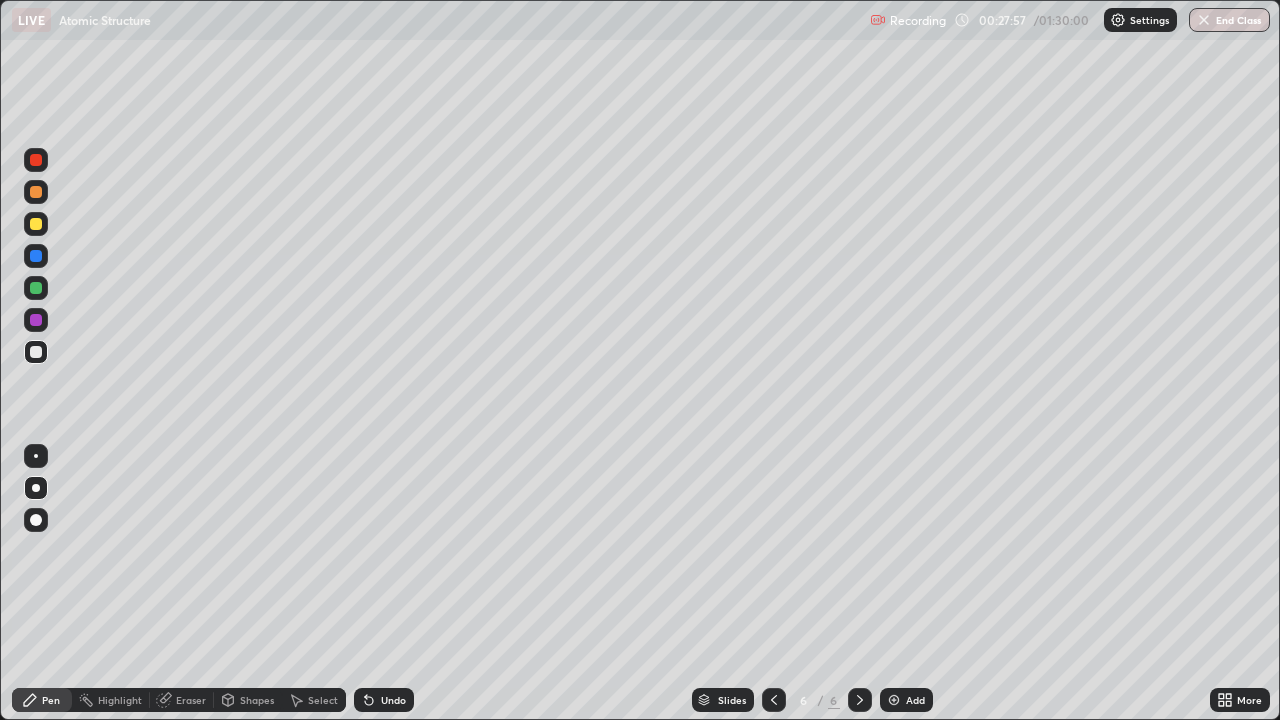 click at bounding box center (36, 192) 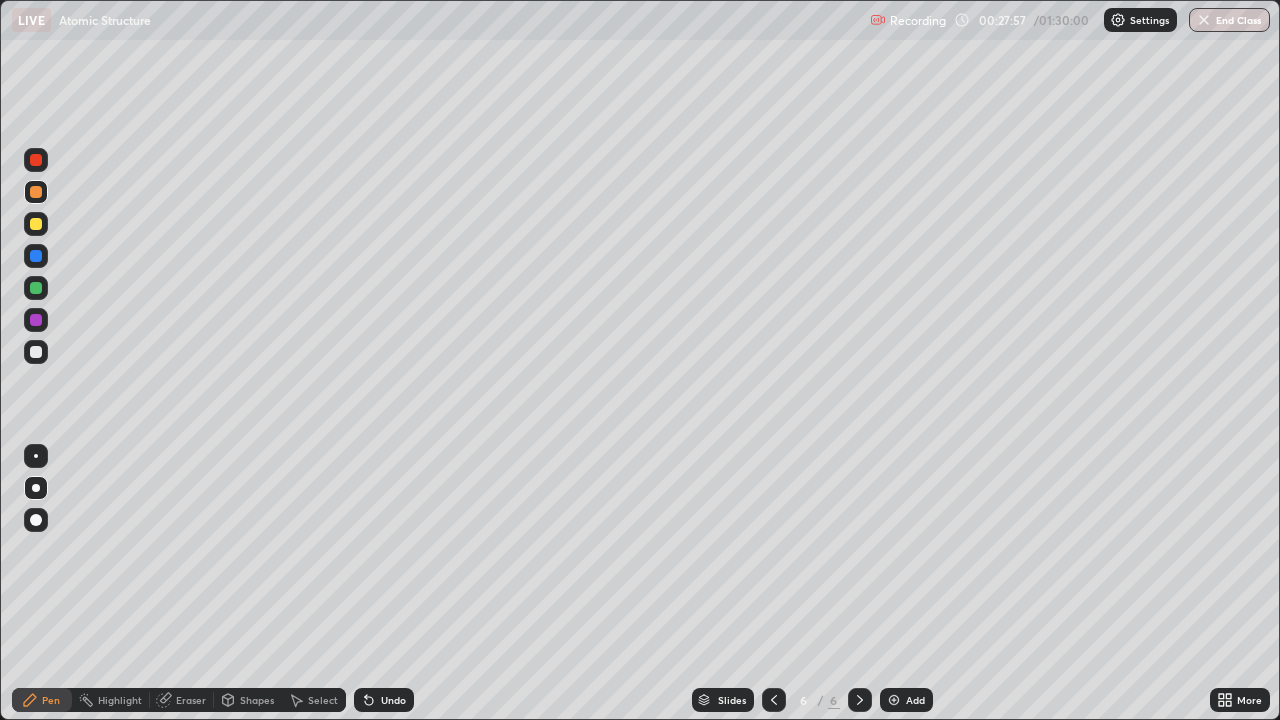 click at bounding box center (36, 160) 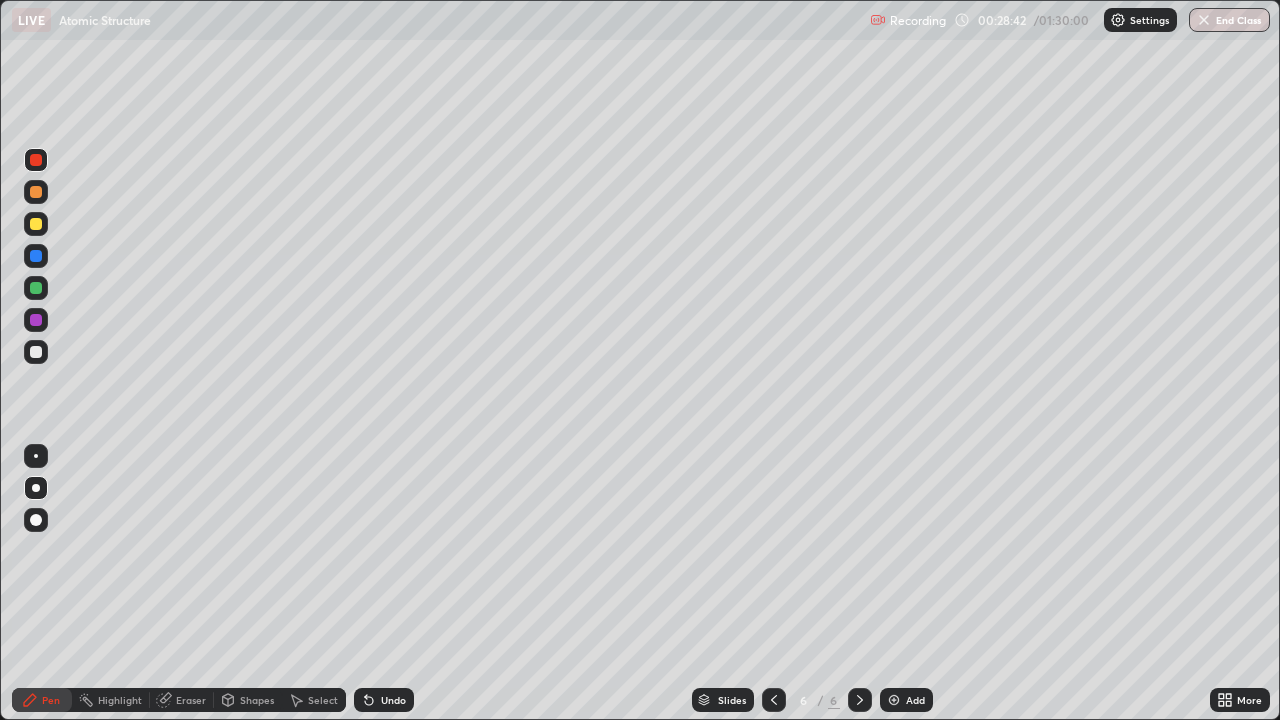 click on "Eraser" at bounding box center (191, 700) 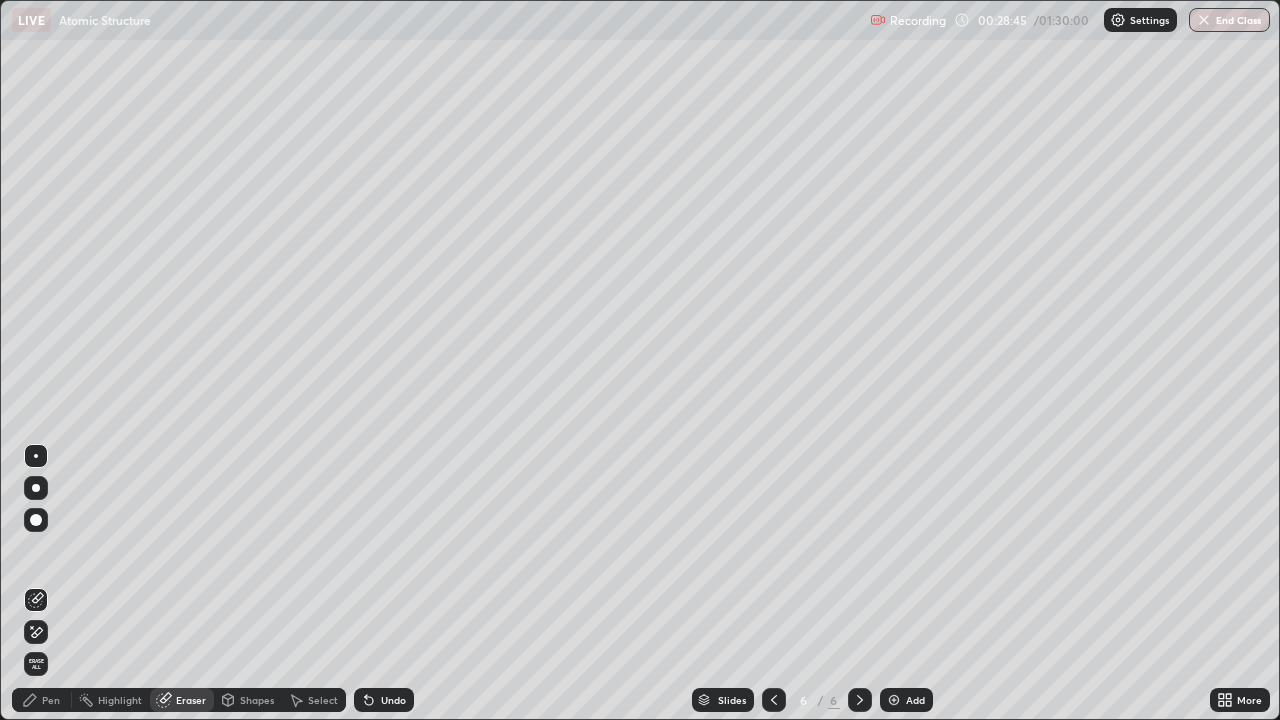 click on "Pen" at bounding box center [51, 700] 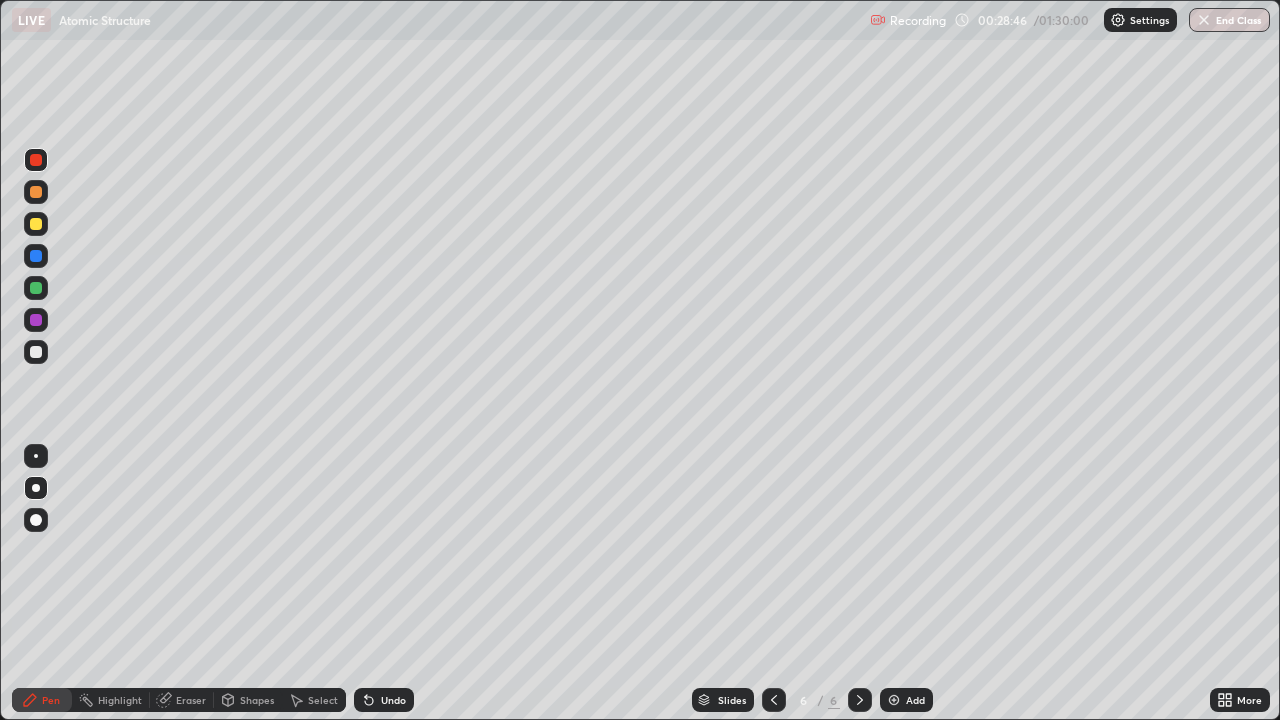 click at bounding box center (36, 224) 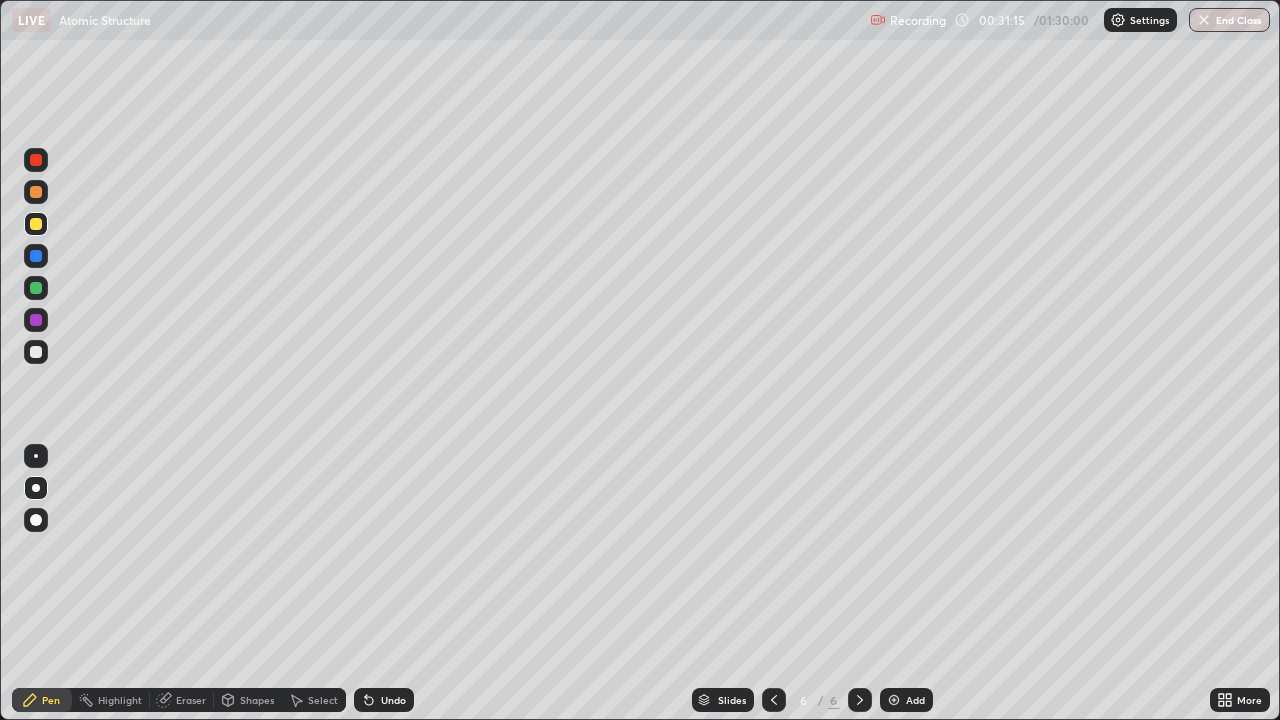 click on "Add" at bounding box center (915, 700) 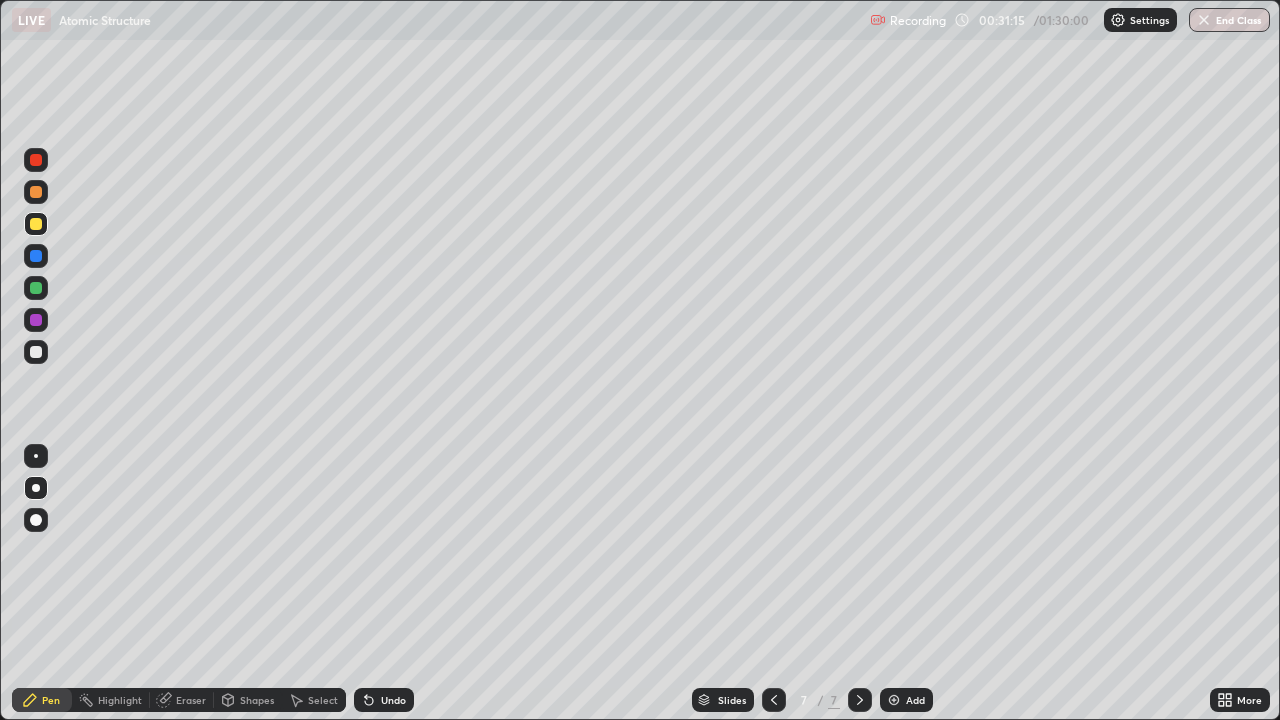 click 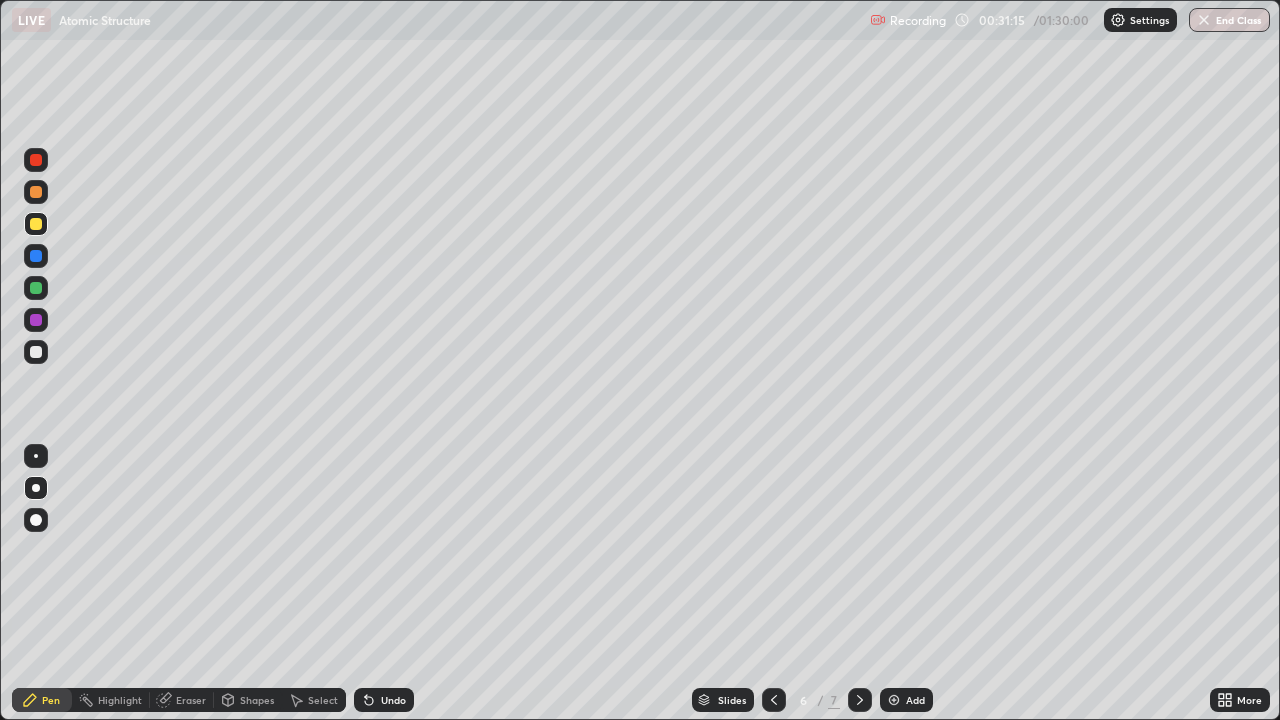 click 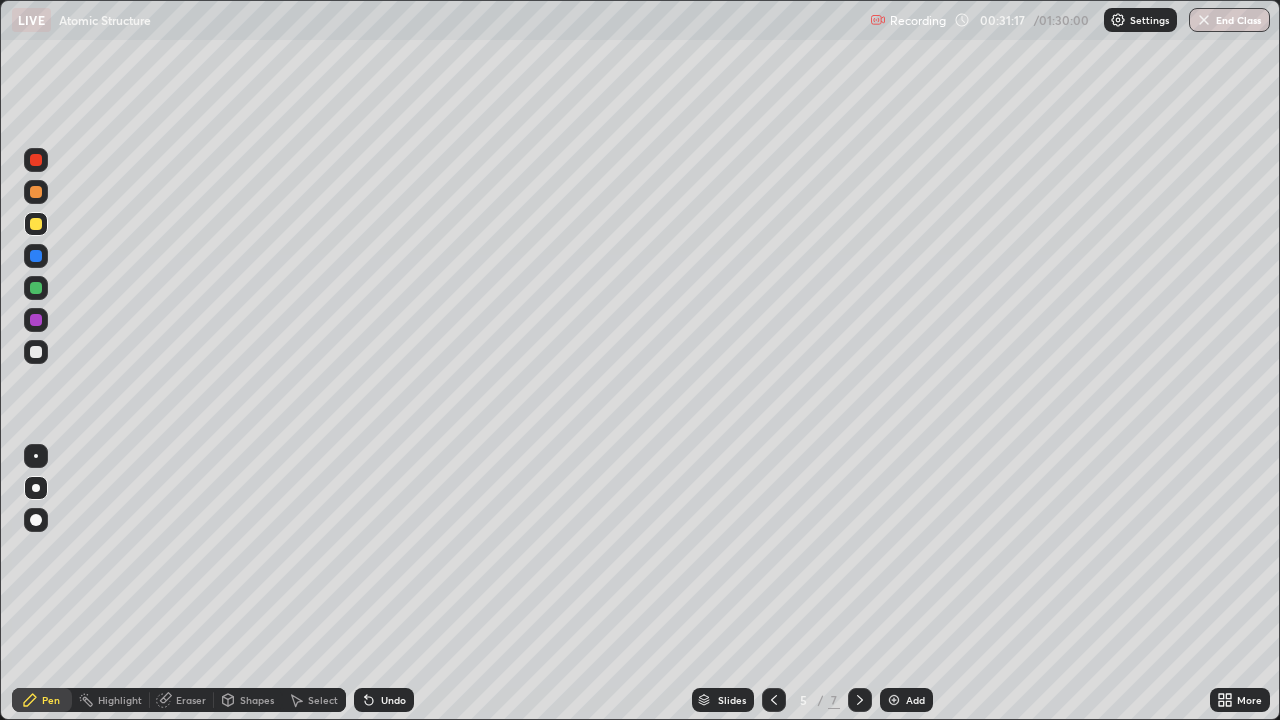 click 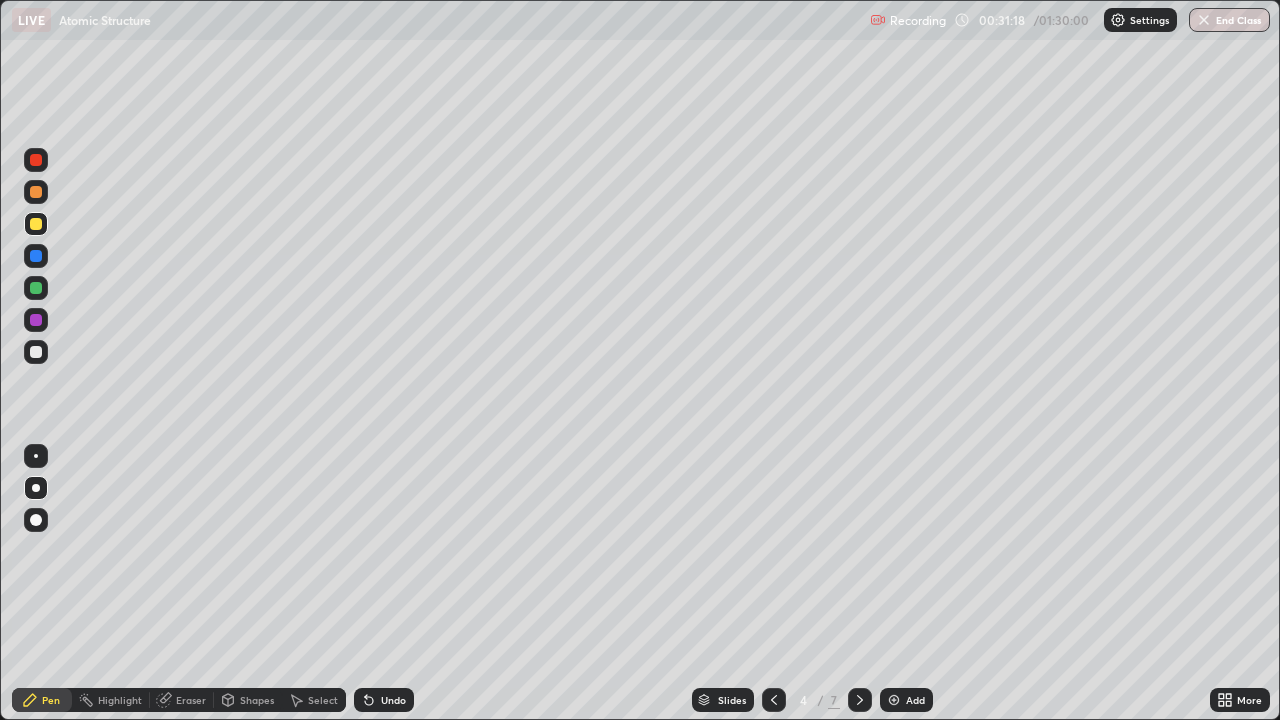 click 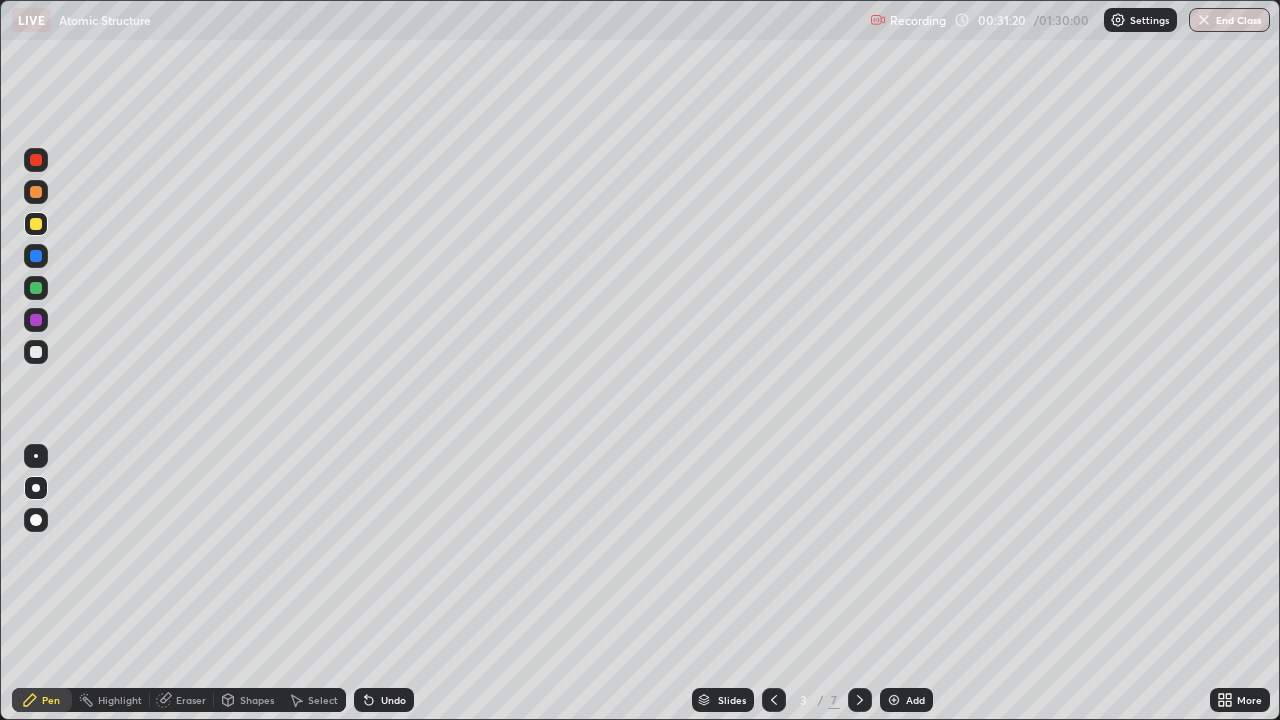 click 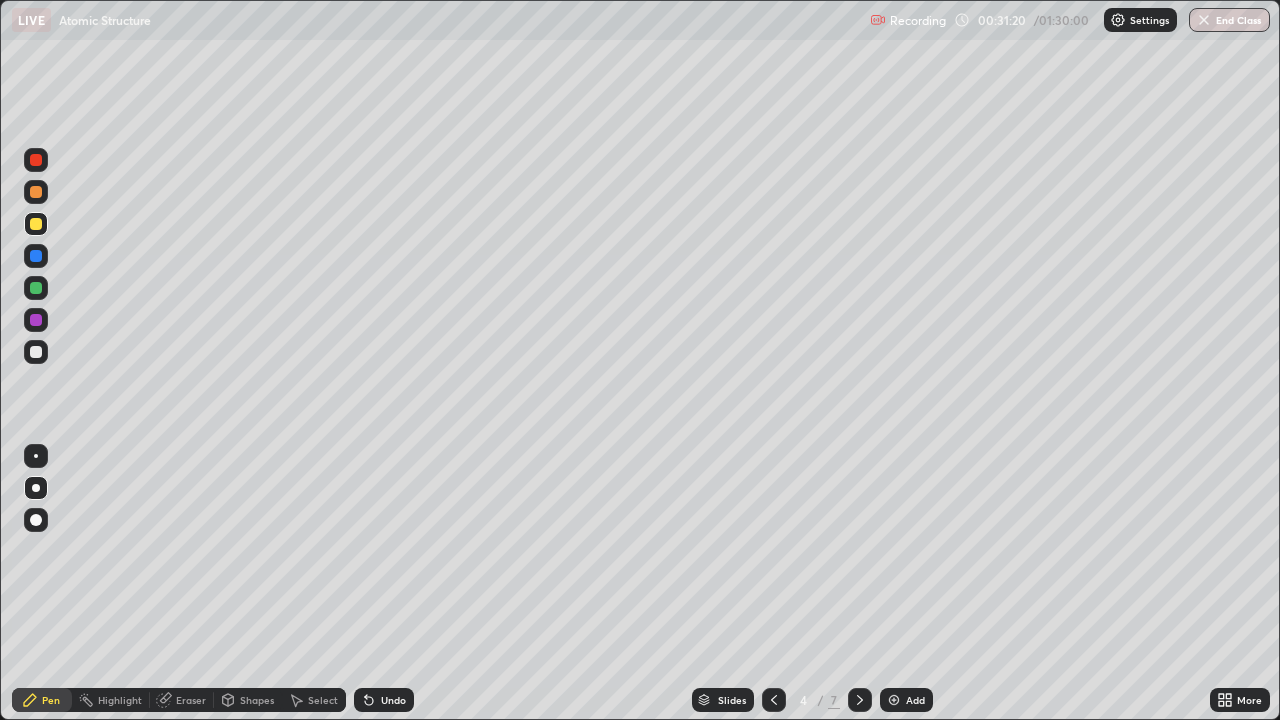click 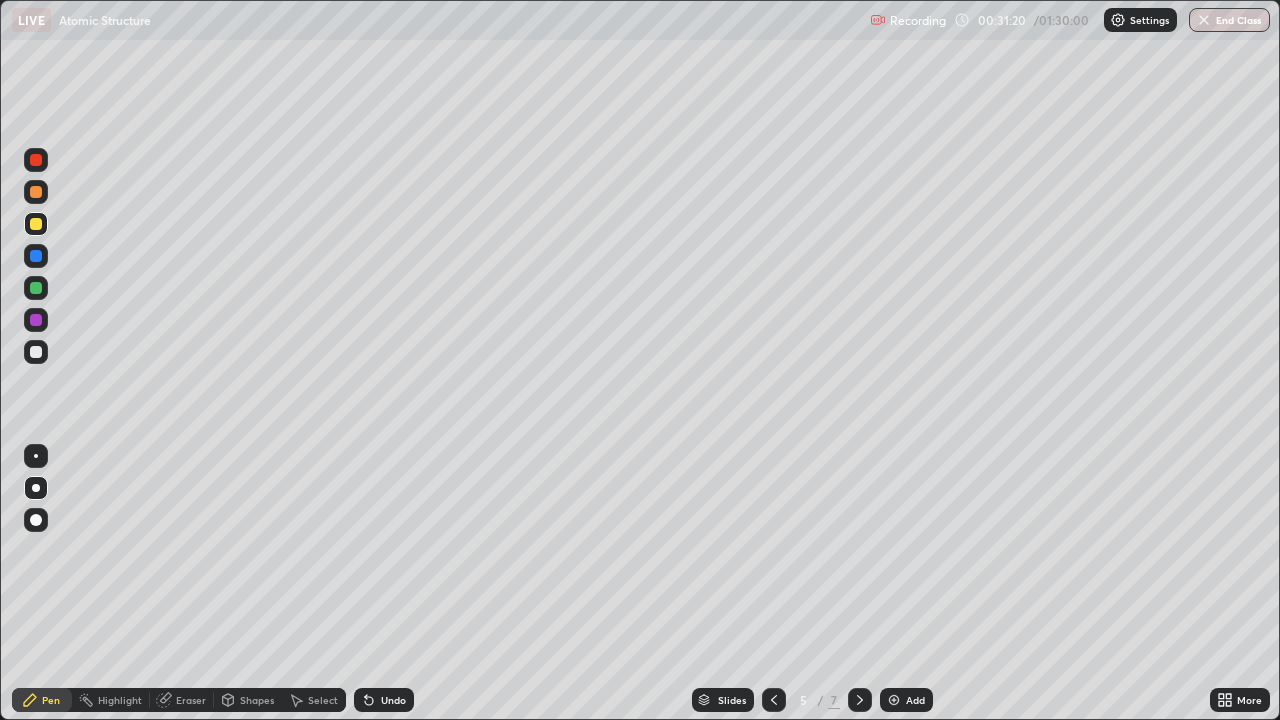 click 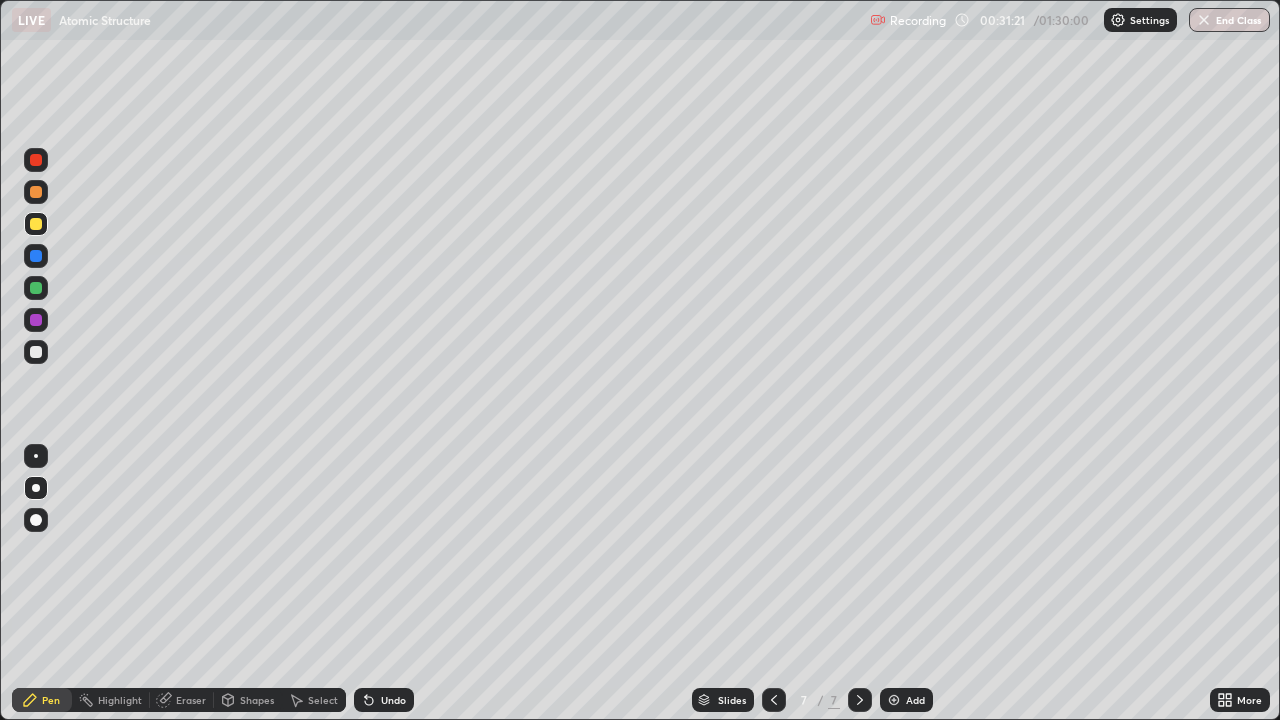 click 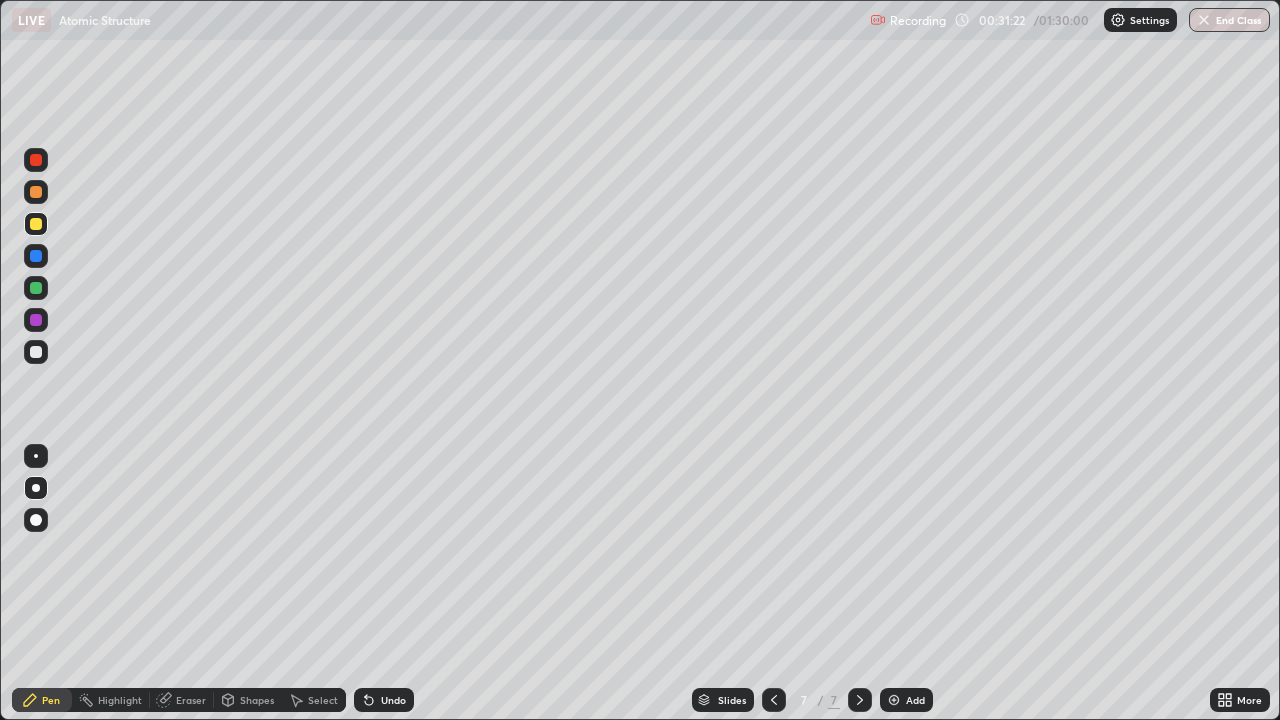 click at bounding box center (36, 320) 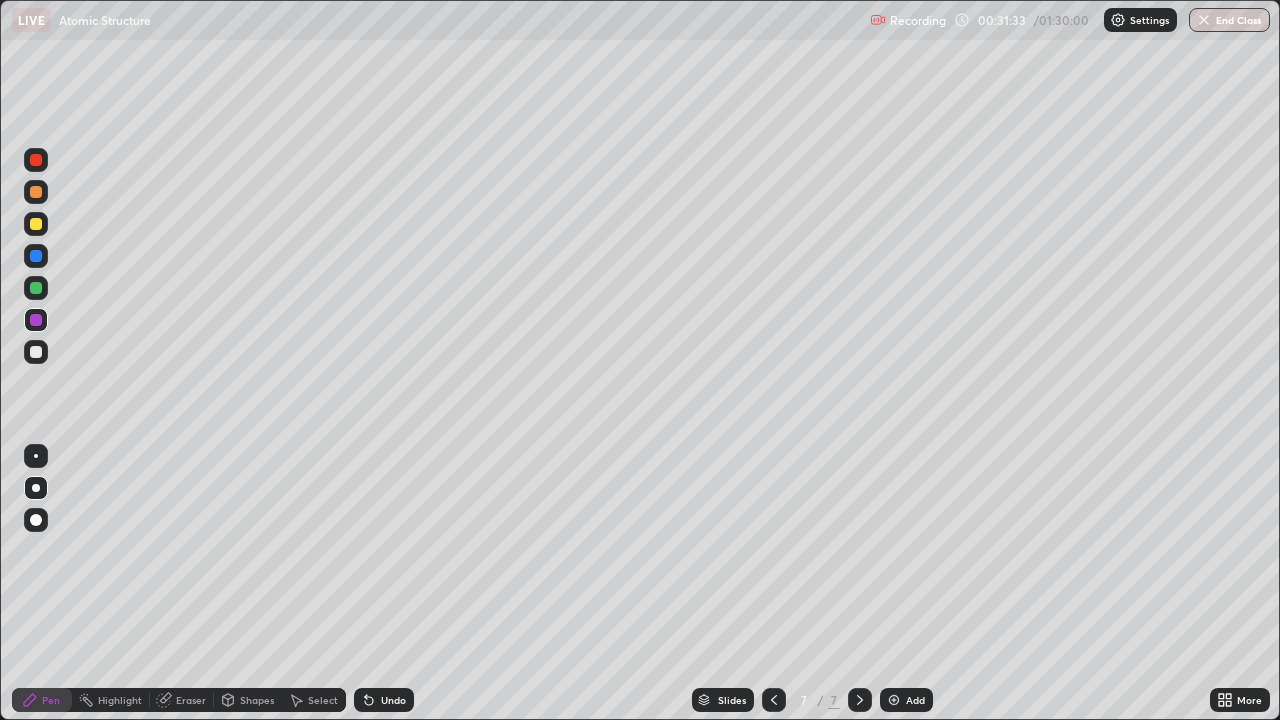 click at bounding box center (36, 352) 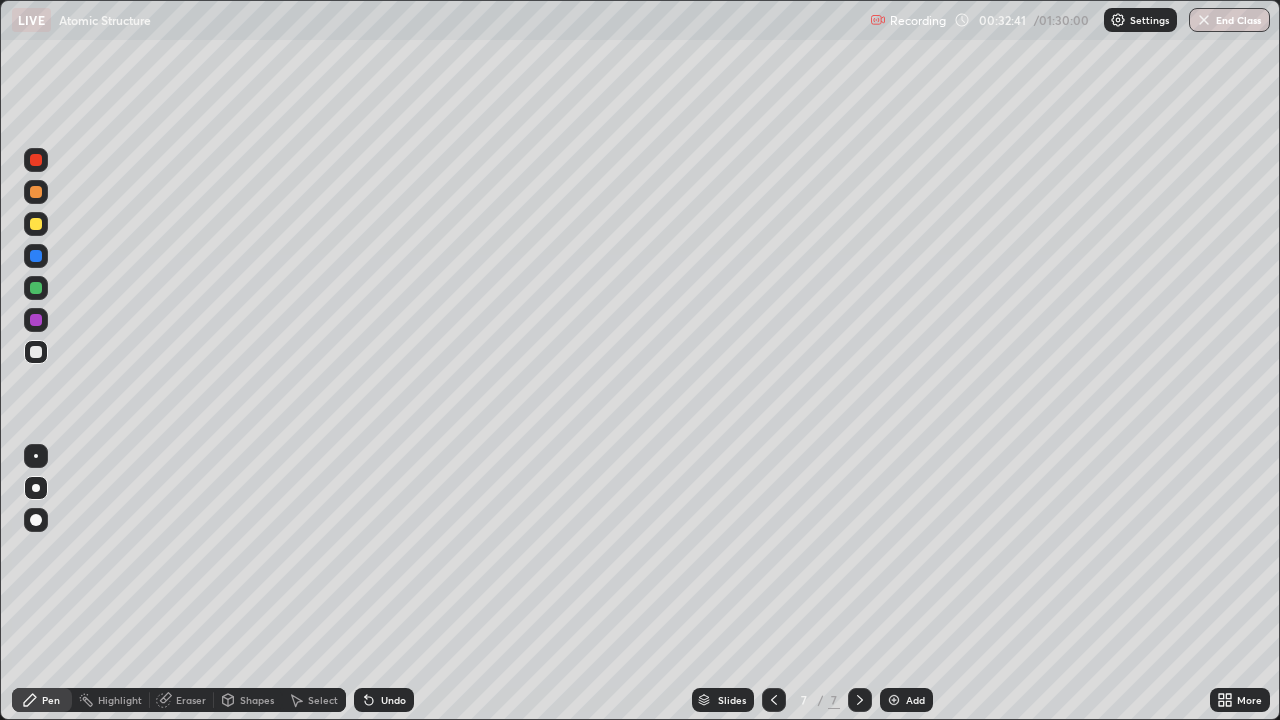 click at bounding box center (36, 352) 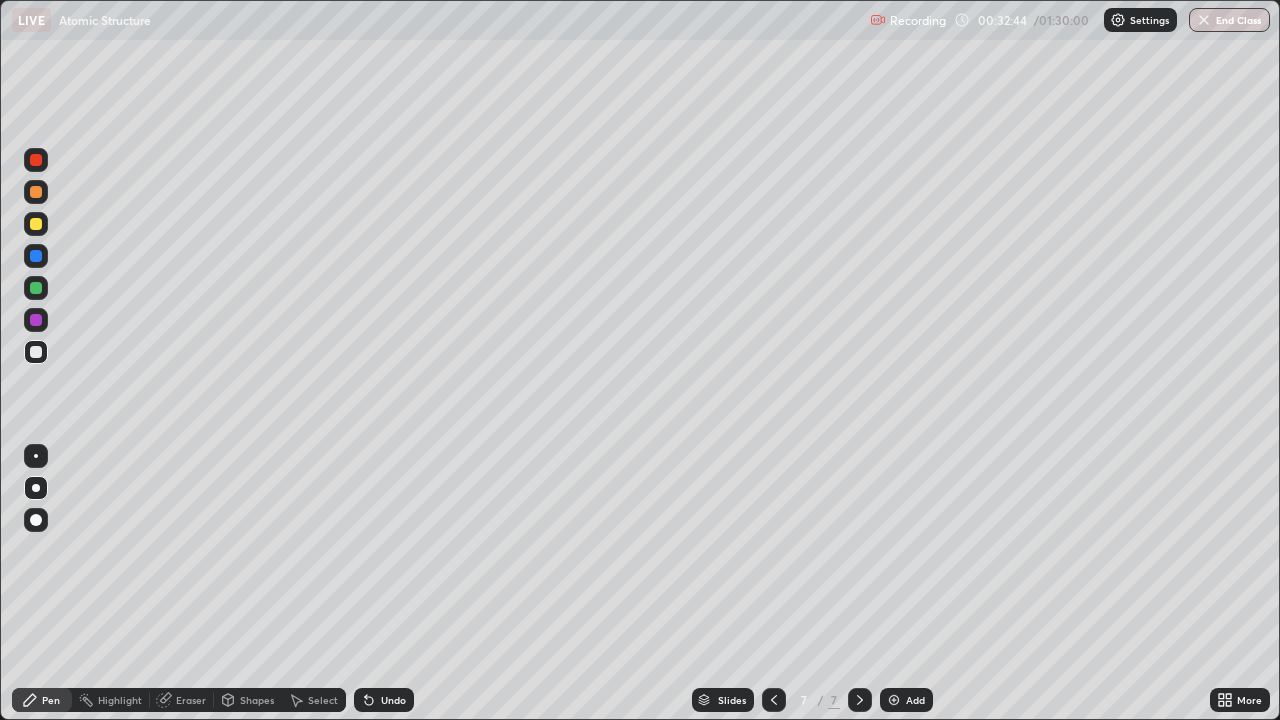 click at bounding box center (36, 224) 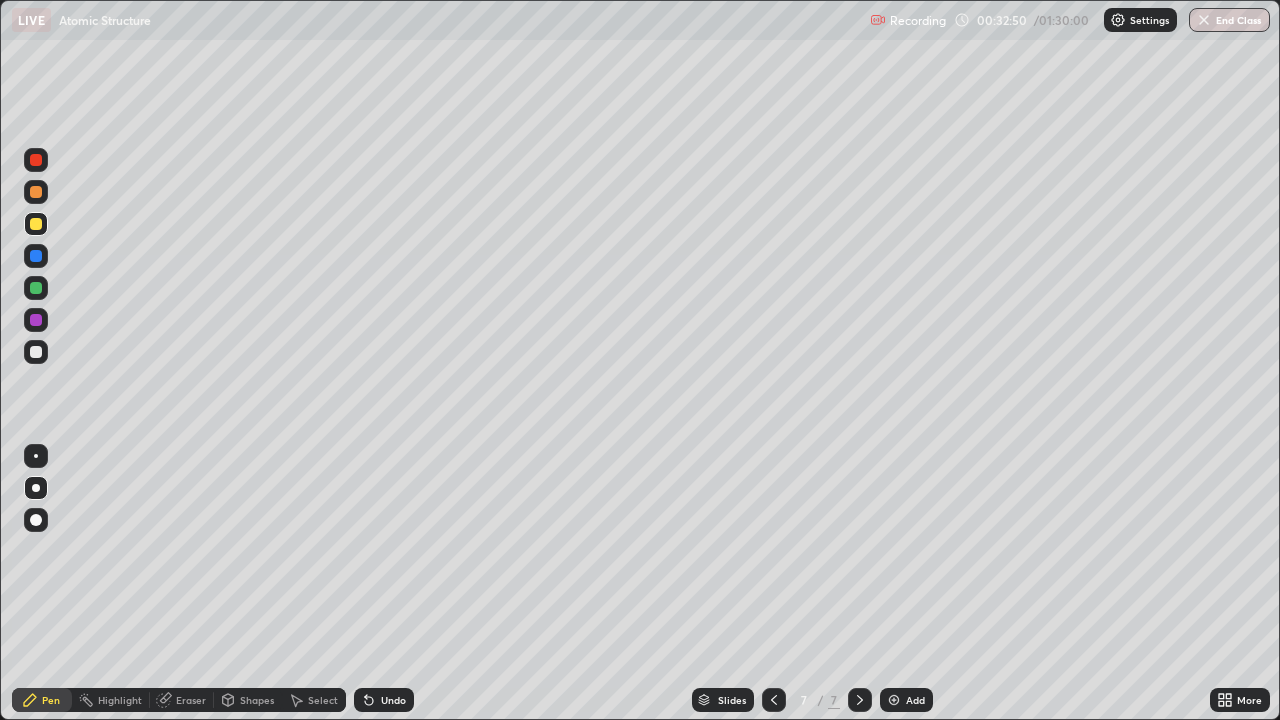 click on "Eraser" at bounding box center (191, 700) 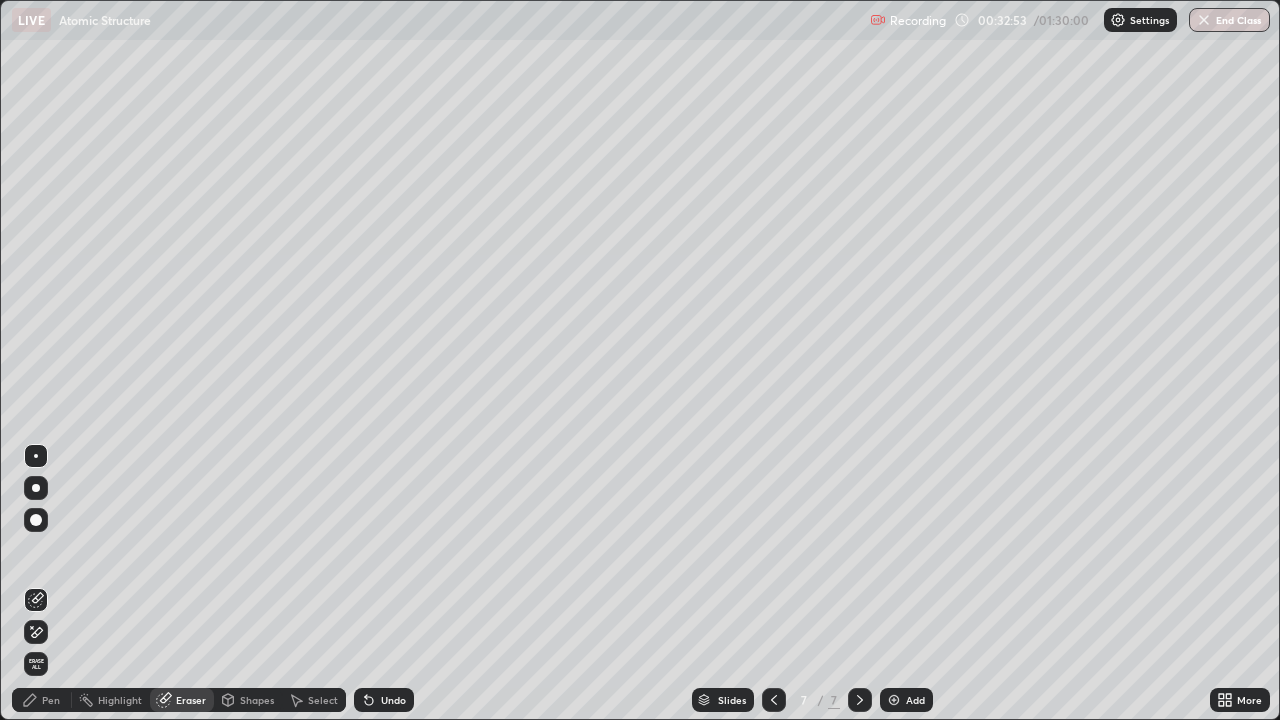 click on "Pen" at bounding box center [51, 700] 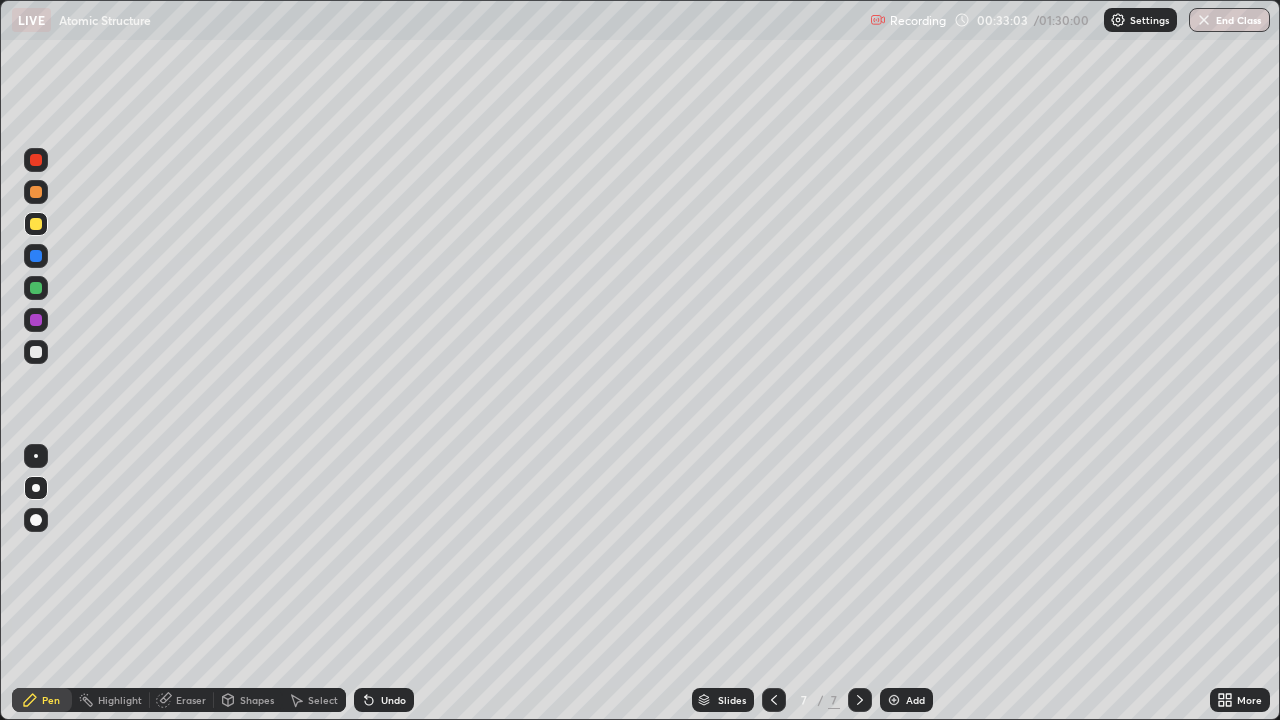 click at bounding box center (36, 352) 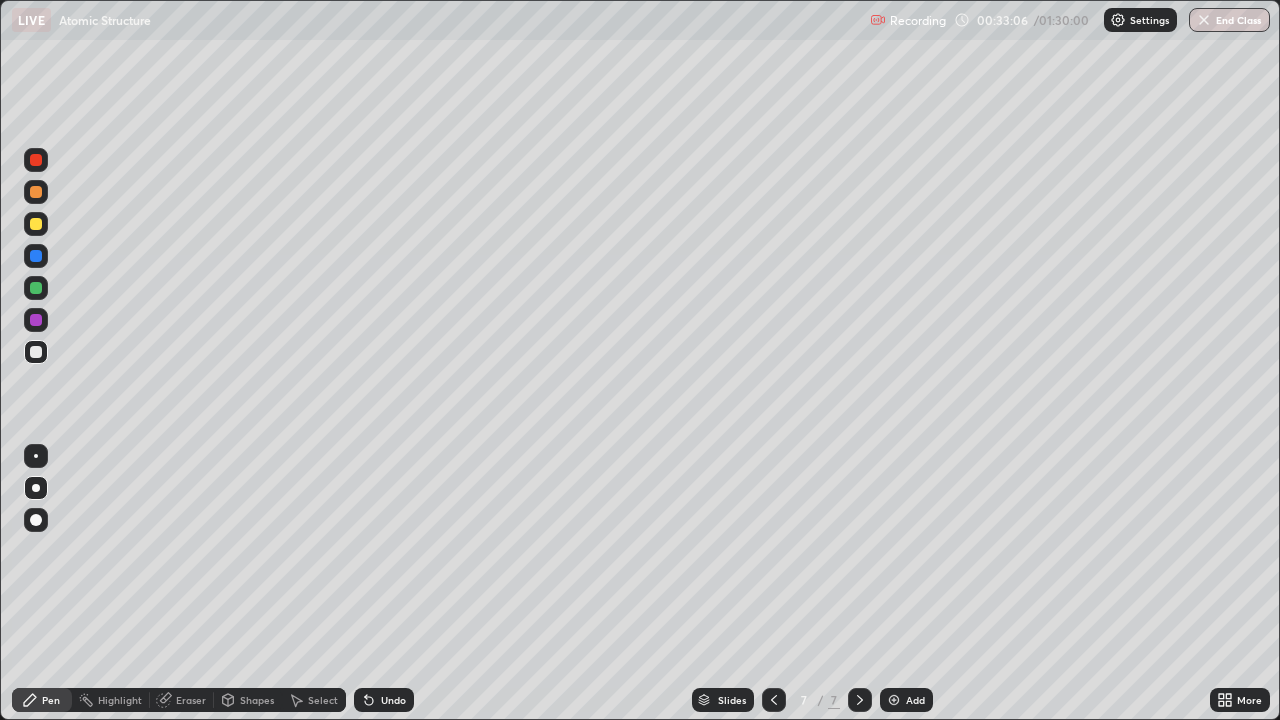 click on "Undo" at bounding box center (384, 700) 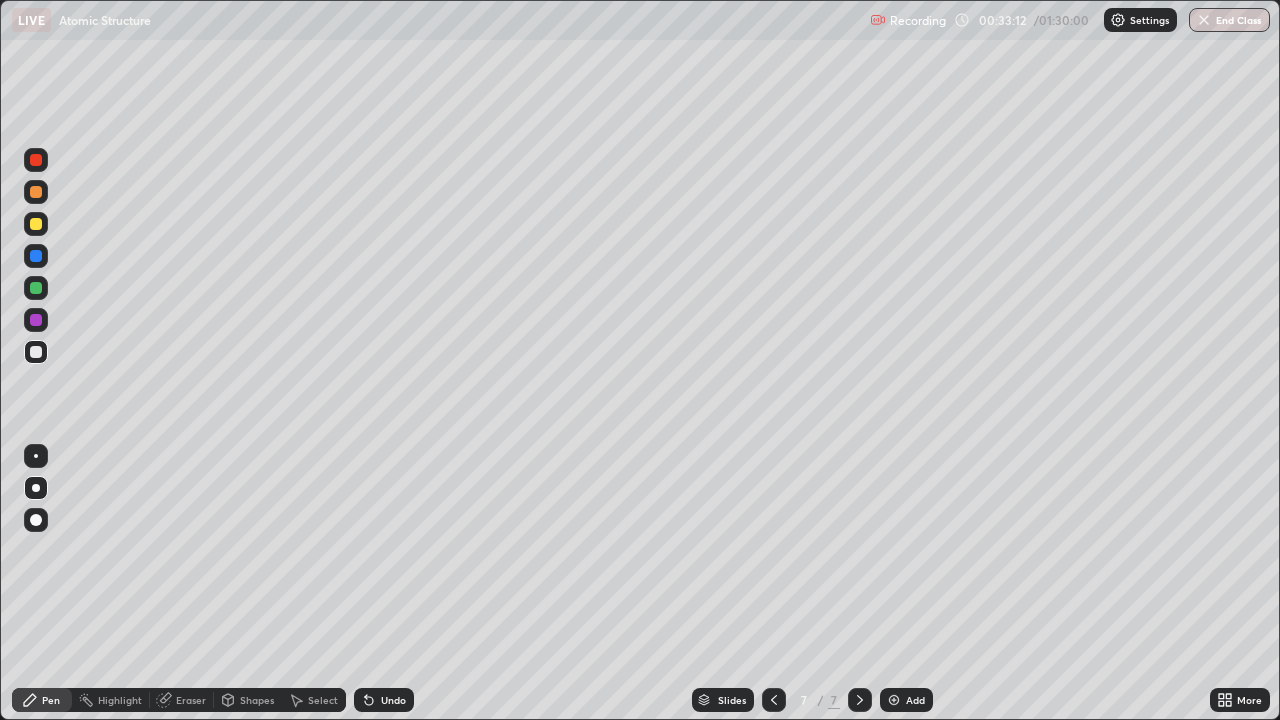 click on "Eraser" at bounding box center [182, 700] 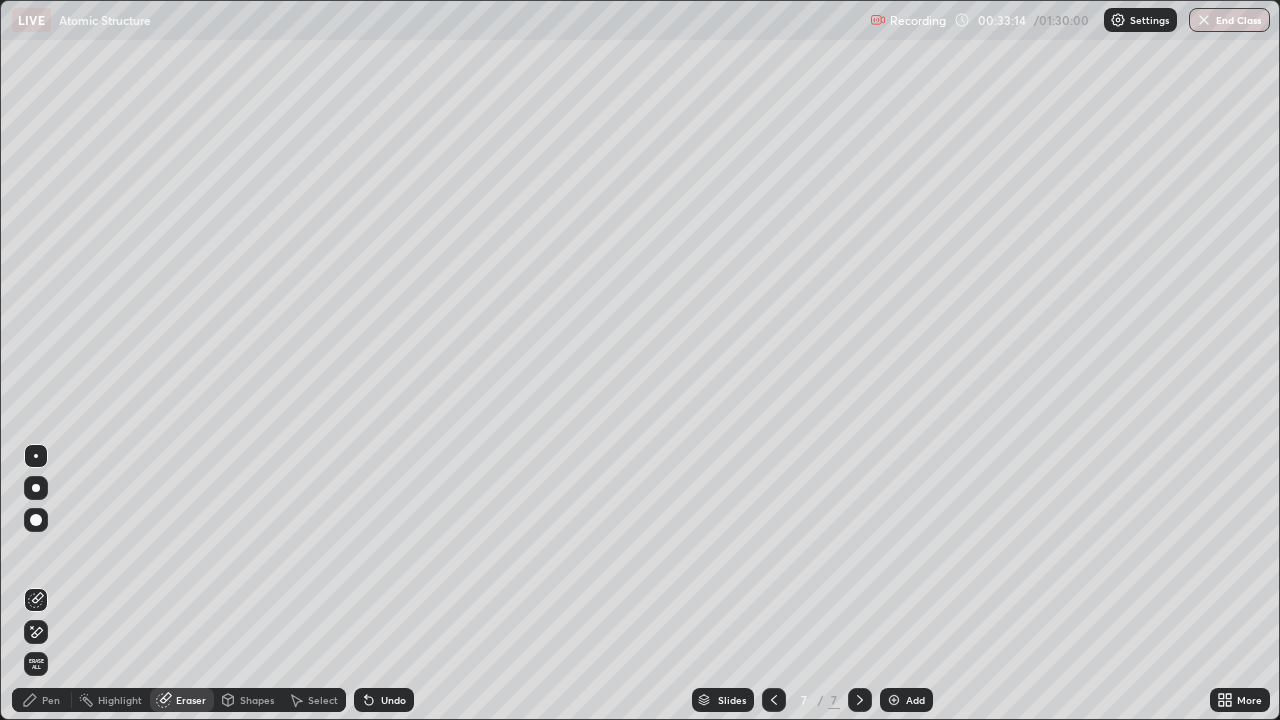click on "Pen" at bounding box center (51, 700) 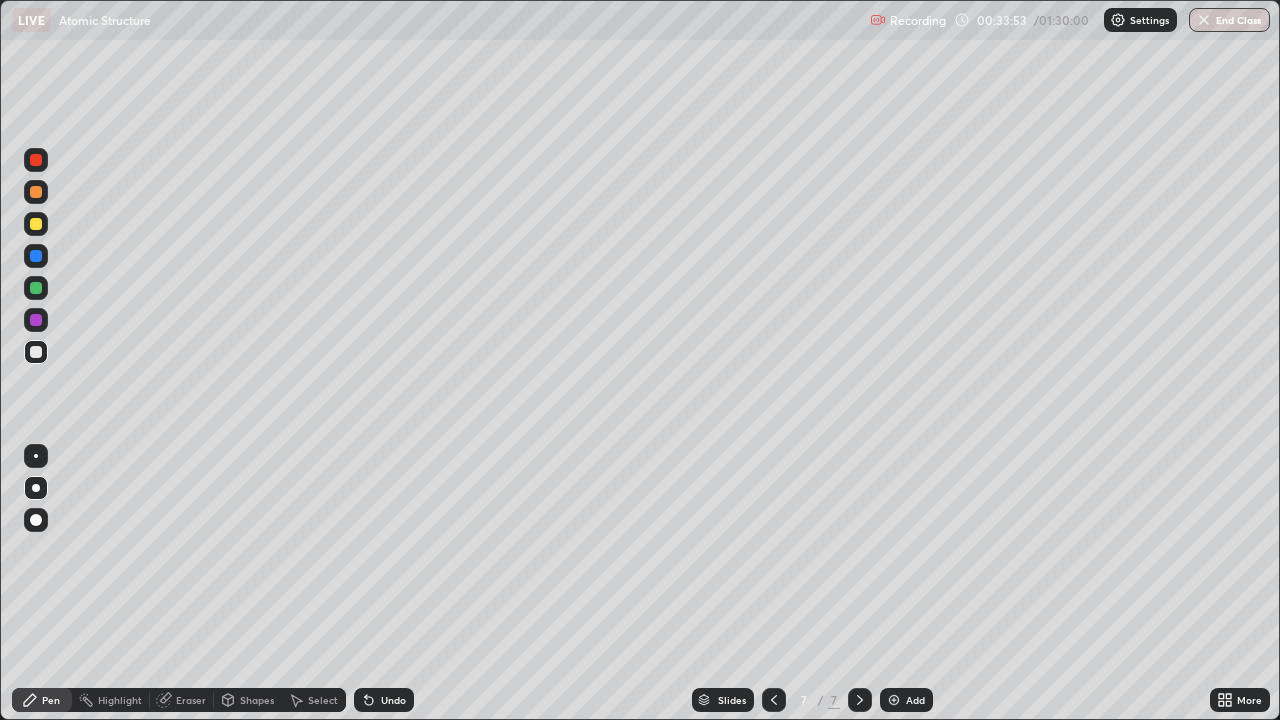 click at bounding box center [36, 352] 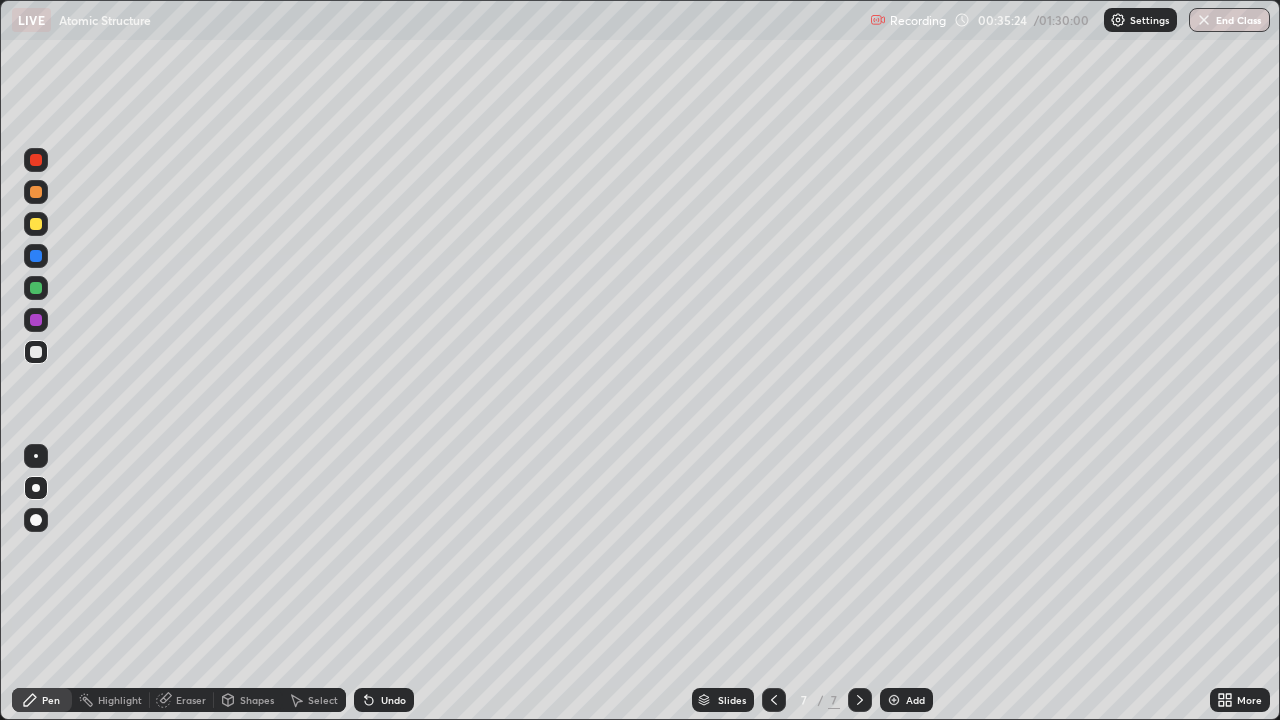 click at bounding box center (36, 352) 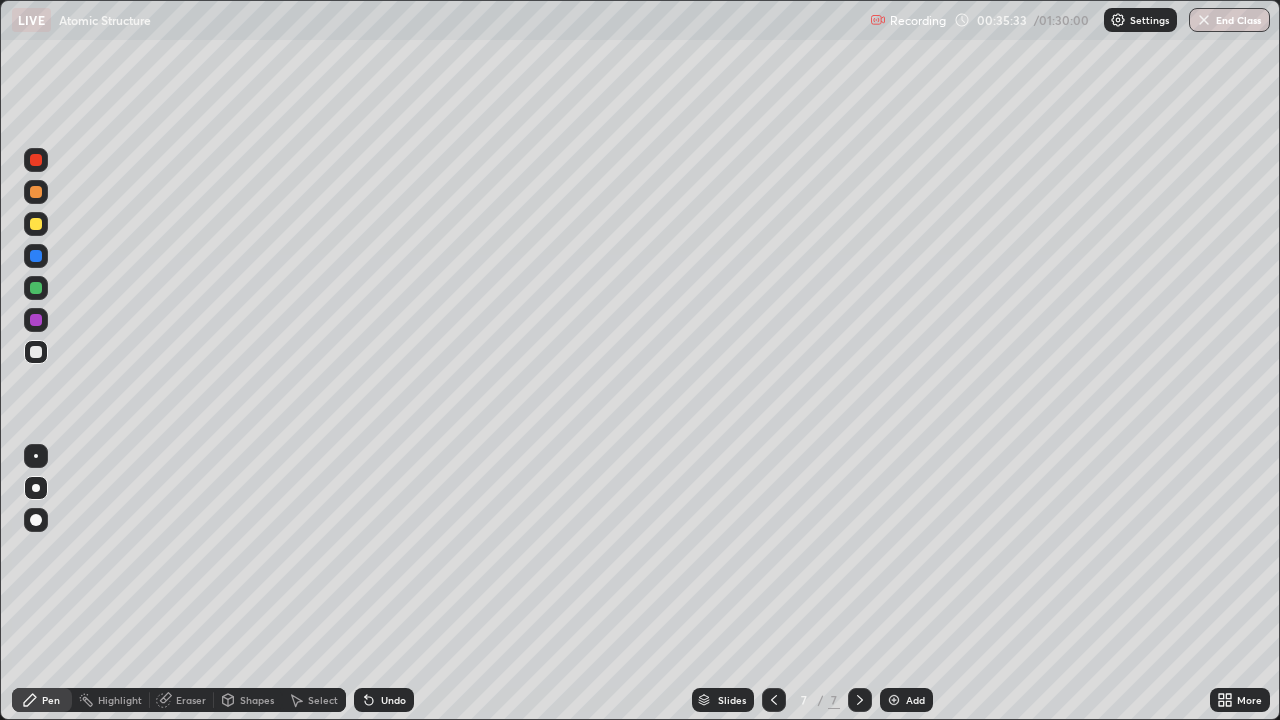 click at bounding box center [36, 192] 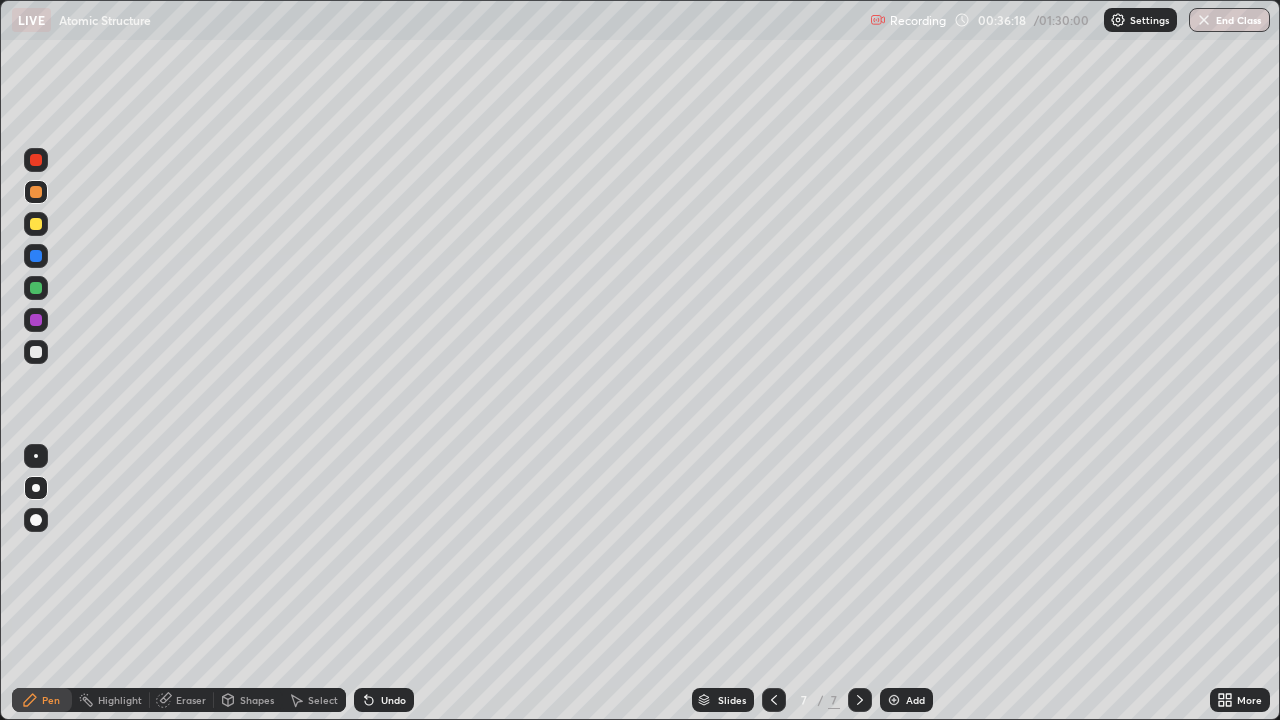 click at bounding box center [36, 320] 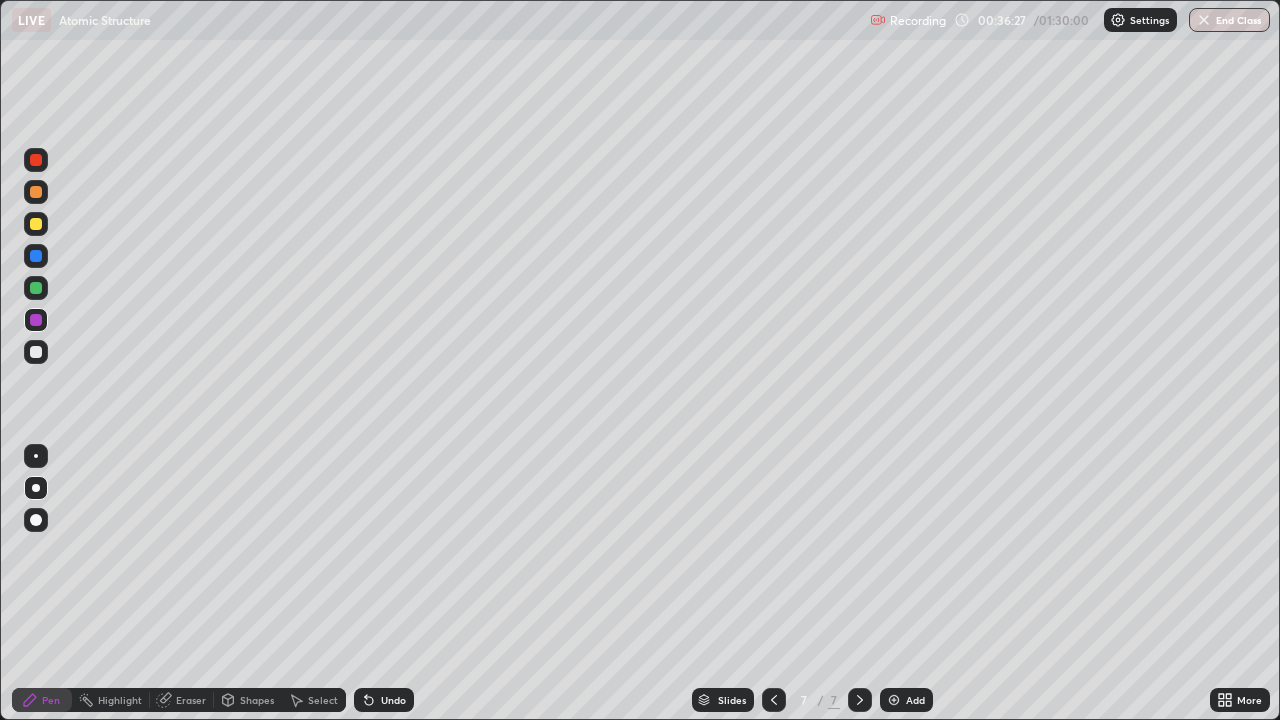 click at bounding box center [36, 352] 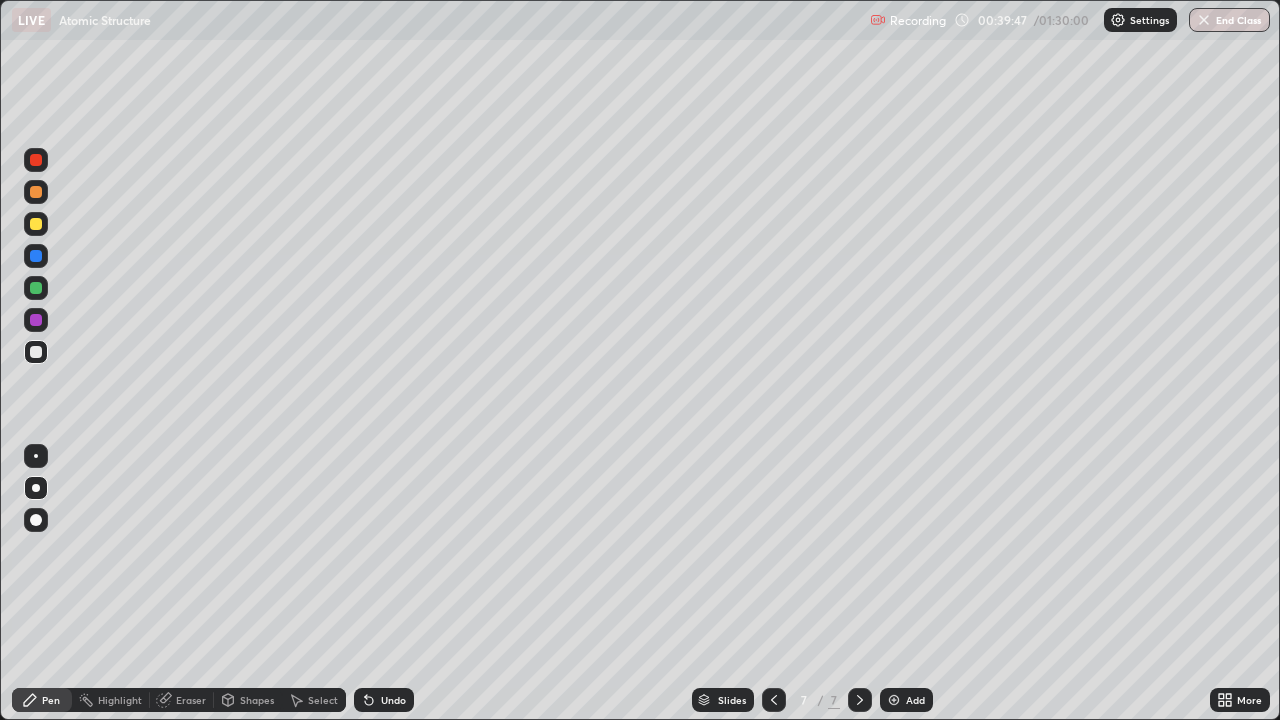 click at bounding box center [36, 352] 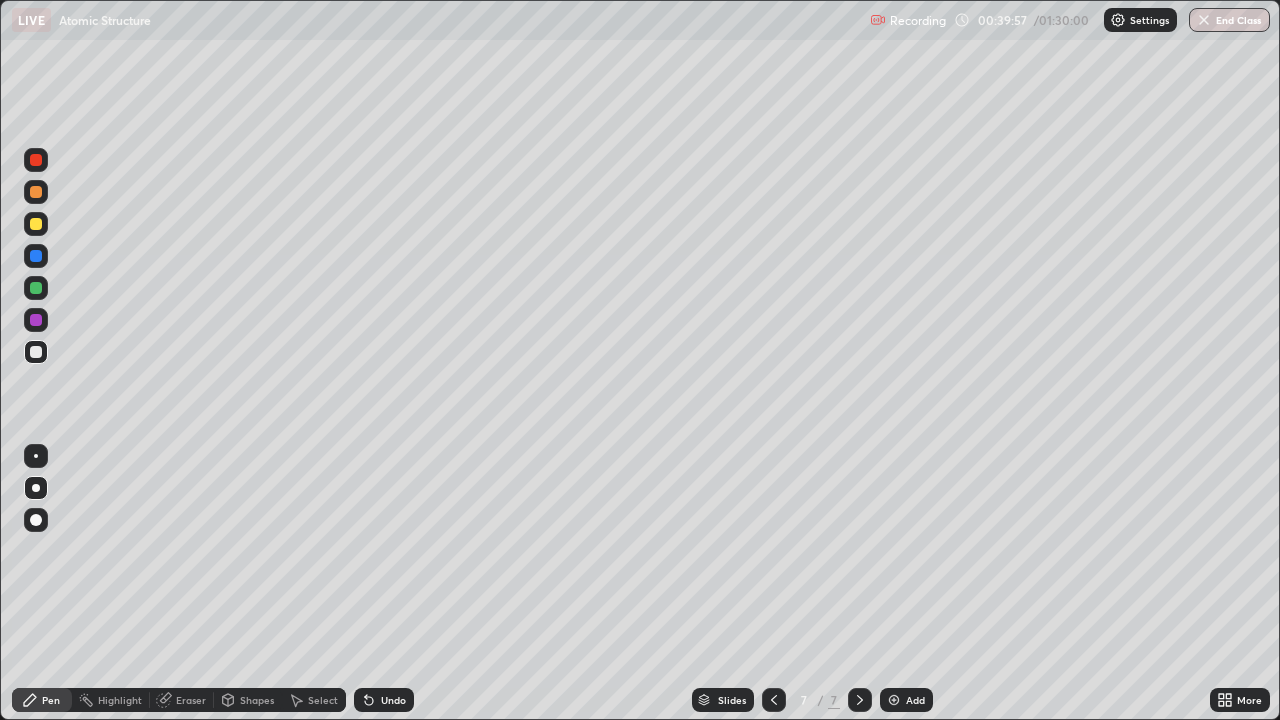 click at bounding box center (36, 256) 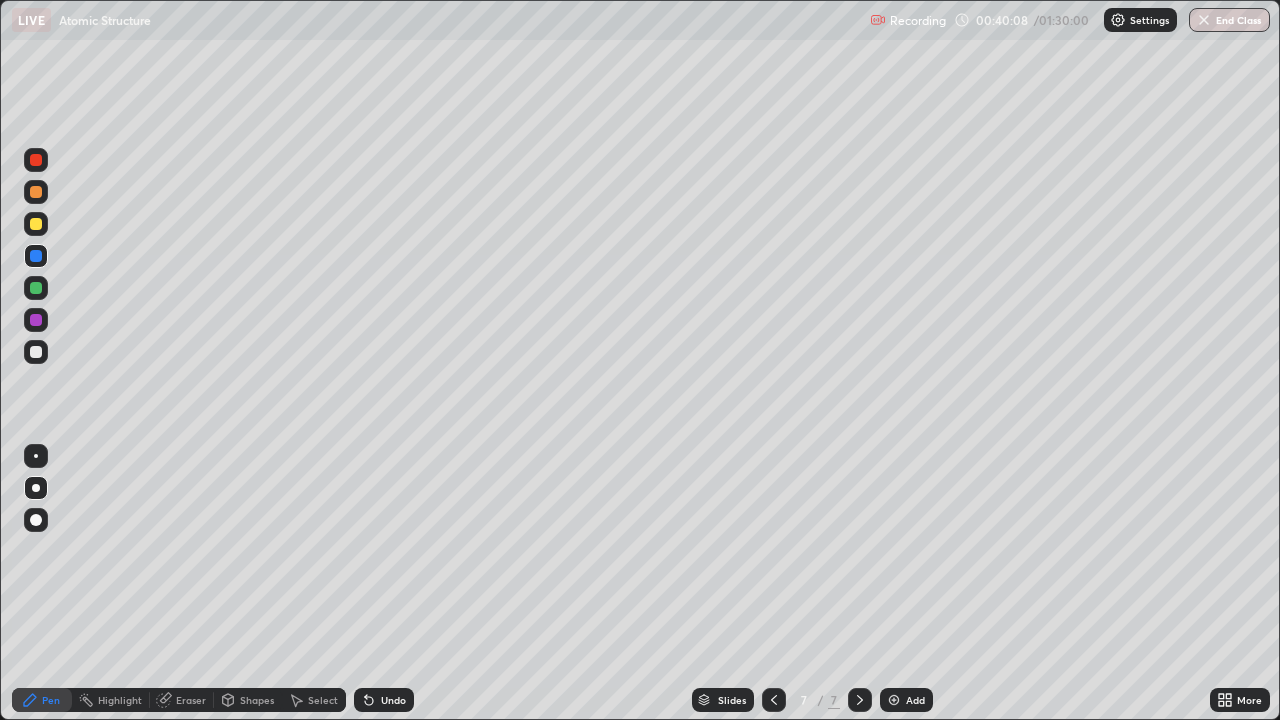click 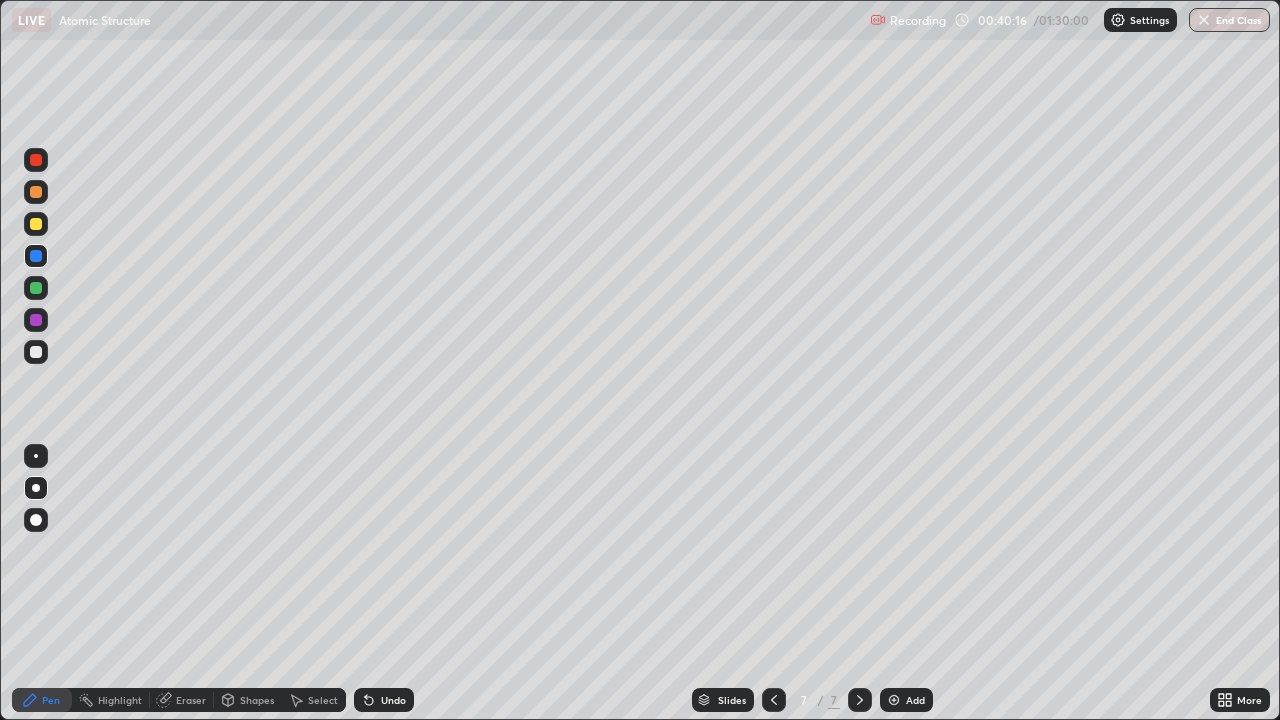 click 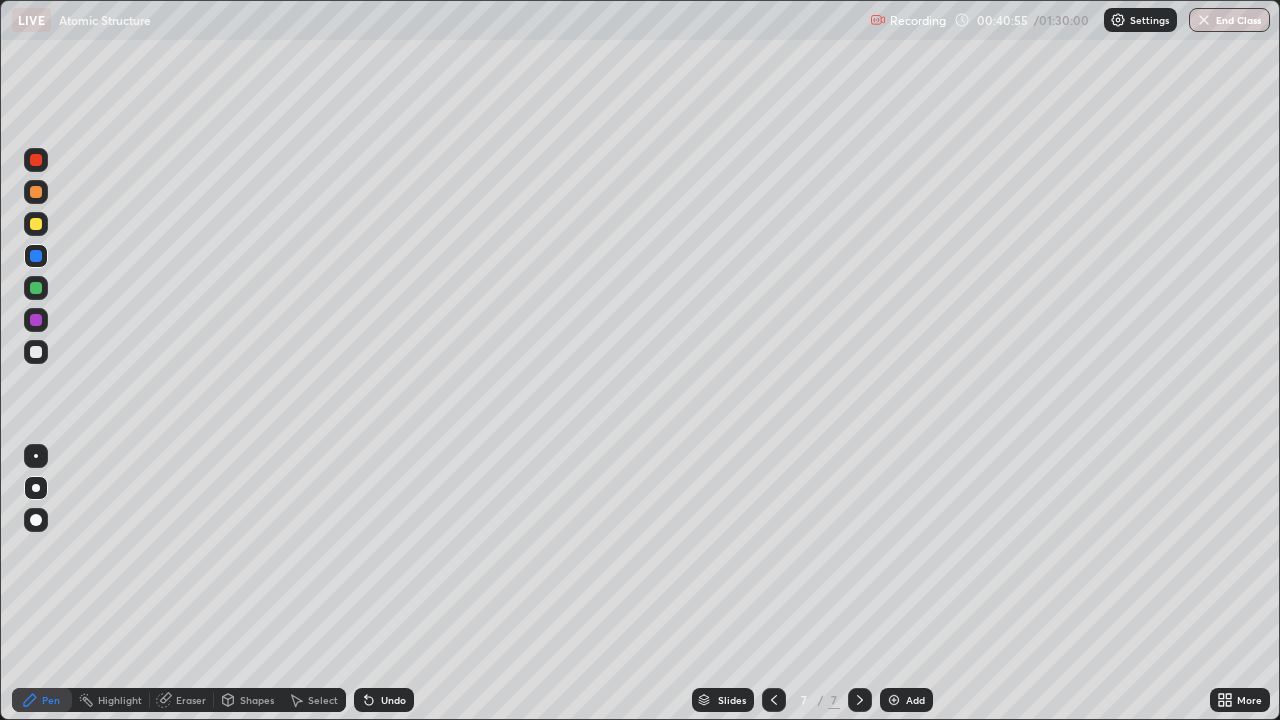 click at bounding box center (36, 352) 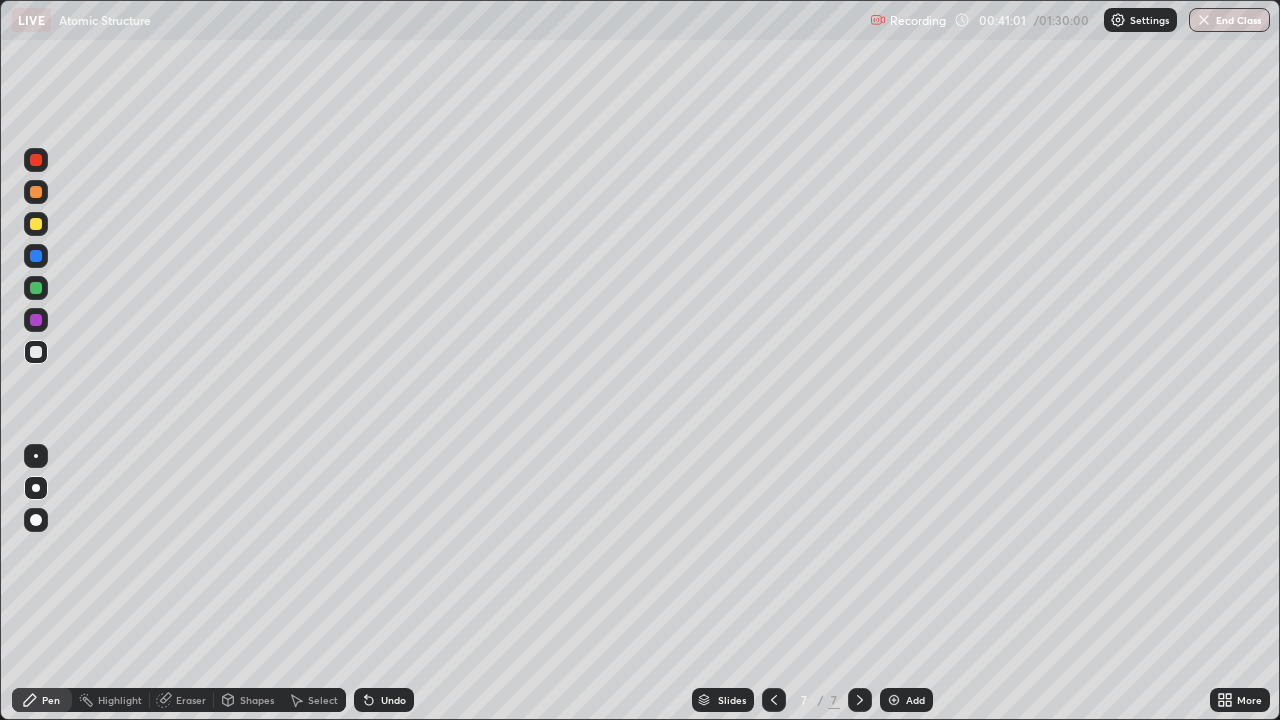 click 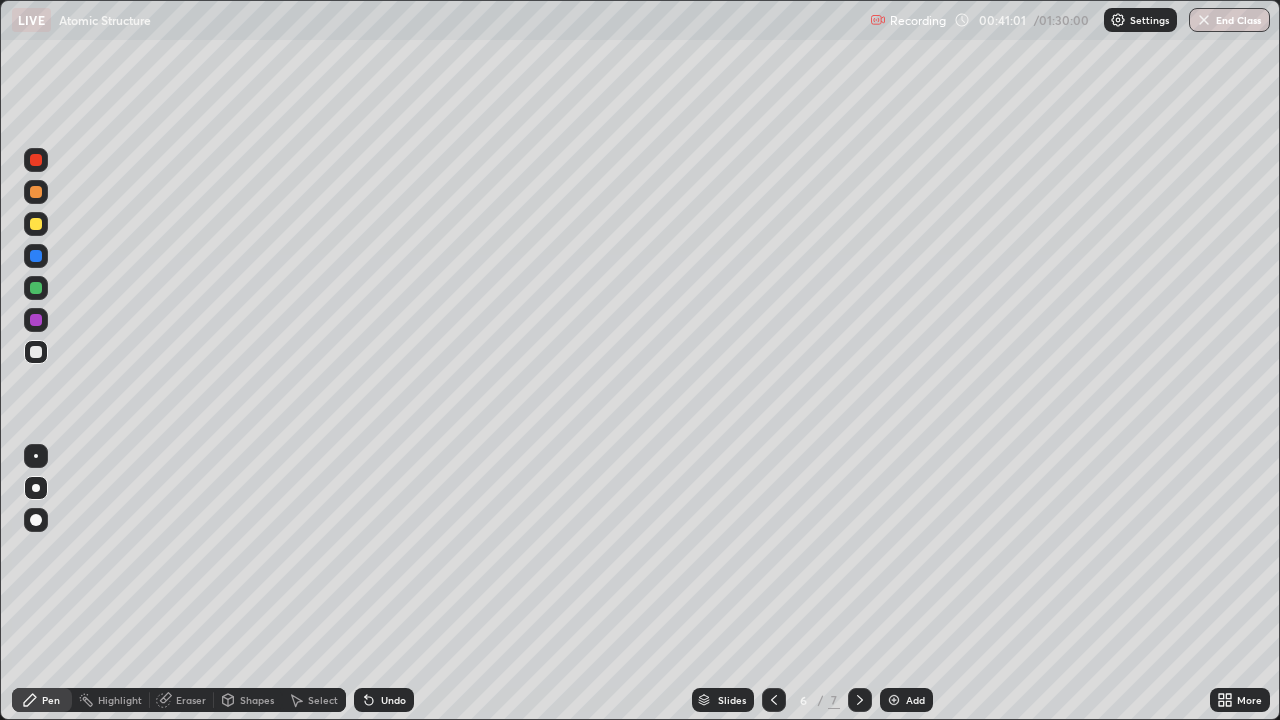 click at bounding box center [774, 700] 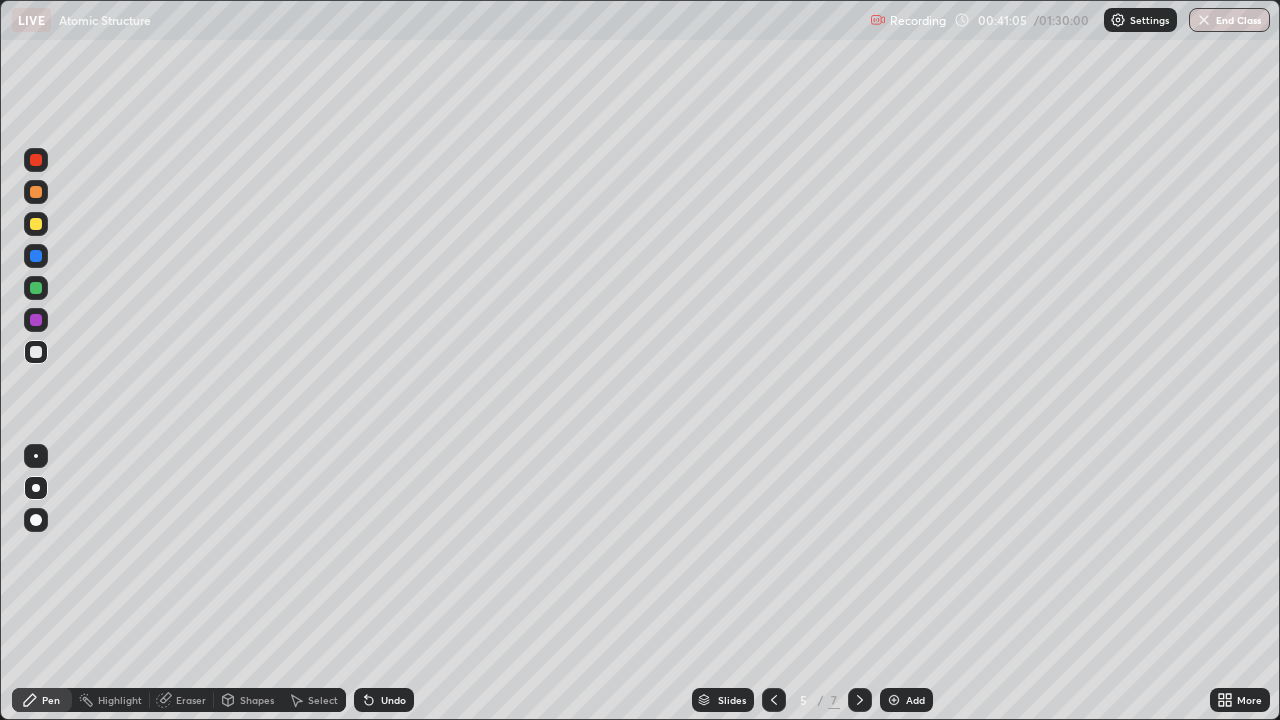 click at bounding box center (36, 160) 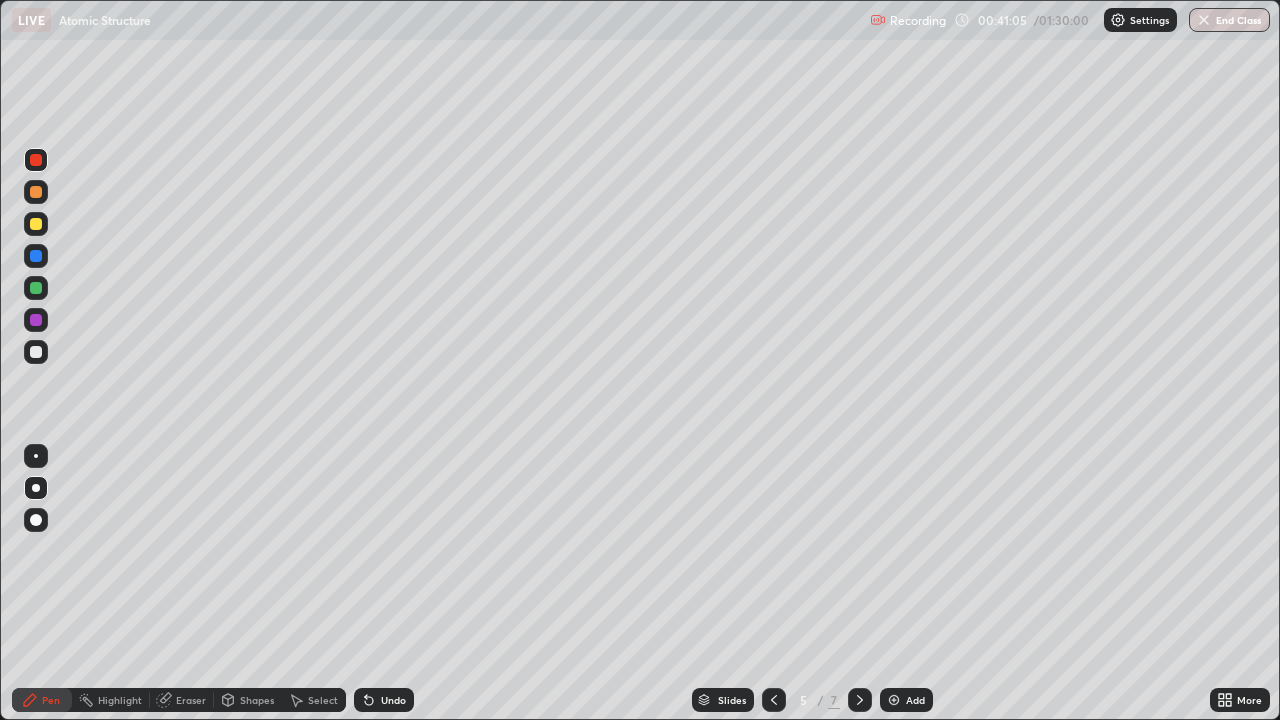 click at bounding box center (36, 192) 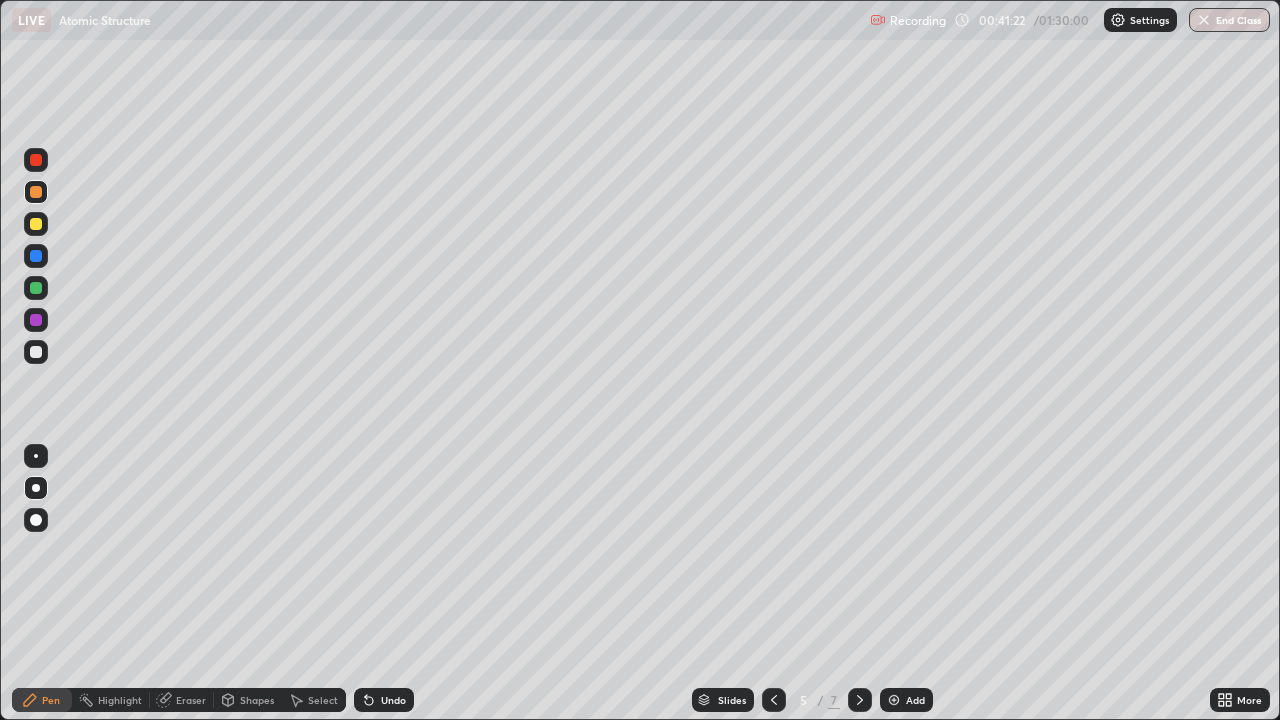 click at bounding box center (36, 192) 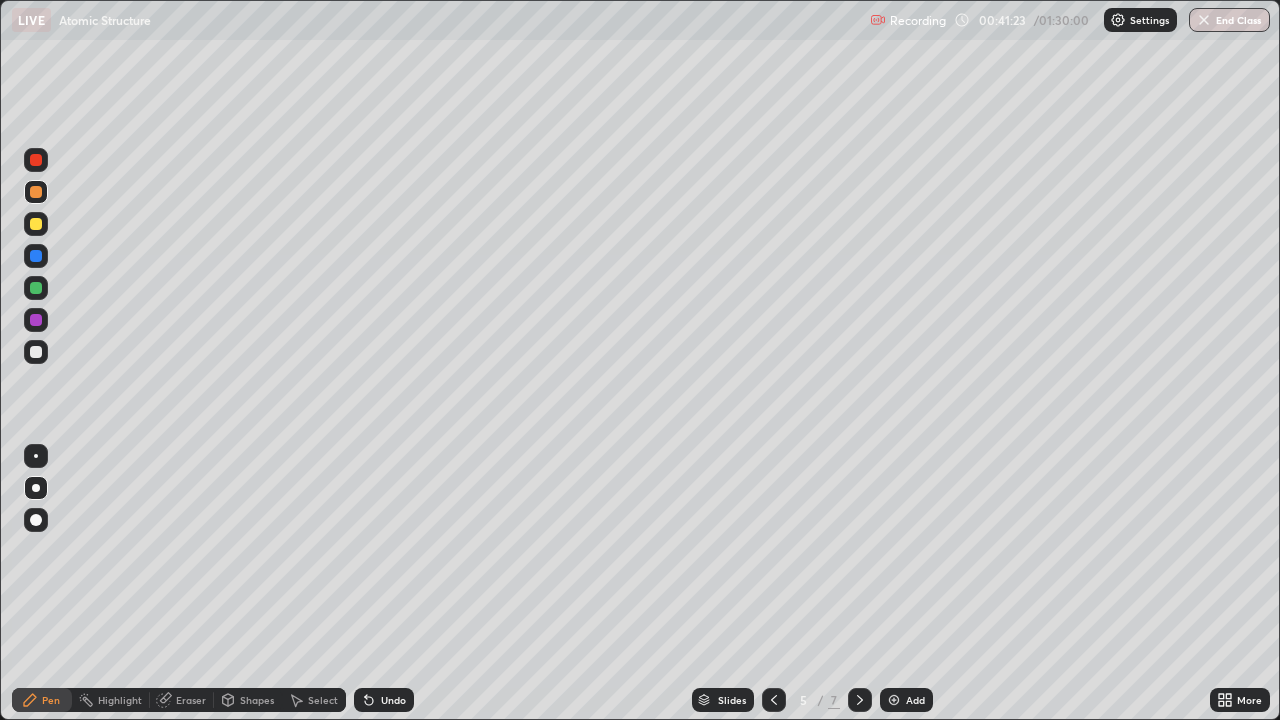 click at bounding box center [36, 224] 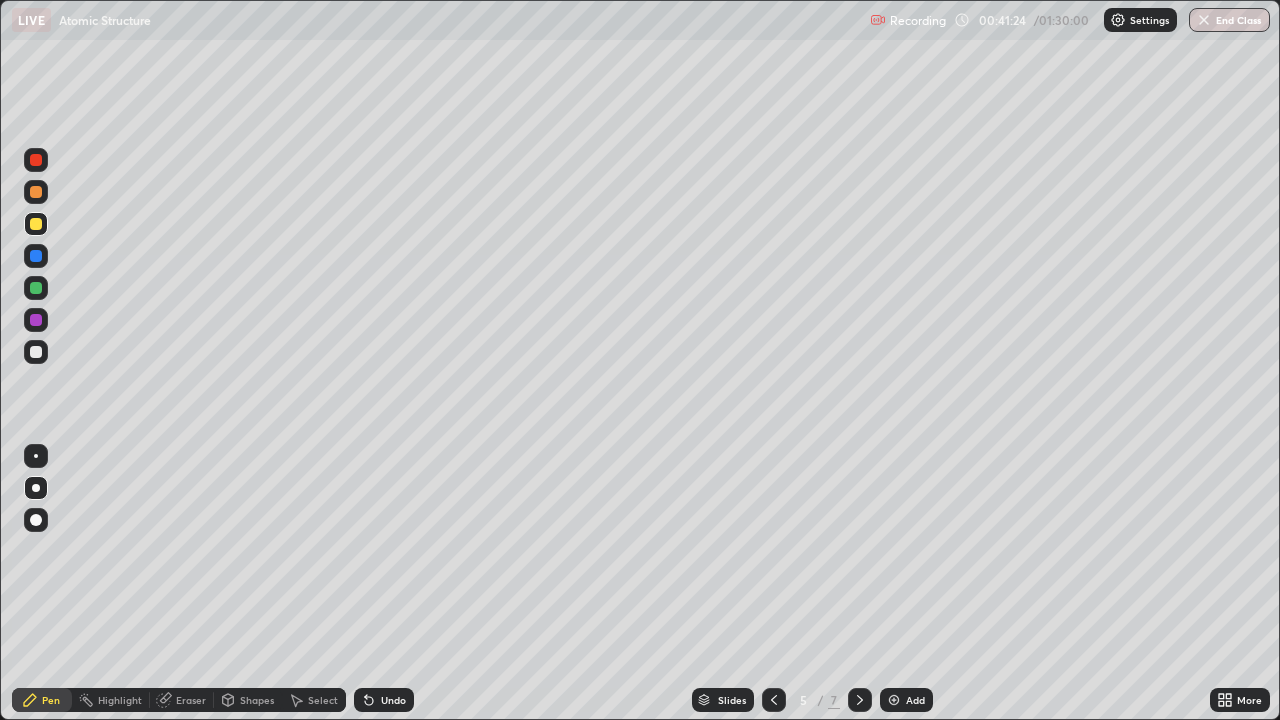 click at bounding box center (36, 288) 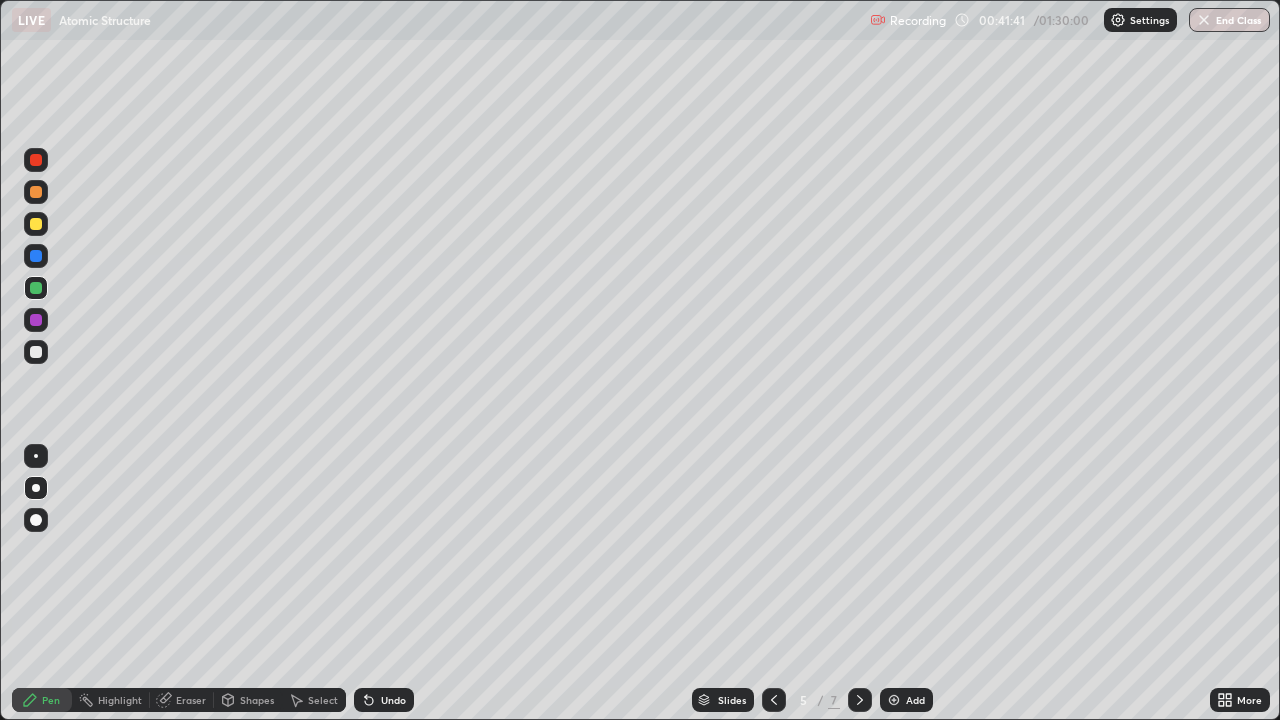 click on "Undo" at bounding box center [384, 700] 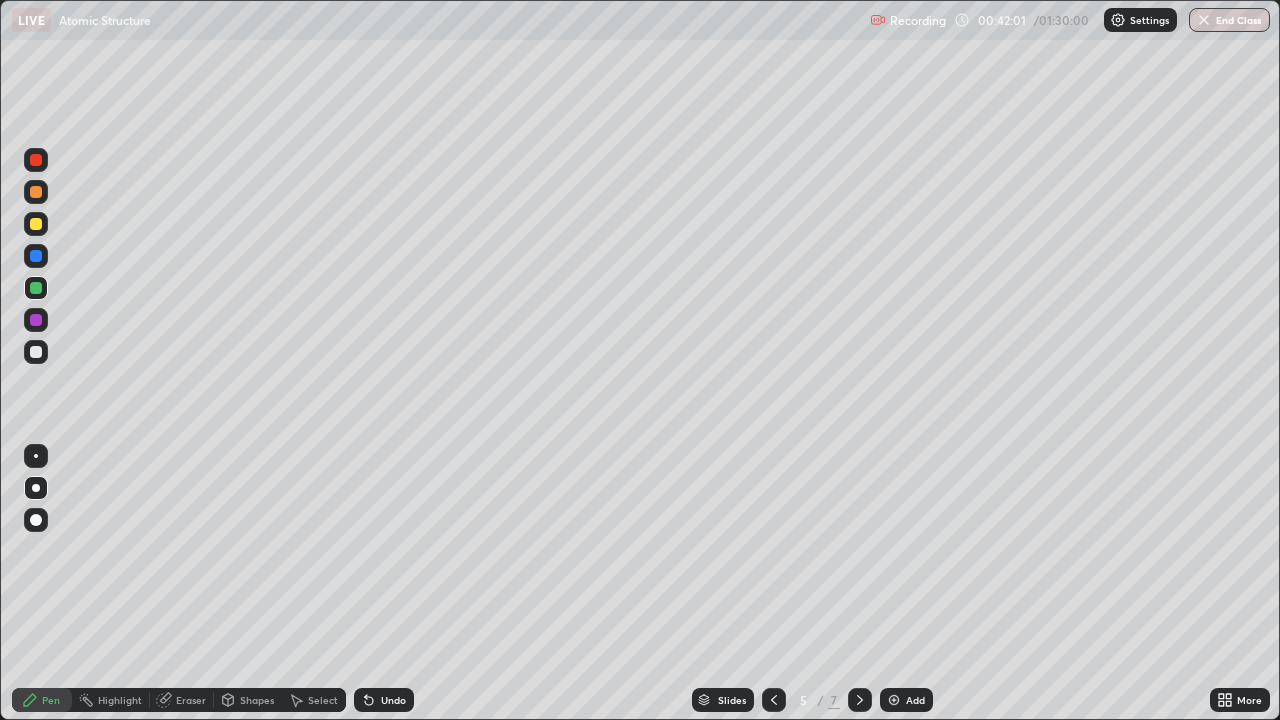click on "Undo" at bounding box center (384, 700) 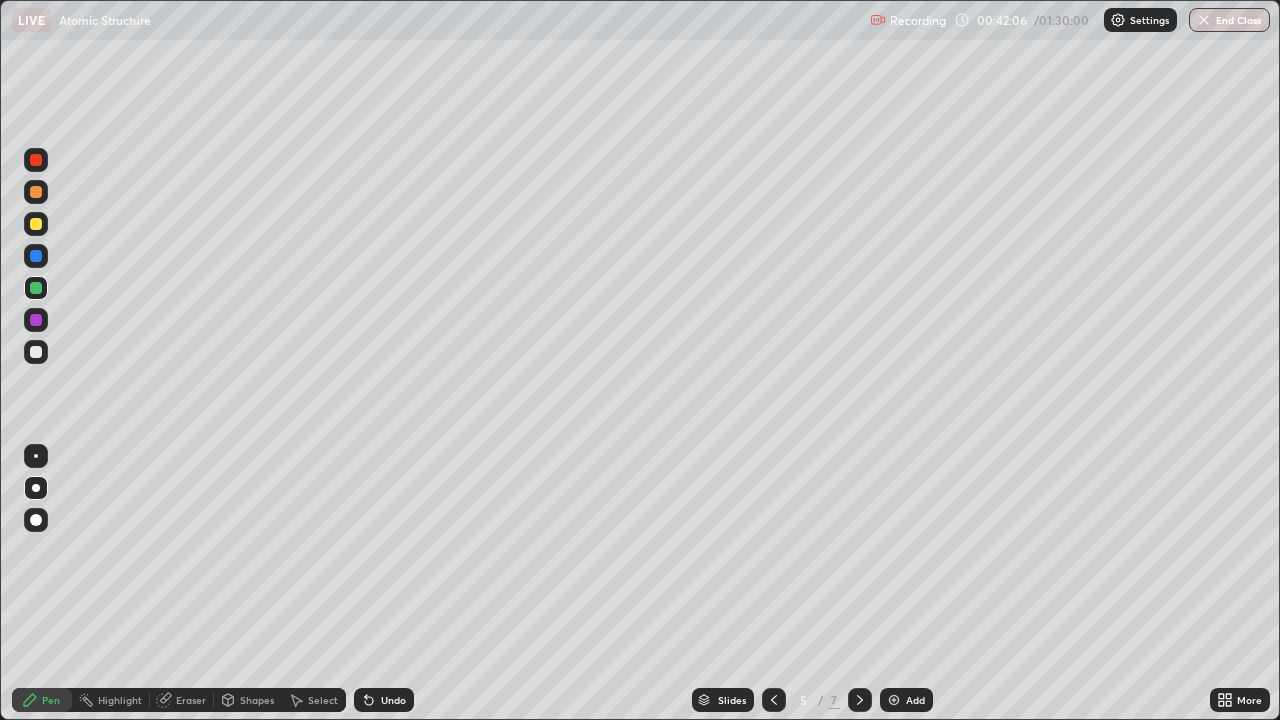 click on "Undo" at bounding box center (384, 700) 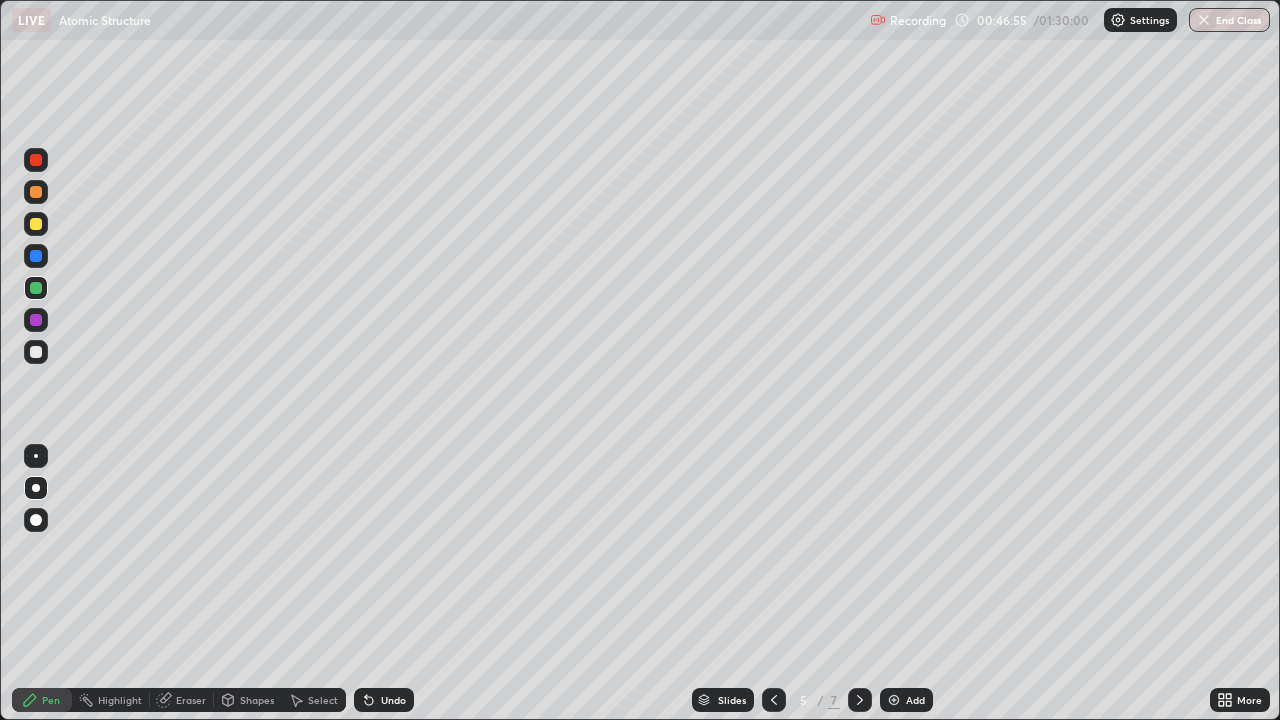 click at bounding box center (36, 288) 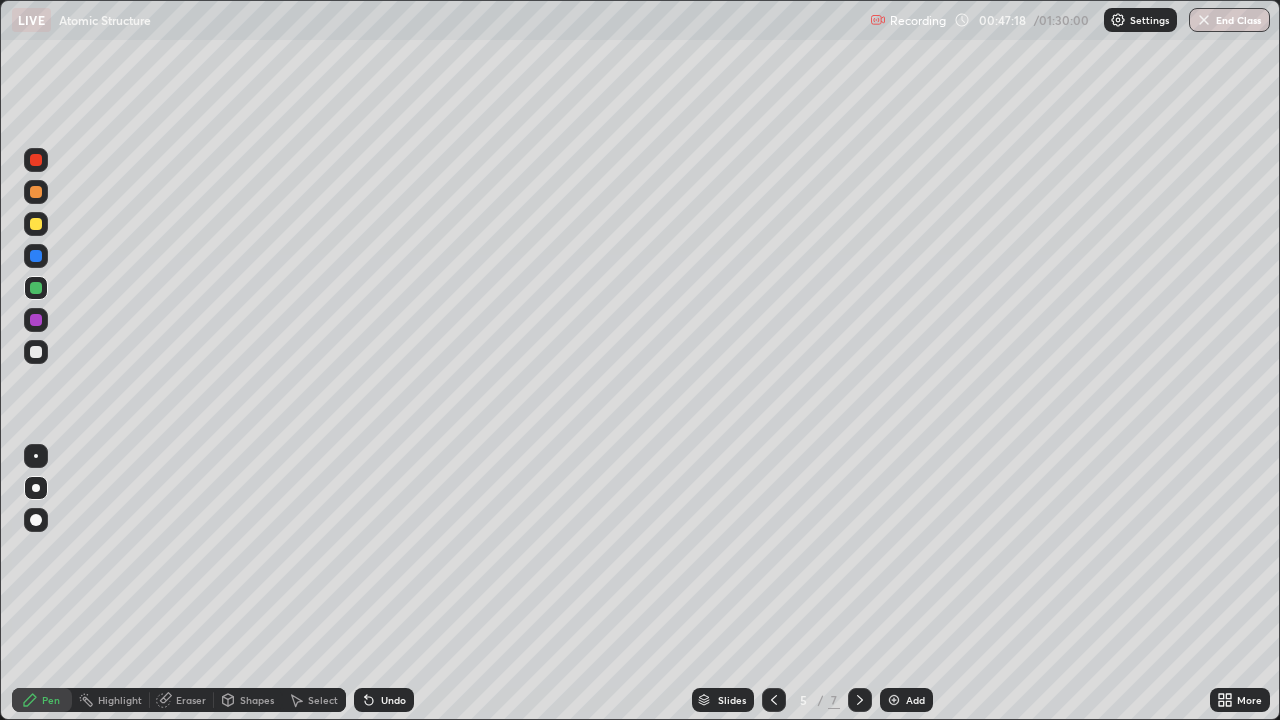 click on "Undo" at bounding box center (393, 700) 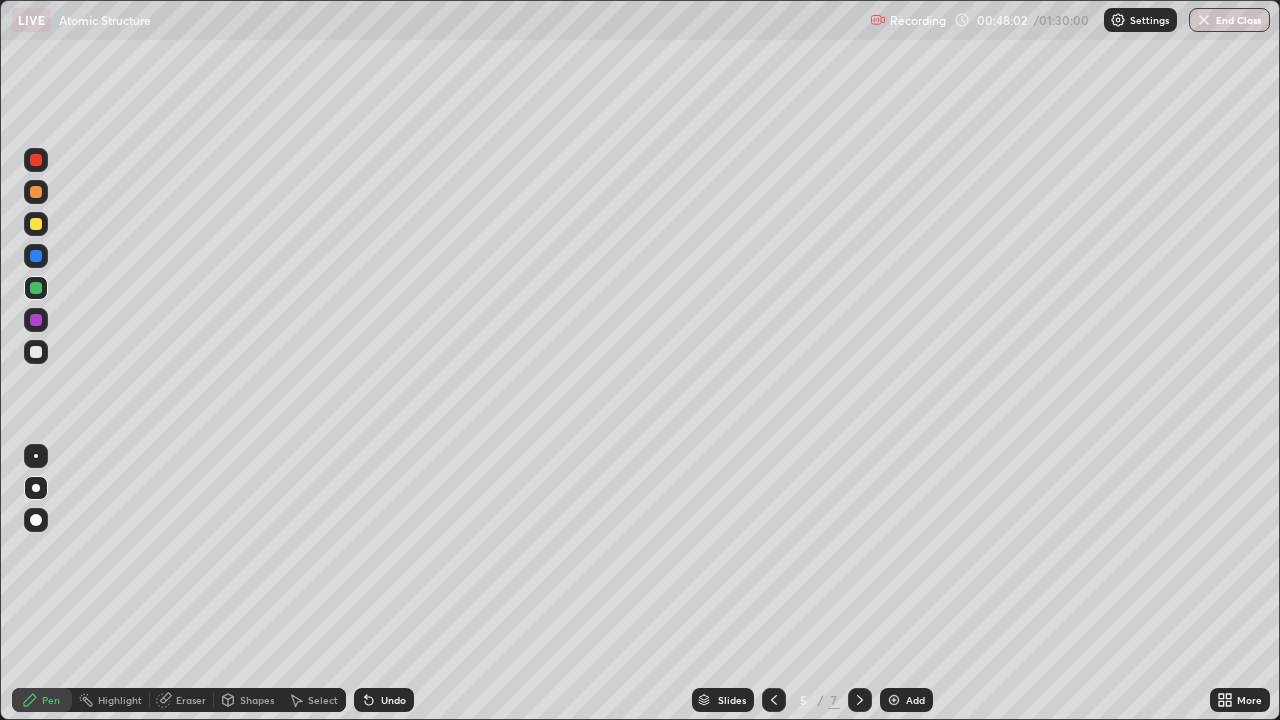 click at bounding box center [36, 320] 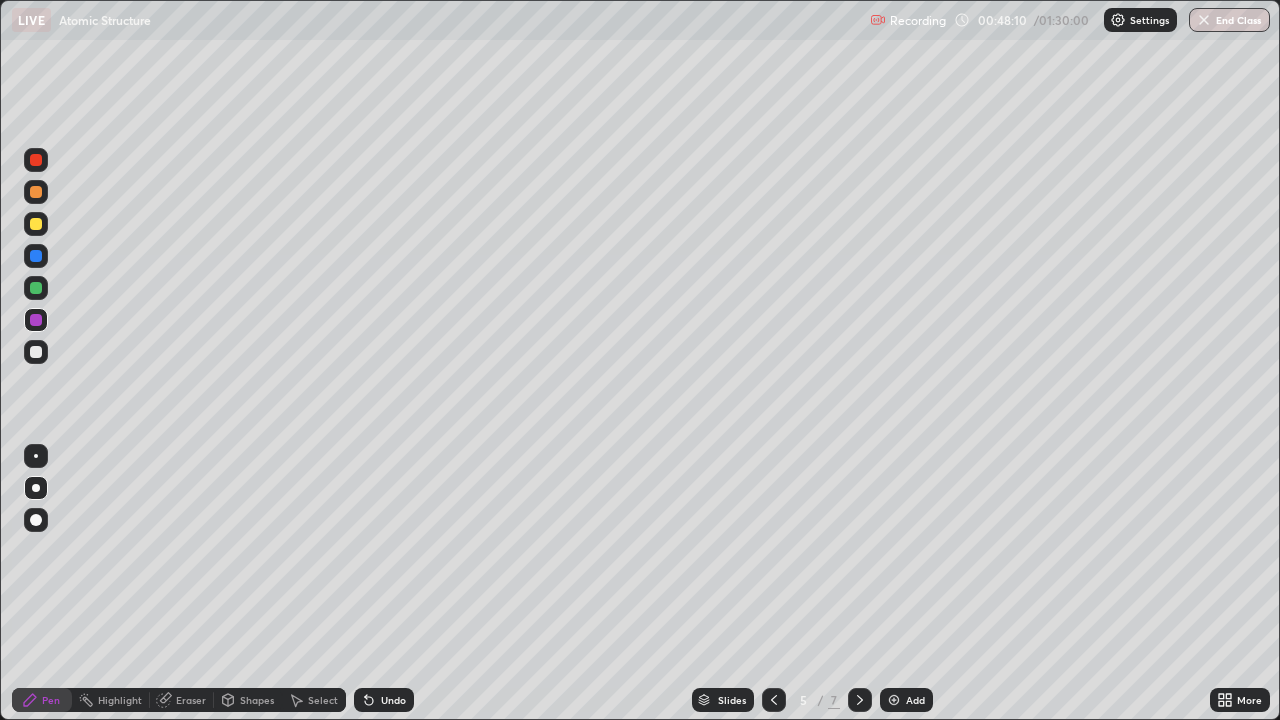 click on "Undo" at bounding box center [384, 700] 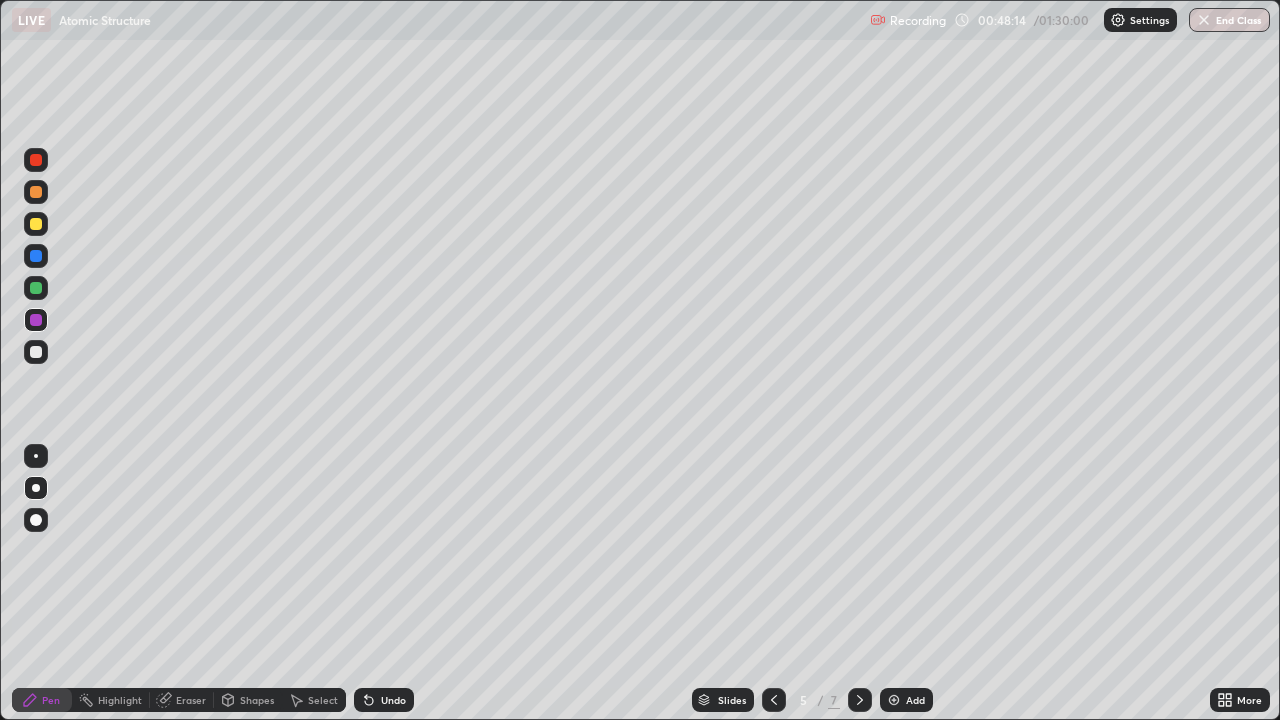 click on "Undo" at bounding box center [384, 700] 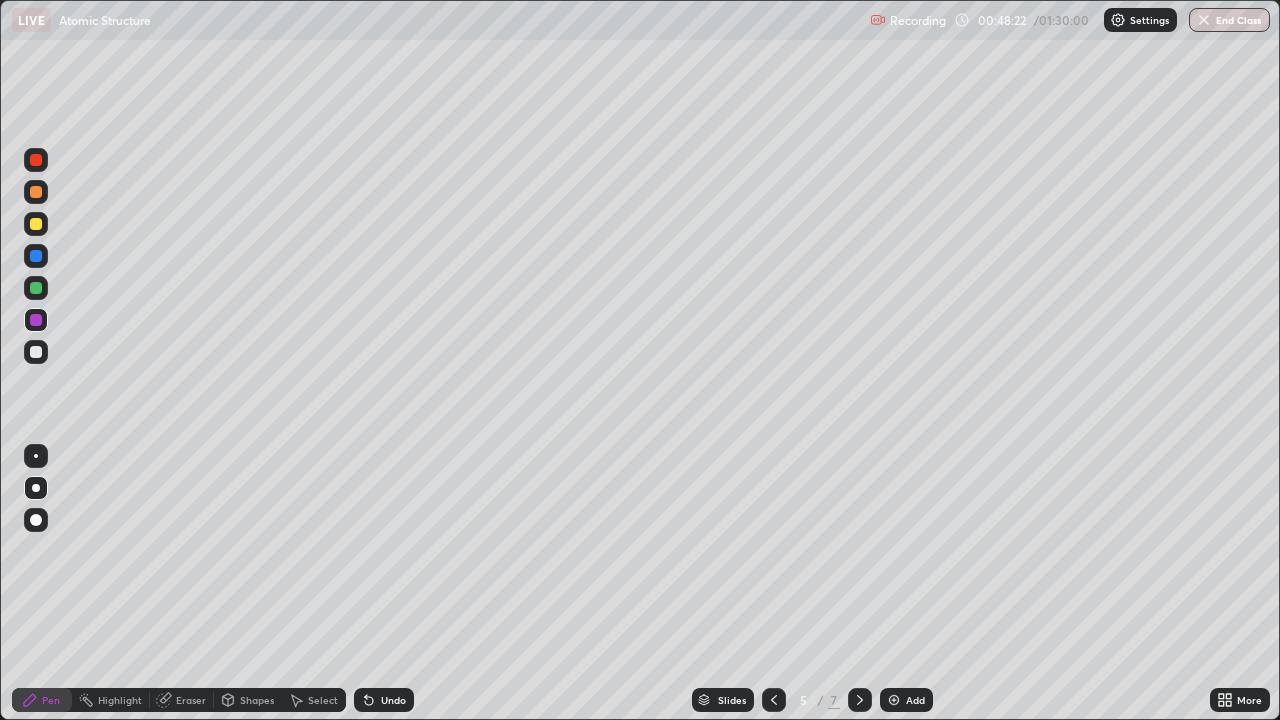 click on "Undo" at bounding box center [393, 700] 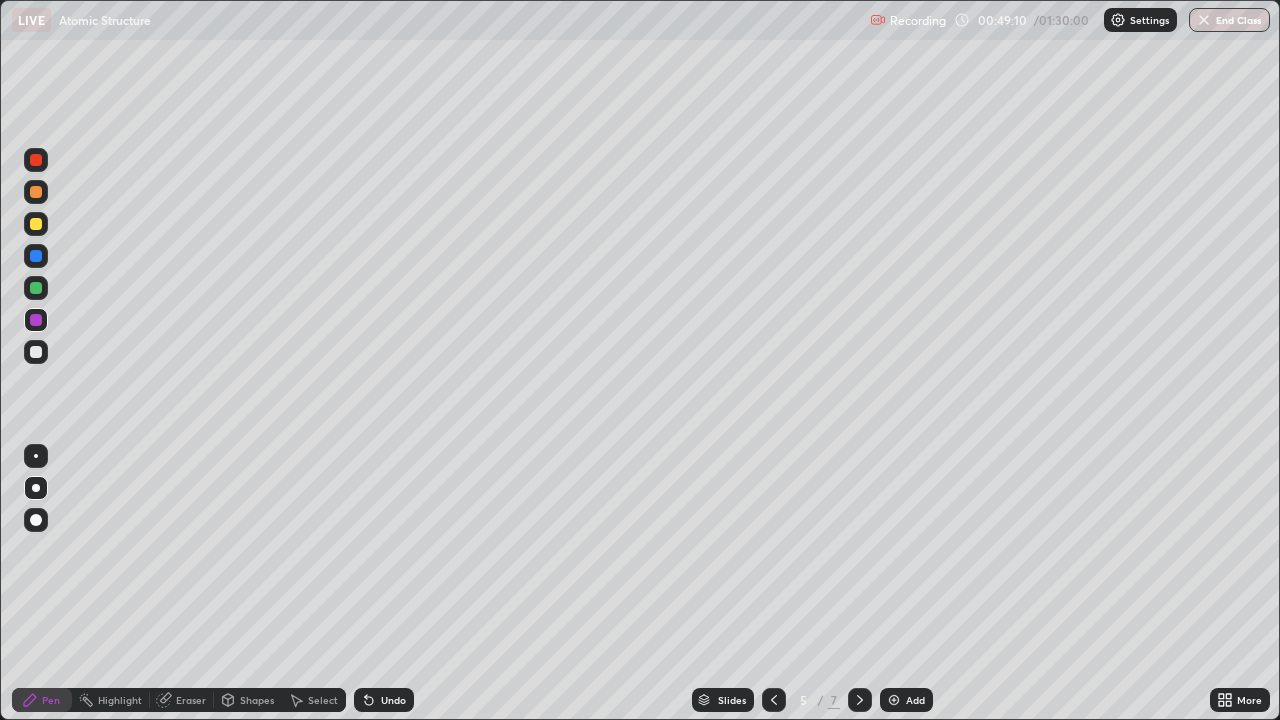 click on "Undo" at bounding box center (393, 700) 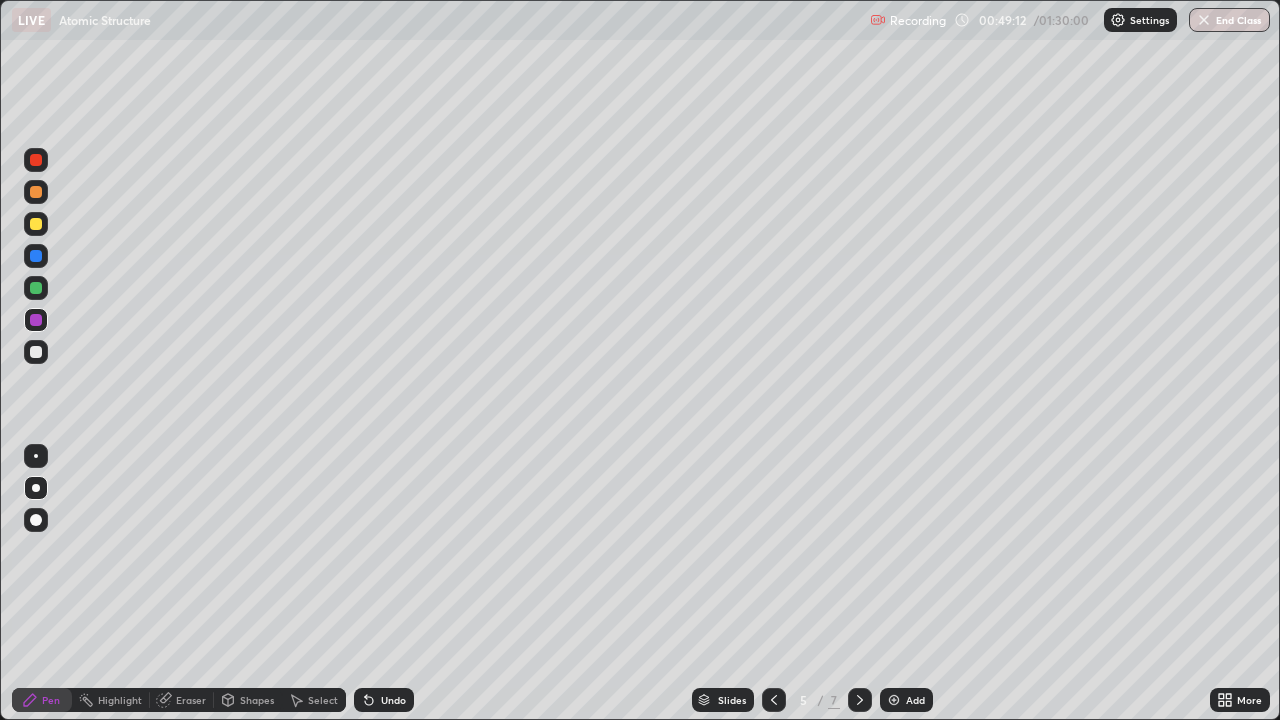 click on "Undo" at bounding box center [393, 700] 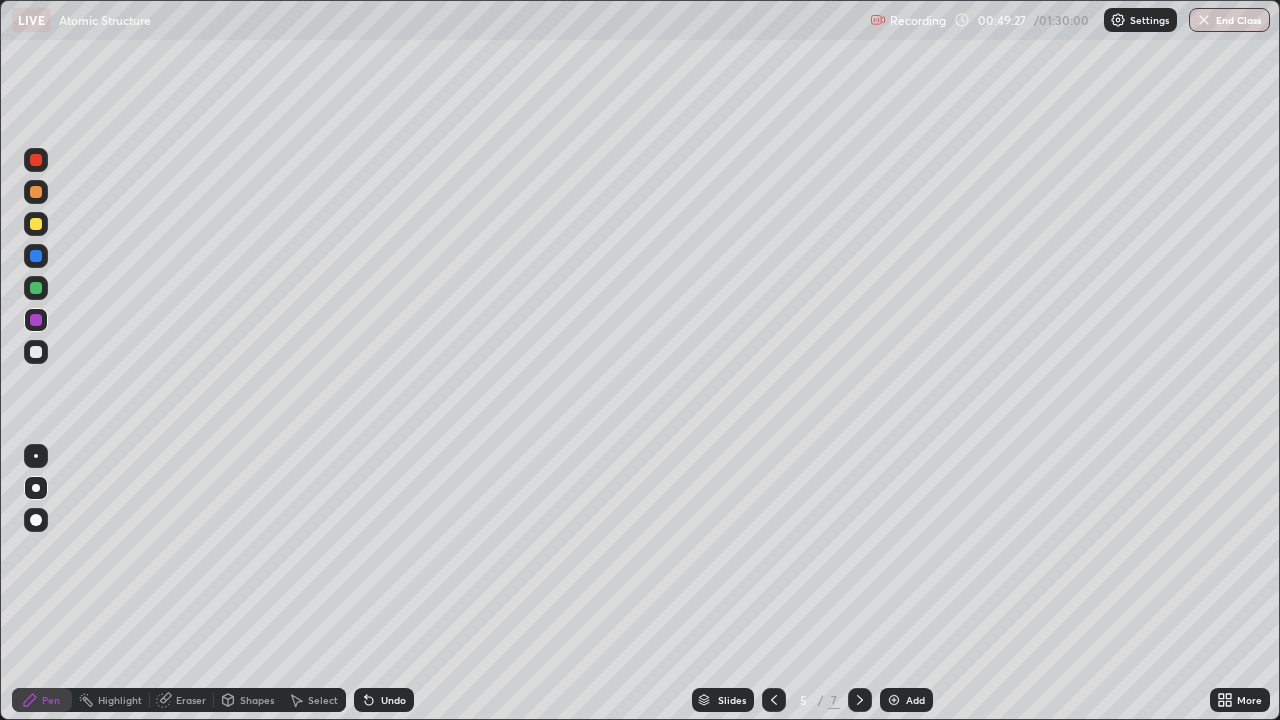 click on "Undo" at bounding box center (393, 700) 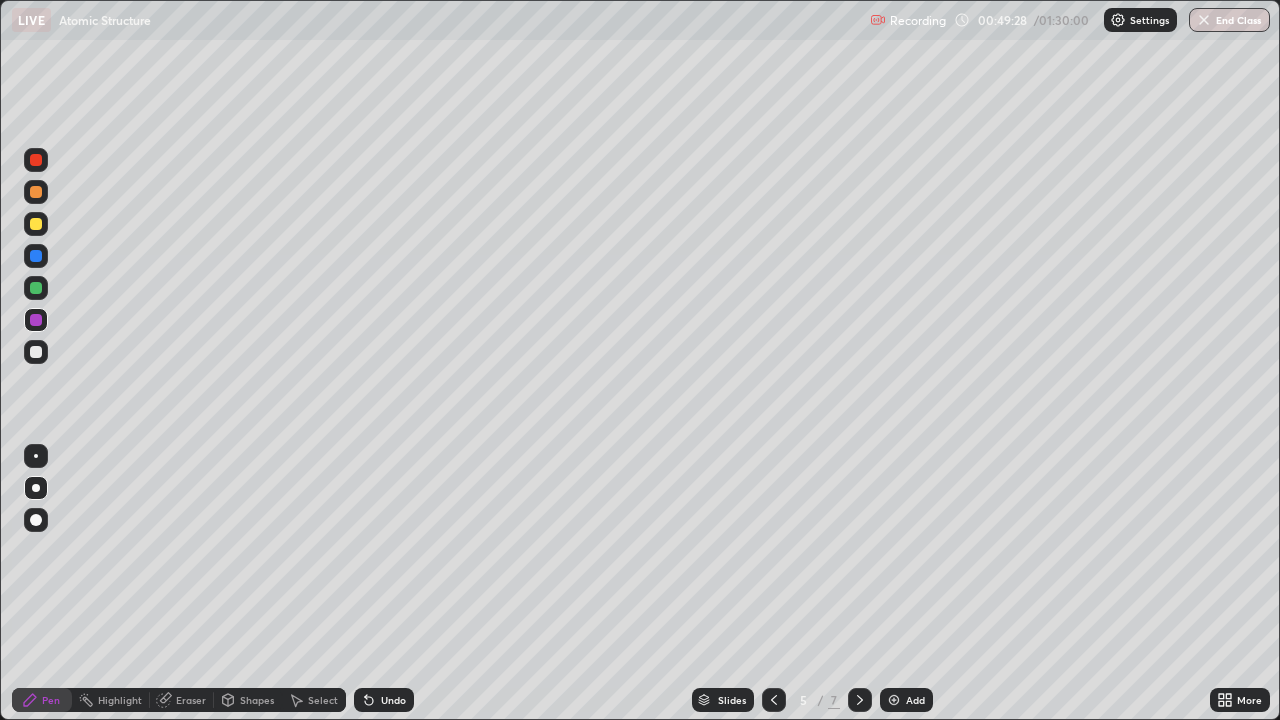 click on "Undo" at bounding box center [393, 700] 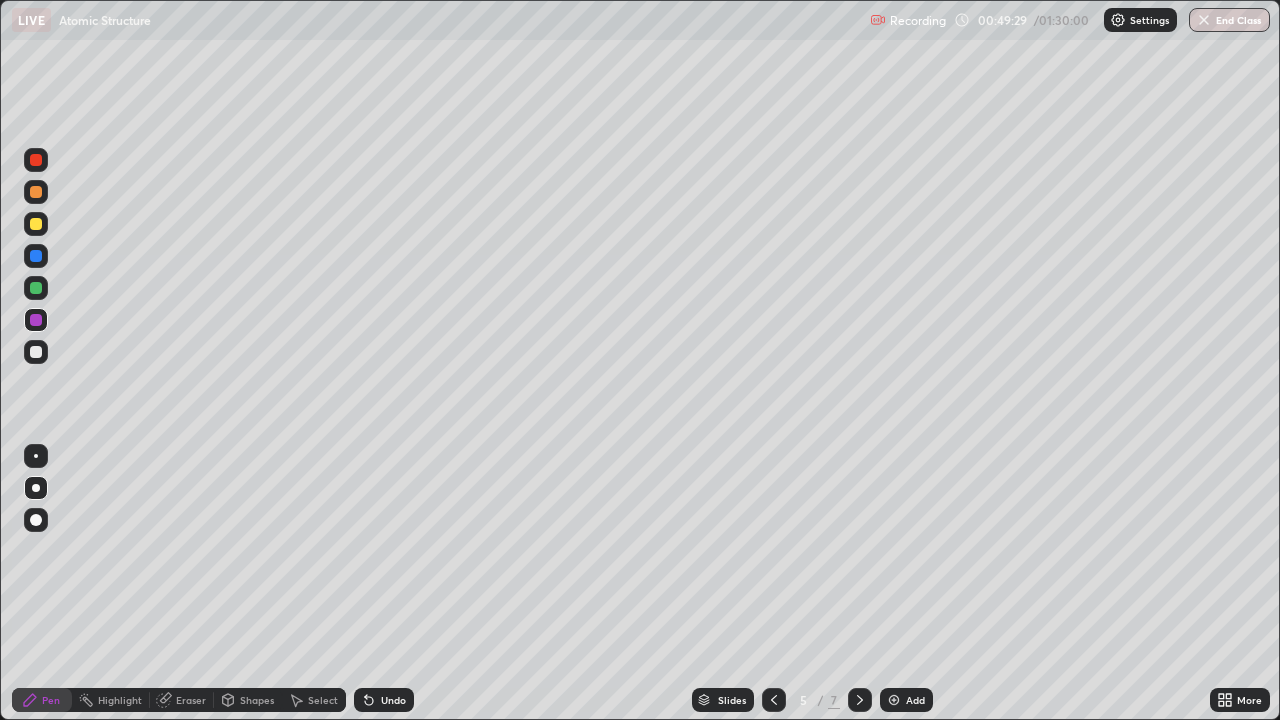 click on "Undo" at bounding box center [384, 700] 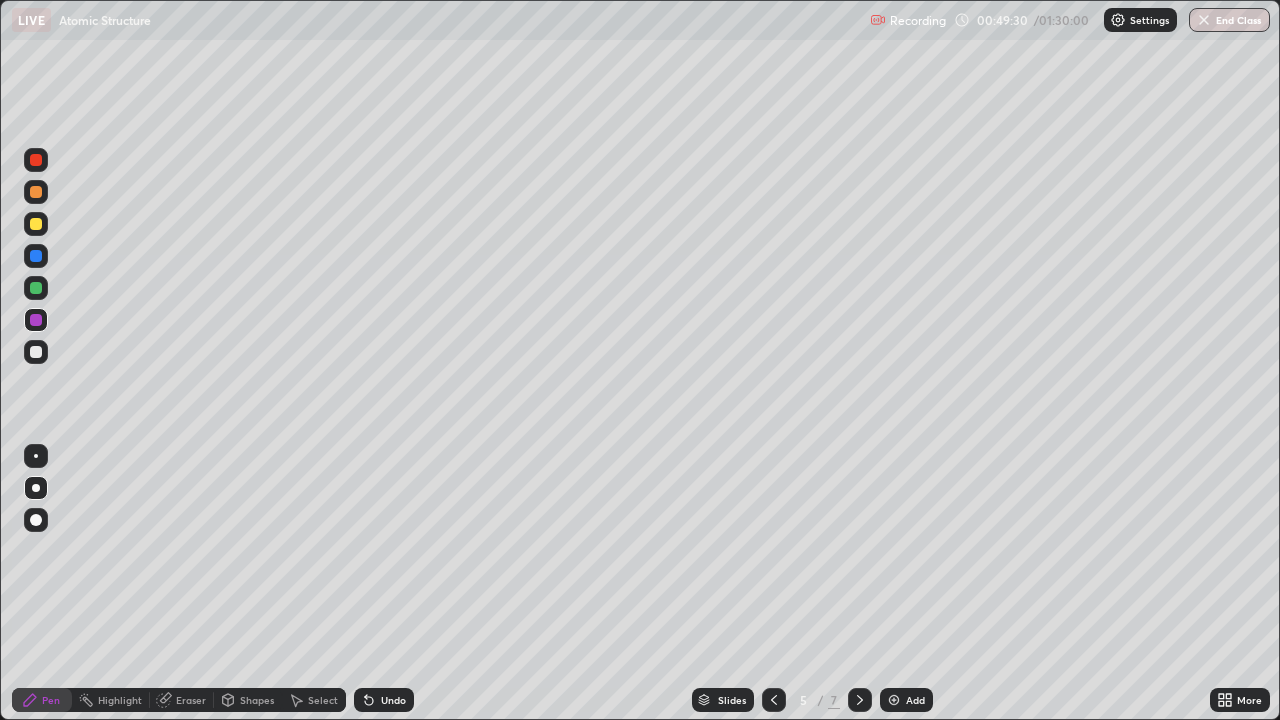 click on "Undo" at bounding box center [393, 700] 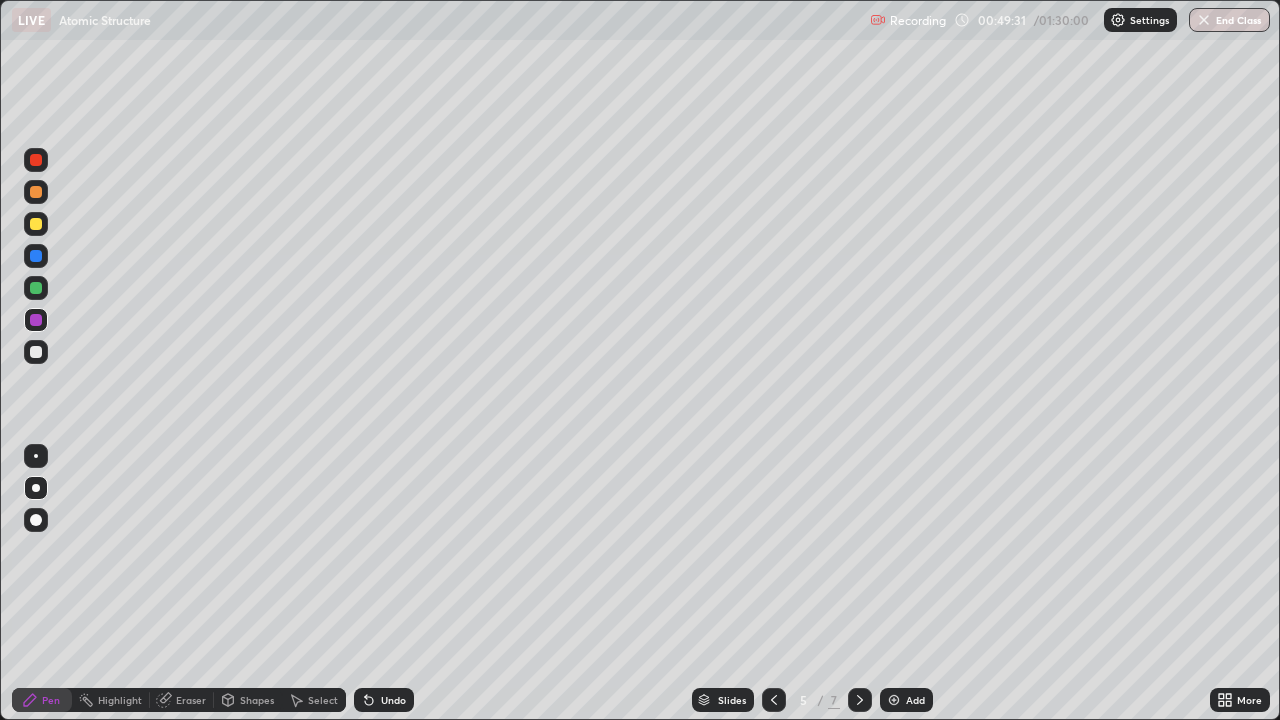 click 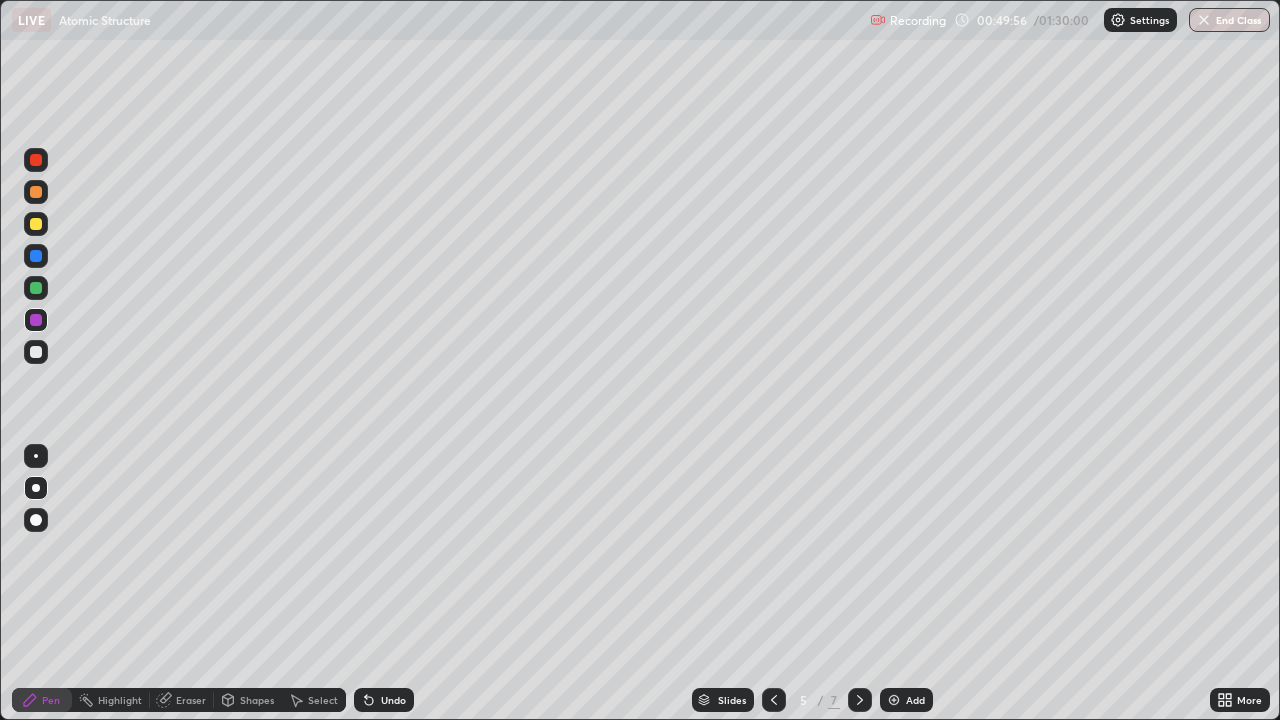 click on "Eraser" at bounding box center [191, 700] 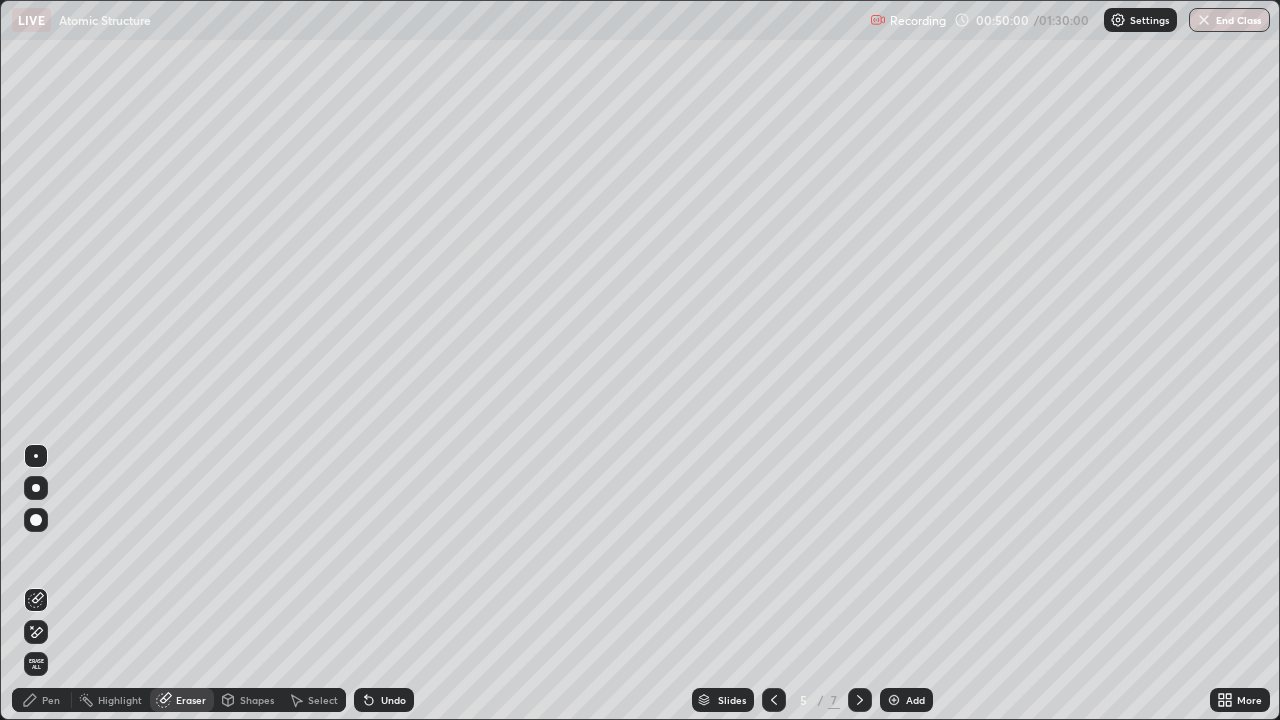 click on "Pen" at bounding box center (42, 700) 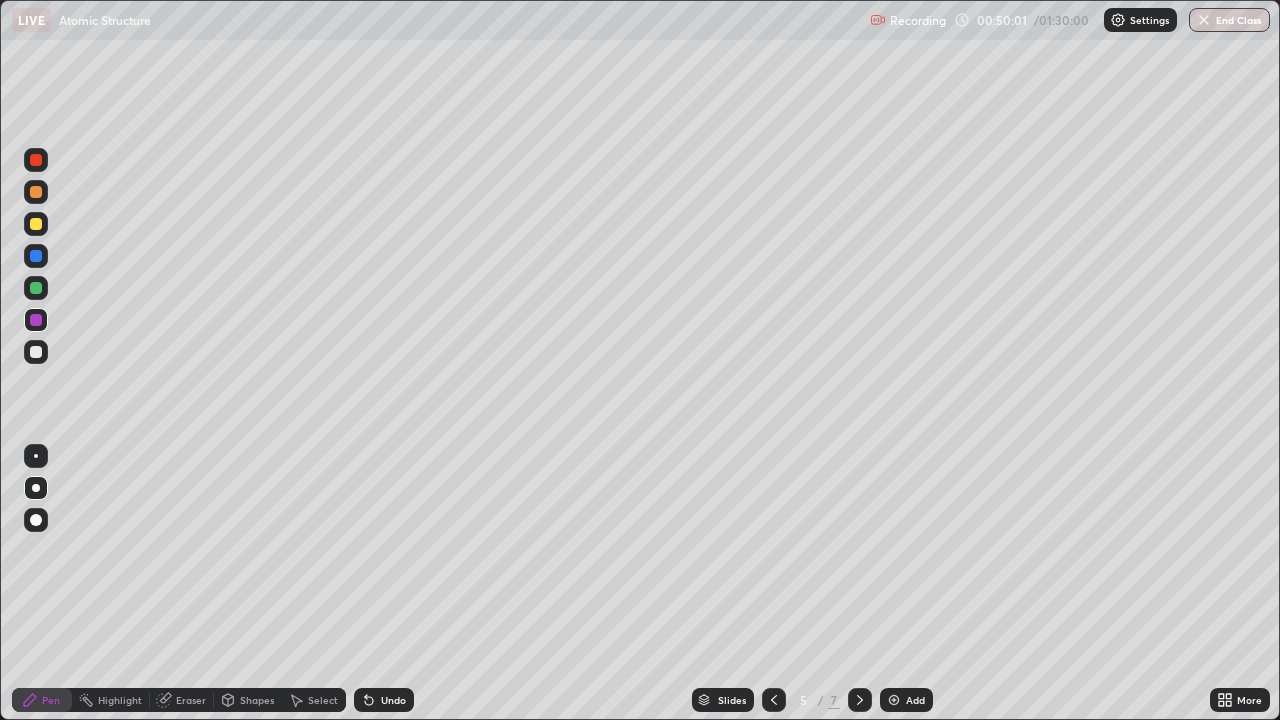 click at bounding box center [36, 288] 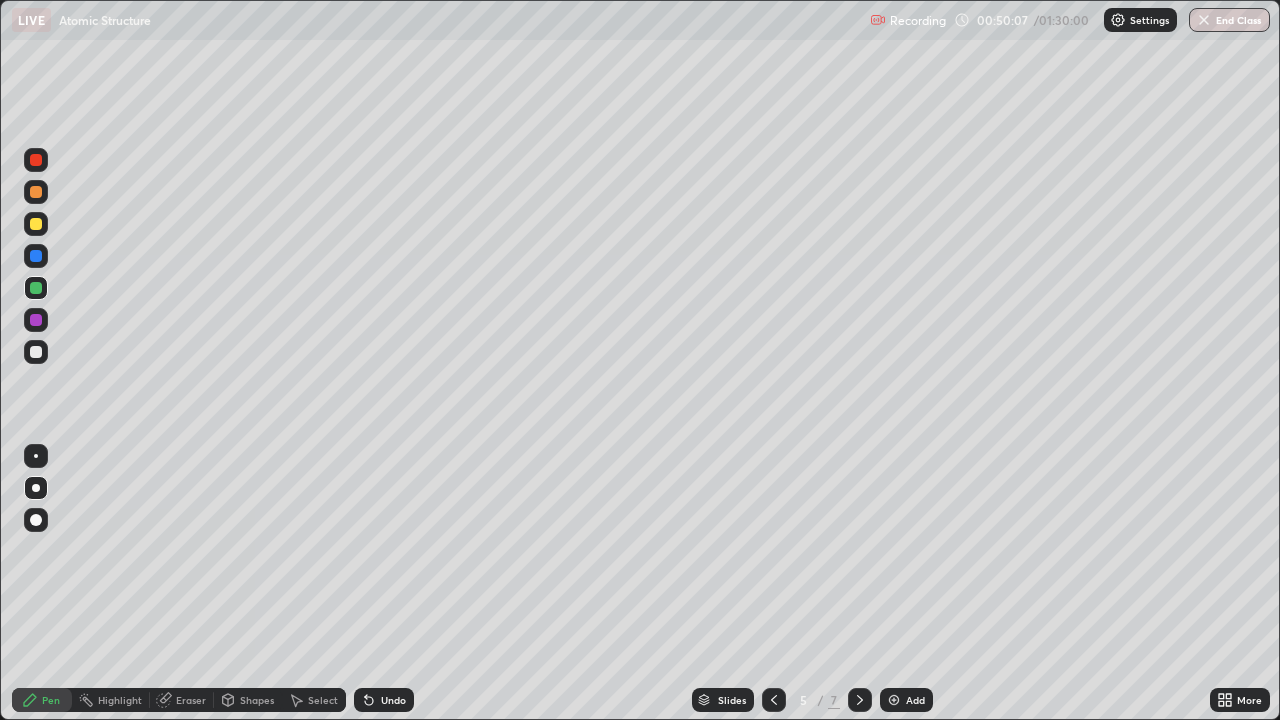 click on "Undo" at bounding box center (393, 700) 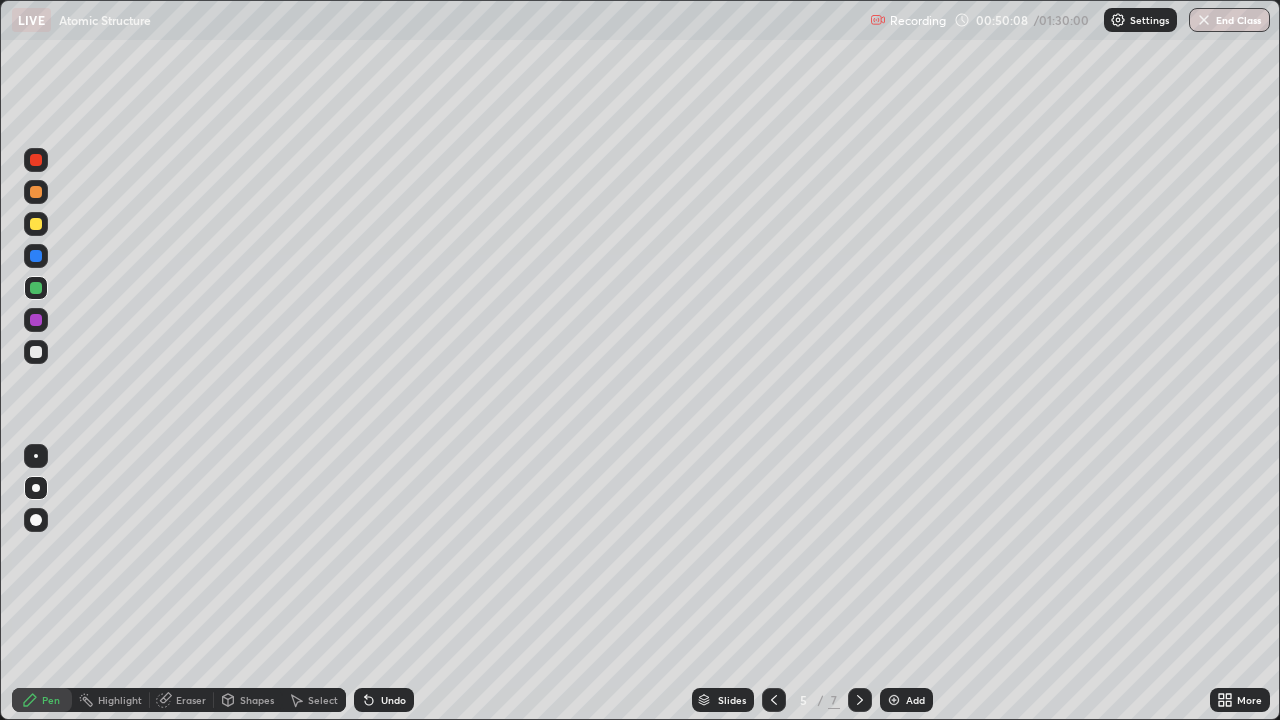 click on "Undo" at bounding box center [393, 700] 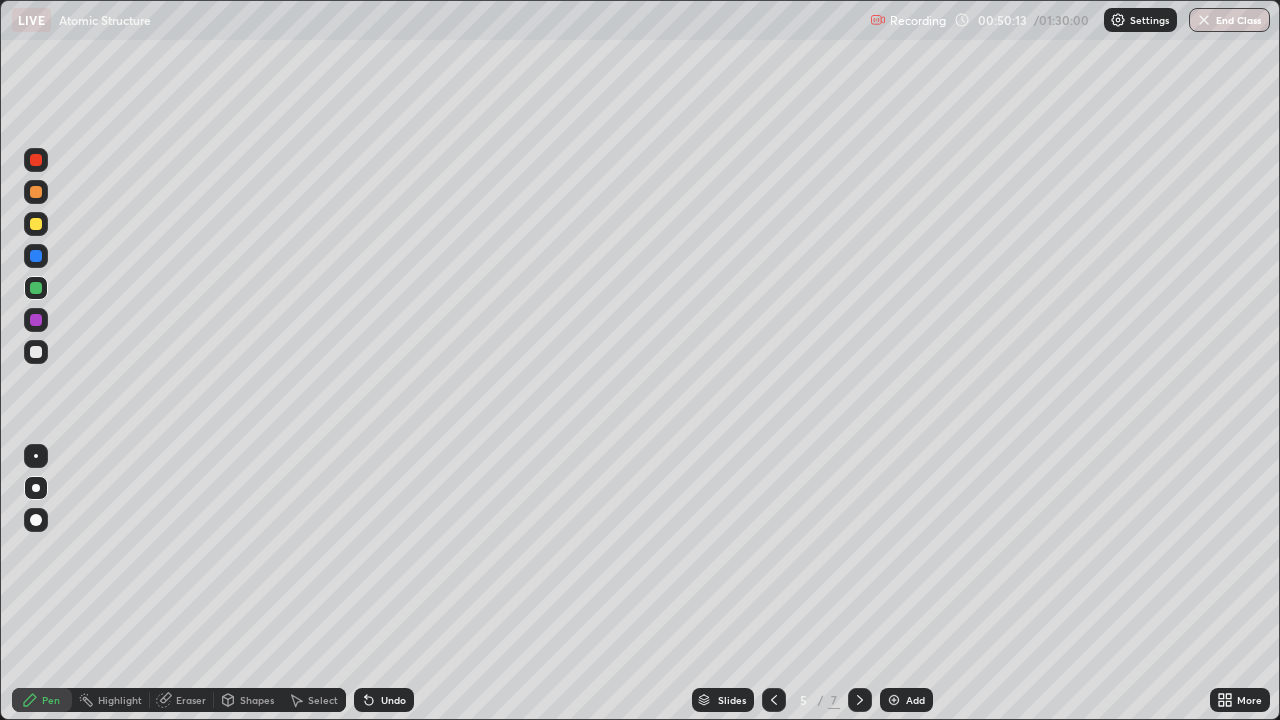 click at bounding box center (36, 320) 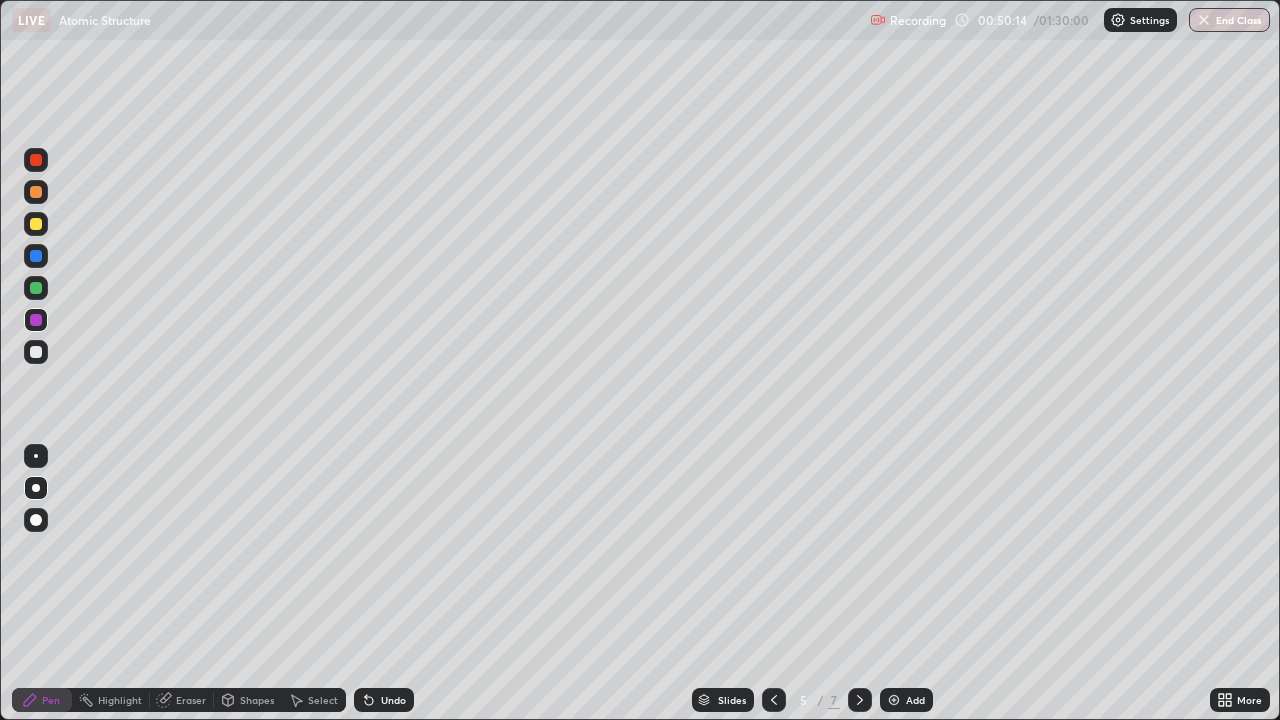 click at bounding box center [36, 352] 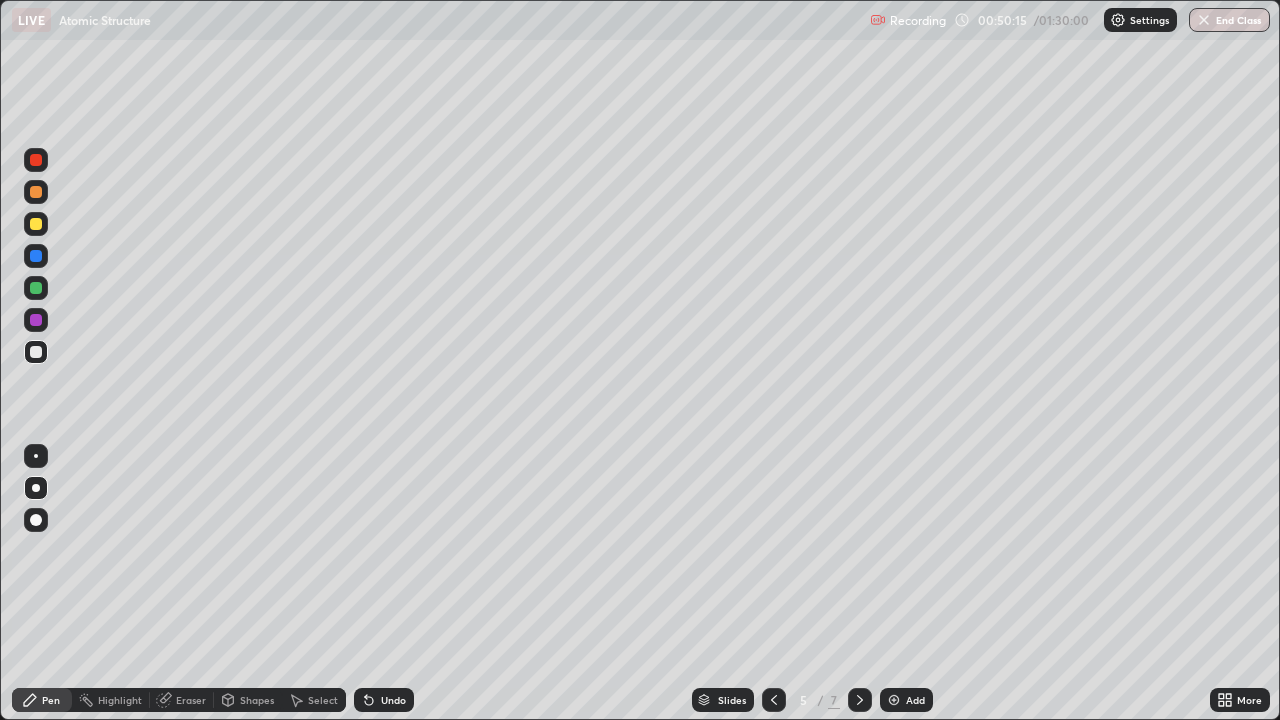 click at bounding box center [36, 288] 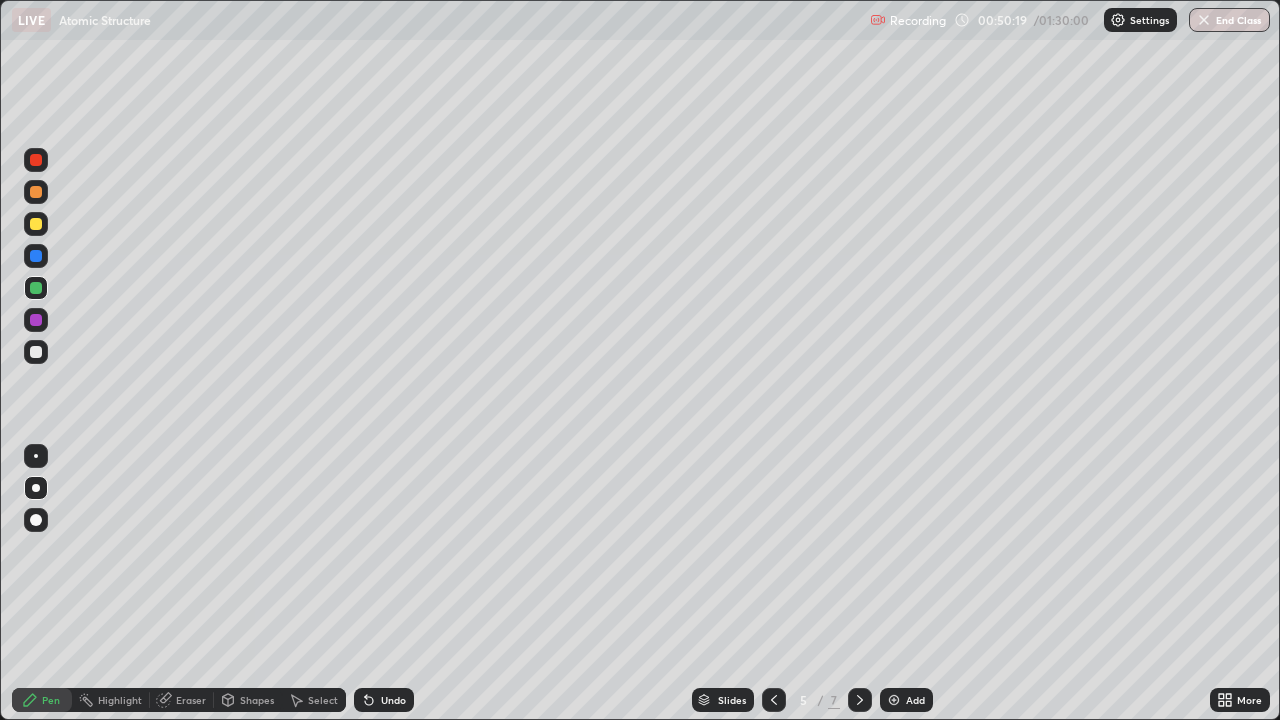click at bounding box center [36, 320] 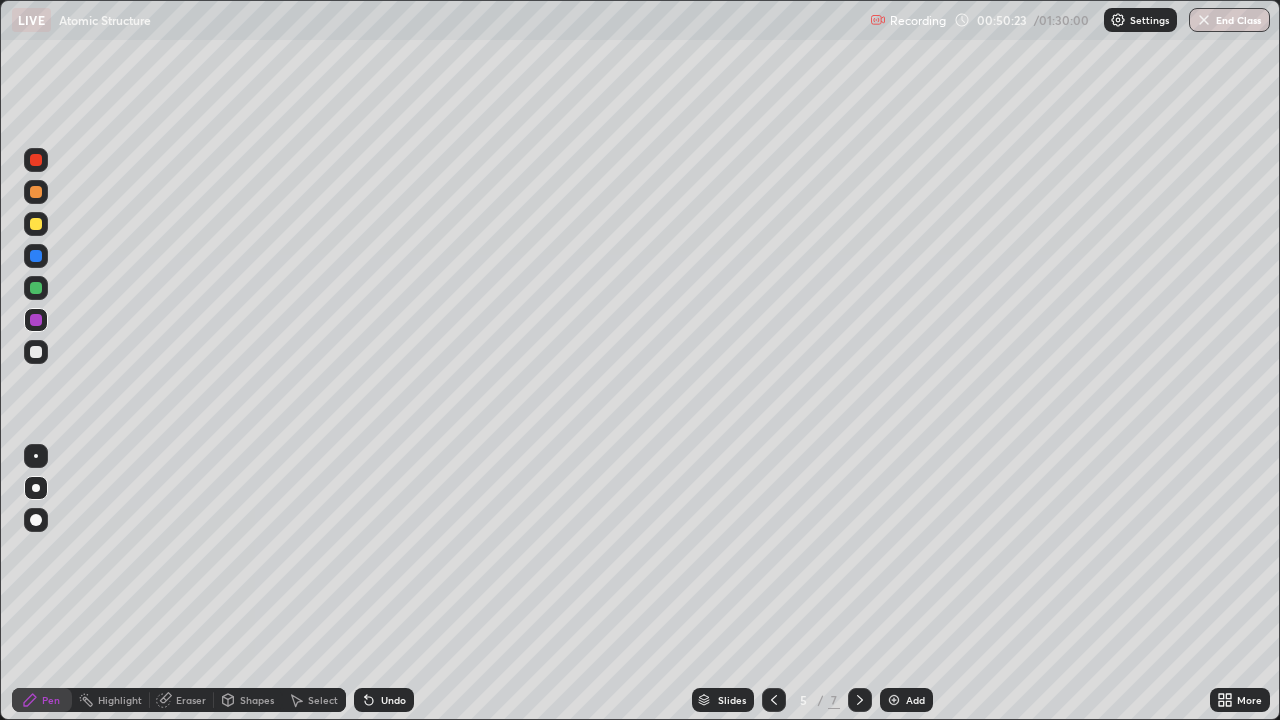 click at bounding box center (36, 352) 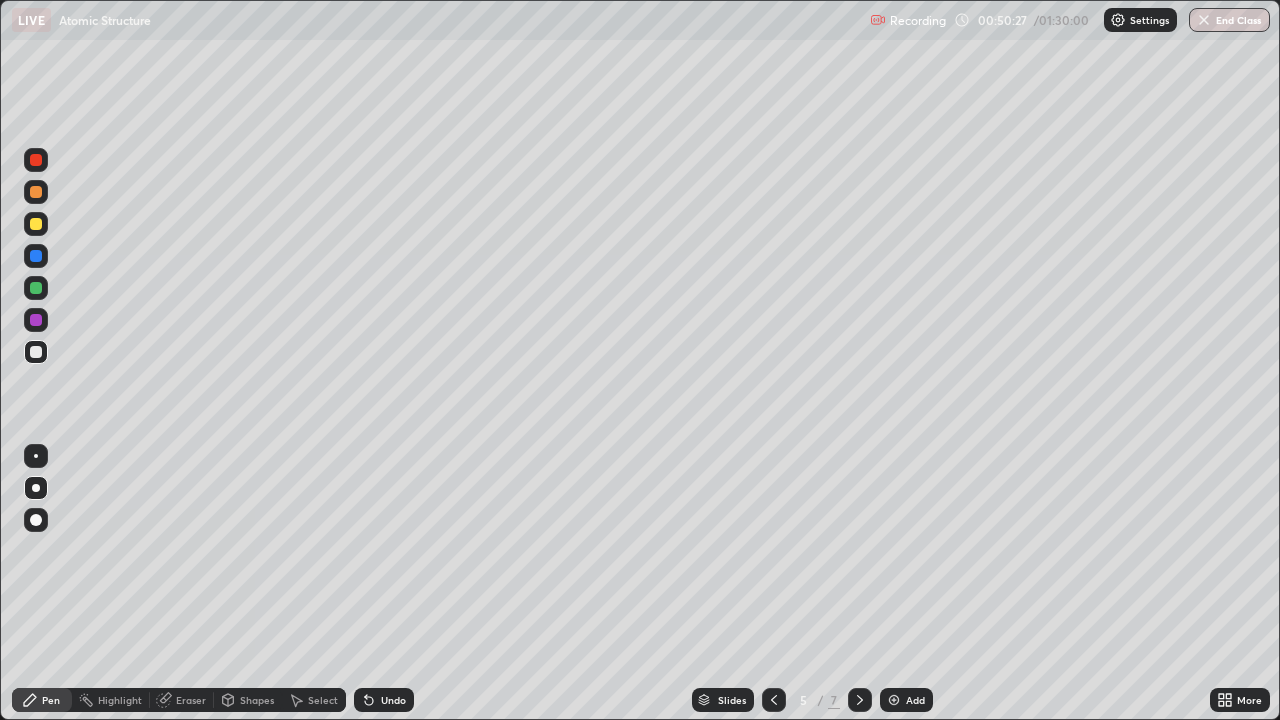 click at bounding box center [36, 320] 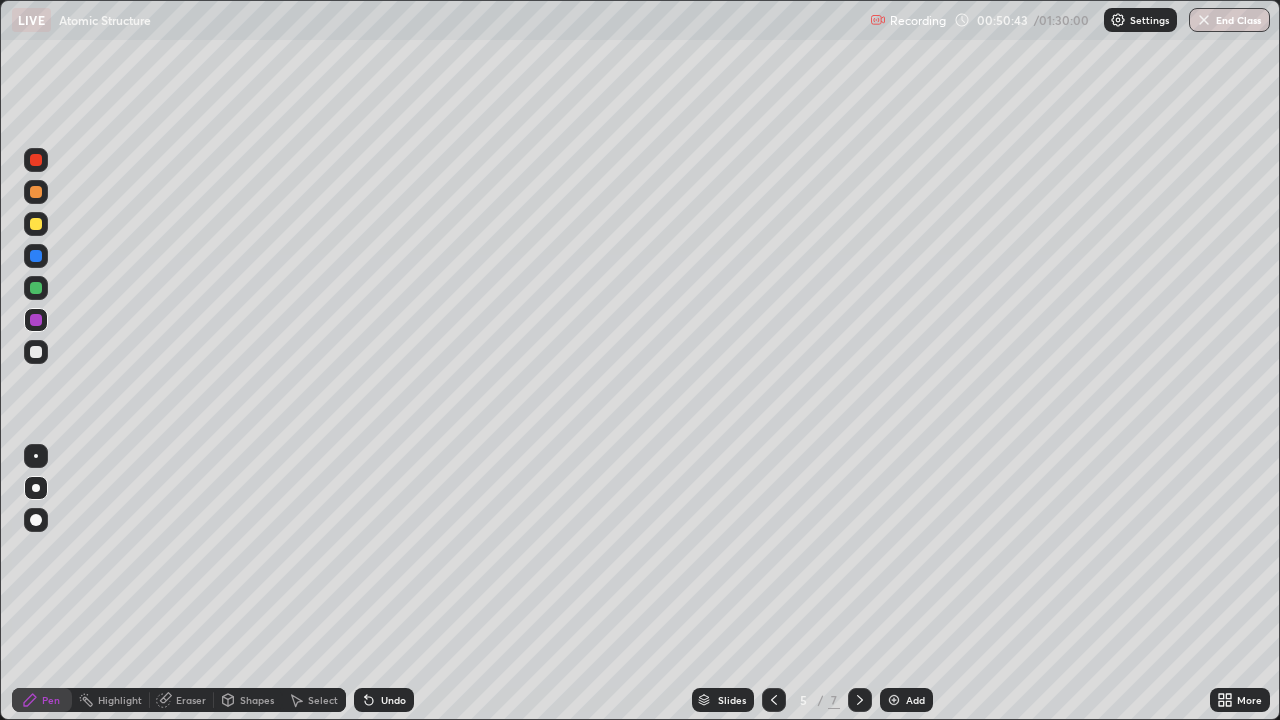 click on "Eraser" at bounding box center [182, 700] 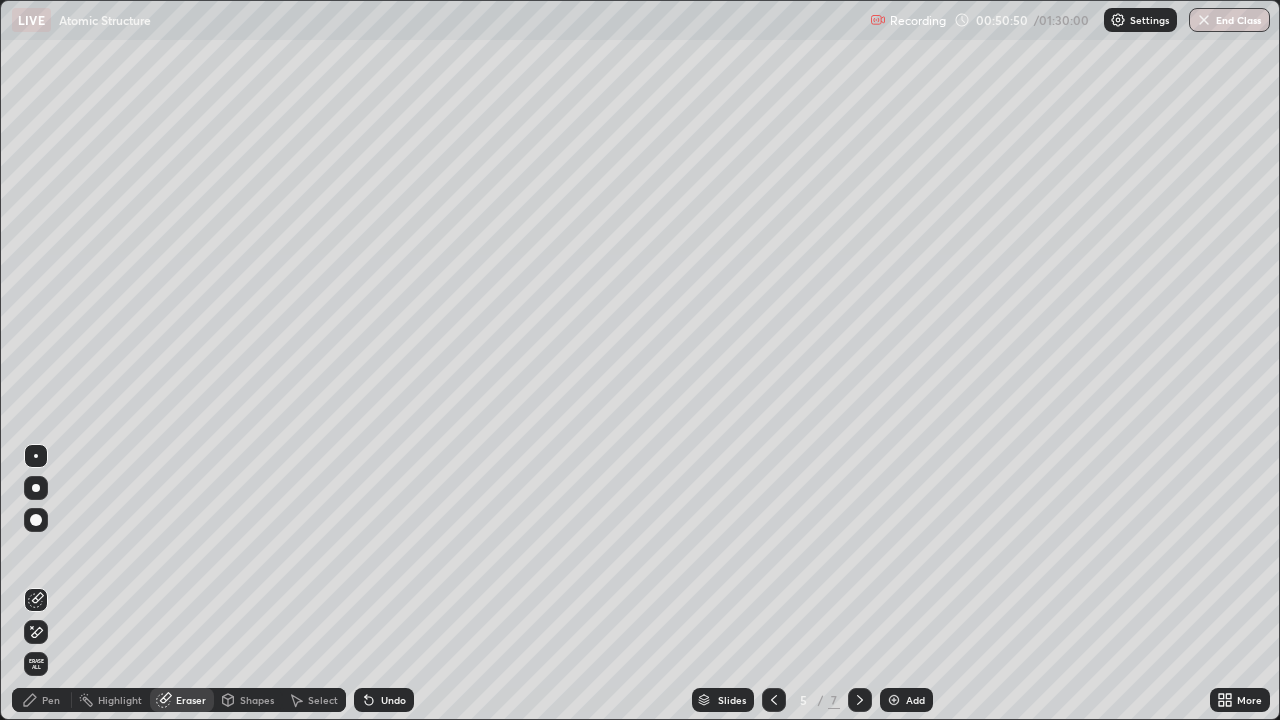 click on "Pen" at bounding box center (51, 700) 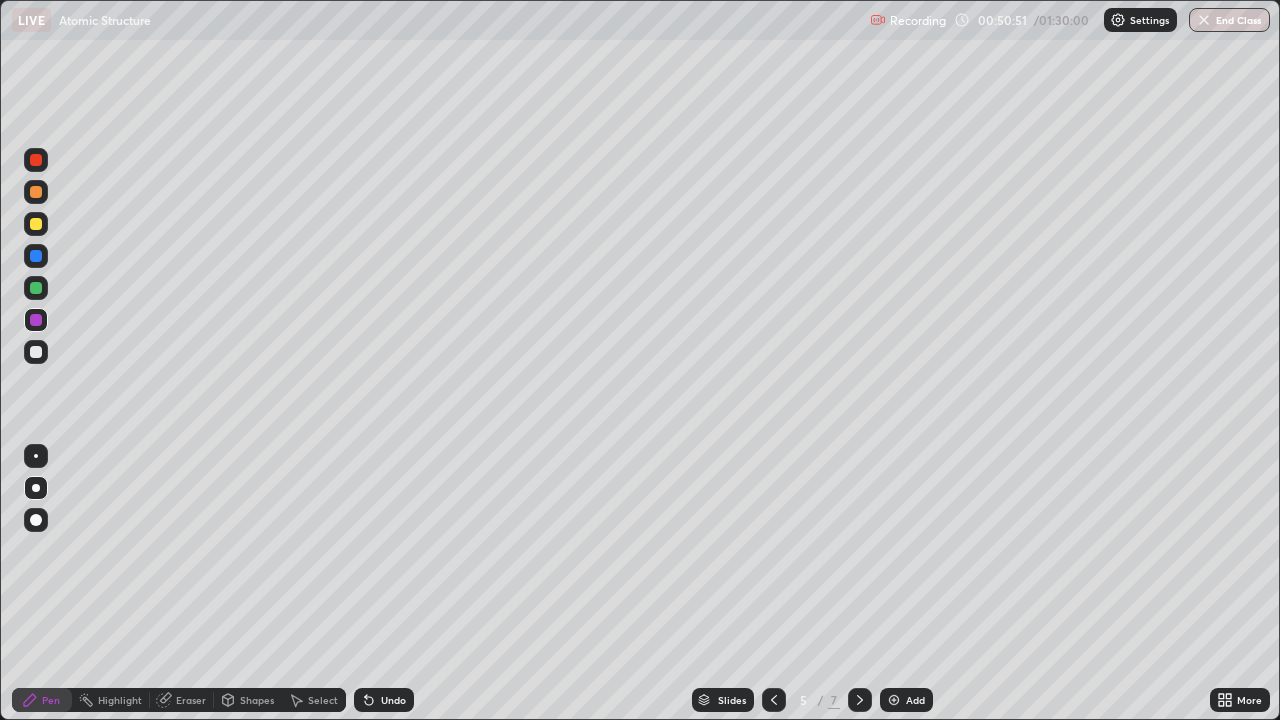 click at bounding box center (36, 288) 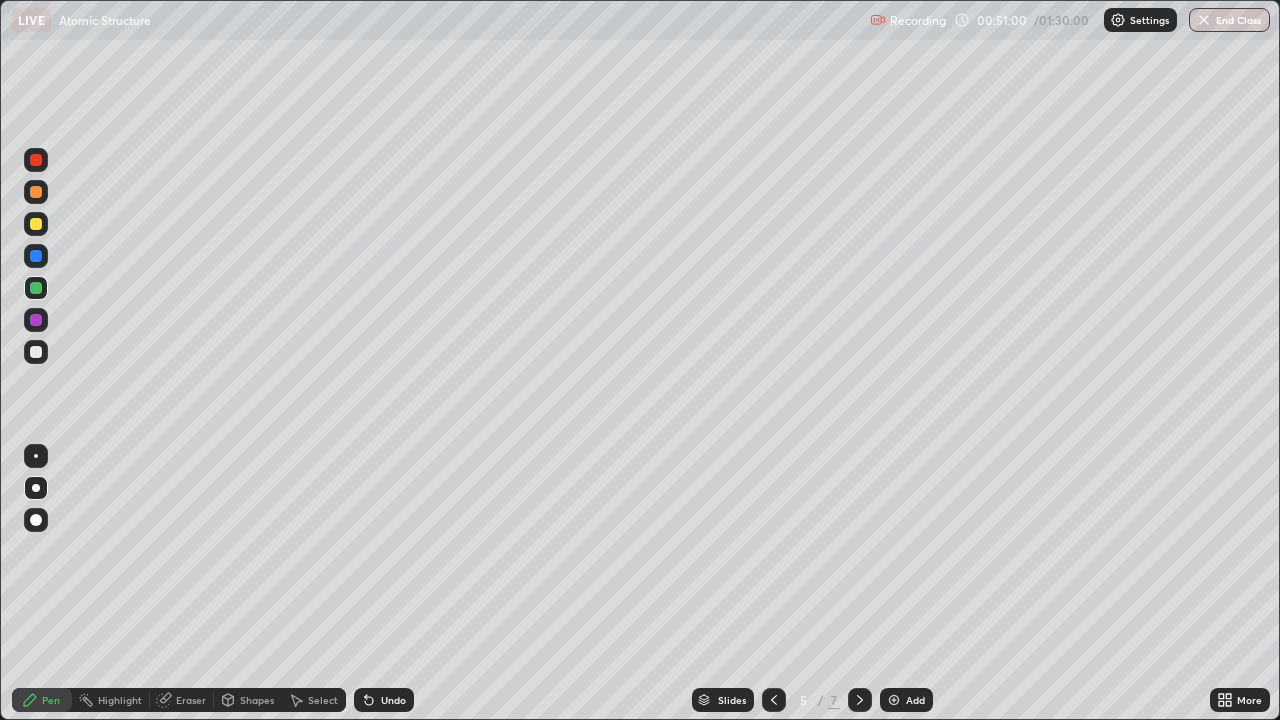 click at bounding box center (36, 288) 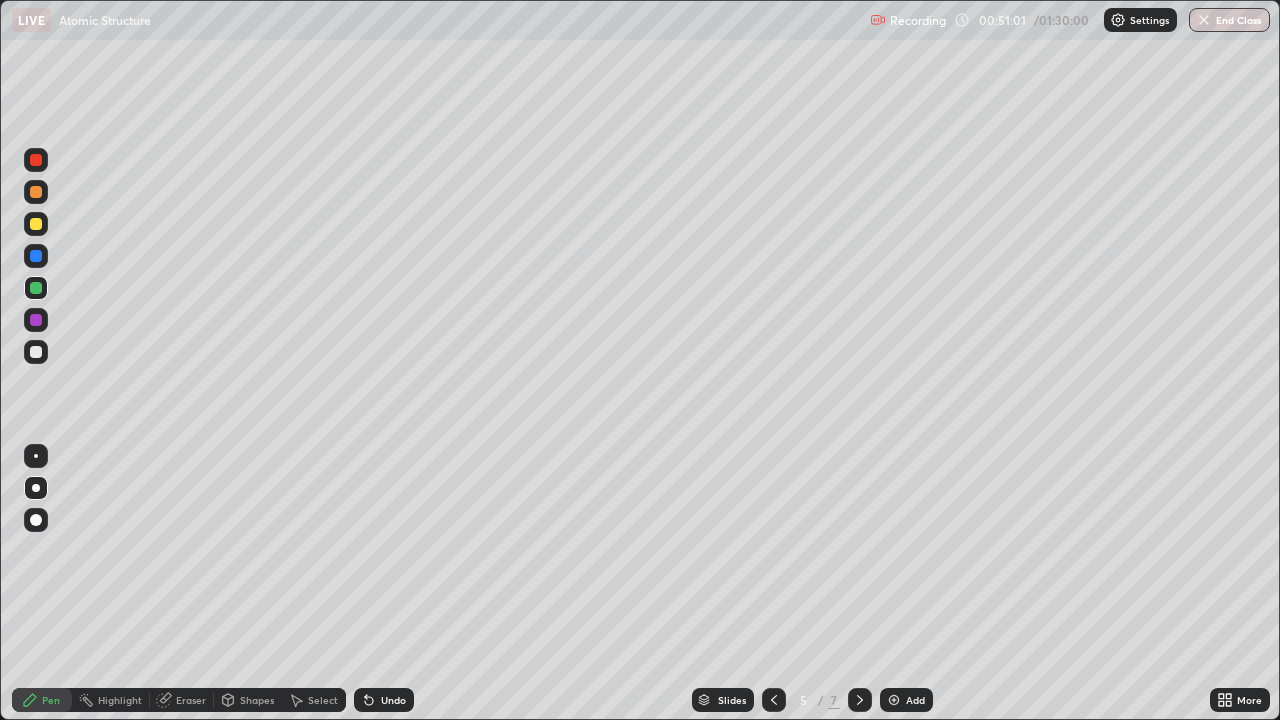 click at bounding box center [36, 320] 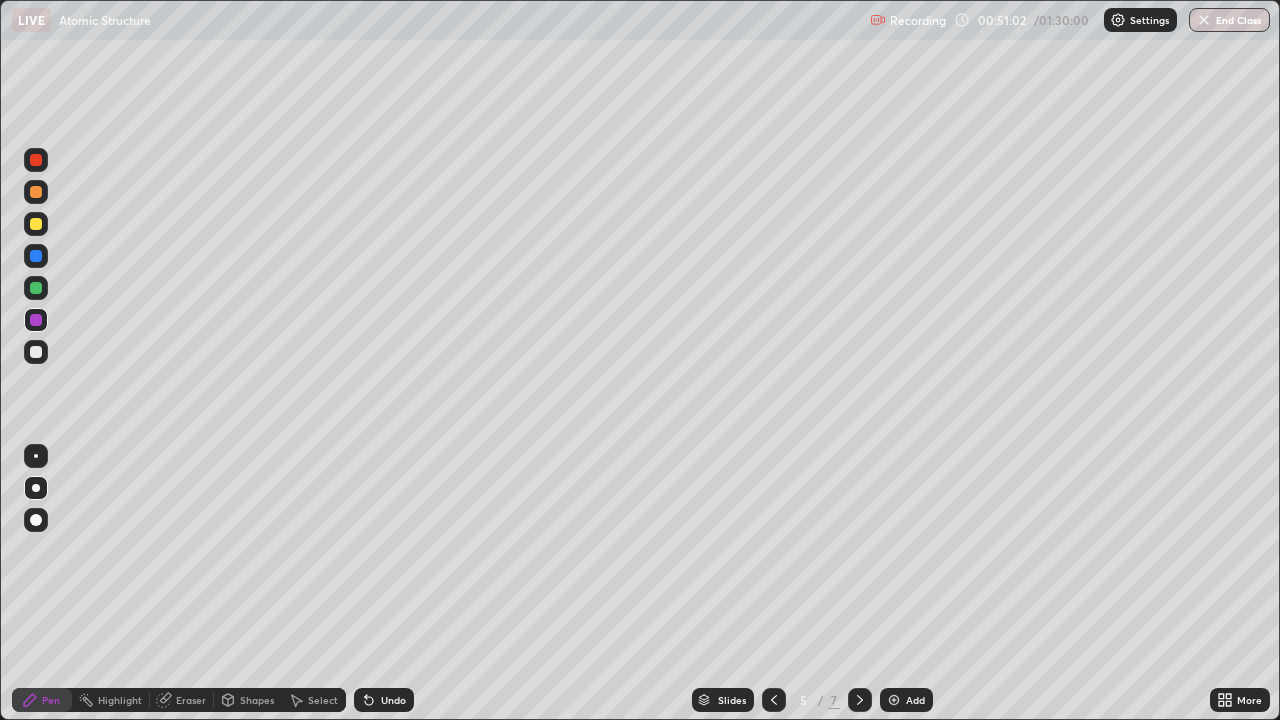 click at bounding box center (36, 288) 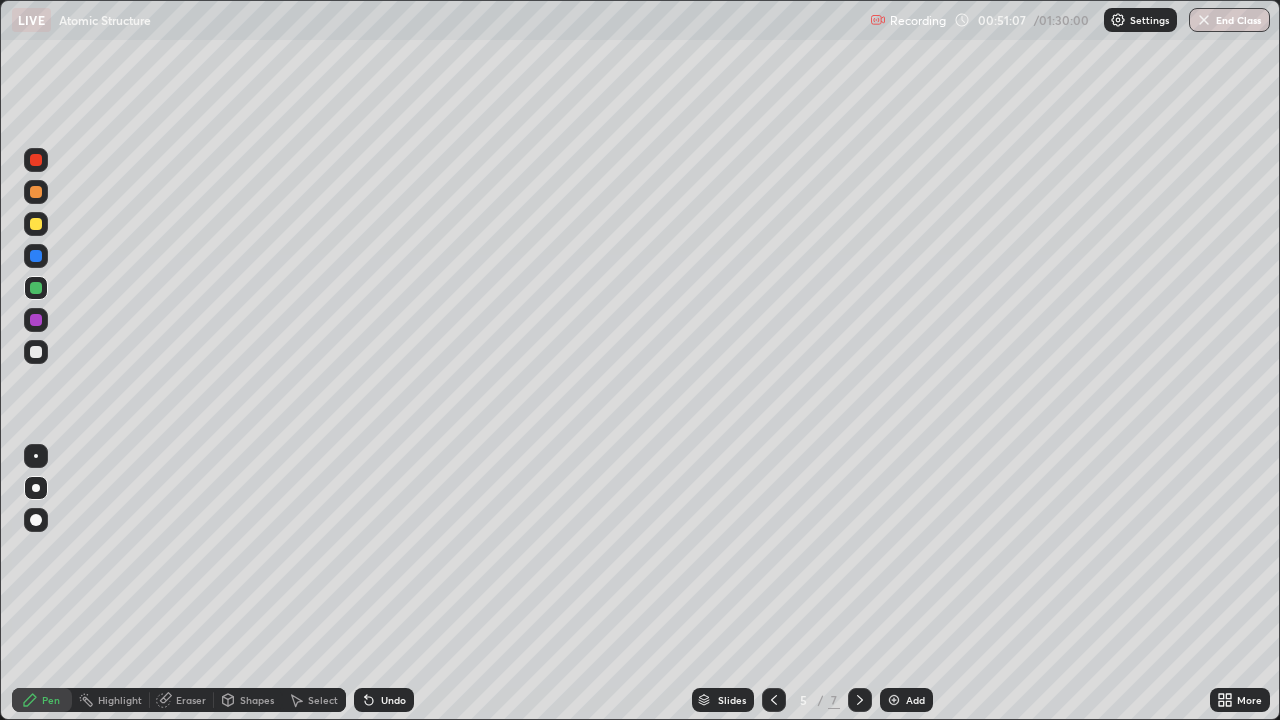 click at bounding box center (36, 320) 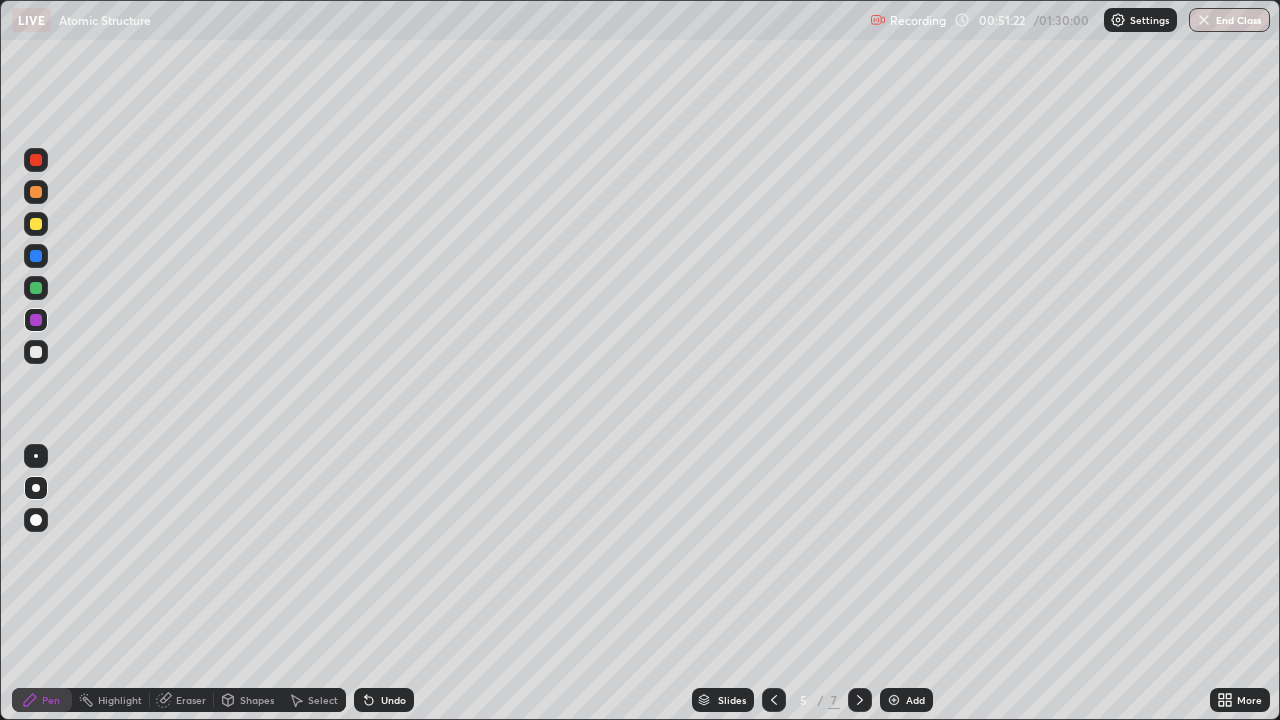 click at bounding box center [36, 352] 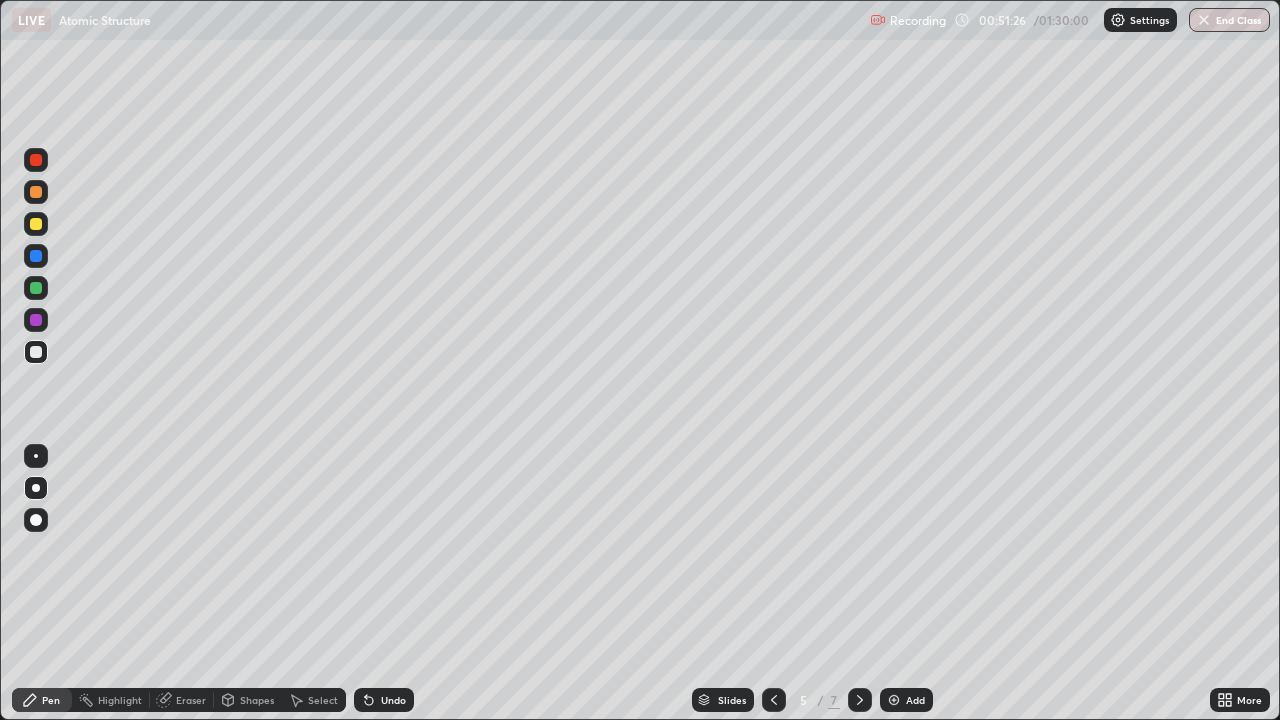 click at bounding box center (36, 320) 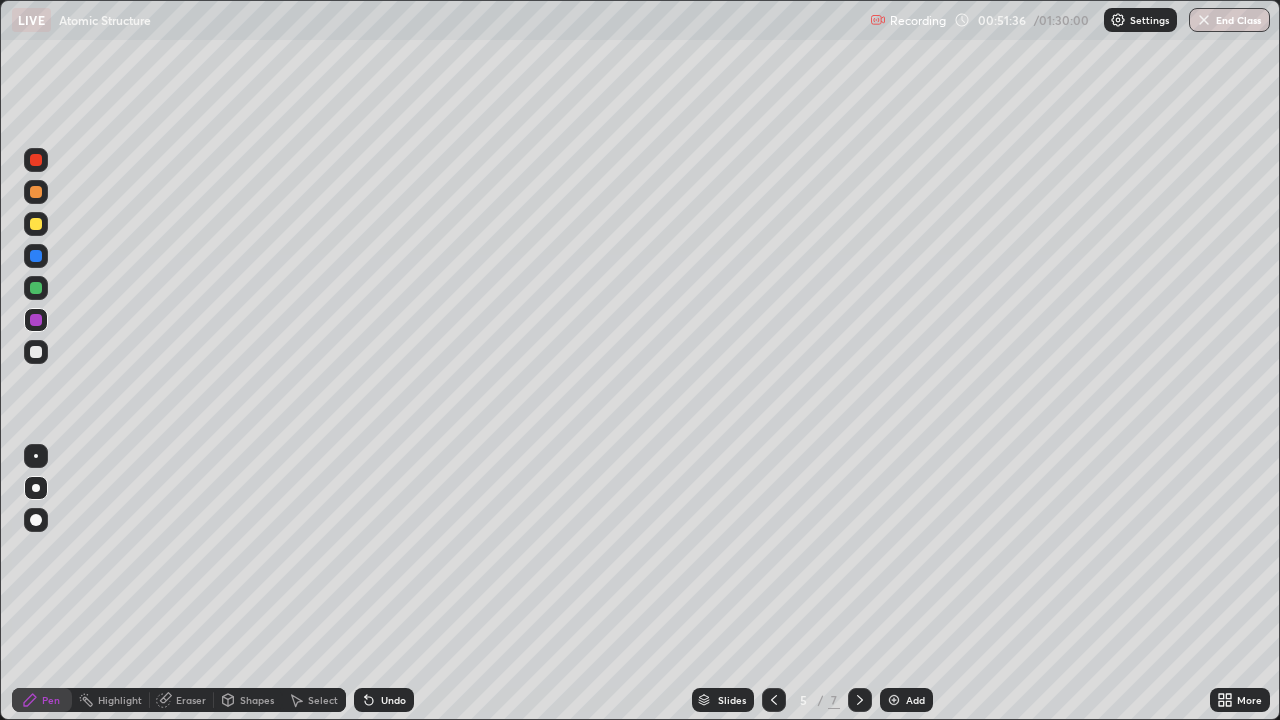 click on "Undo" at bounding box center [393, 700] 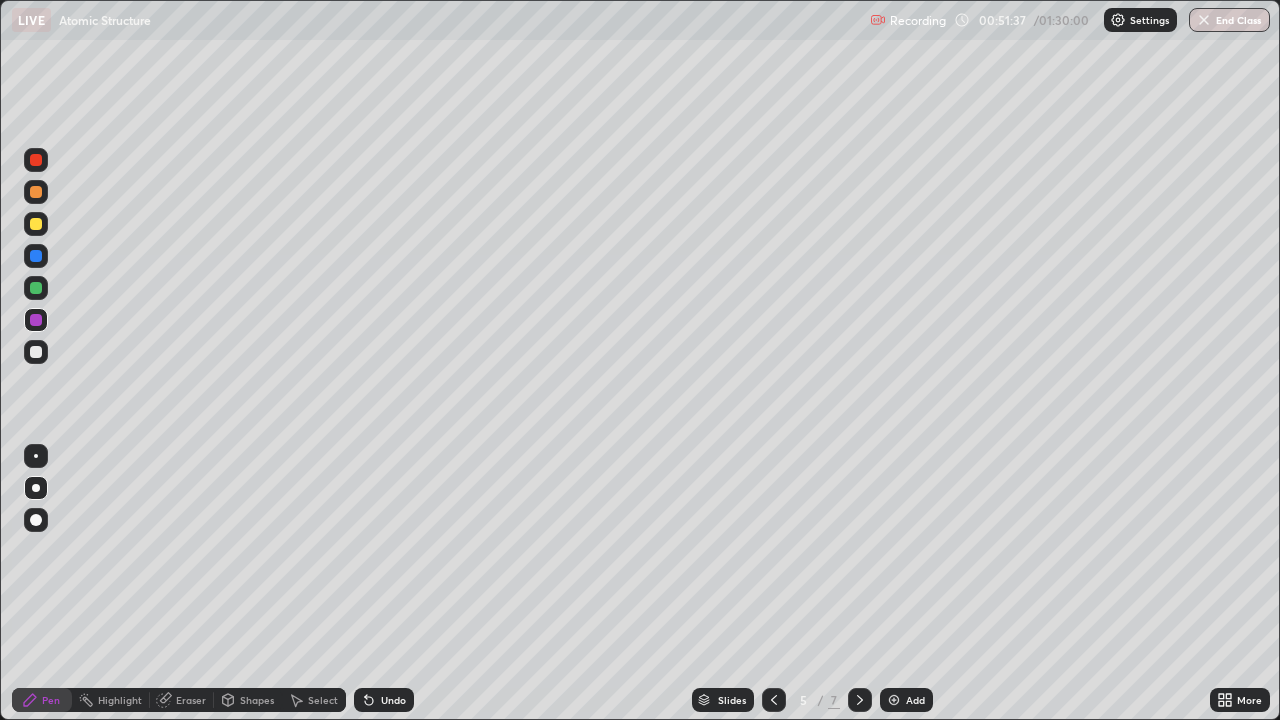 click on "Undo" at bounding box center (393, 700) 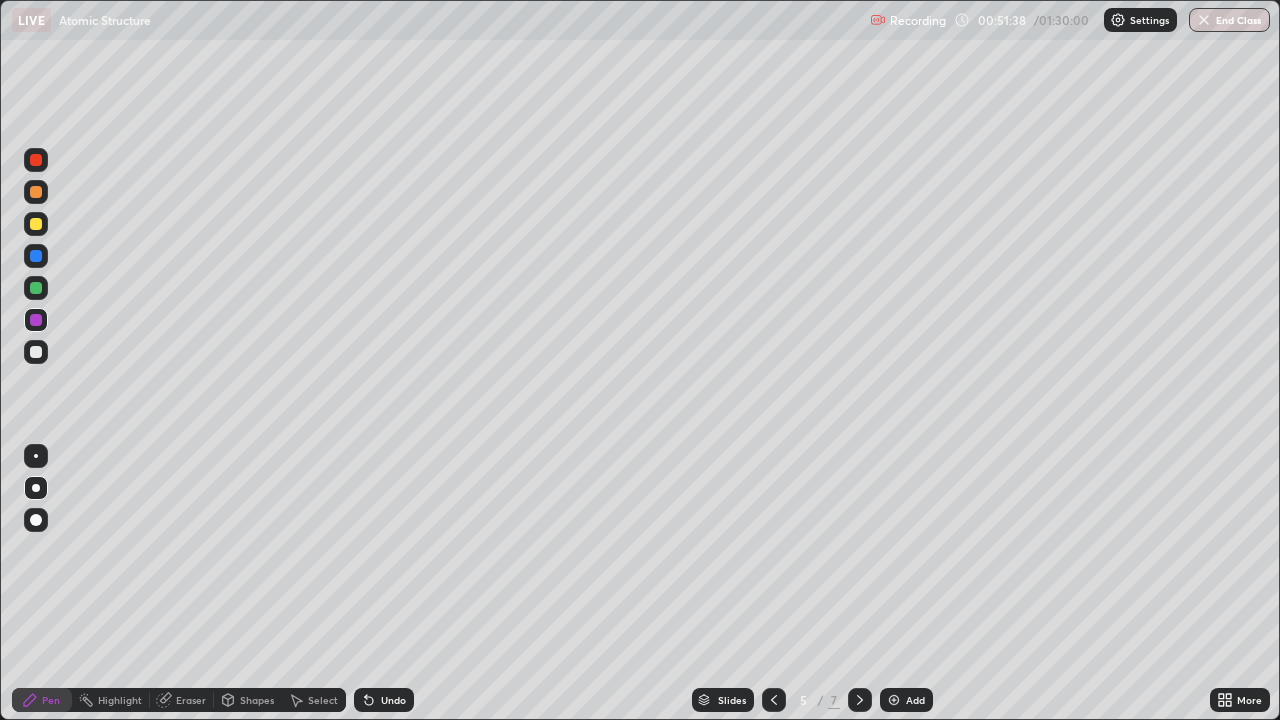 click on "Undo" at bounding box center (393, 700) 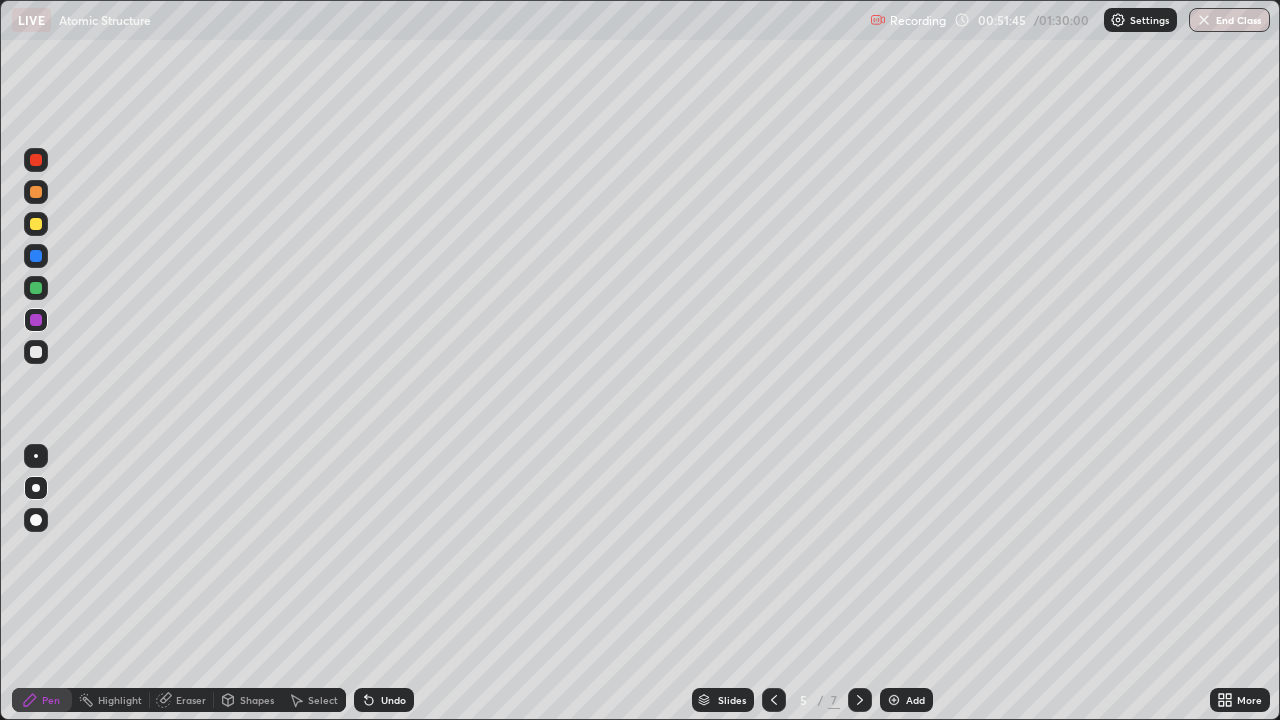click on "Eraser" at bounding box center (182, 700) 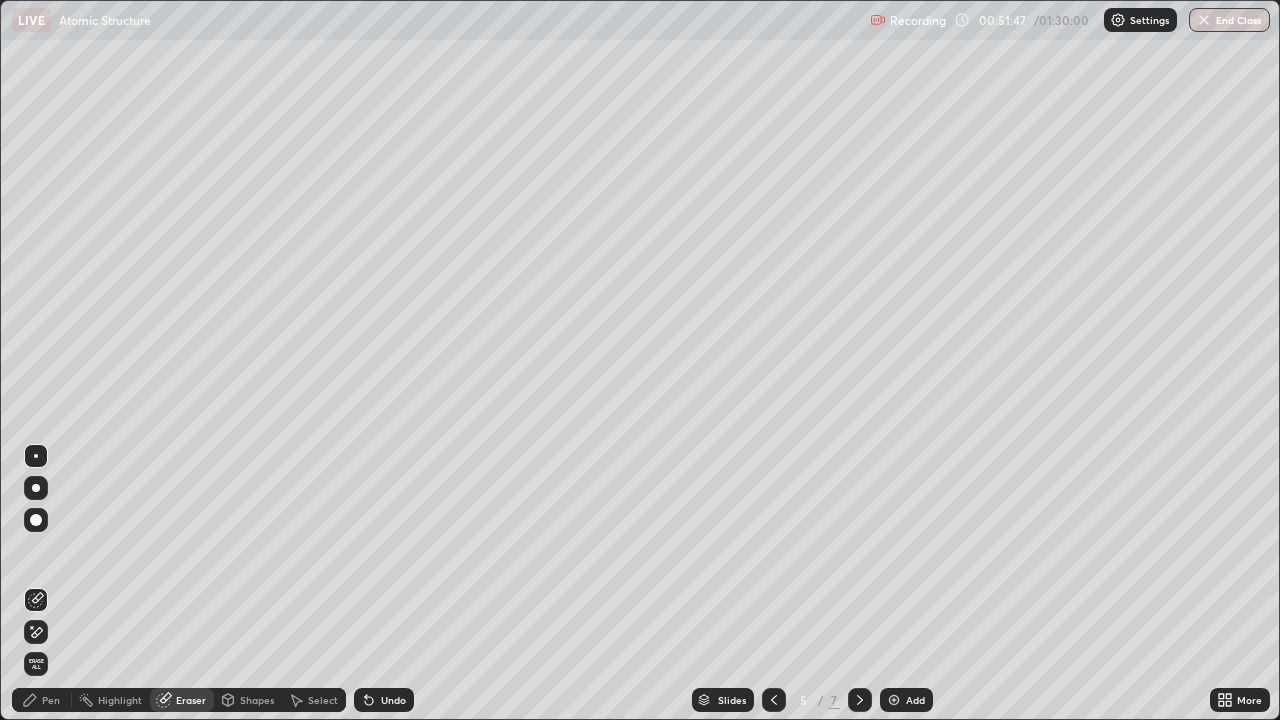 click on "Pen" at bounding box center [51, 700] 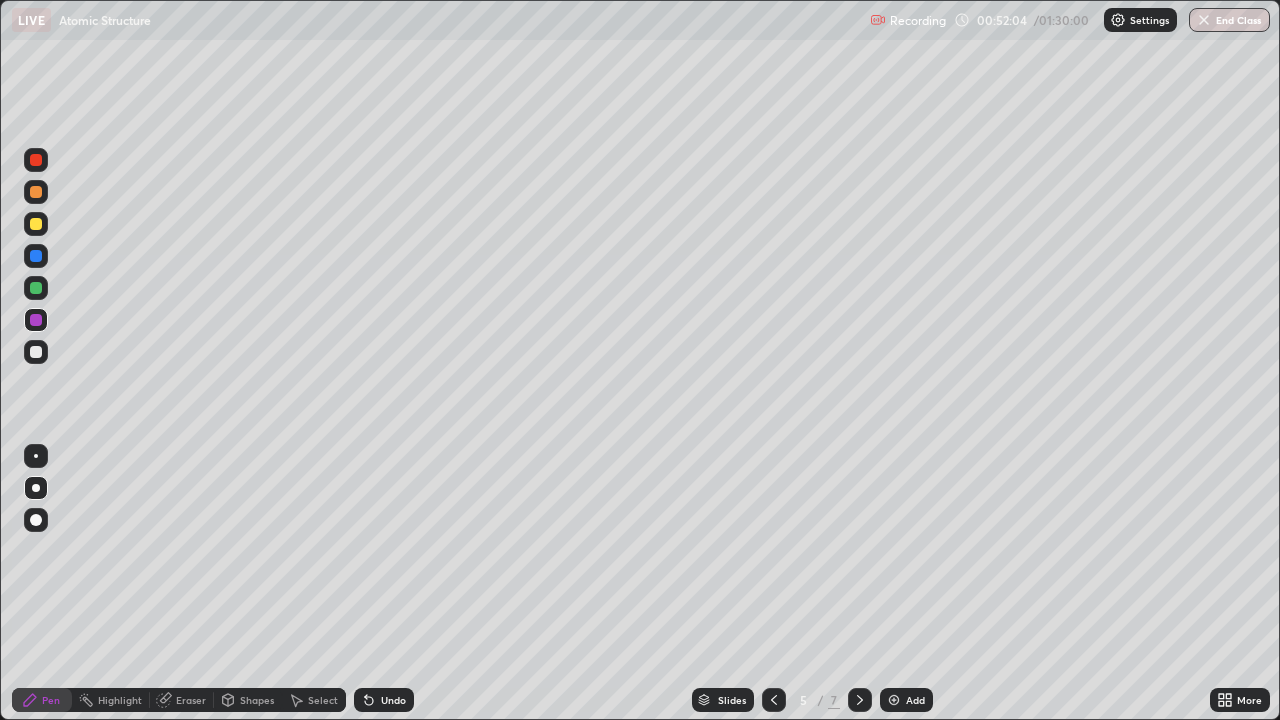 click 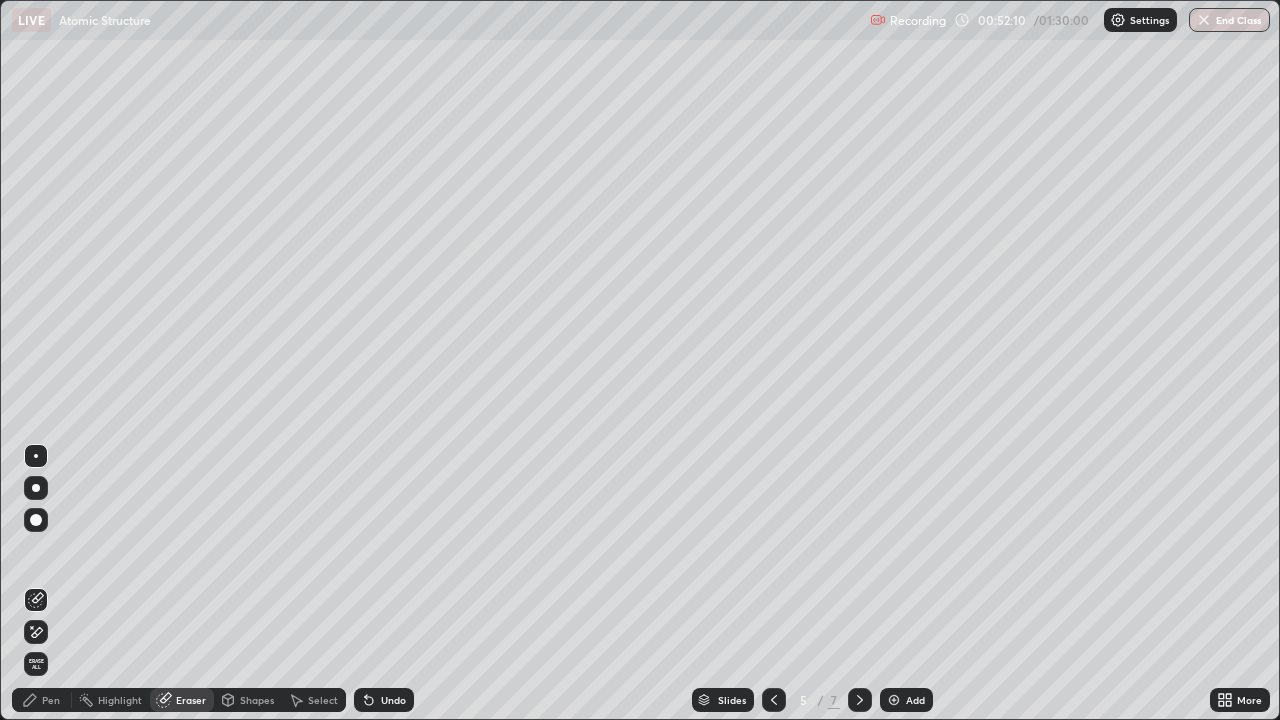 click on "Pen" at bounding box center (42, 700) 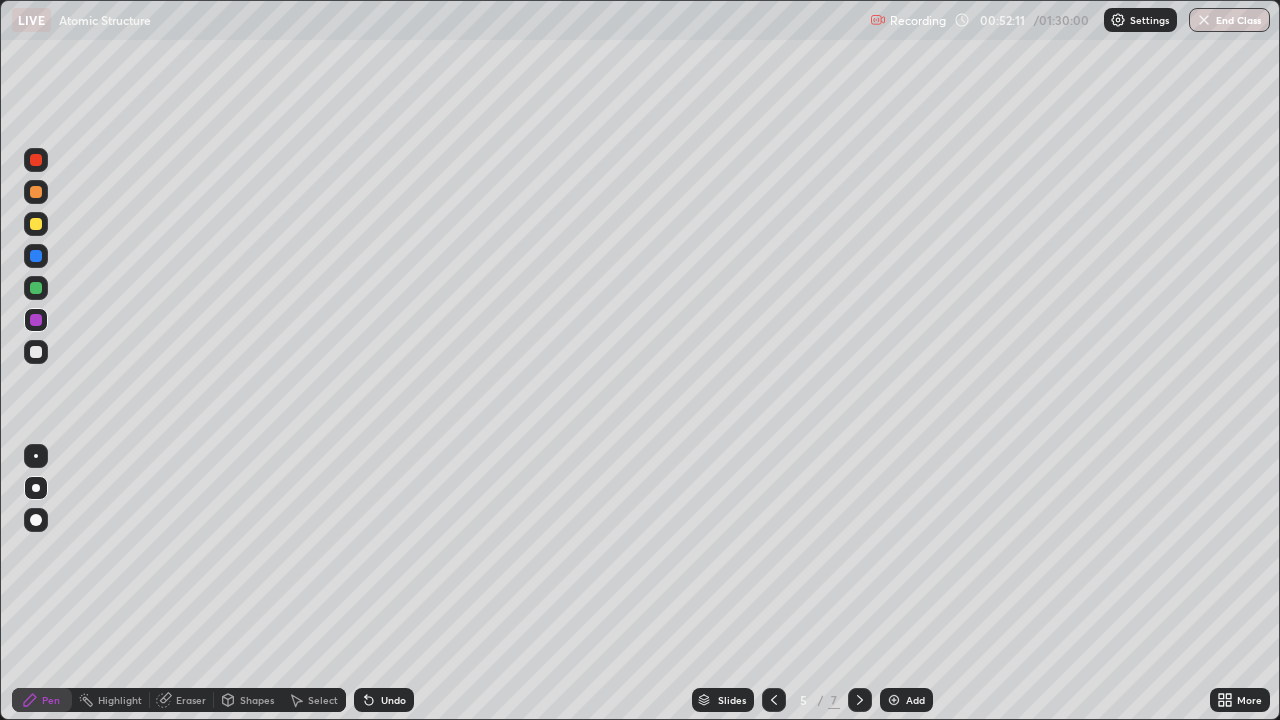 click at bounding box center (36, 288) 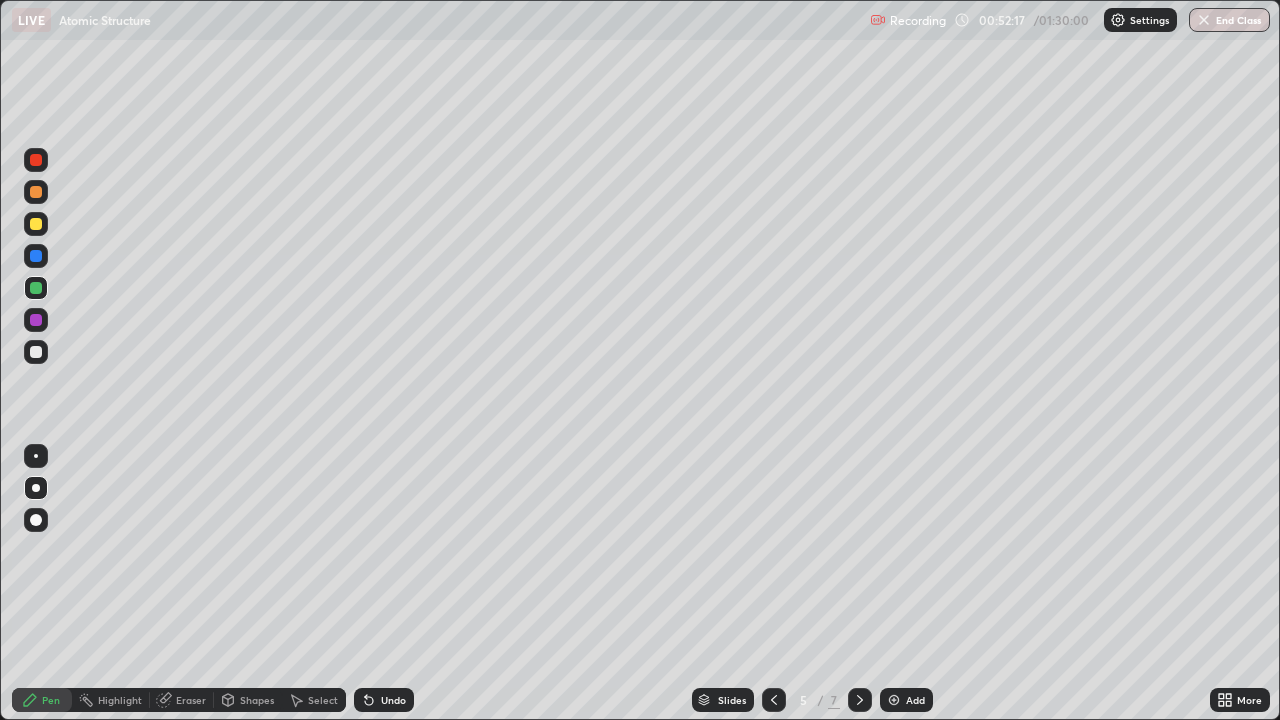 click at bounding box center [36, 352] 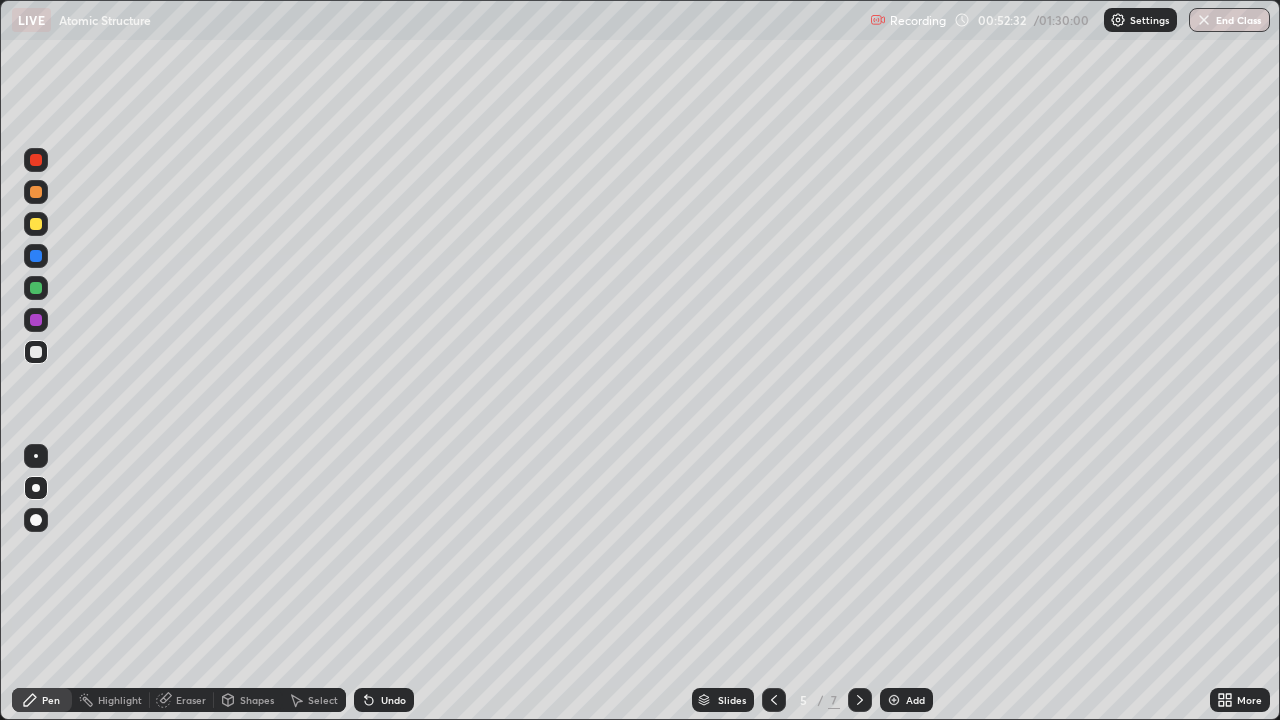 click on "Undo" at bounding box center (393, 700) 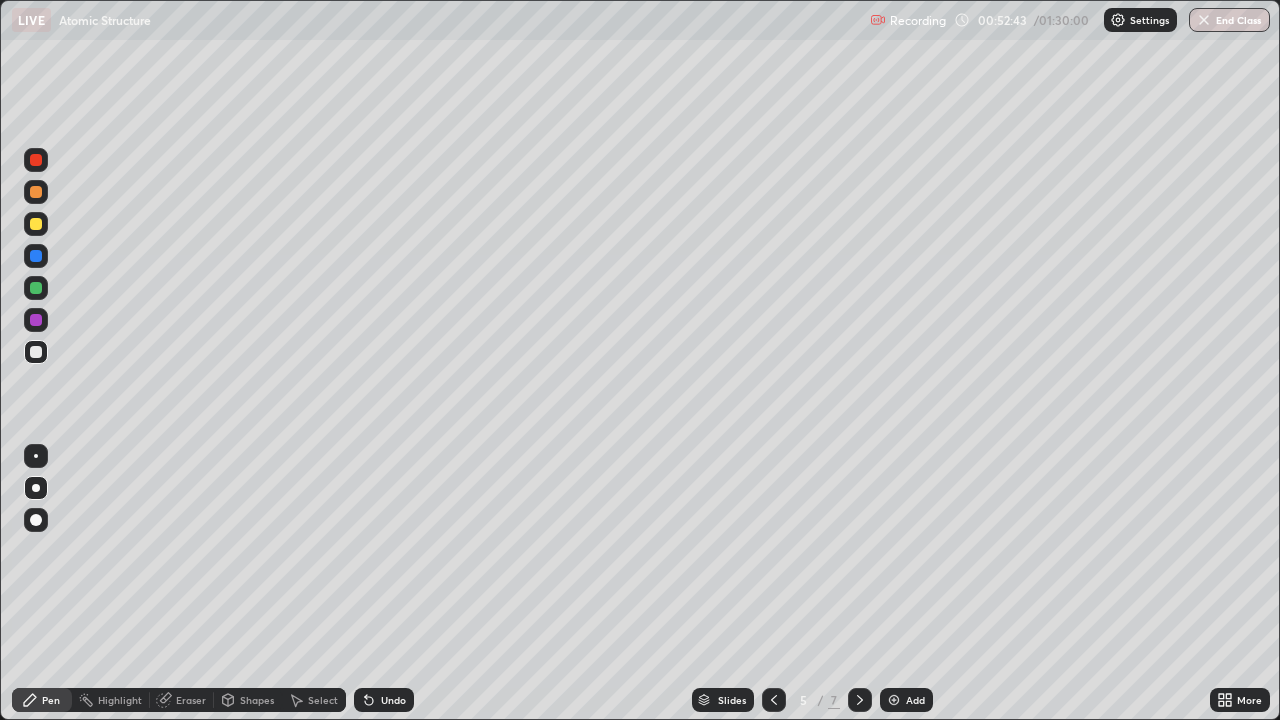 click at bounding box center (36, 288) 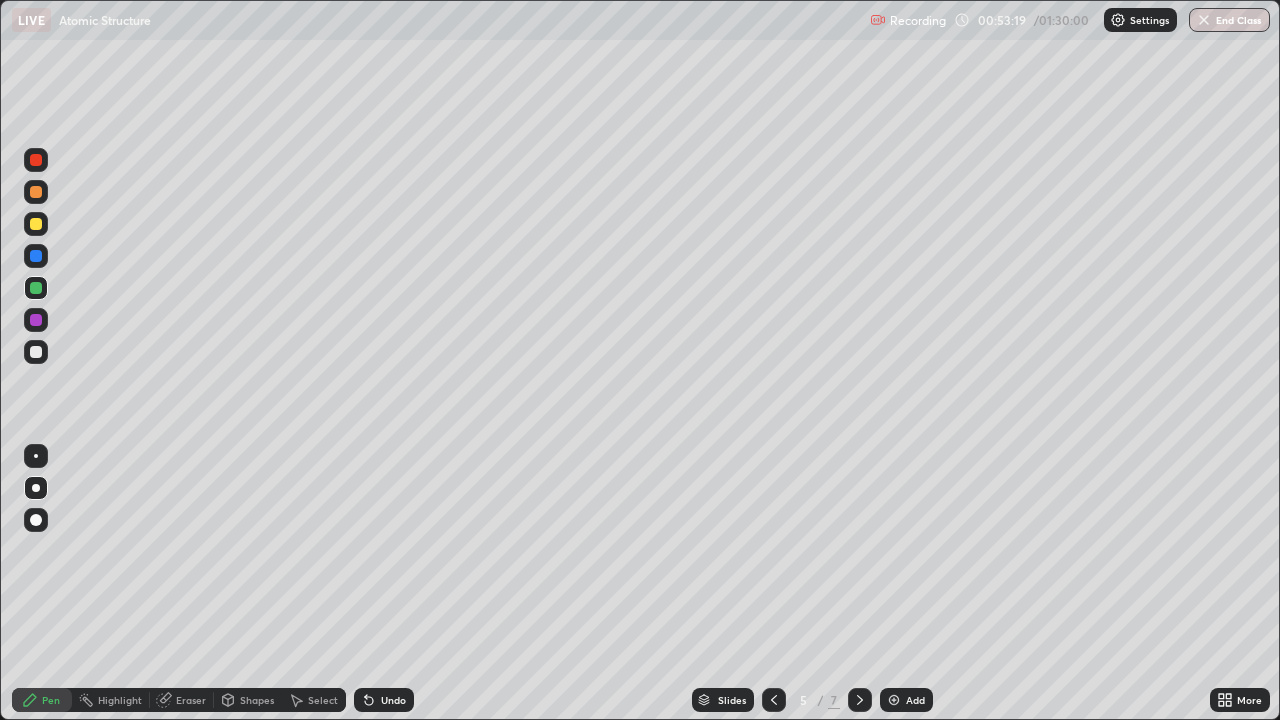 click at bounding box center [36, 352] 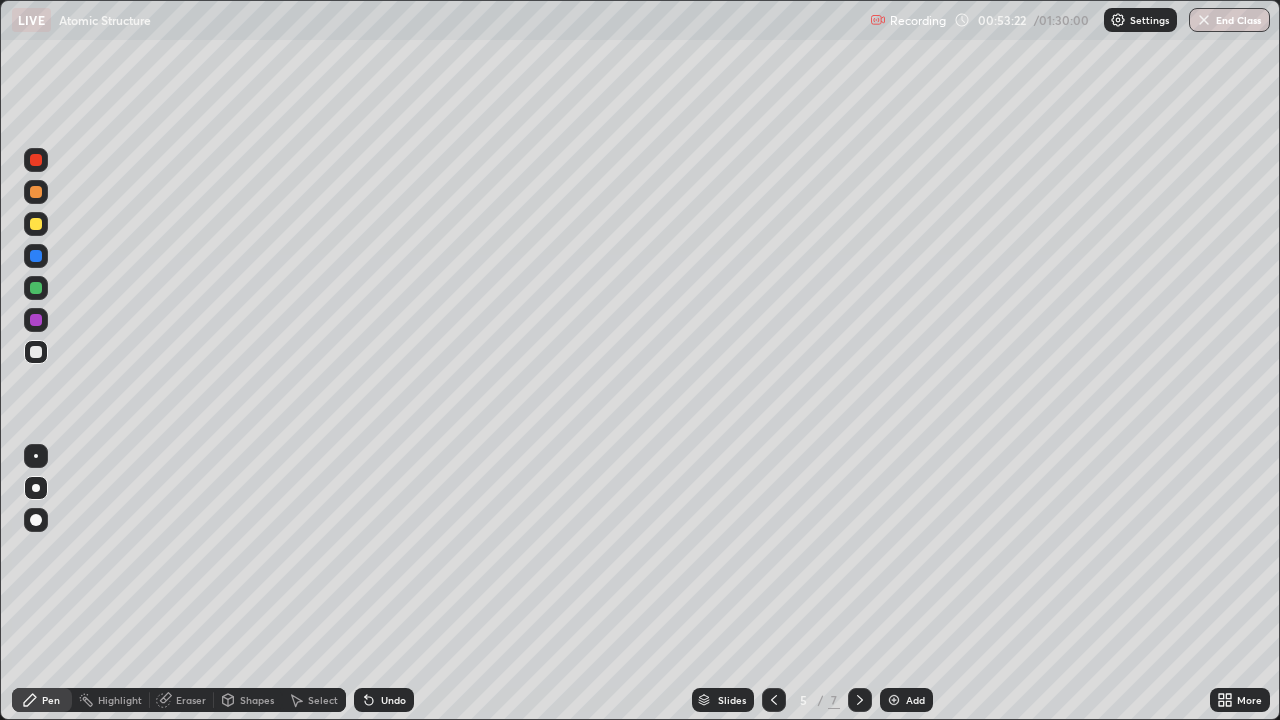 click on "Undo" at bounding box center [393, 700] 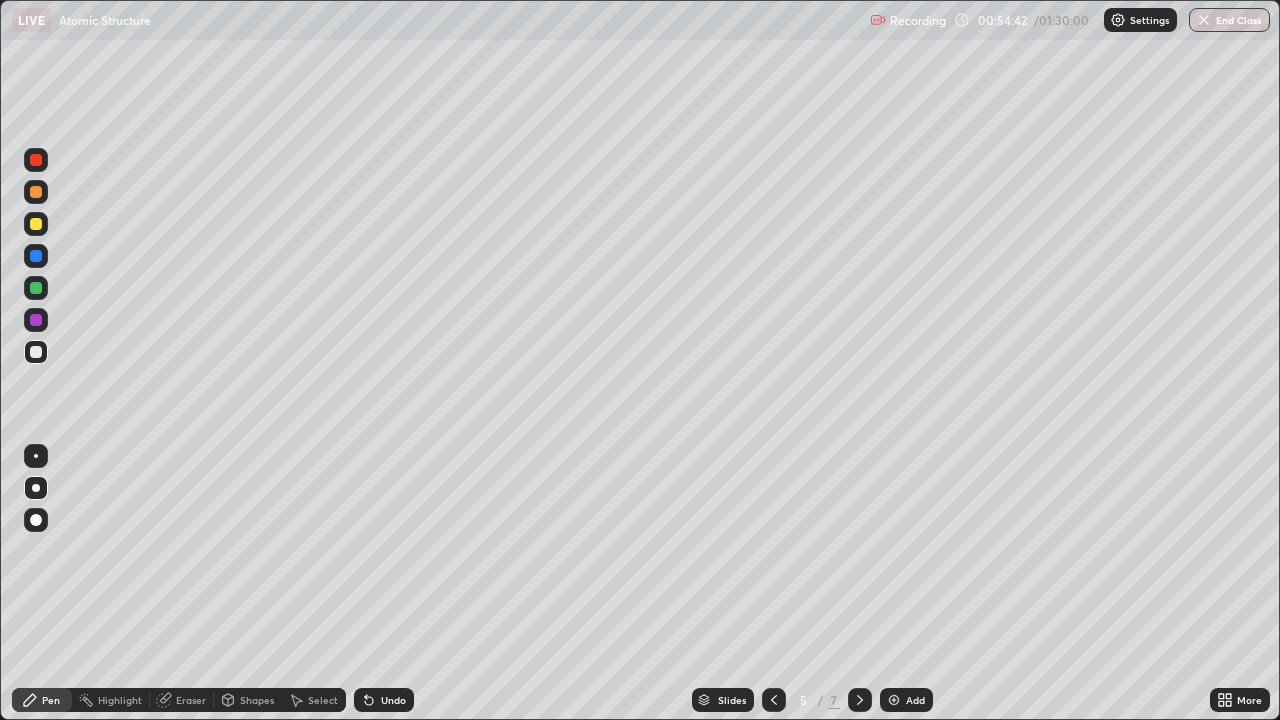 click on "Eraser" at bounding box center (191, 700) 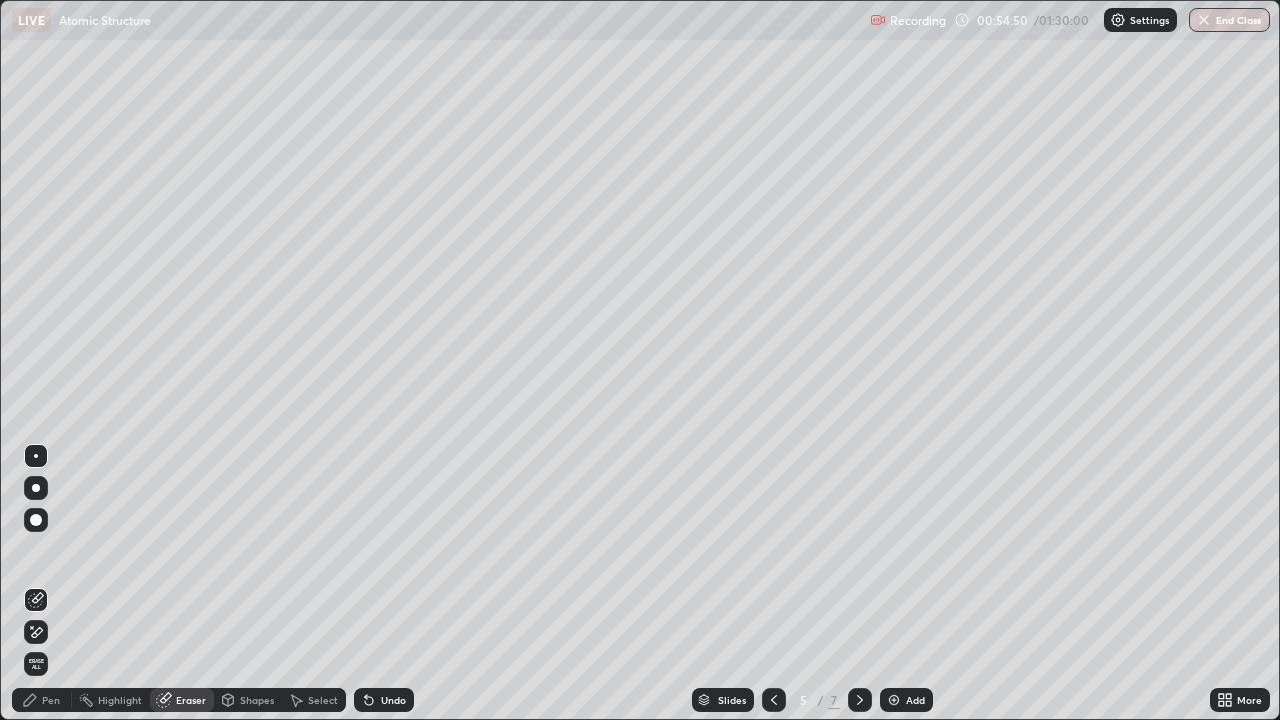 click on "Pen" at bounding box center [42, 700] 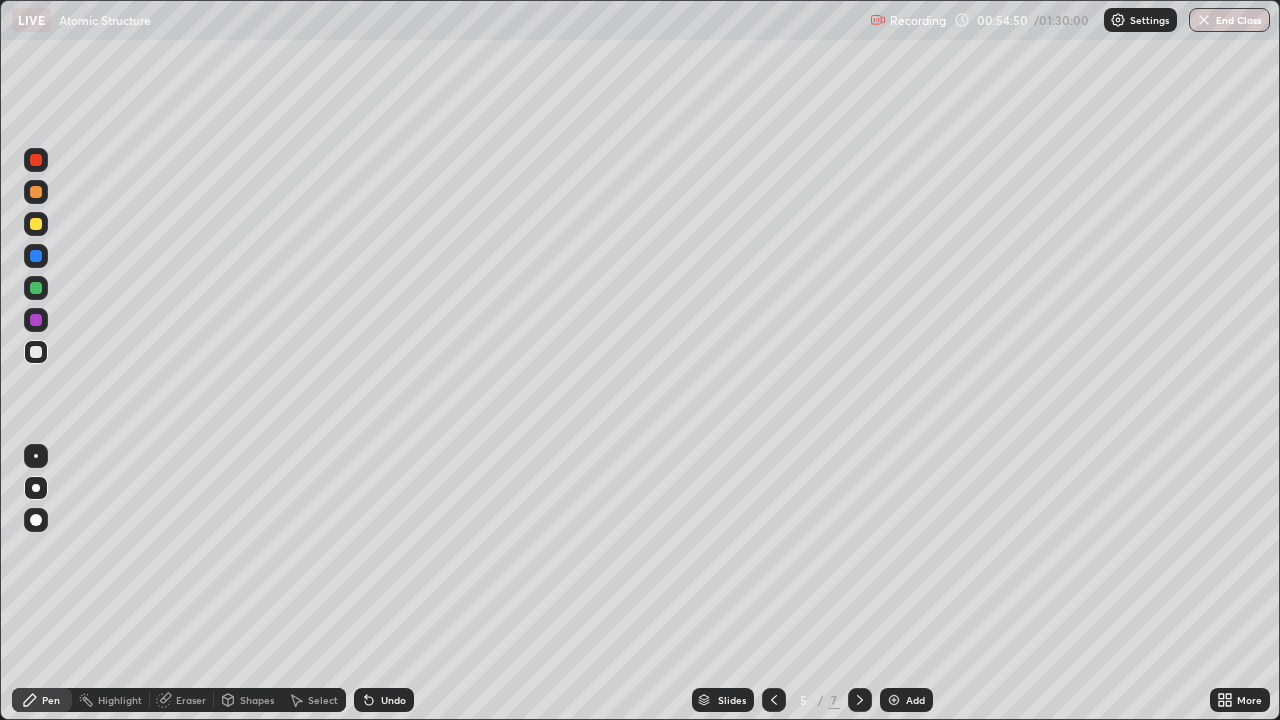 click at bounding box center [36, 320] 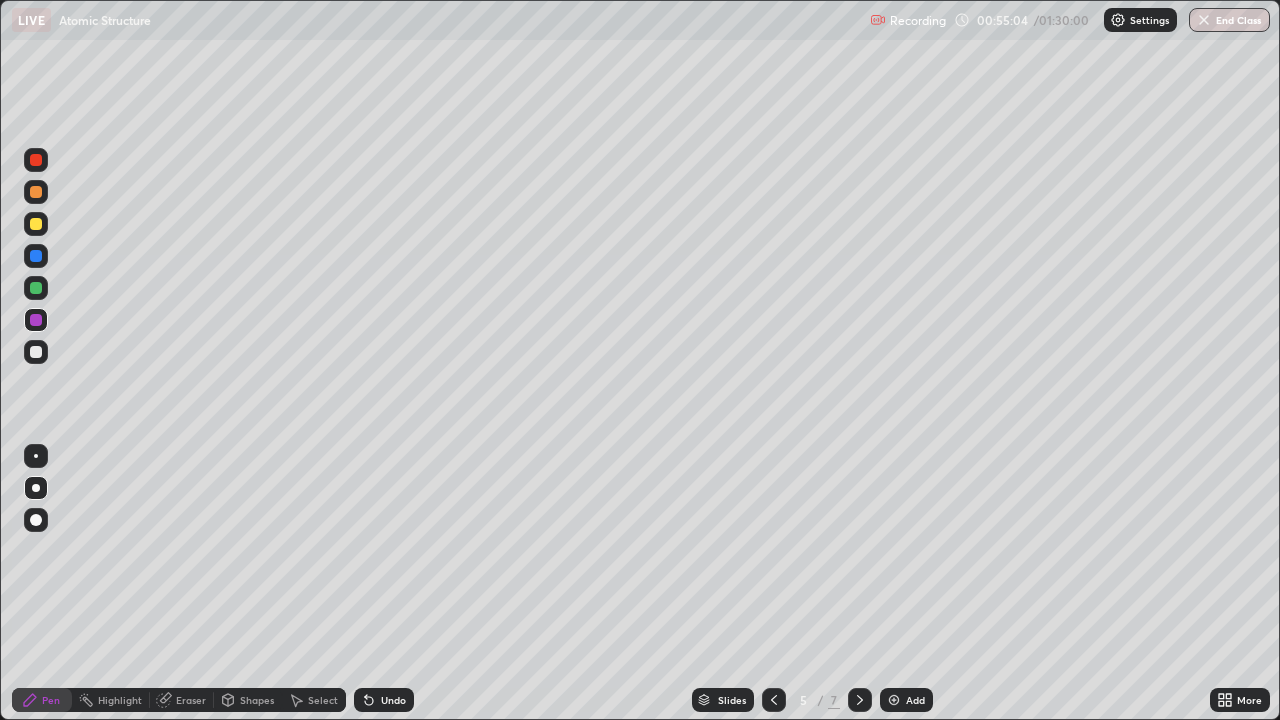 click on "Eraser" at bounding box center (191, 700) 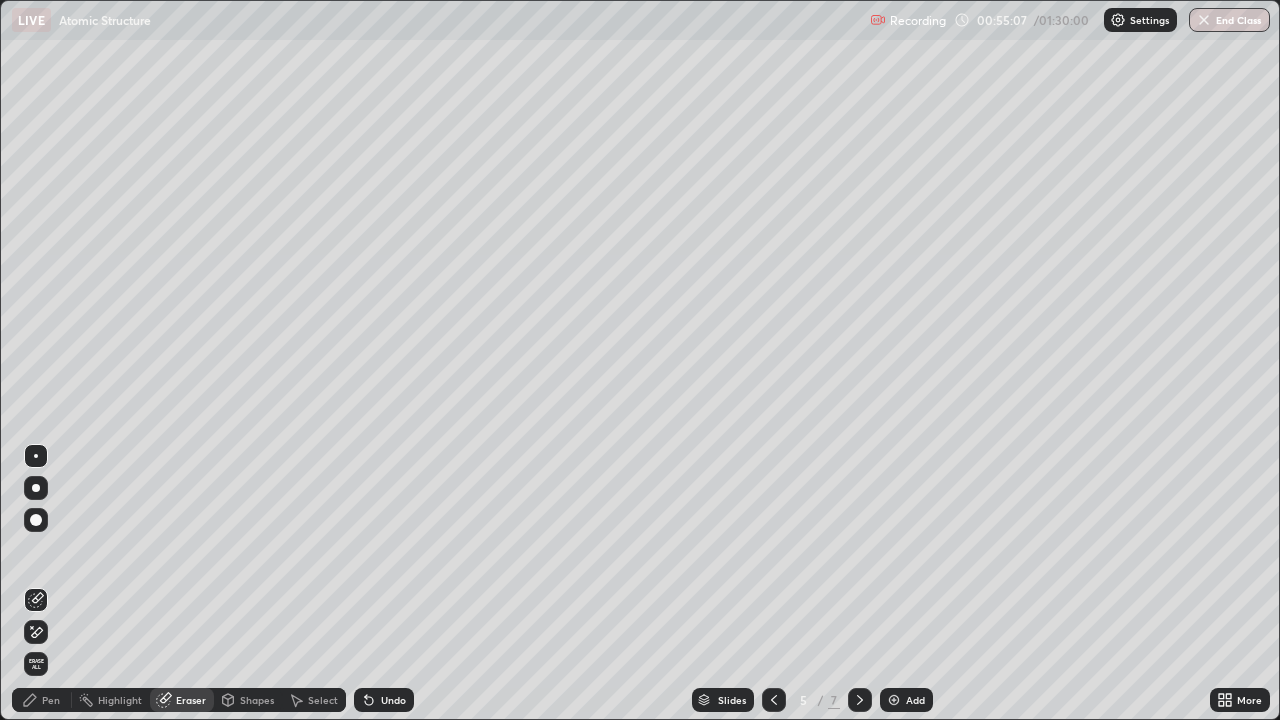 click on "Pen" at bounding box center (42, 700) 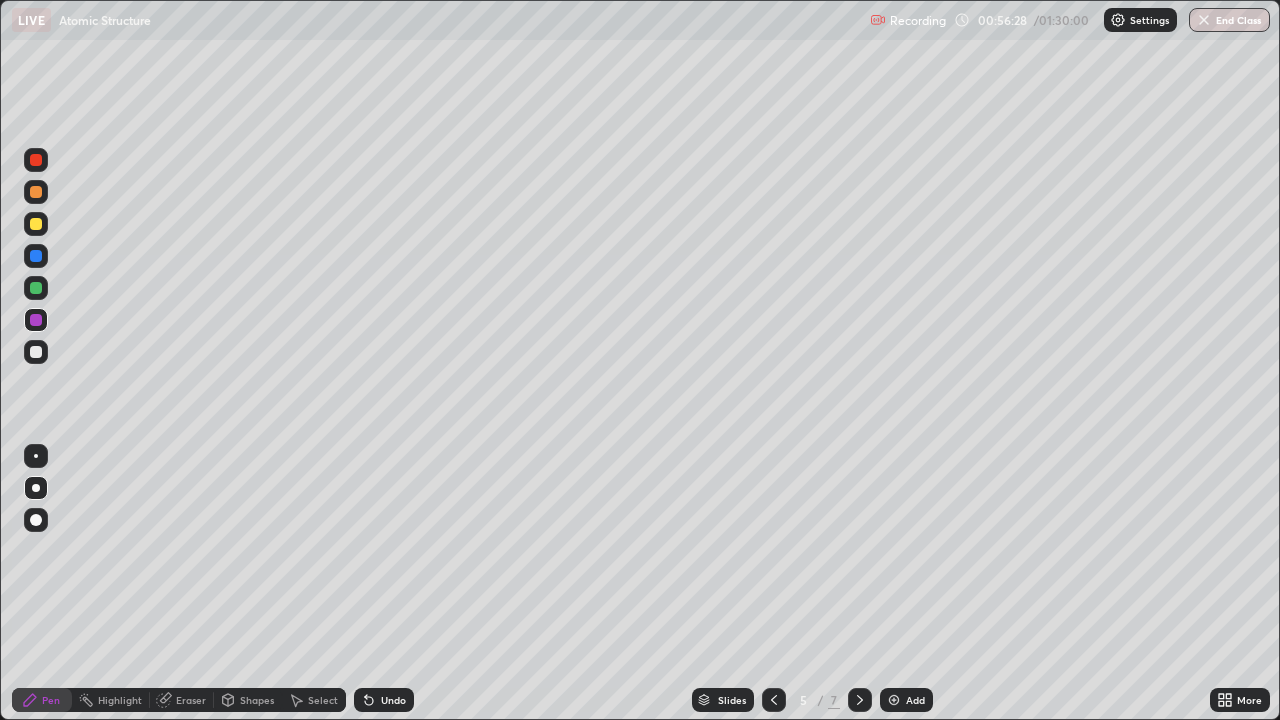 click on "Undo" at bounding box center [384, 700] 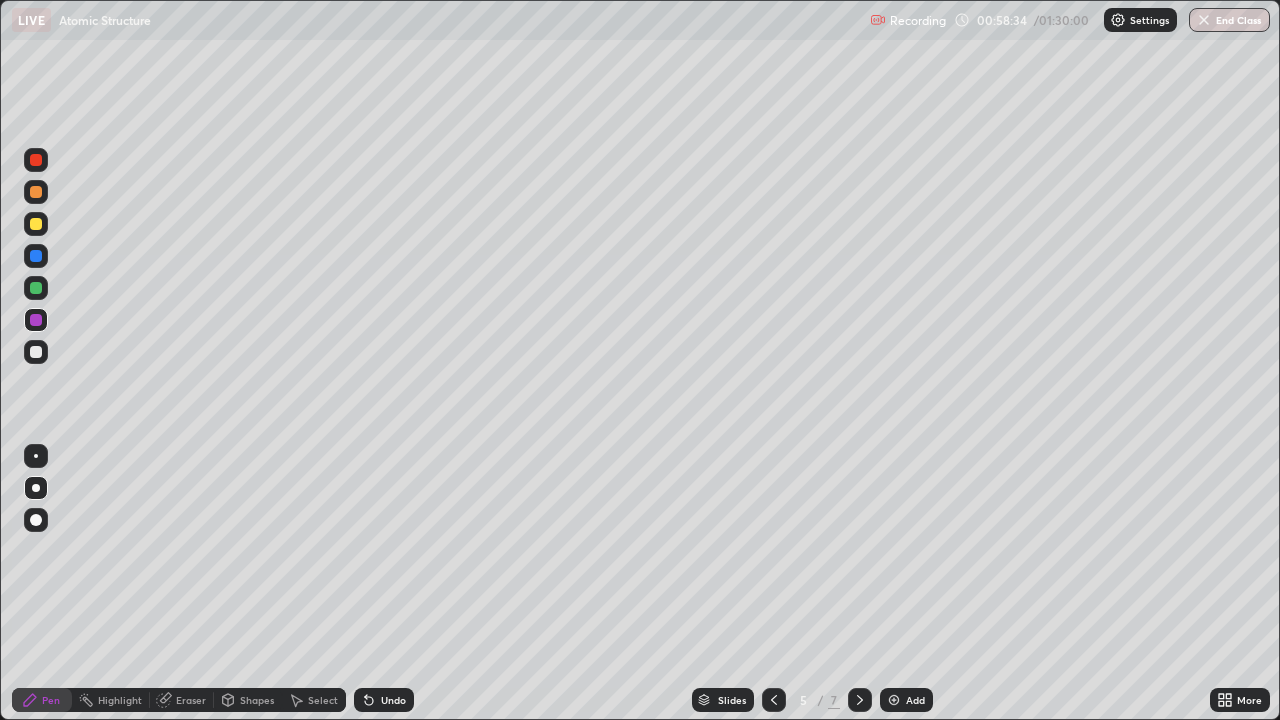 click 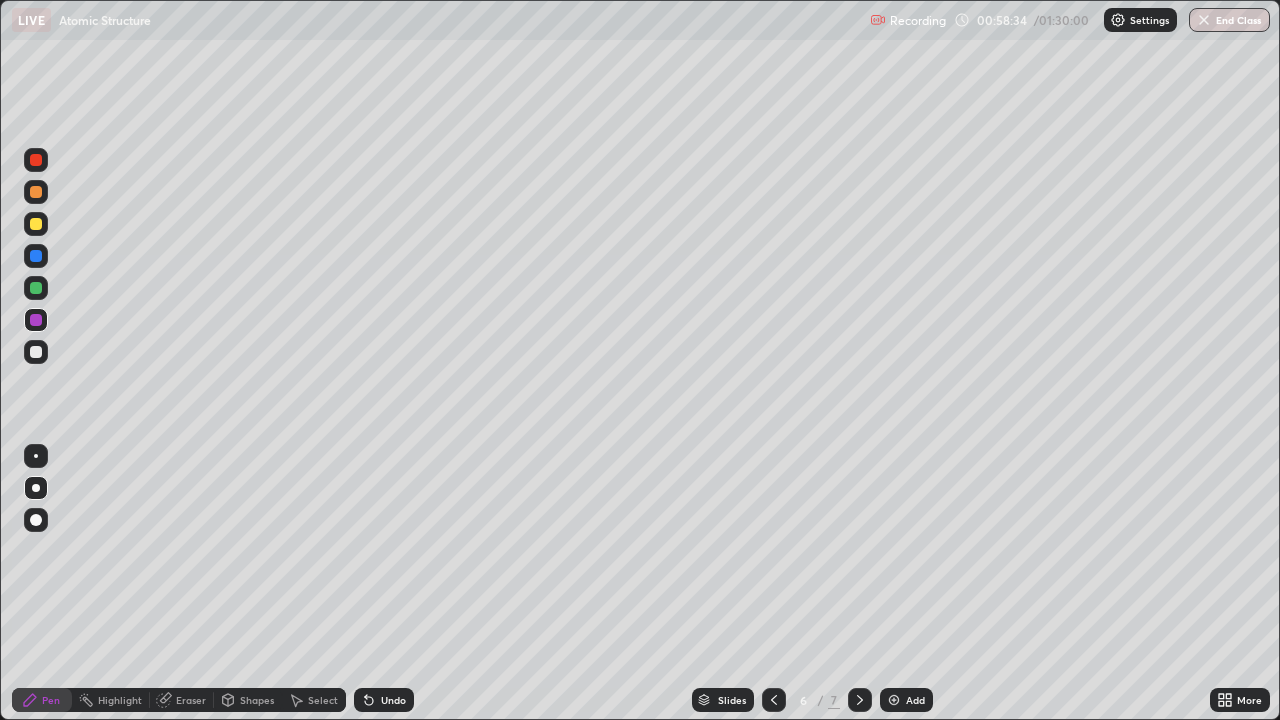 click 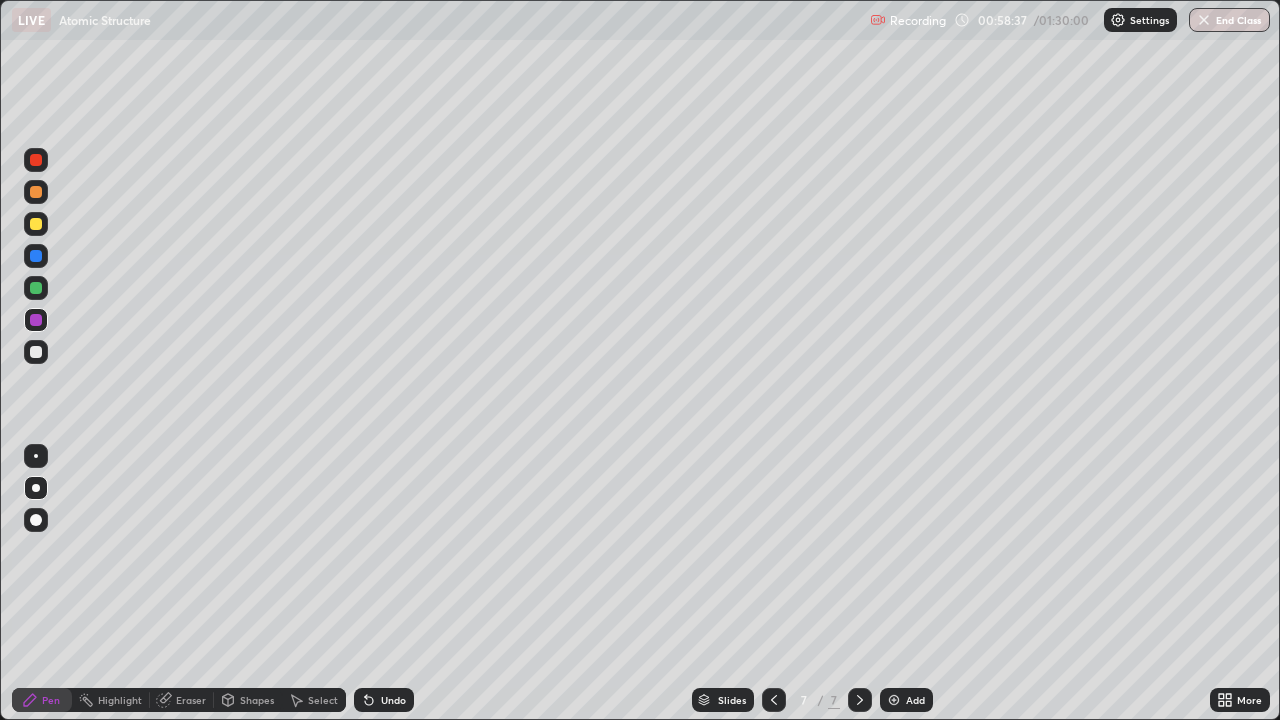 click at bounding box center (36, 192) 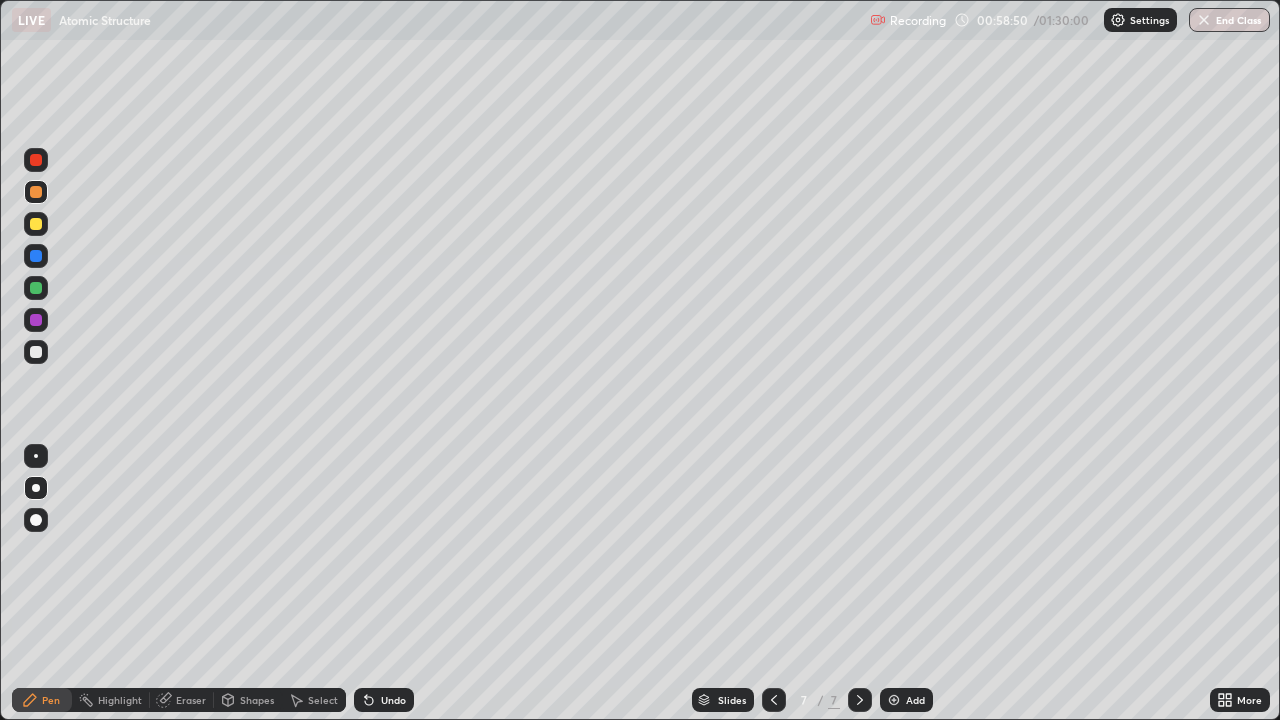 click at bounding box center (36, 352) 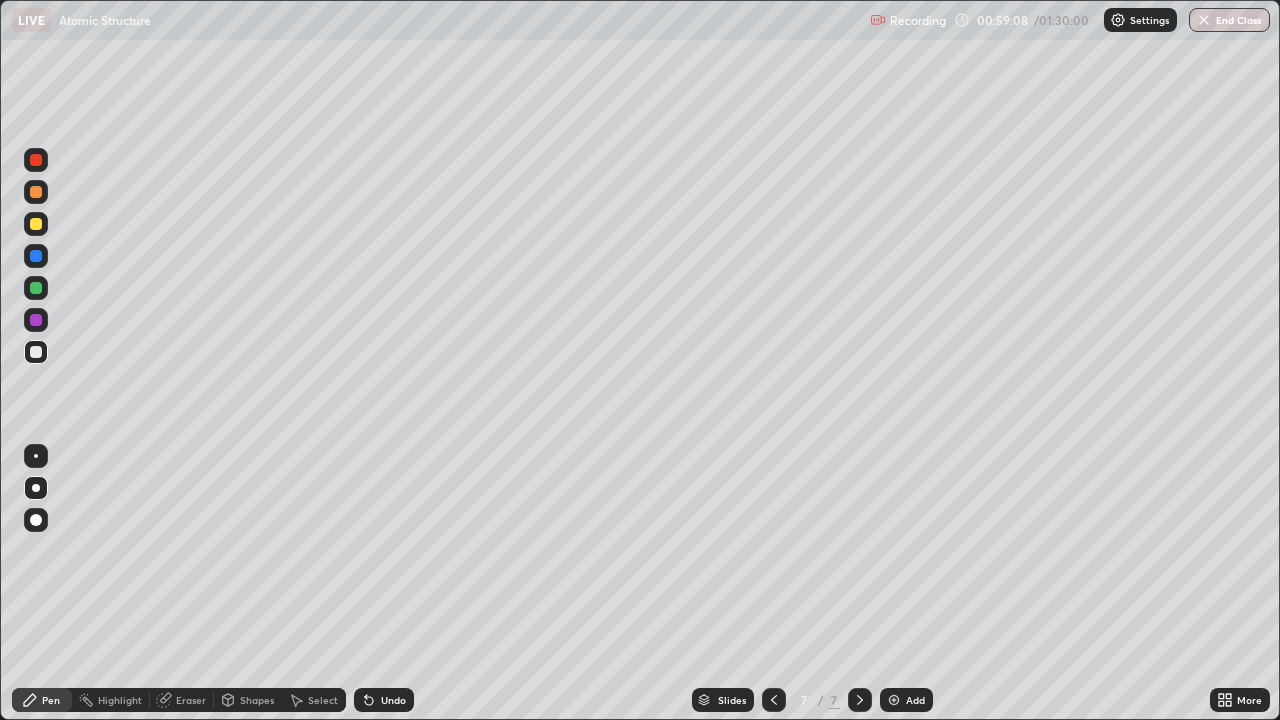 click on "Undo" at bounding box center (384, 700) 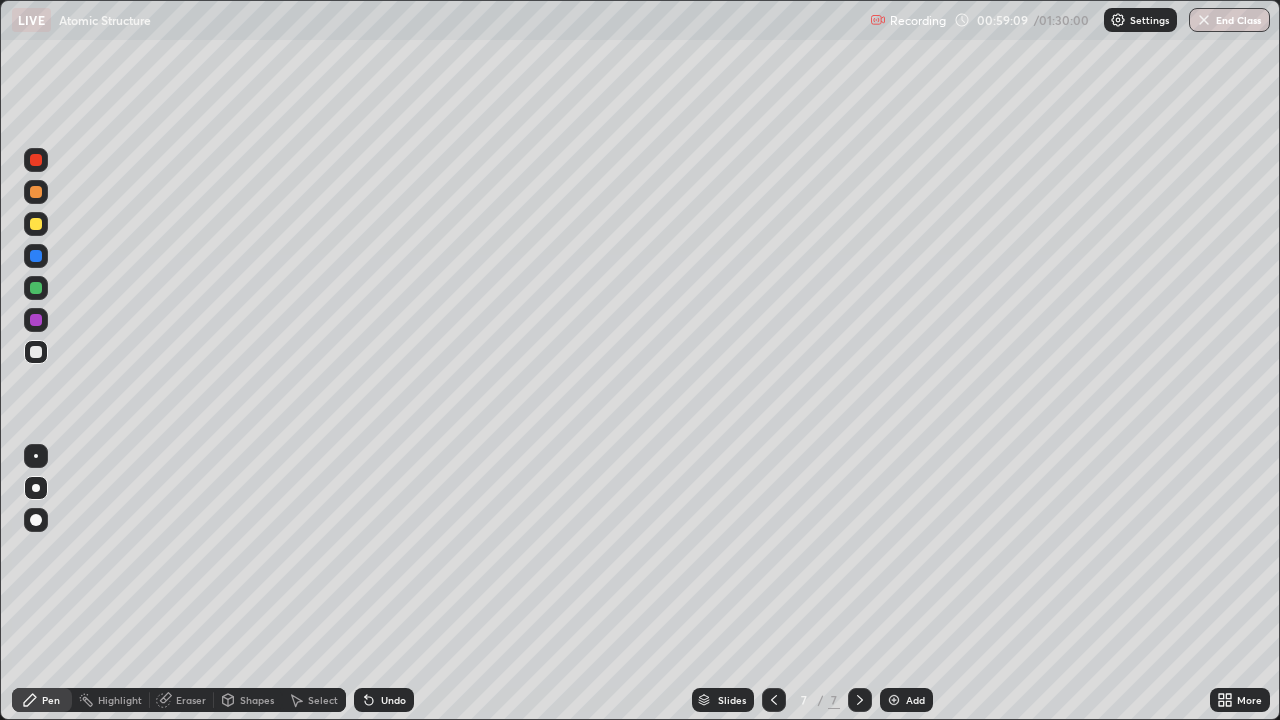 click on "Undo" at bounding box center [393, 700] 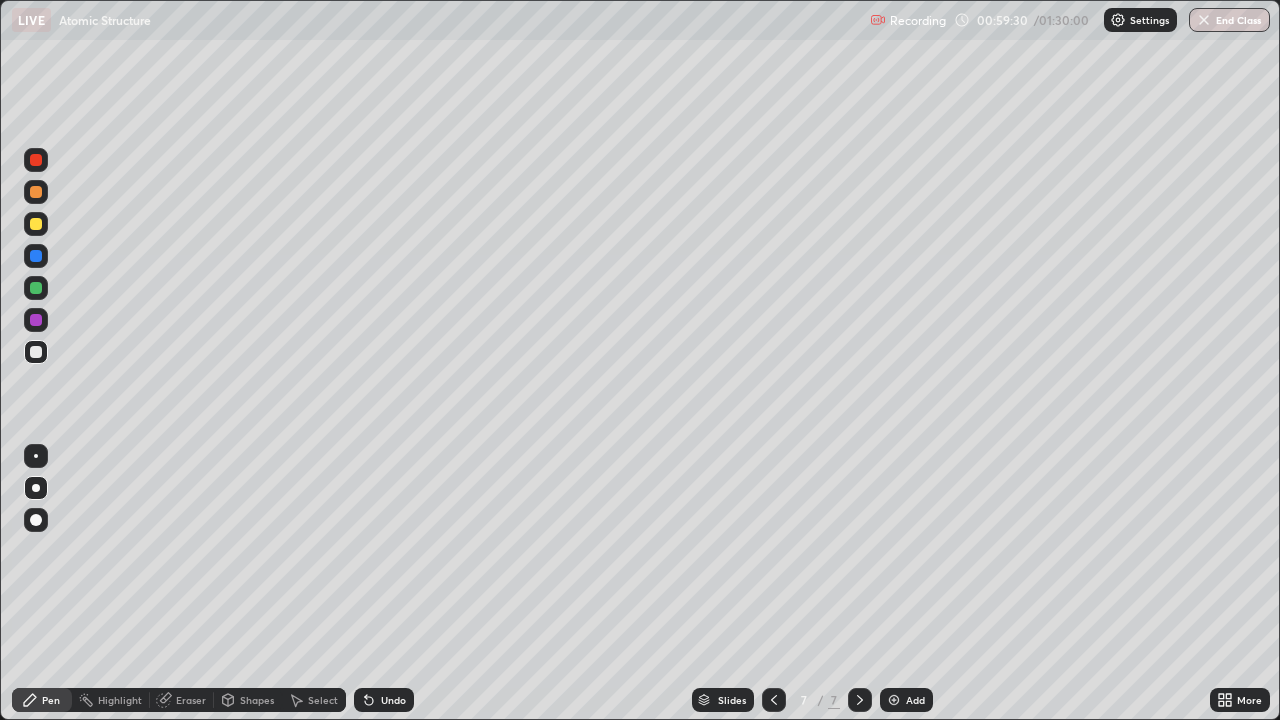 click on "Undo" at bounding box center [384, 700] 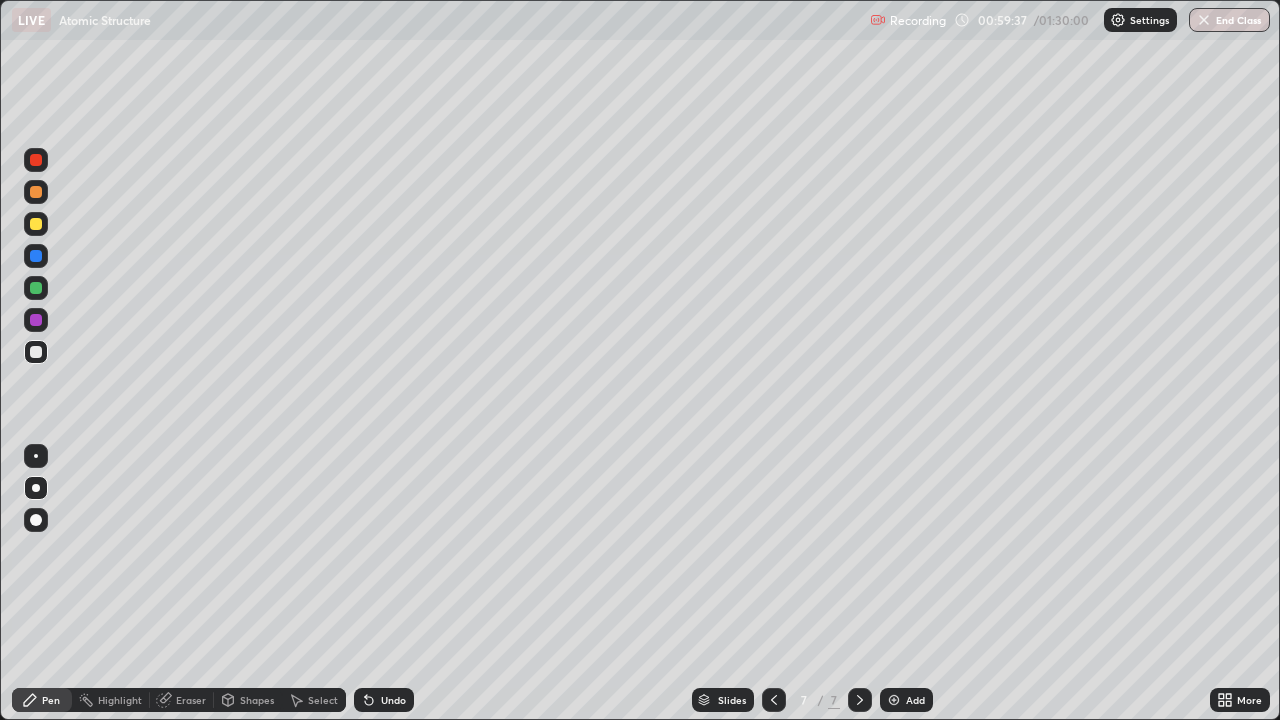 click on "Undo" at bounding box center [384, 700] 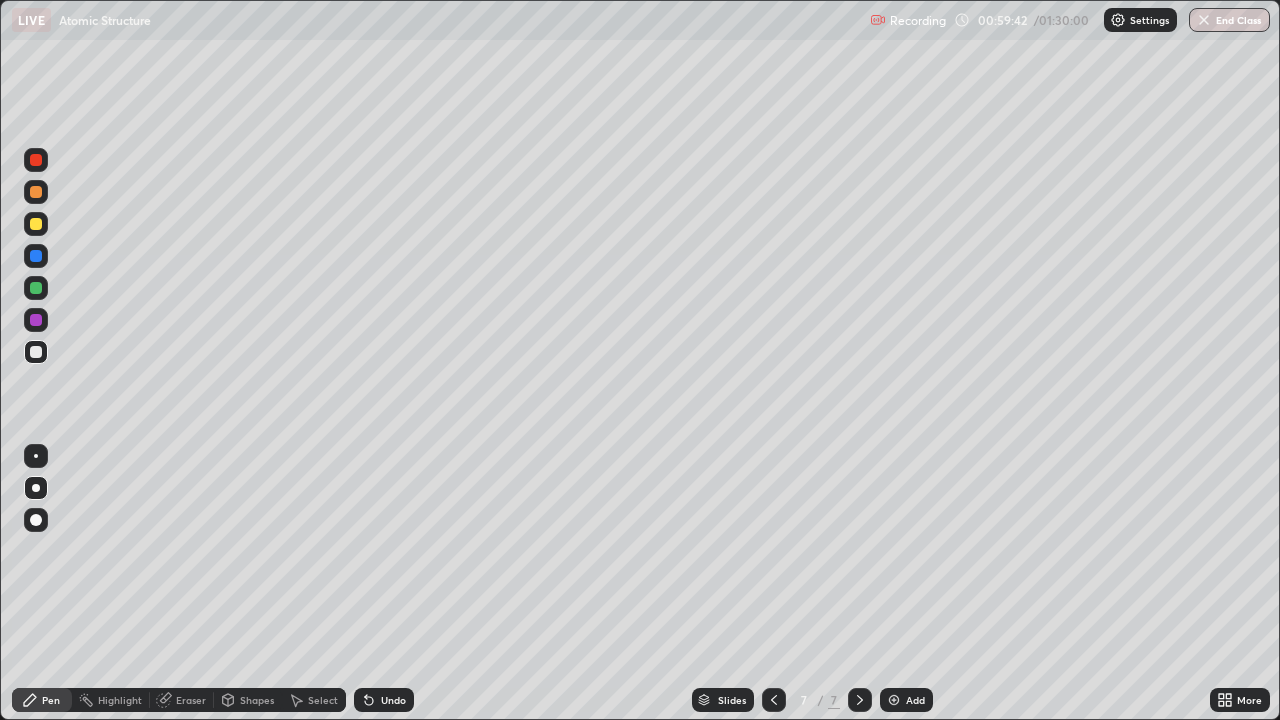 click on "Undo" at bounding box center (384, 700) 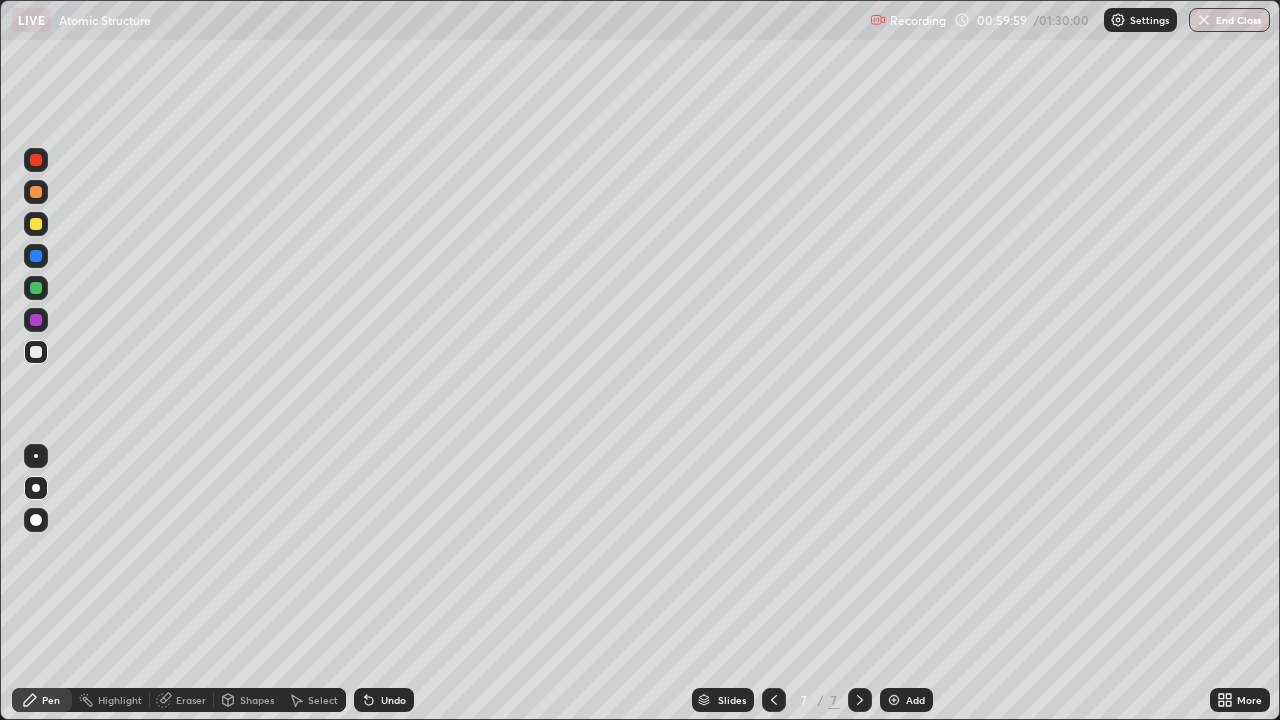 click on "Undo" at bounding box center (384, 700) 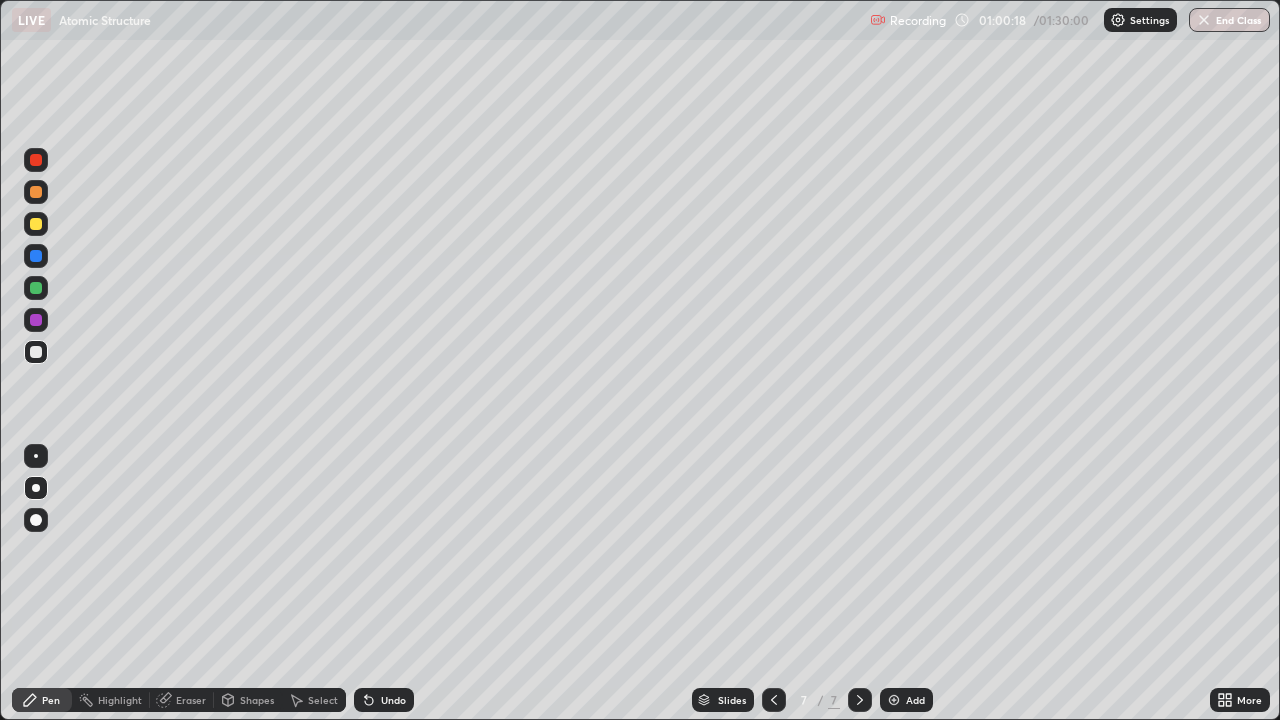 click at bounding box center [36, 256] 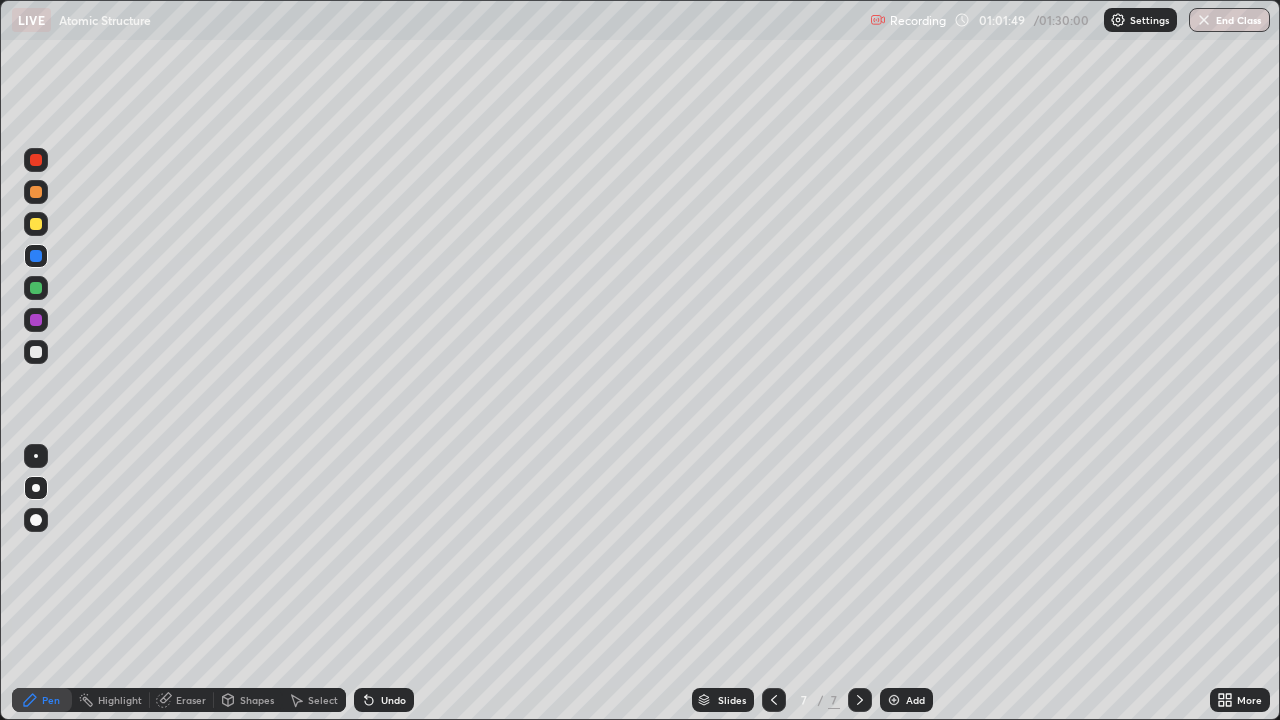 click on "Add" at bounding box center (915, 700) 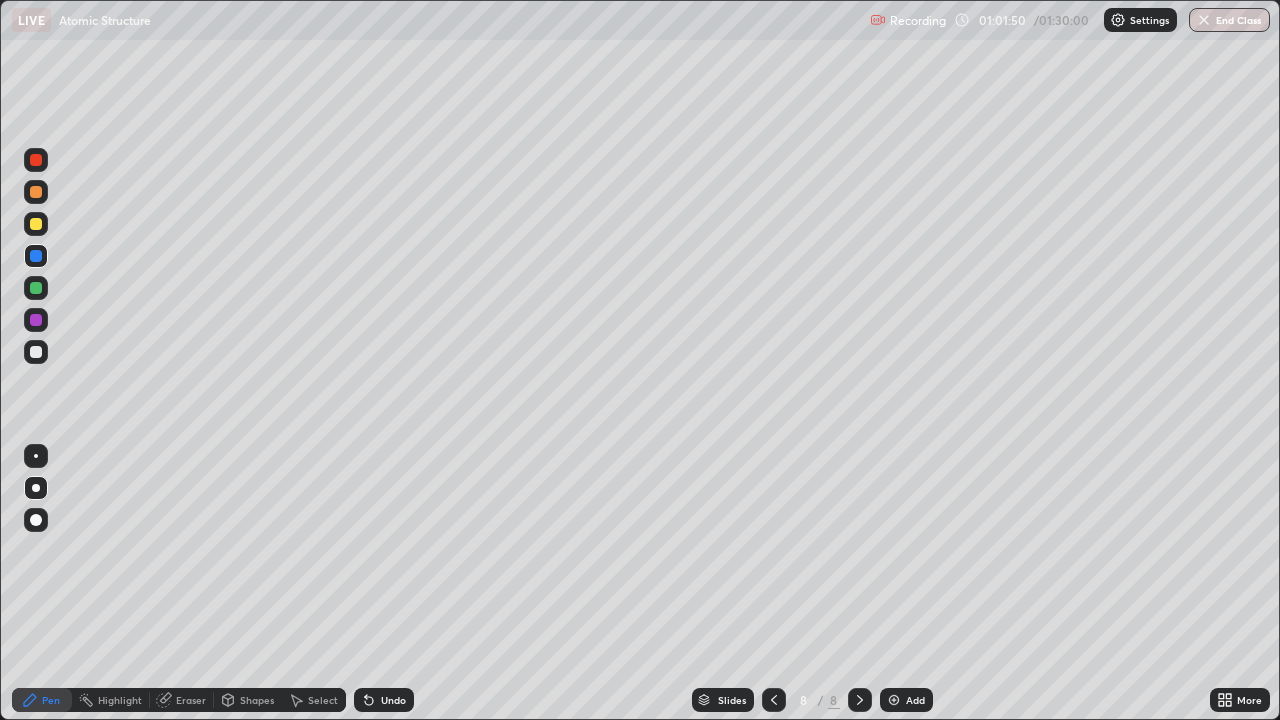 click at bounding box center (36, 352) 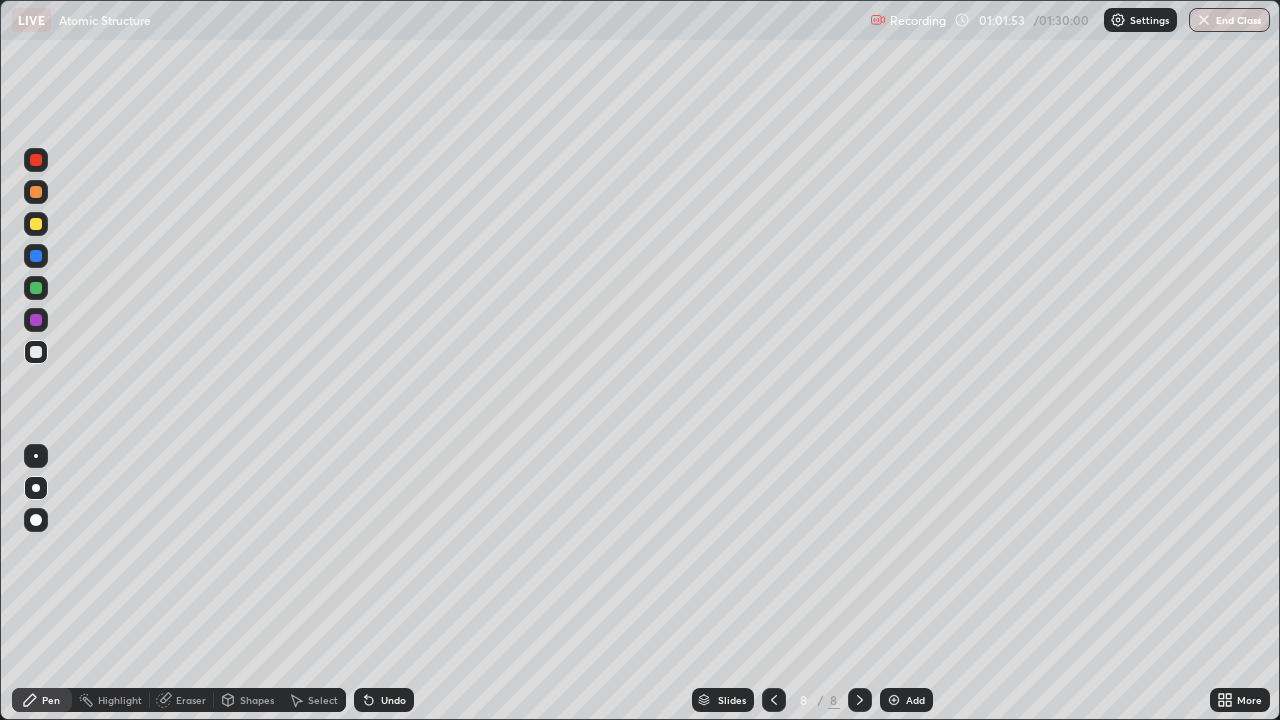 click at bounding box center (36, 160) 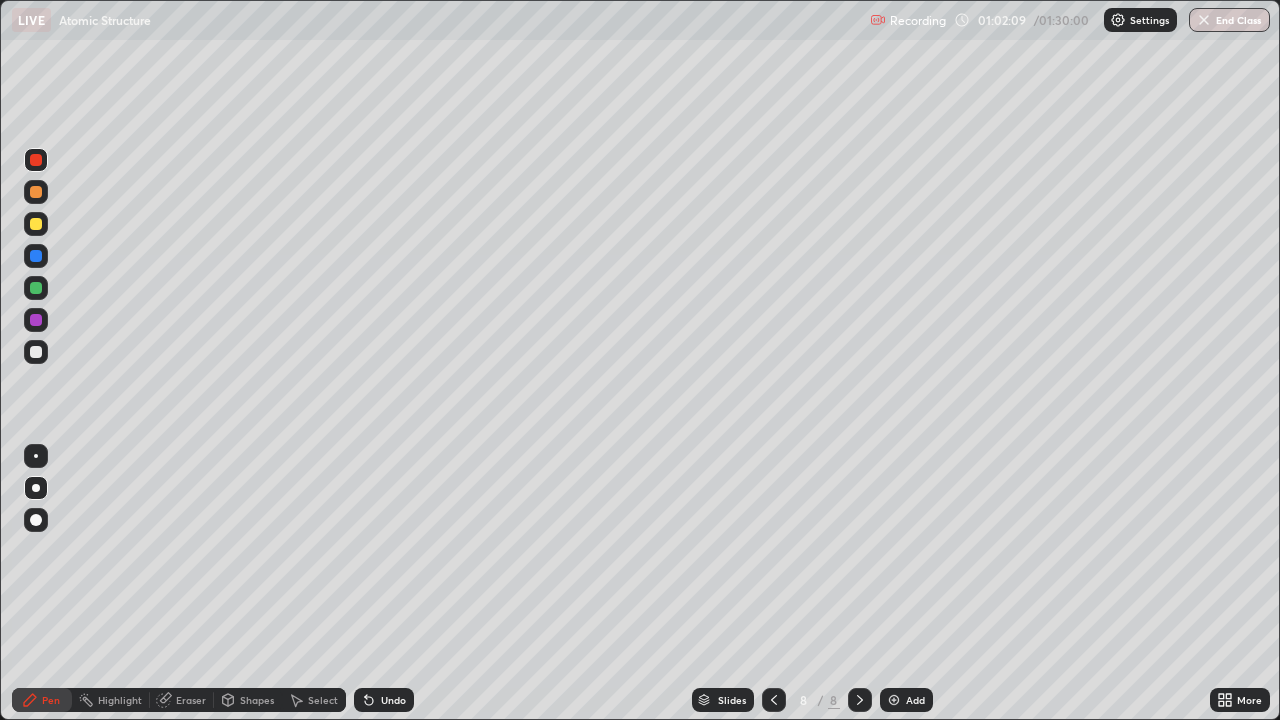 click on "Undo" at bounding box center [393, 700] 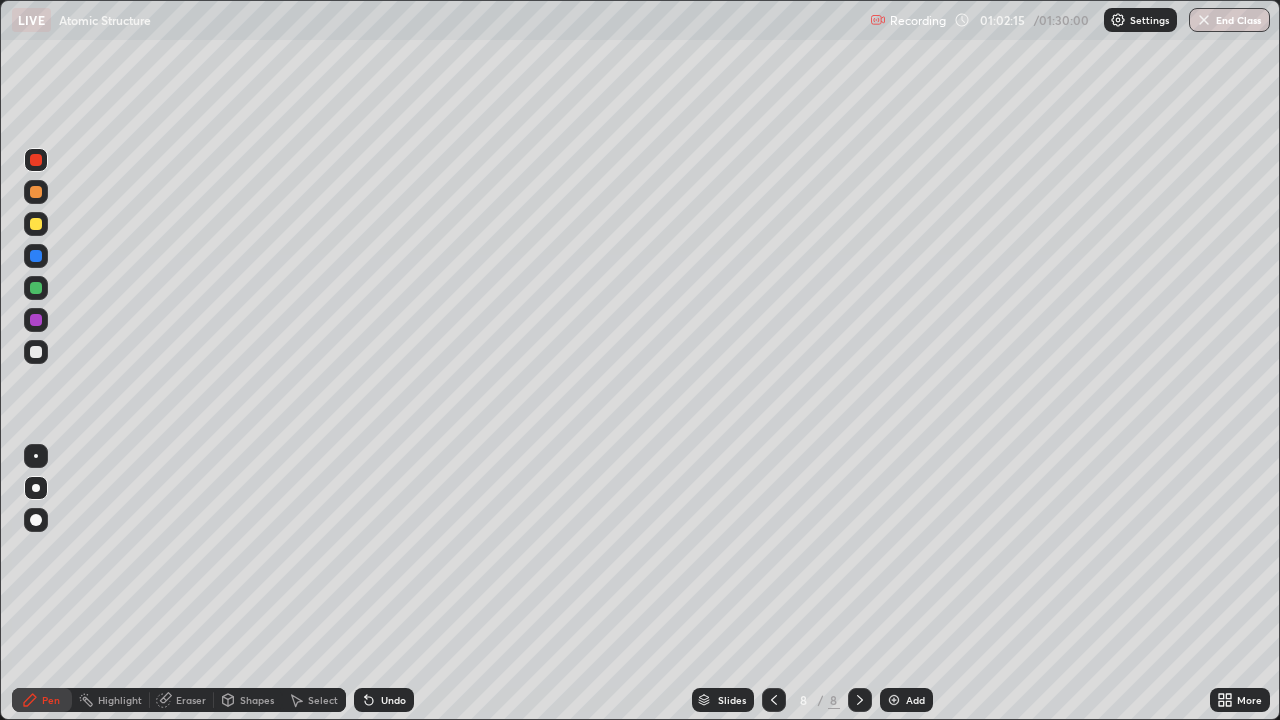 click at bounding box center (36, 224) 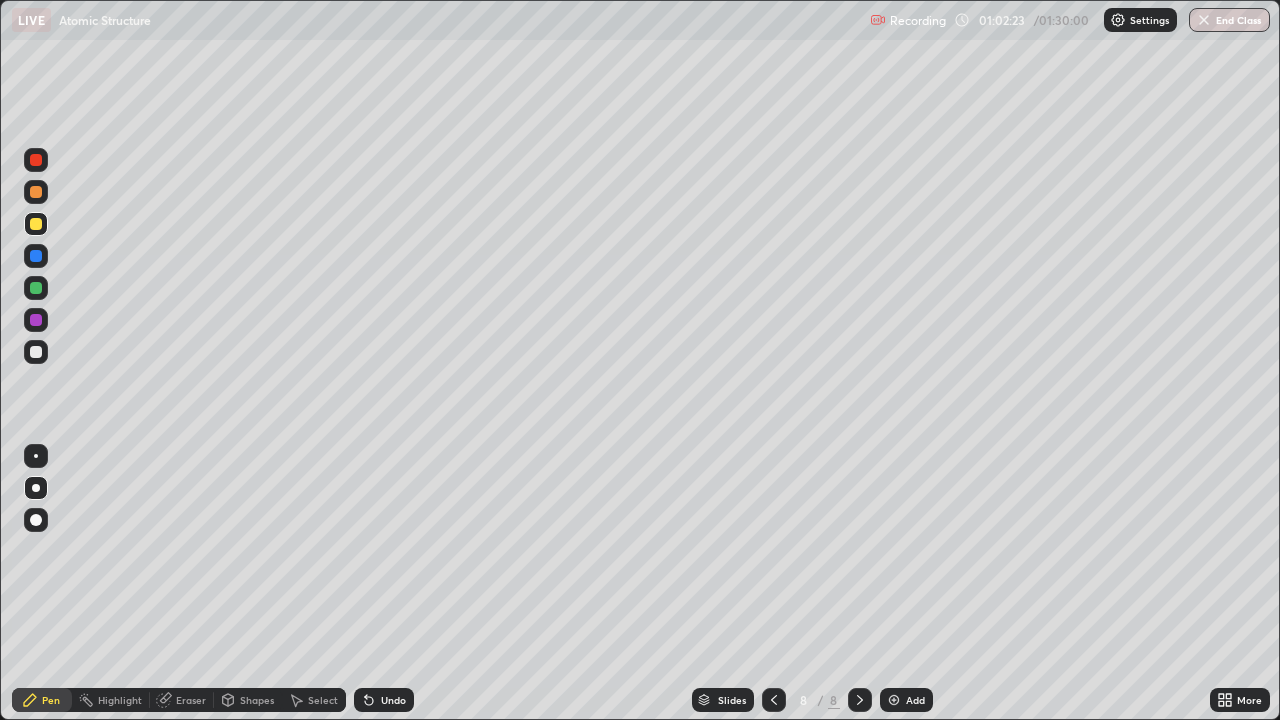 click at bounding box center [36, 256] 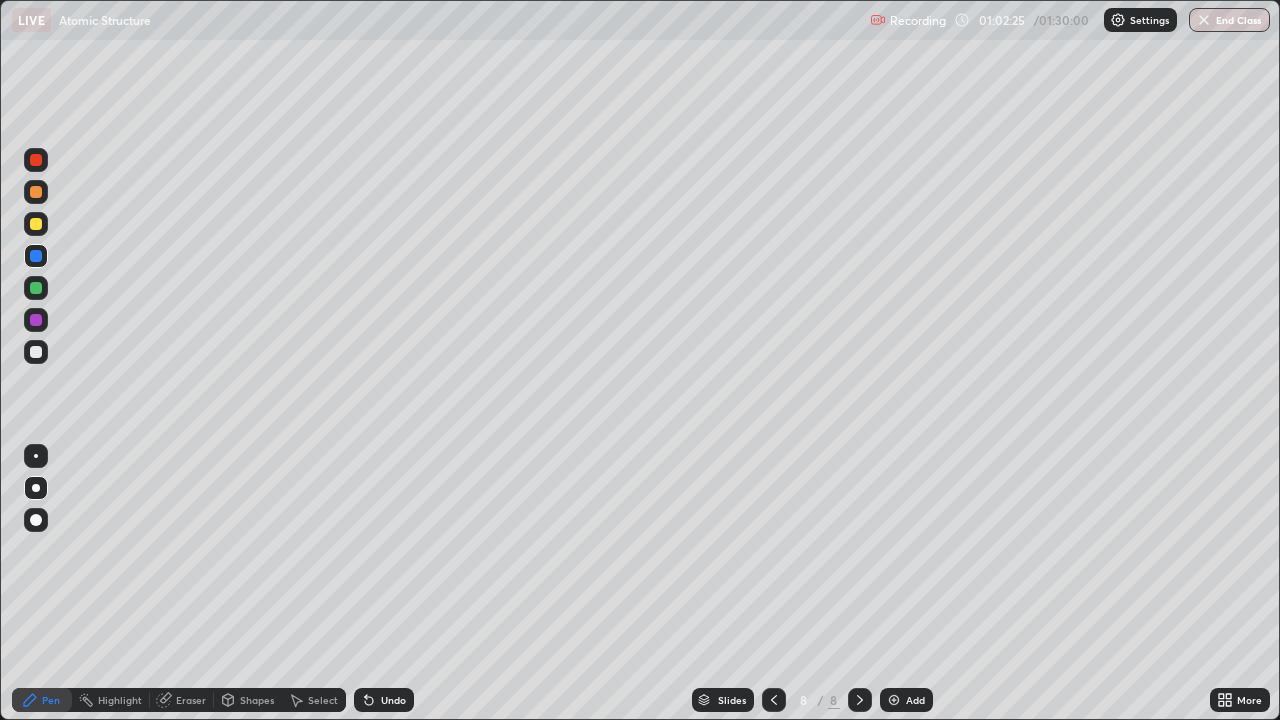 click at bounding box center [36, 224] 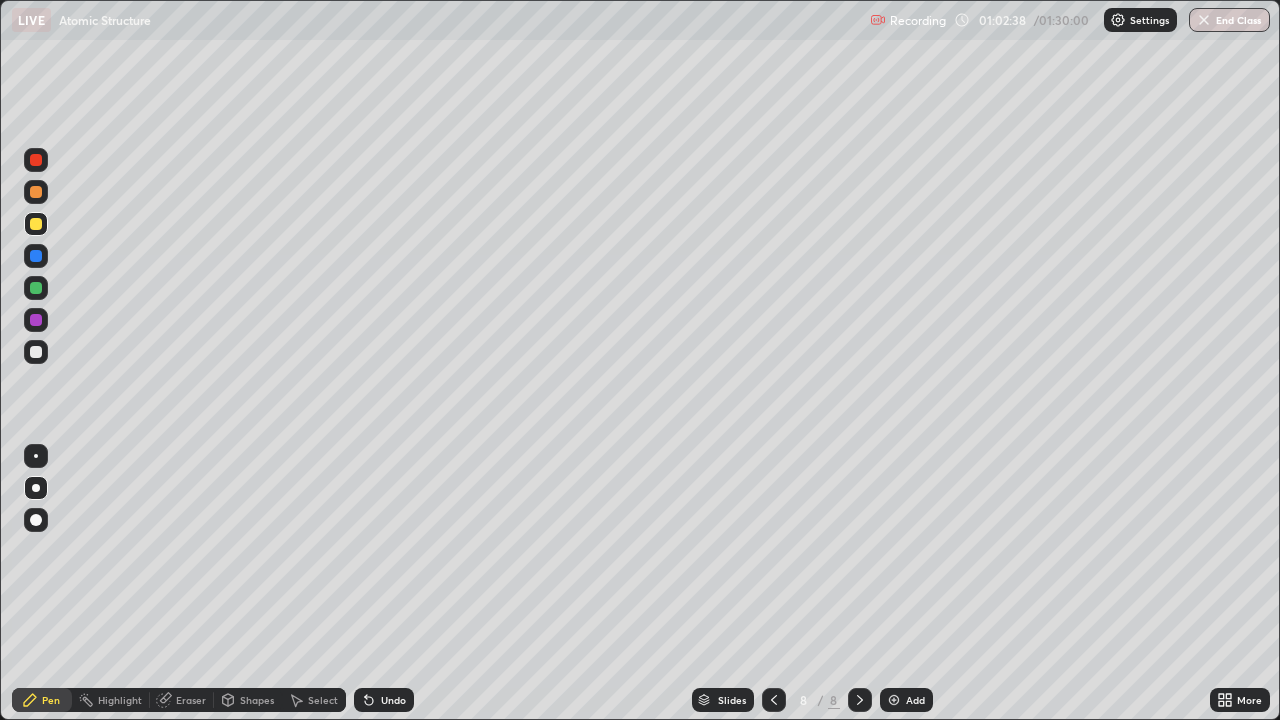 click at bounding box center [36, 224] 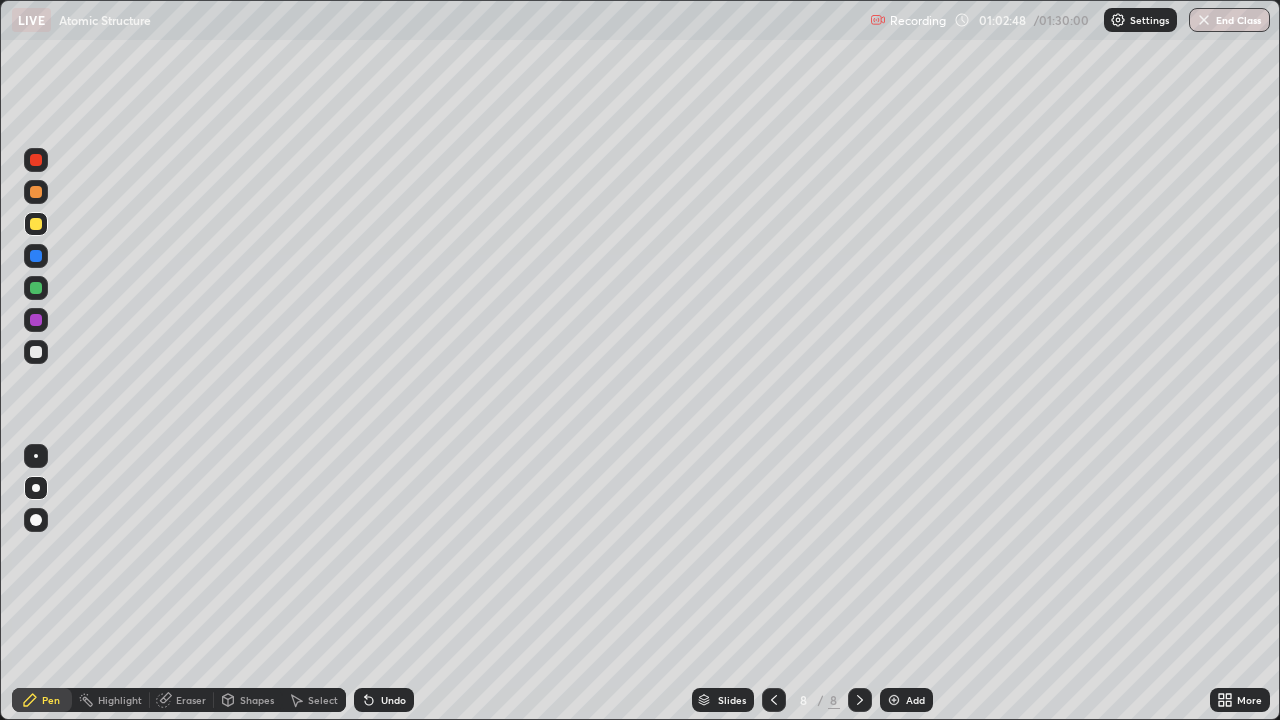 click at bounding box center (36, 352) 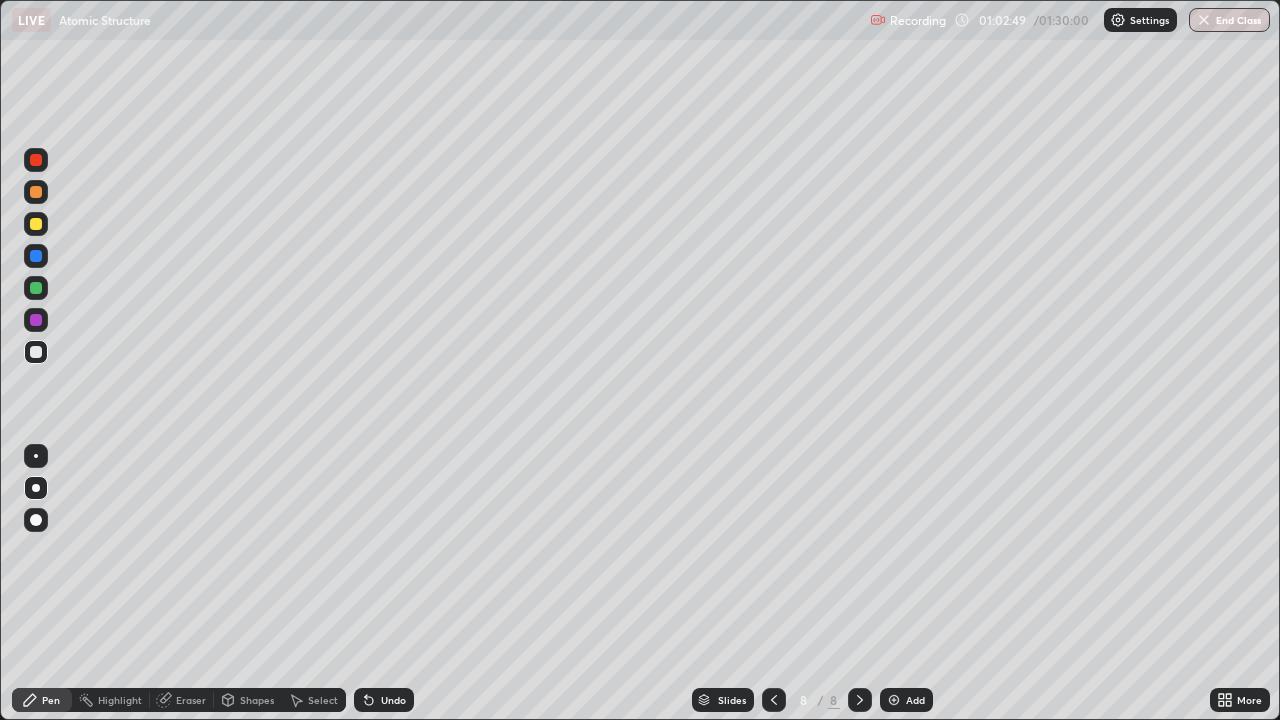 click at bounding box center [36, 224] 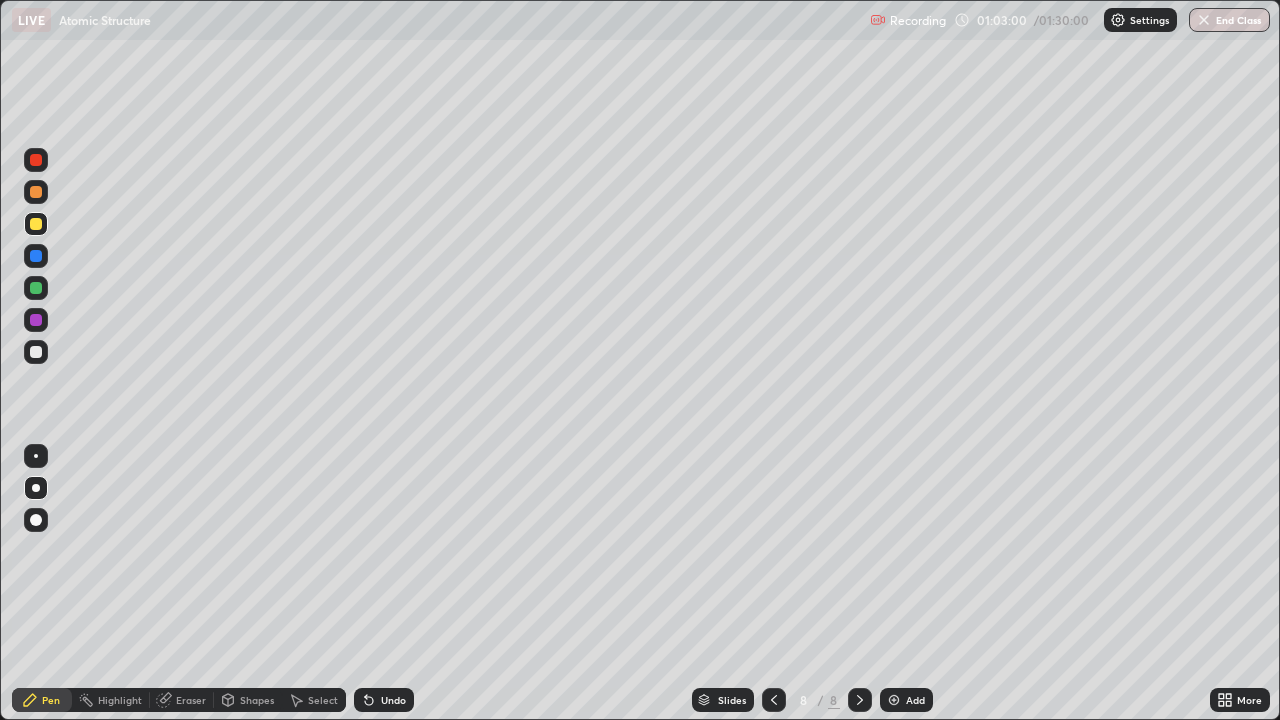 click at bounding box center (36, 256) 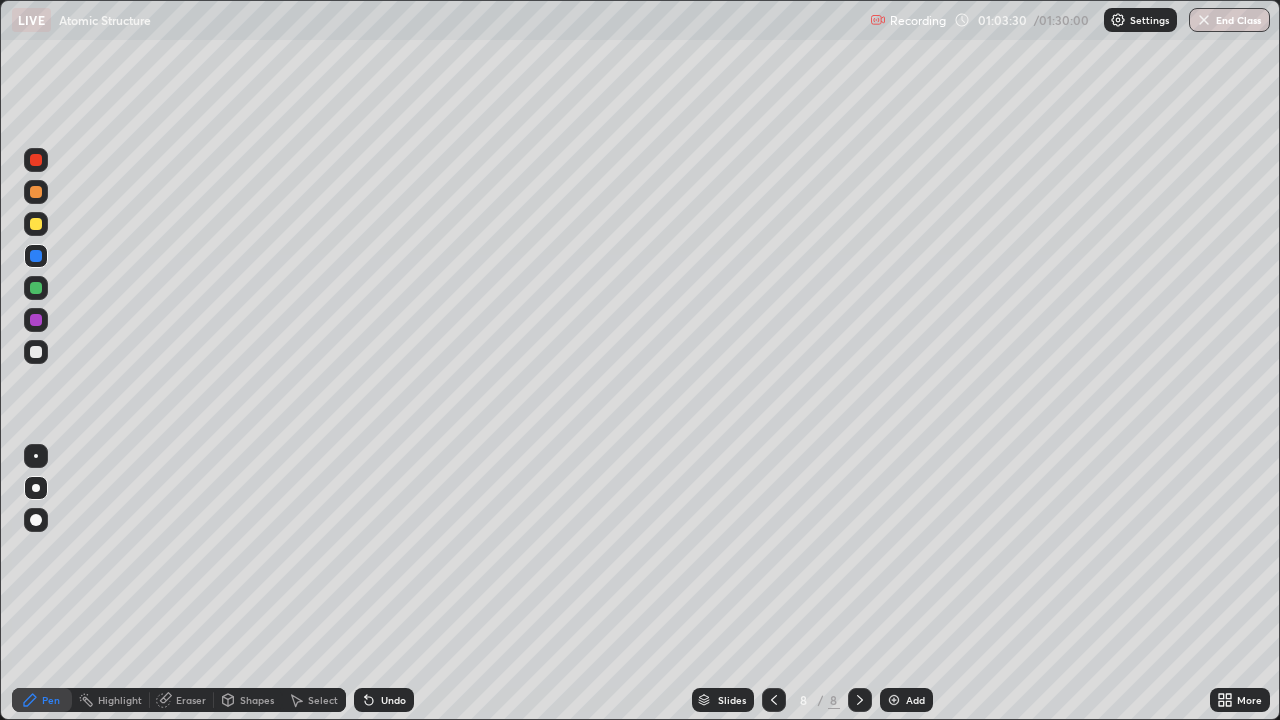 click at bounding box center (36, 192) 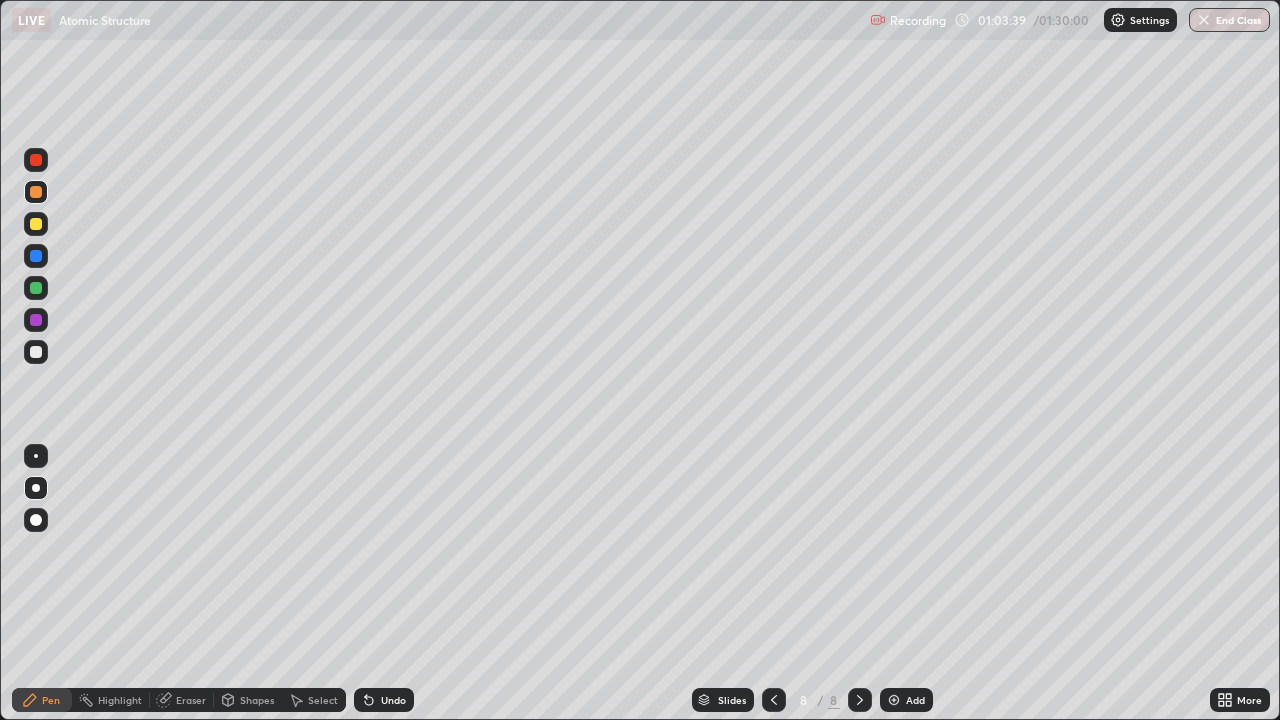 click on "Undo" at bounding box center (384, 700) 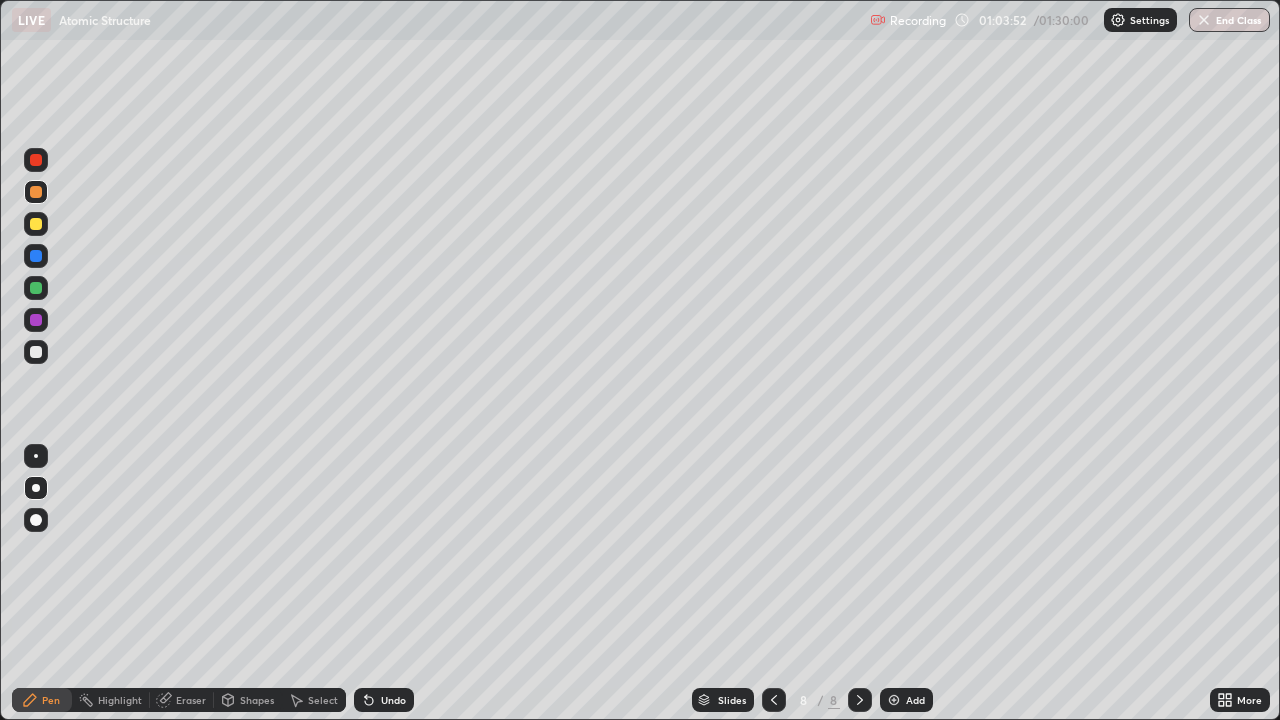 click on "Eraser" at bounding box center [191, 700] 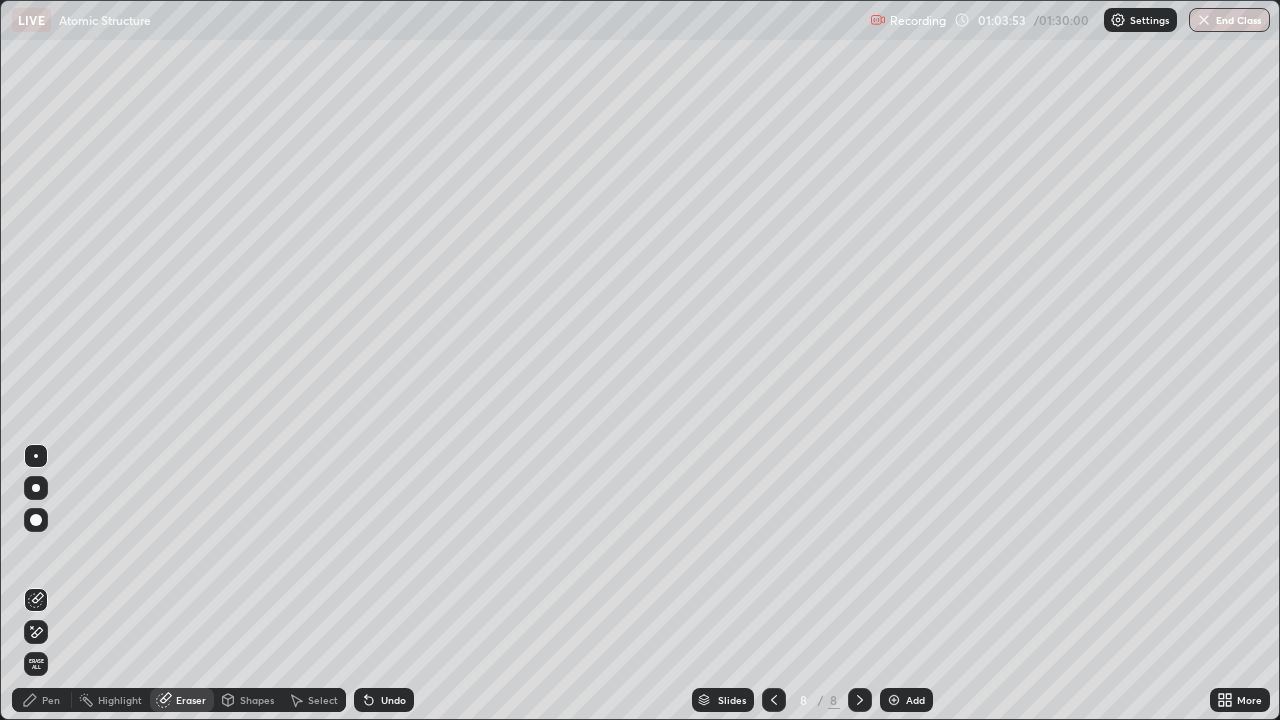 click 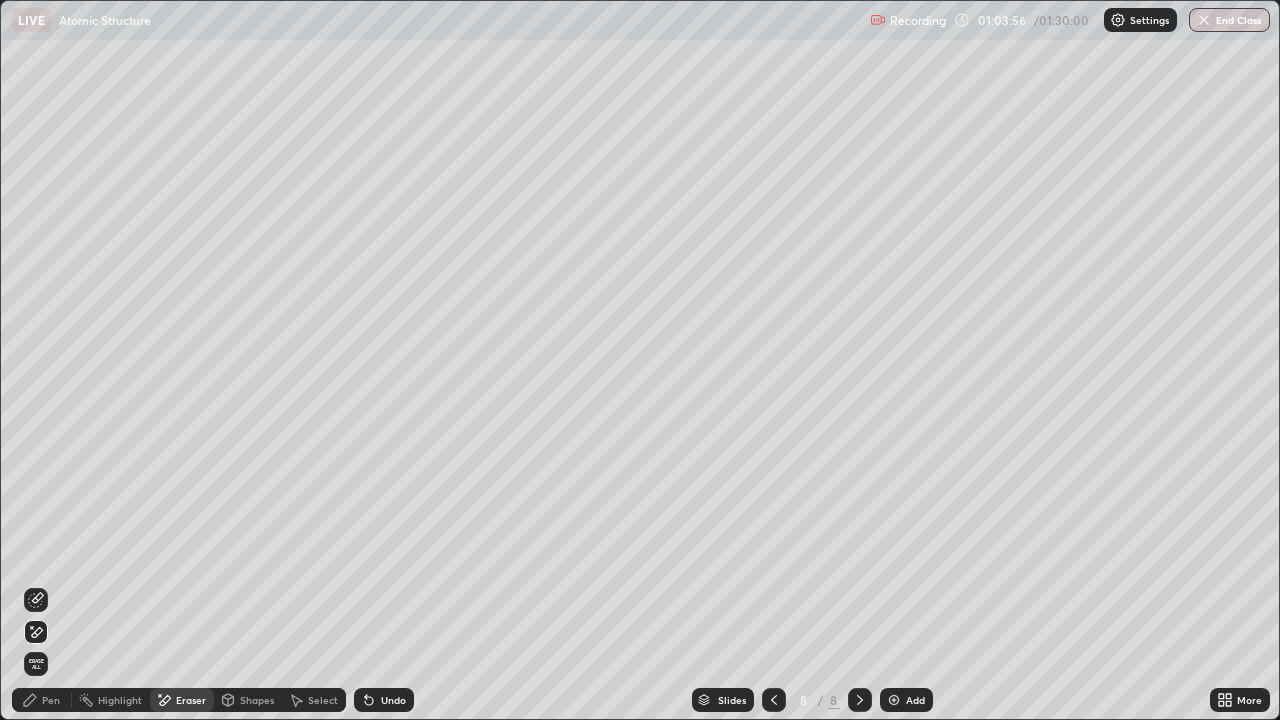 click on "Pen" at bounding box center (51, 700) 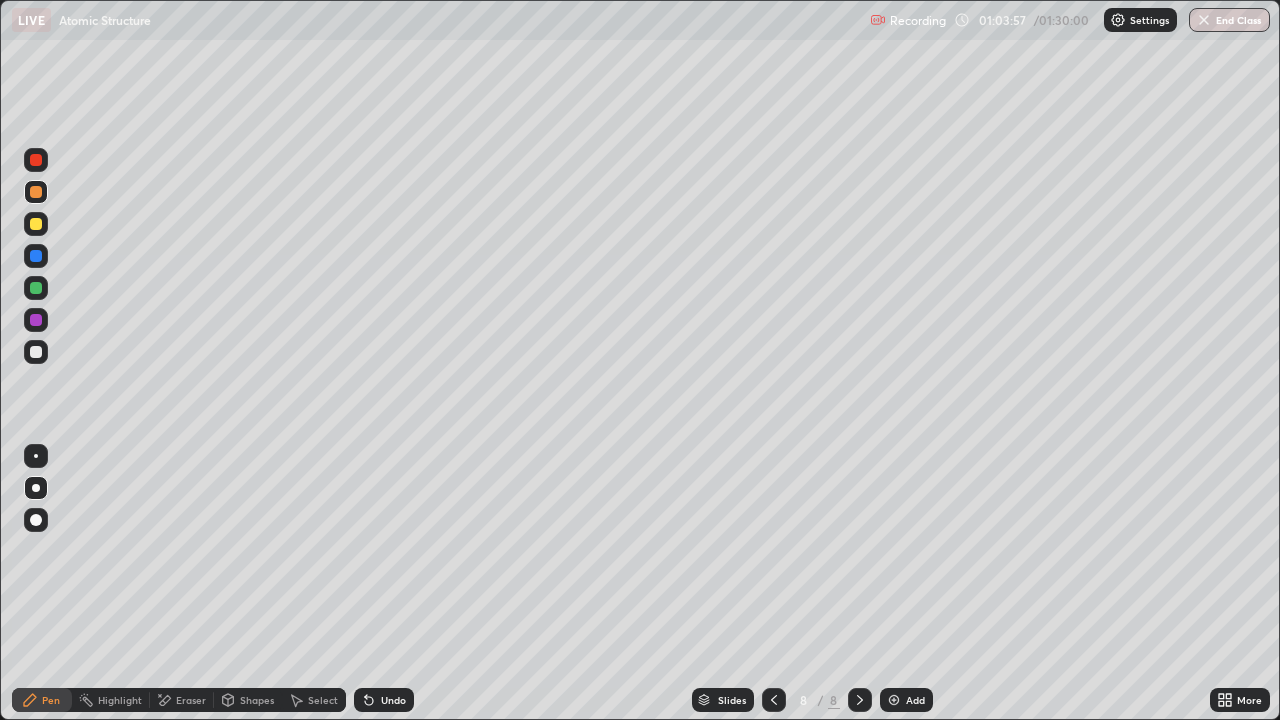click at bounding box center (36, 224) 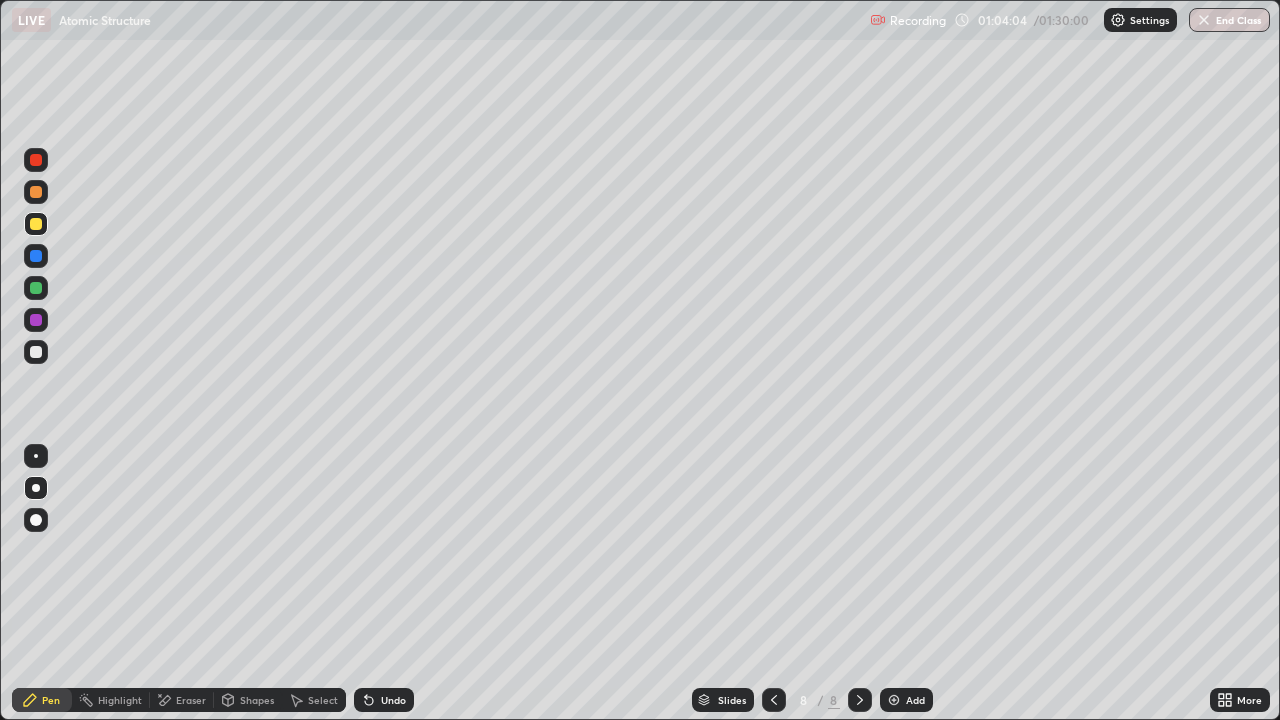 click at bounding box center [36, 352] 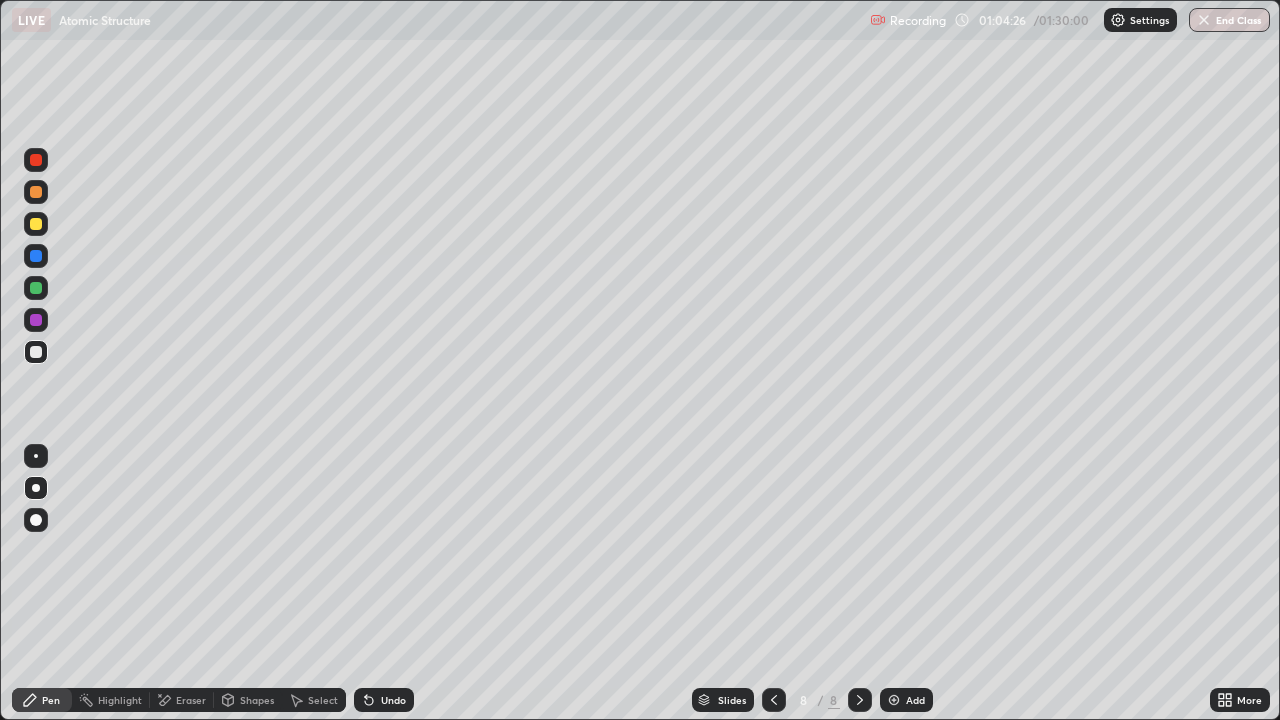 click on "Undo" at bounding box center (393, 700) 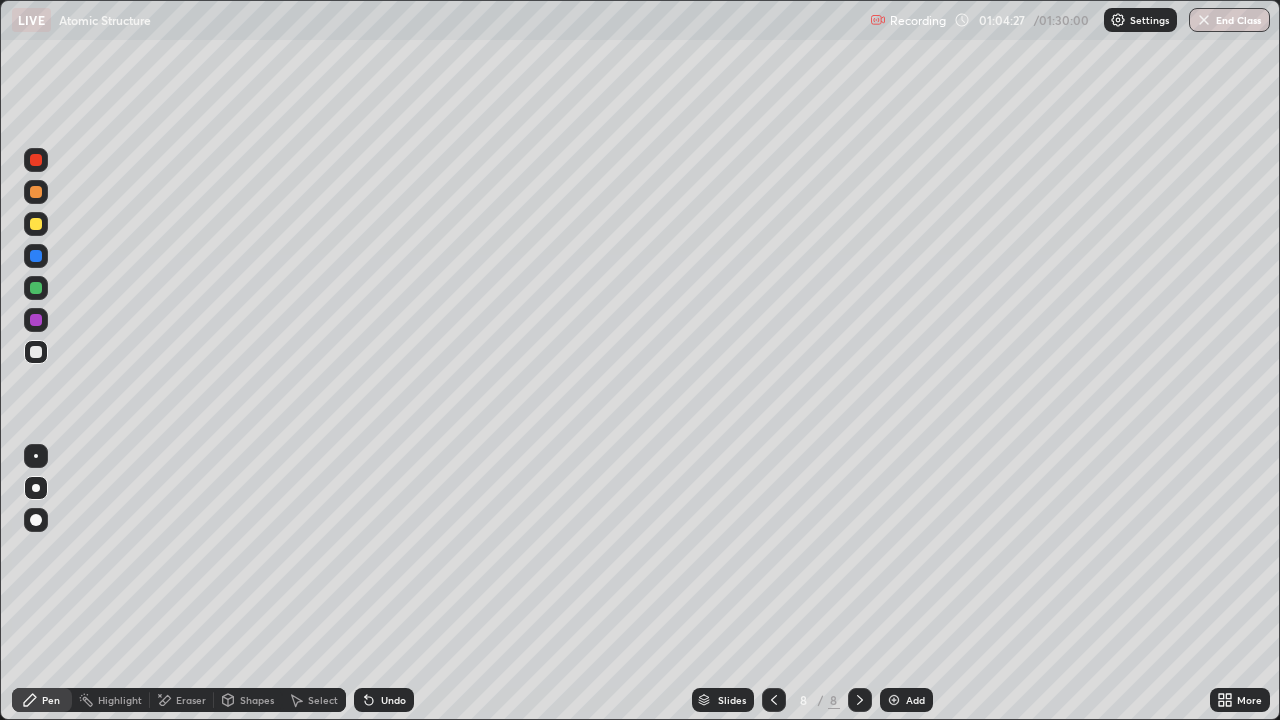click on "Undo" at bounding box center [393, 700] 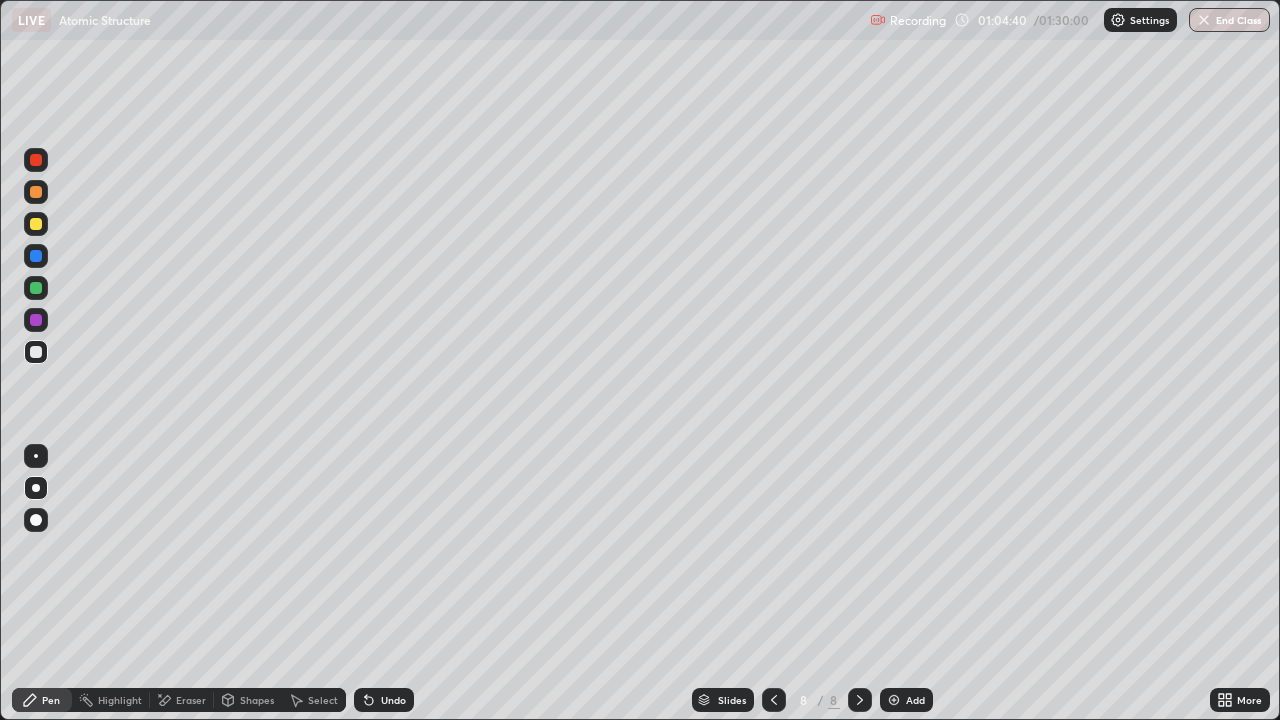 click at bounding box center (36, 288) 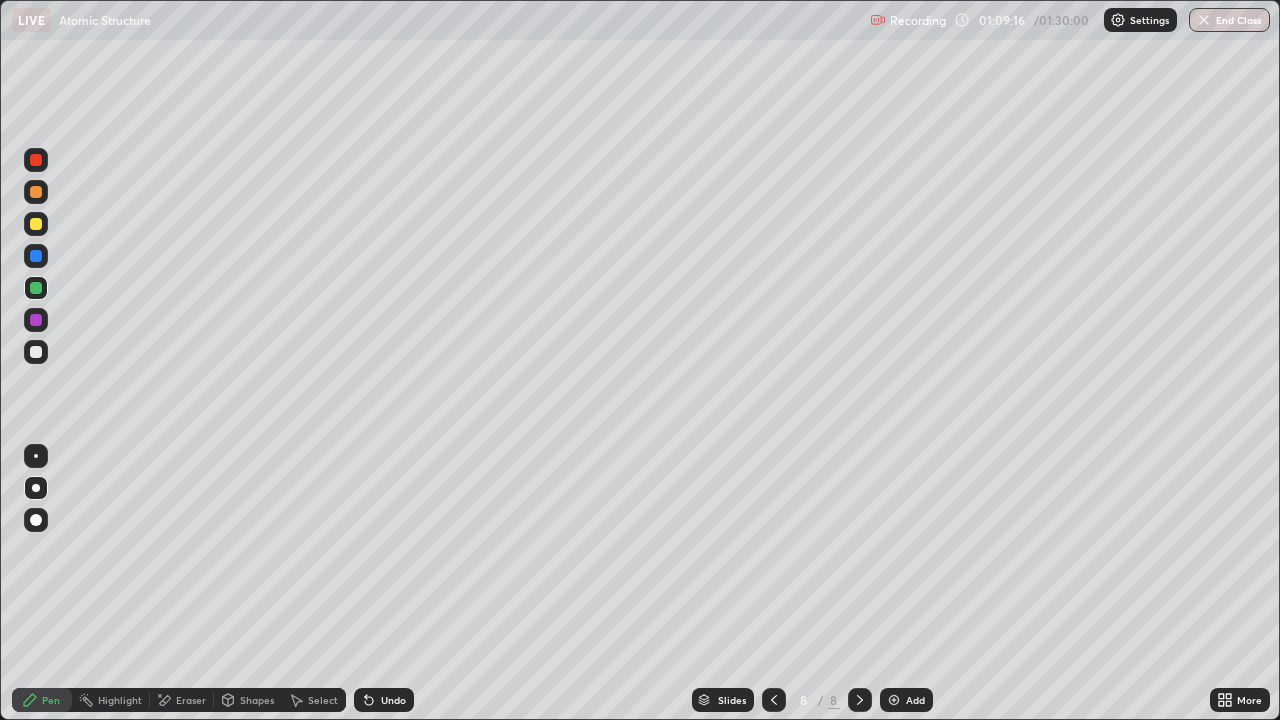 click at bounding box center [36, 320] 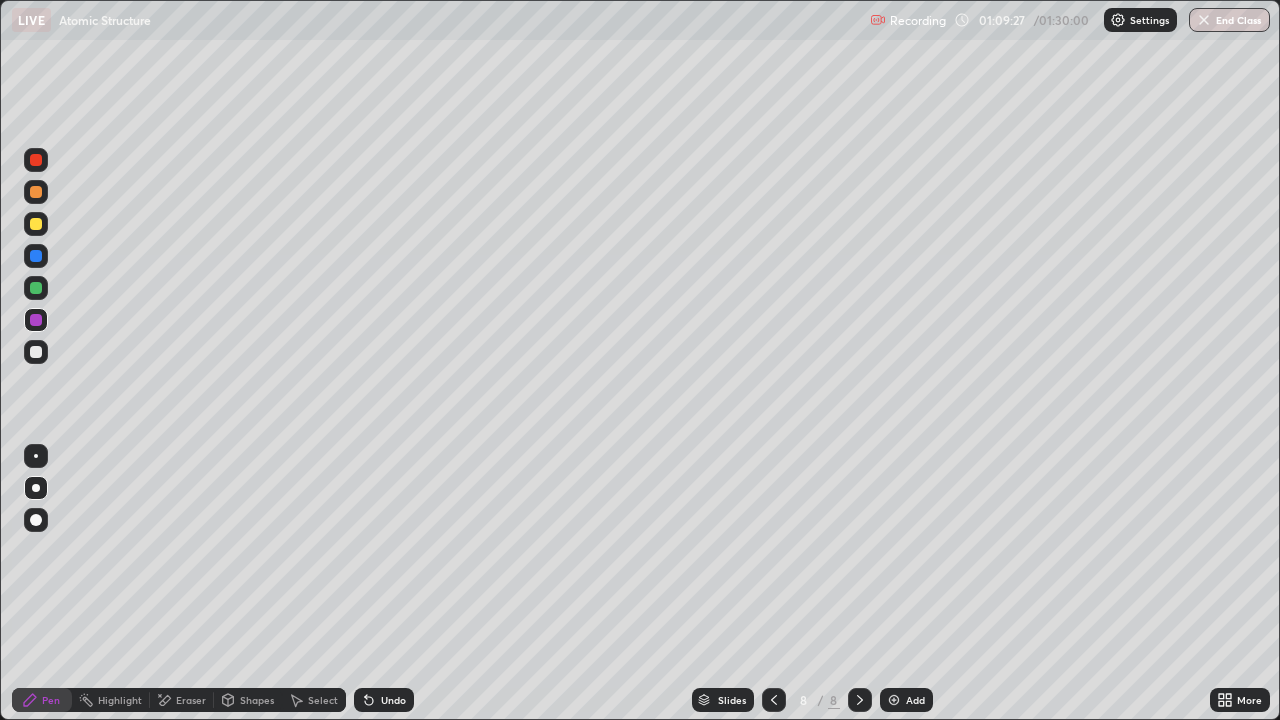 click at bounding box center (36, 288) 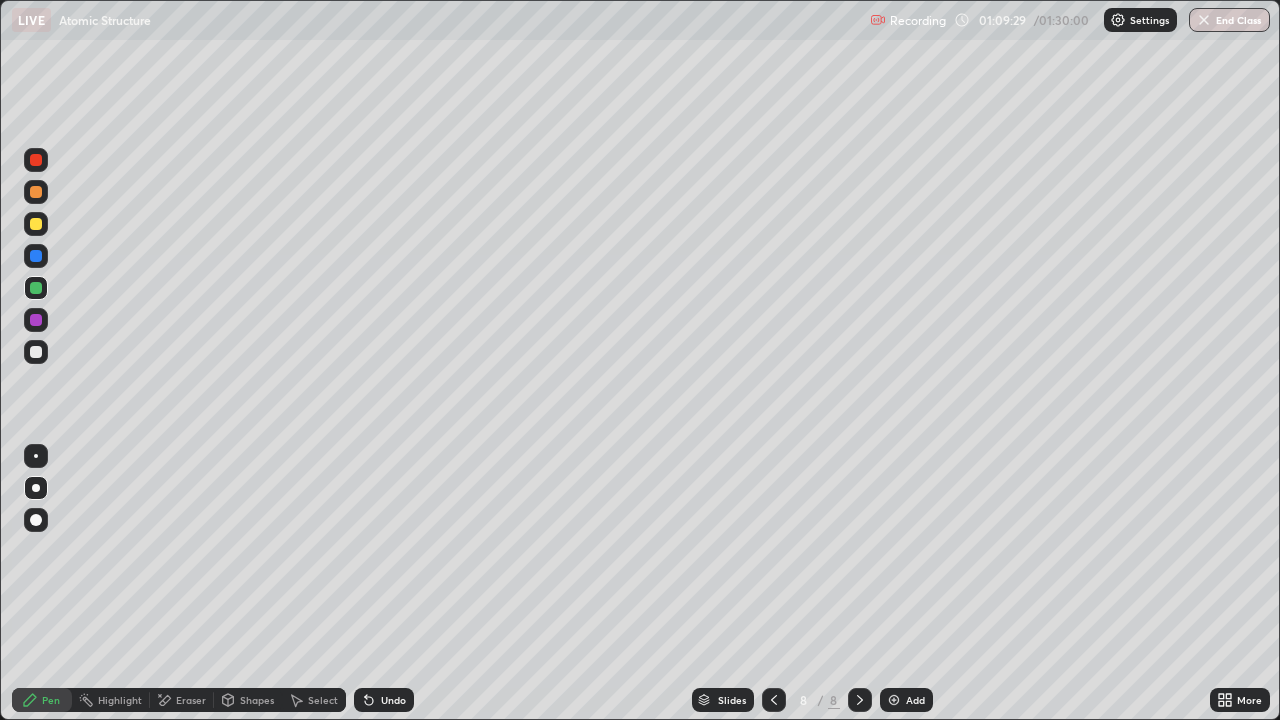 click at bounding box center [36, 320] 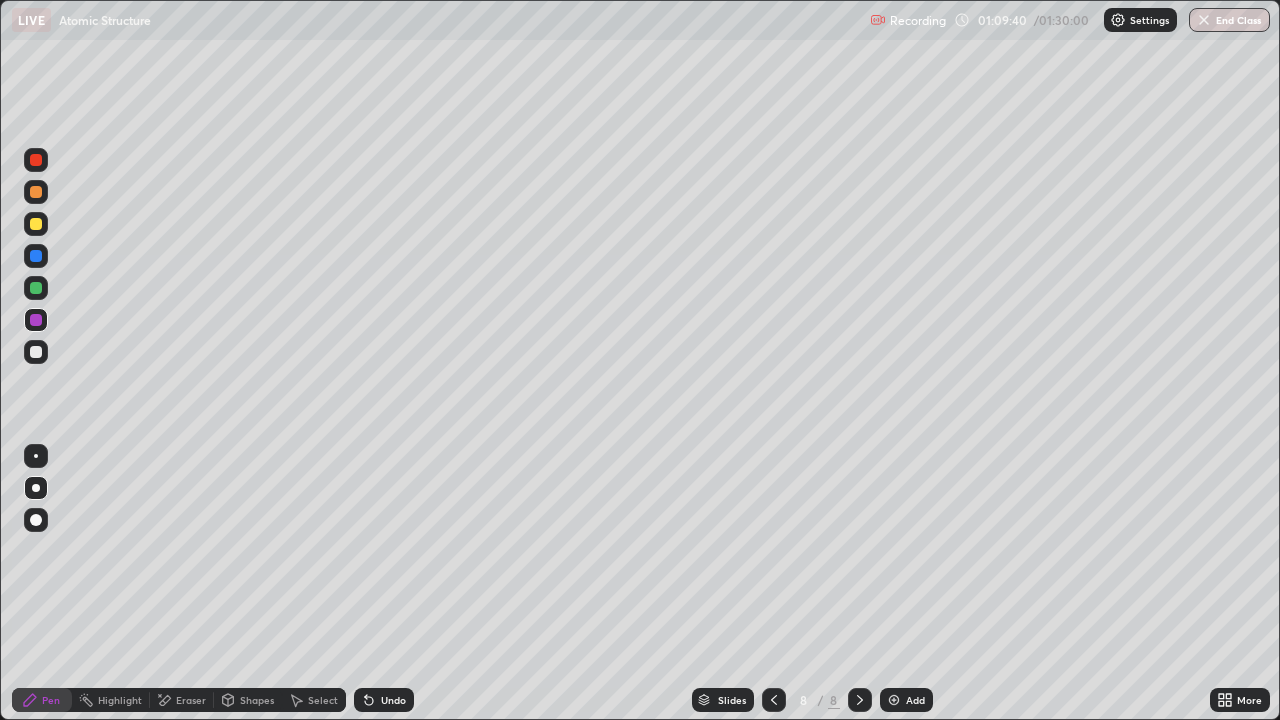 click at bounding box center (36, 352) 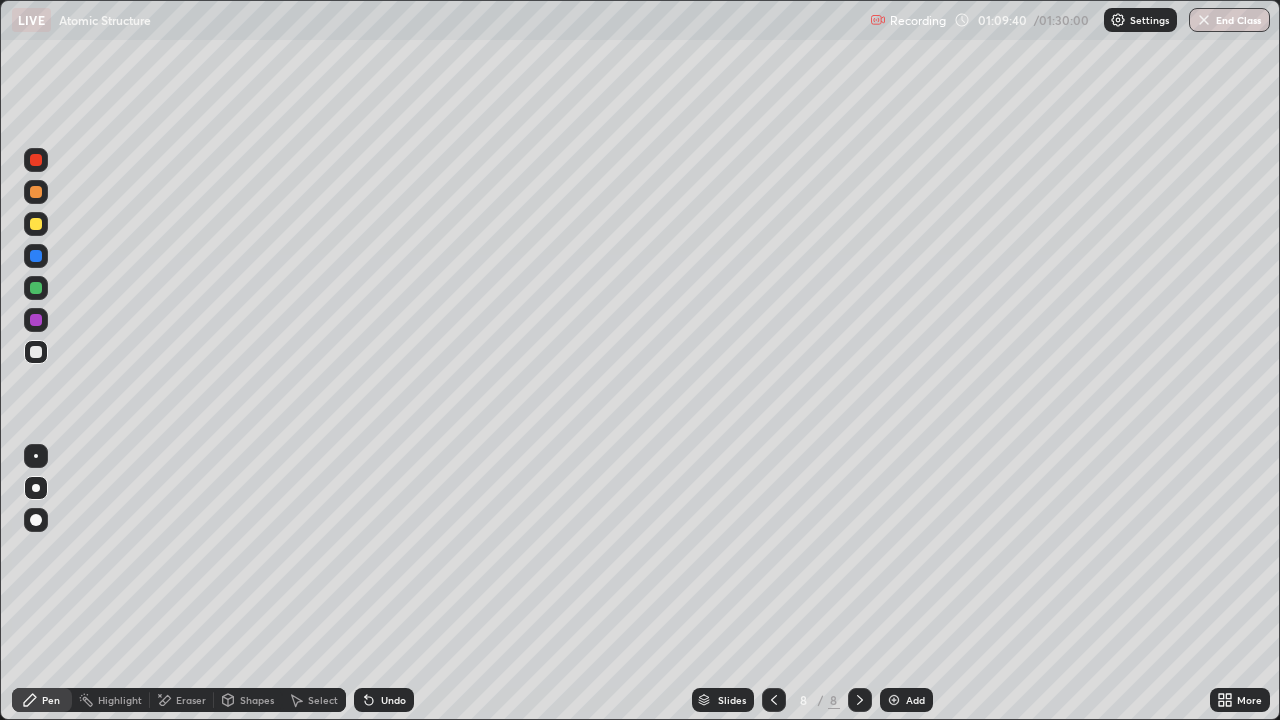 click at bounding box center [36, 352] 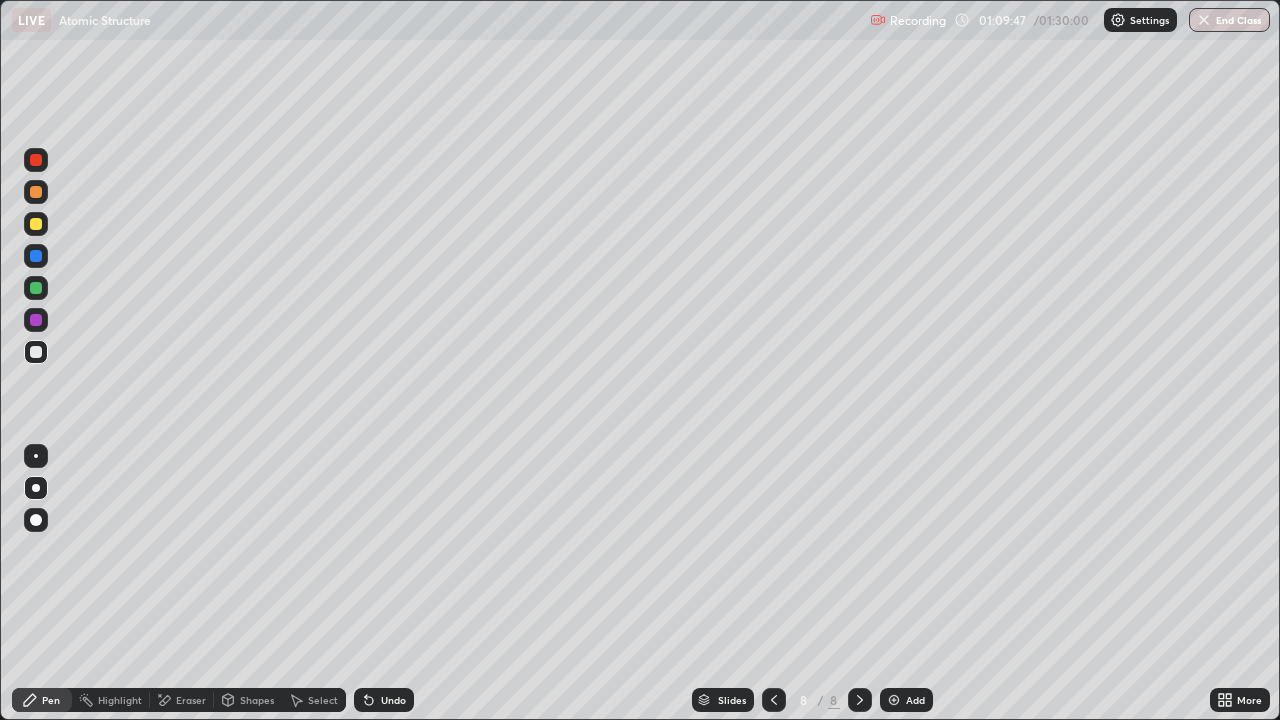 click on "Undo" at bounding box center (393, 700) 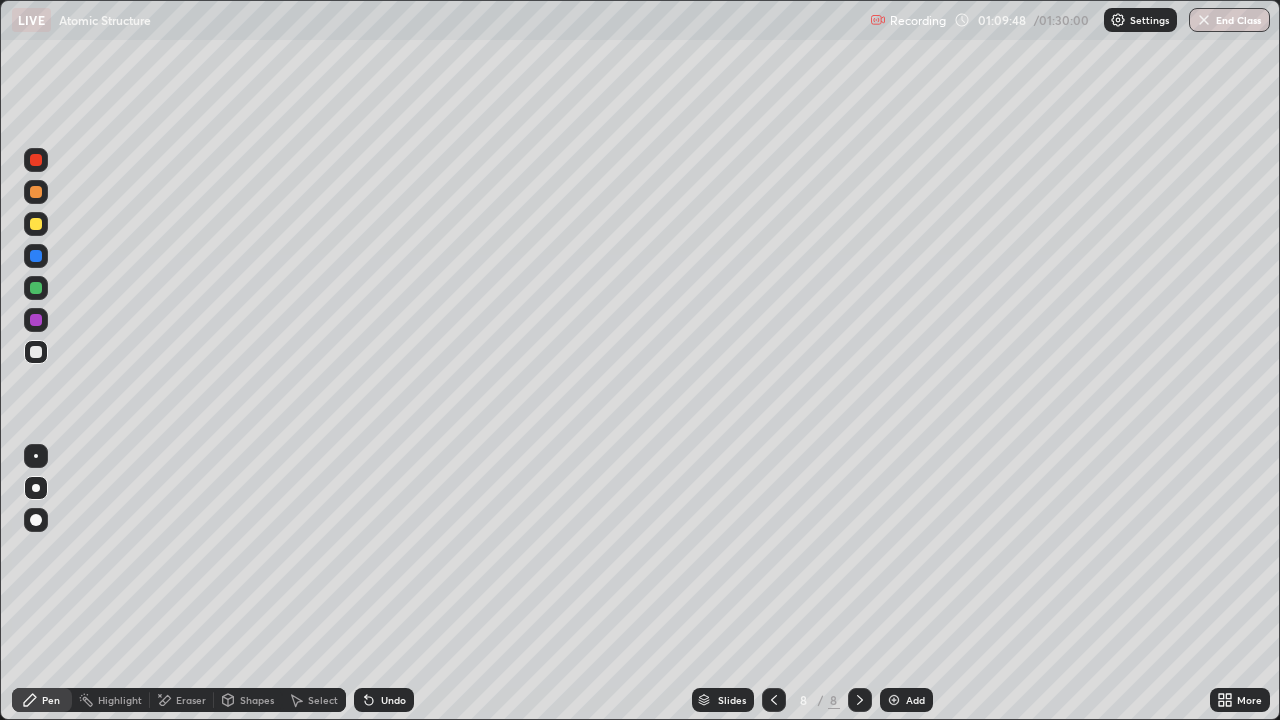 click on "Undo" at bounding box center (393, 700) 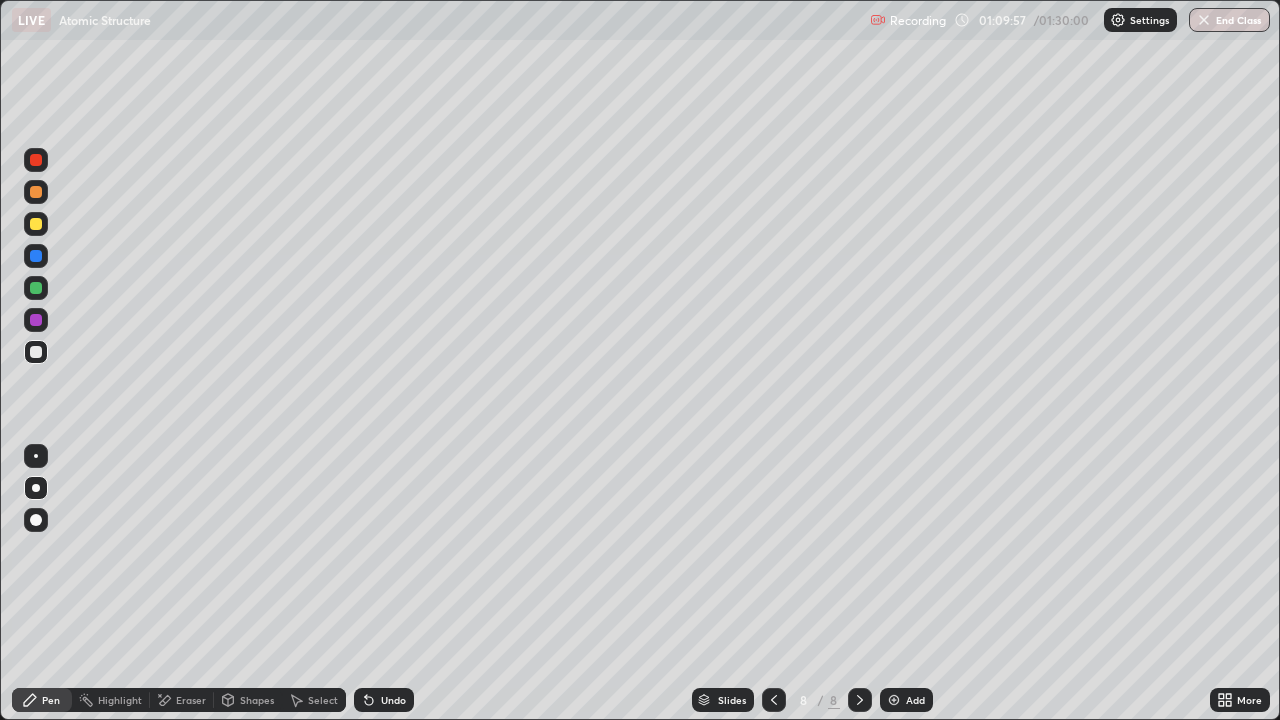 click at bounding box center [36, 288] 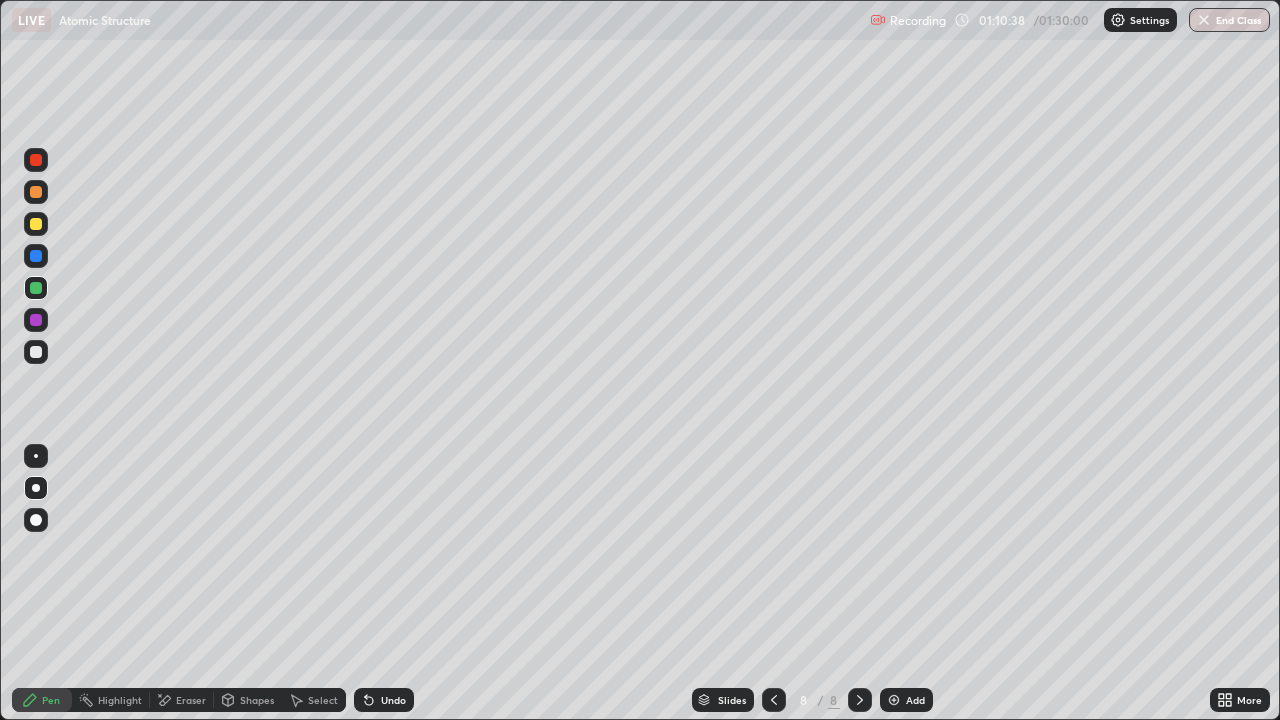 click at bounding box center [36, 288] 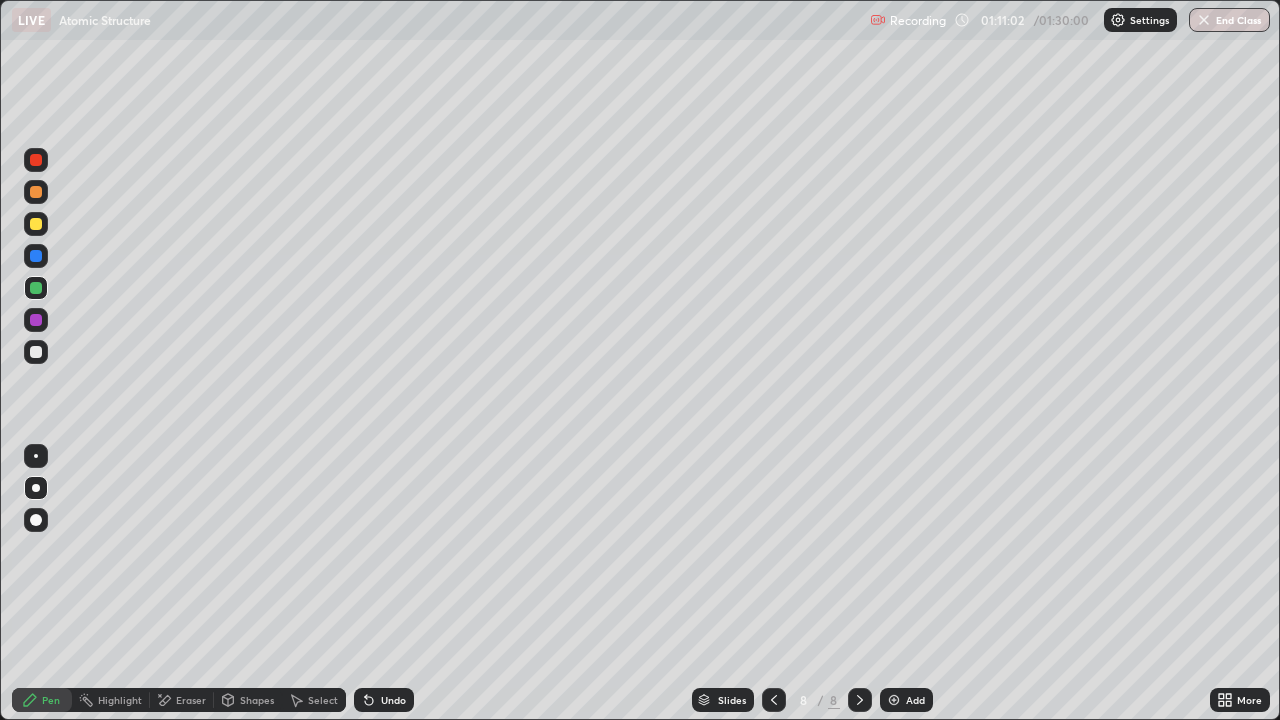 click on "Undo" at bounding box center (384, 700) 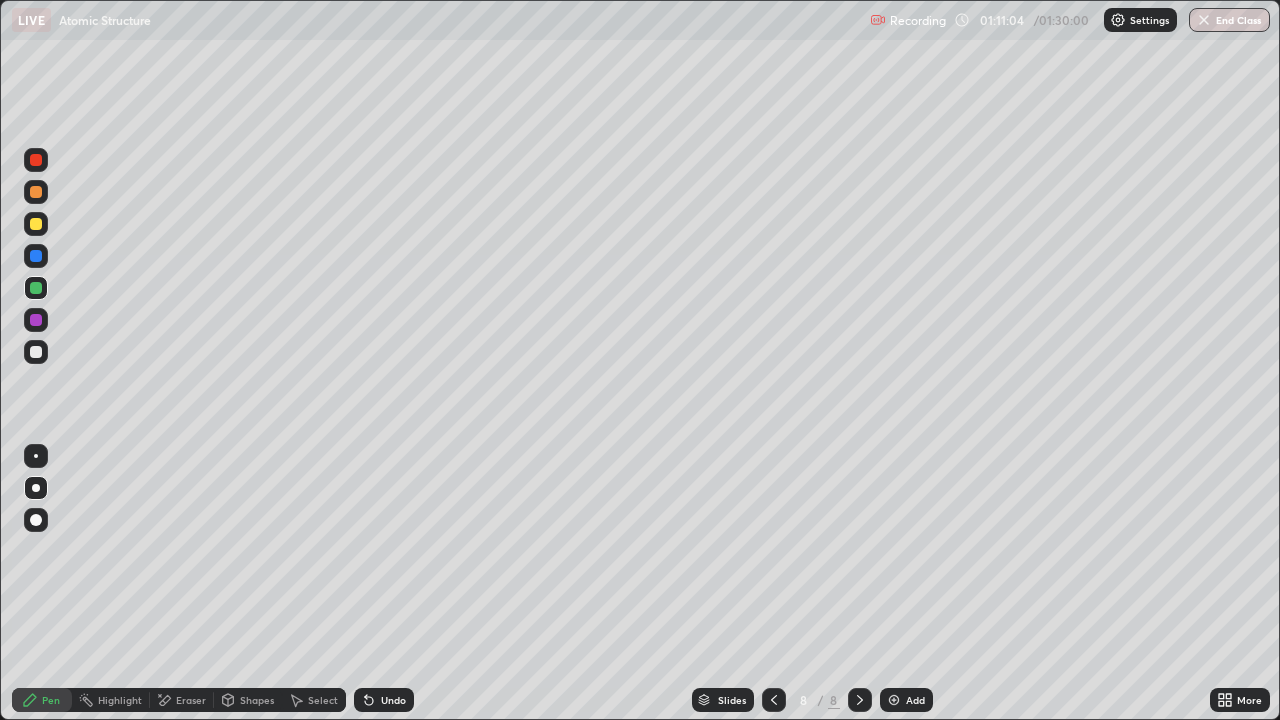 click on "Setting up your live class" at bounding box center (640, 360) 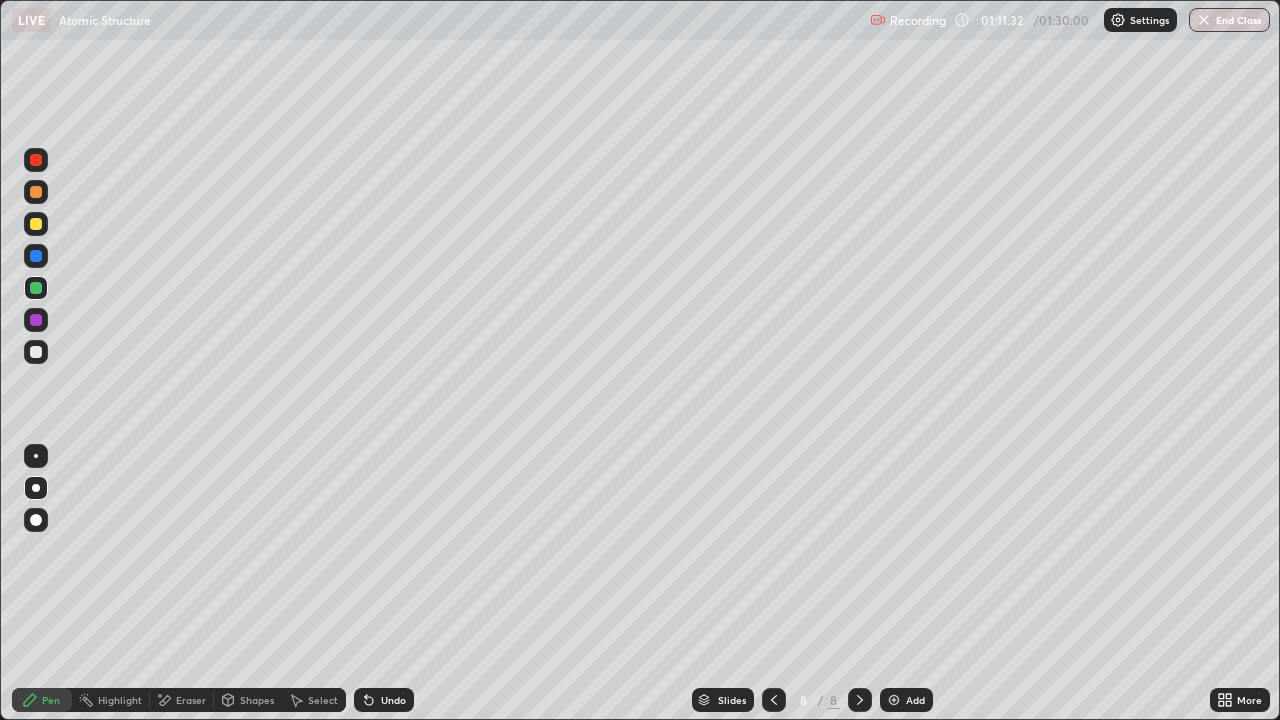 click at bounding box center (36, 320) 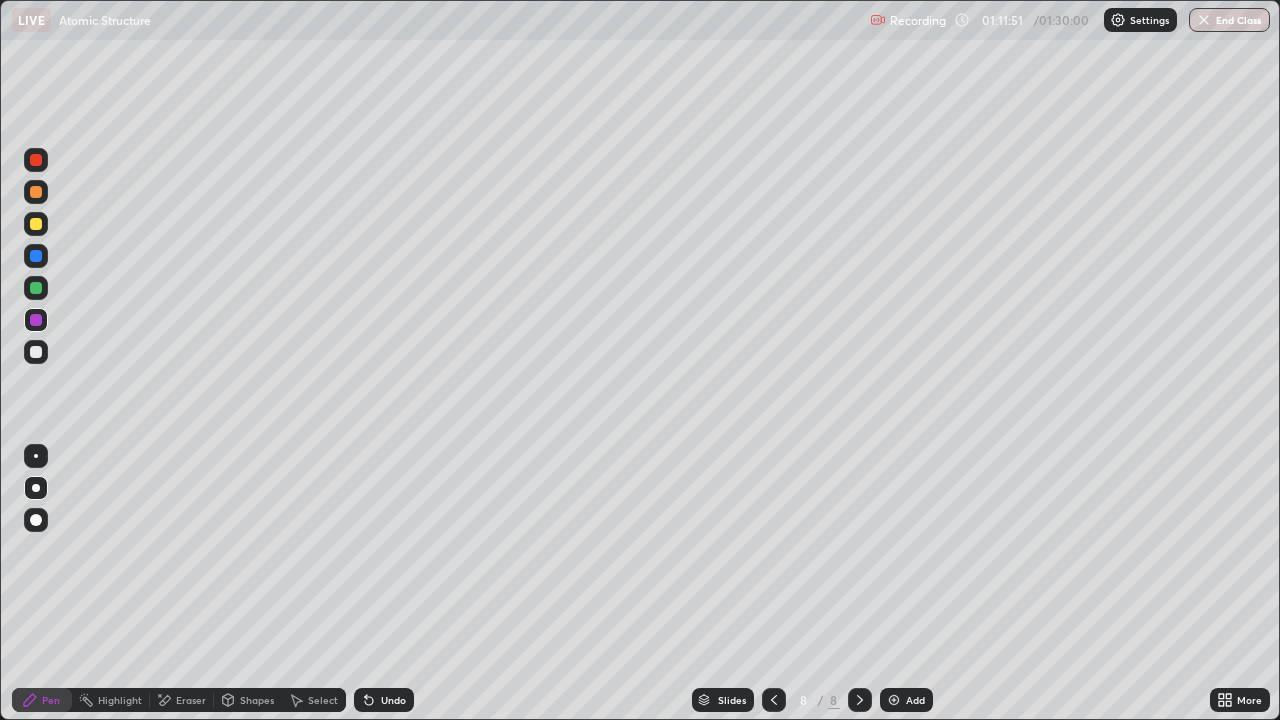 click at bounding box center [36, 352] 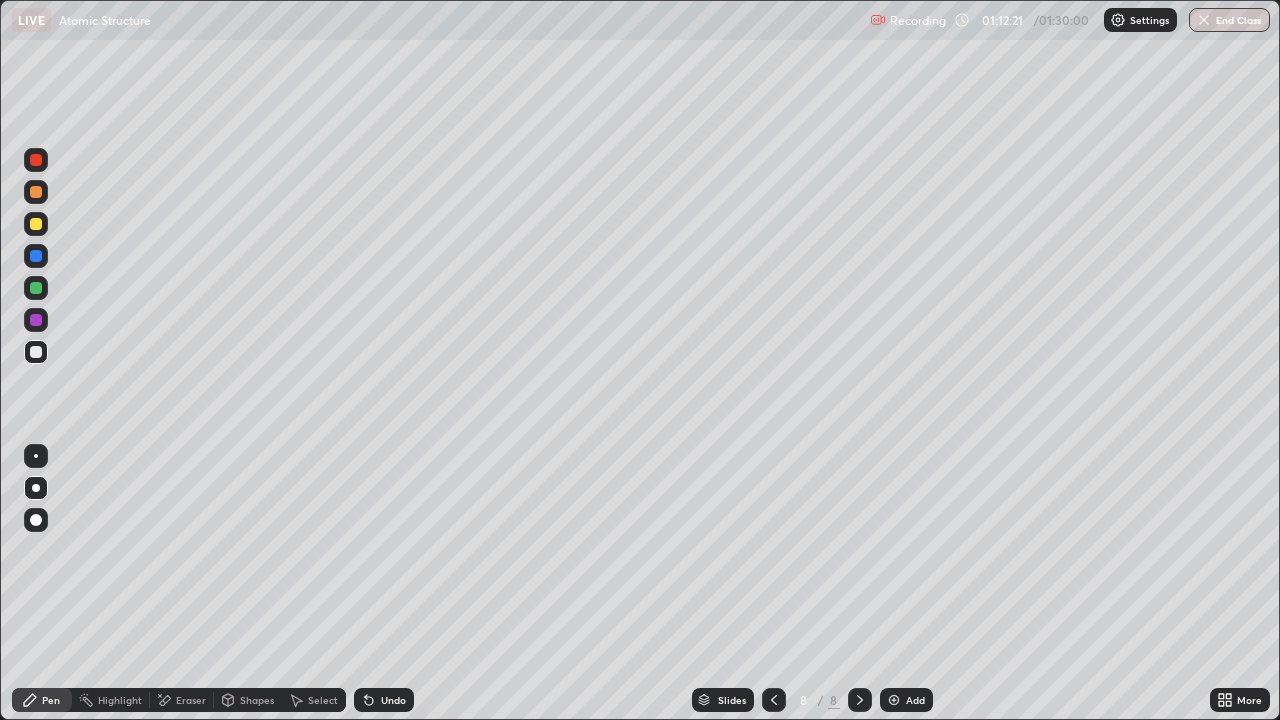 click at bounding box center (36, 256) 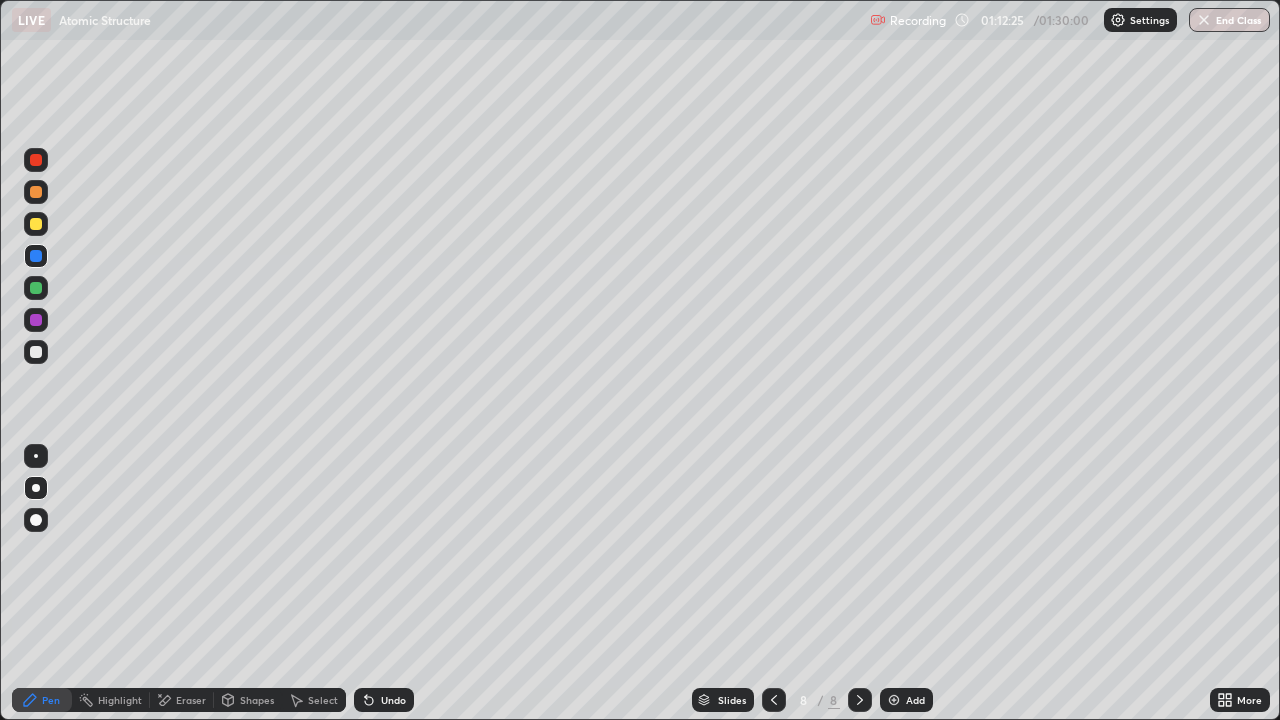 click at bounding box center [36, 352] 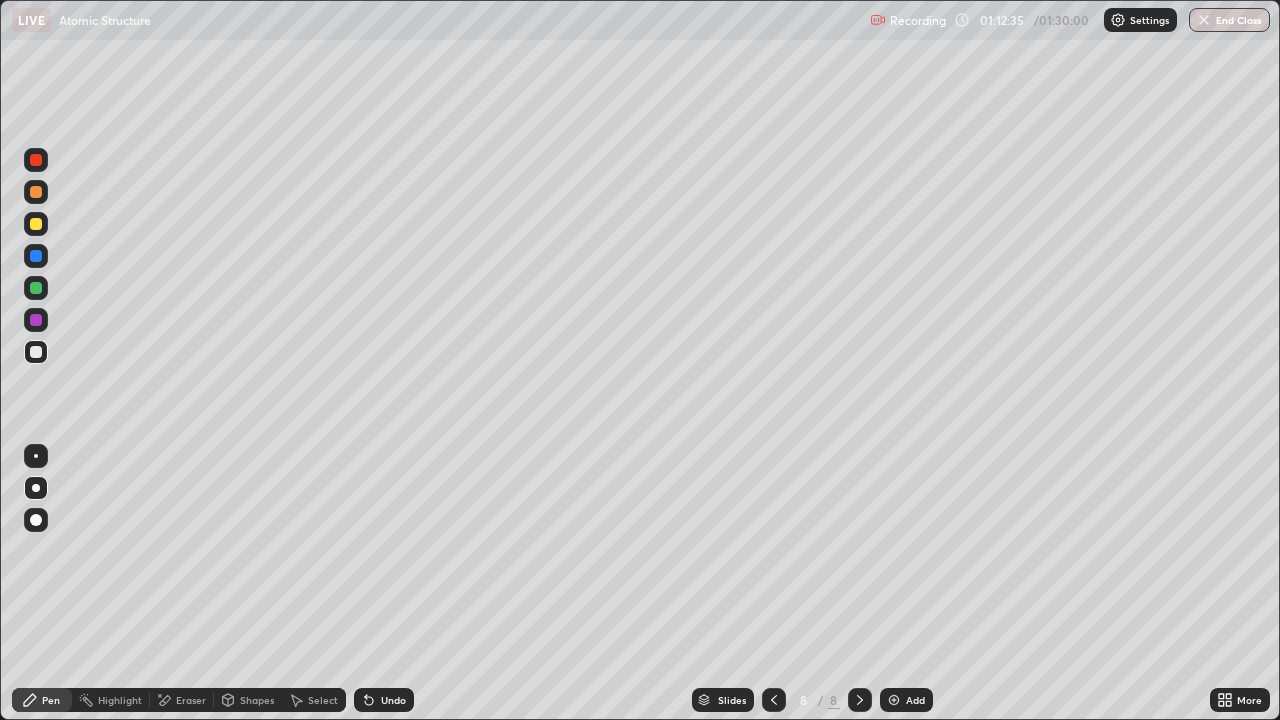 click at bounding box center [36, 320] 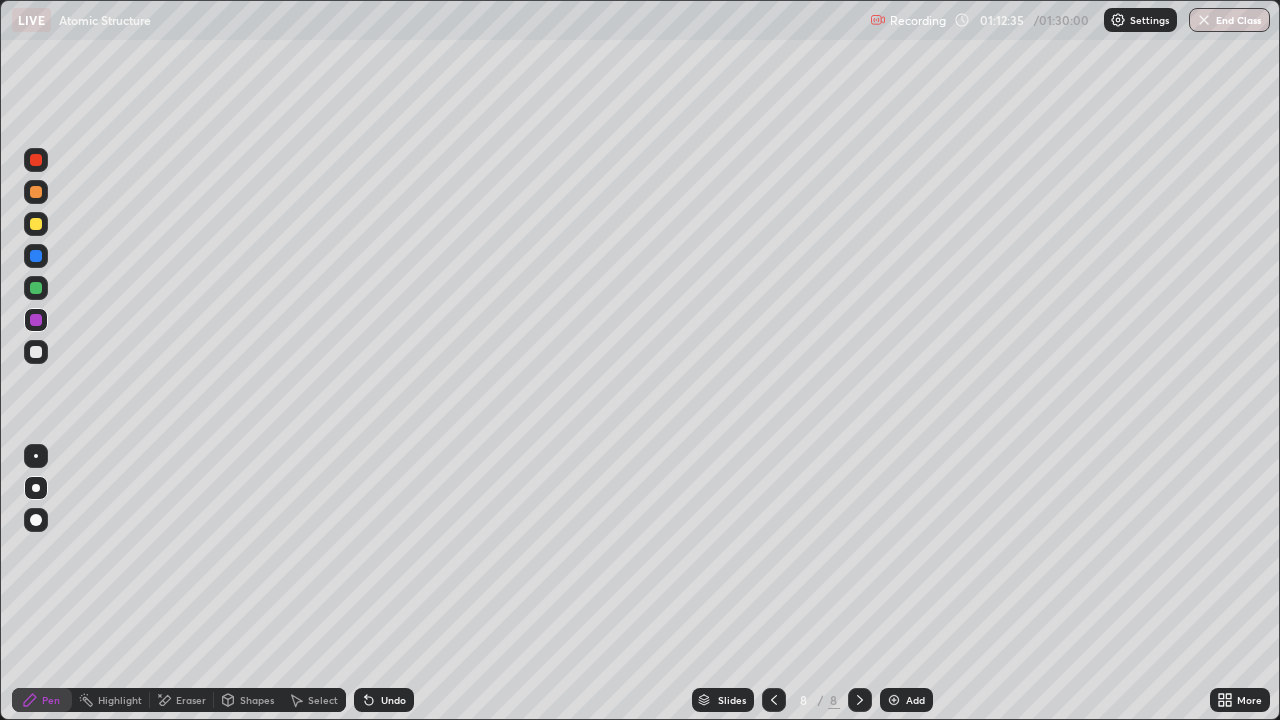 click at bounding box center (36, 288) 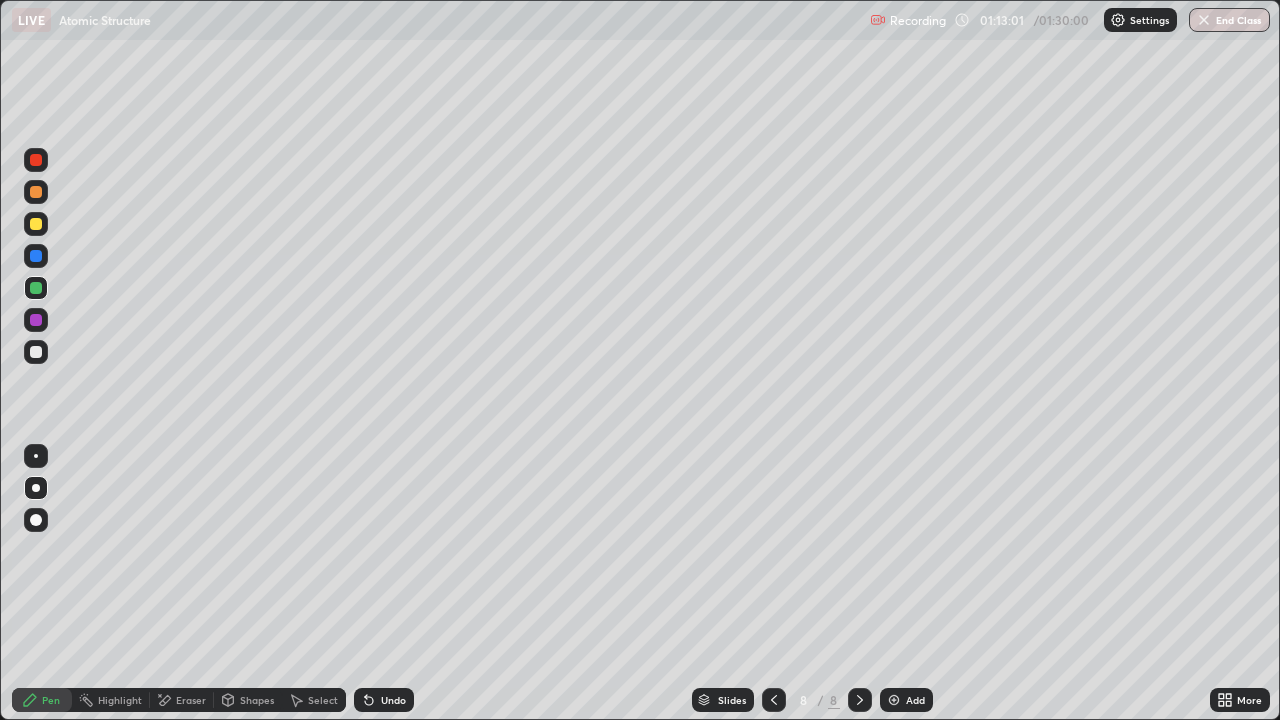 click at bounding box center (36, 352) 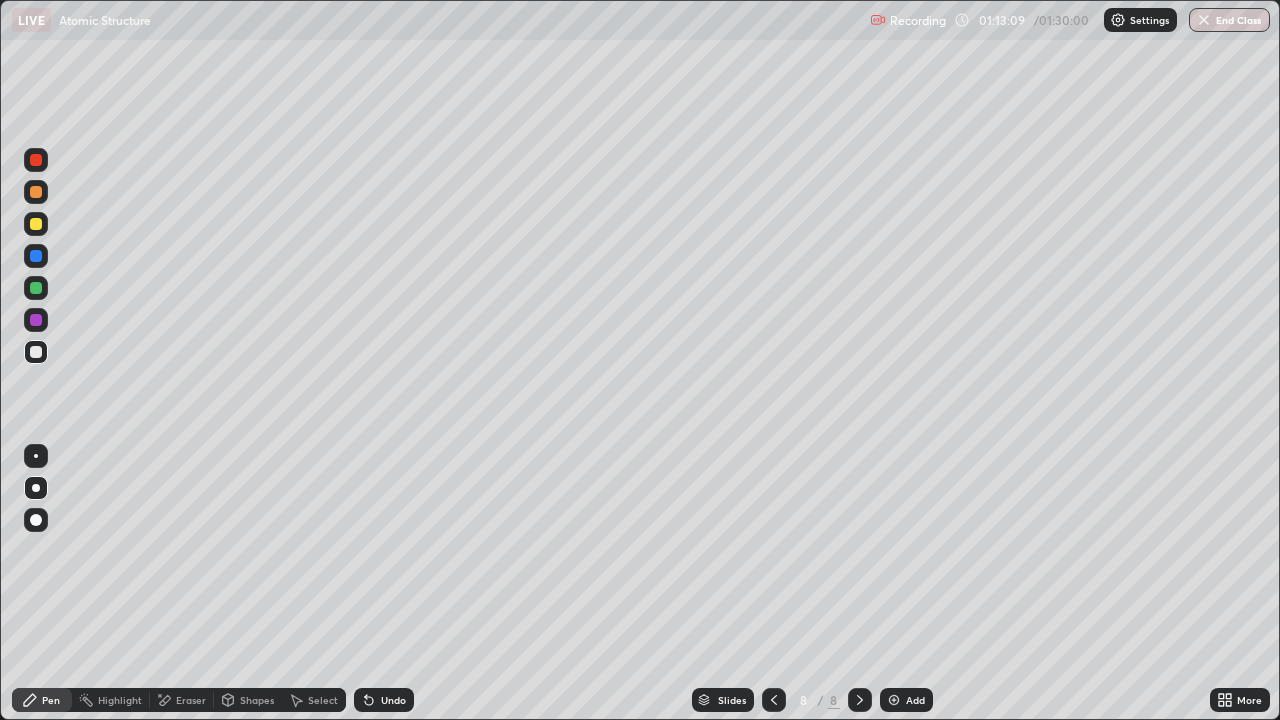click at bounding box center [36, 288] 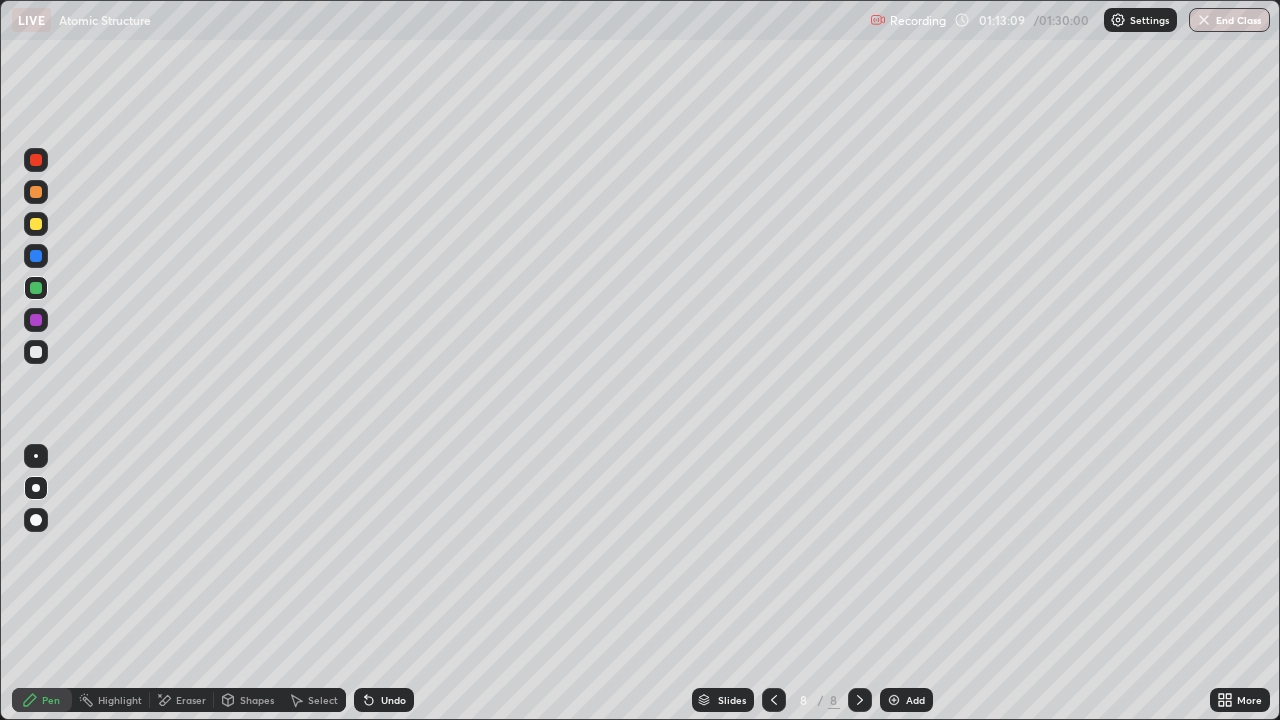 click at bounding box center [36, 256] 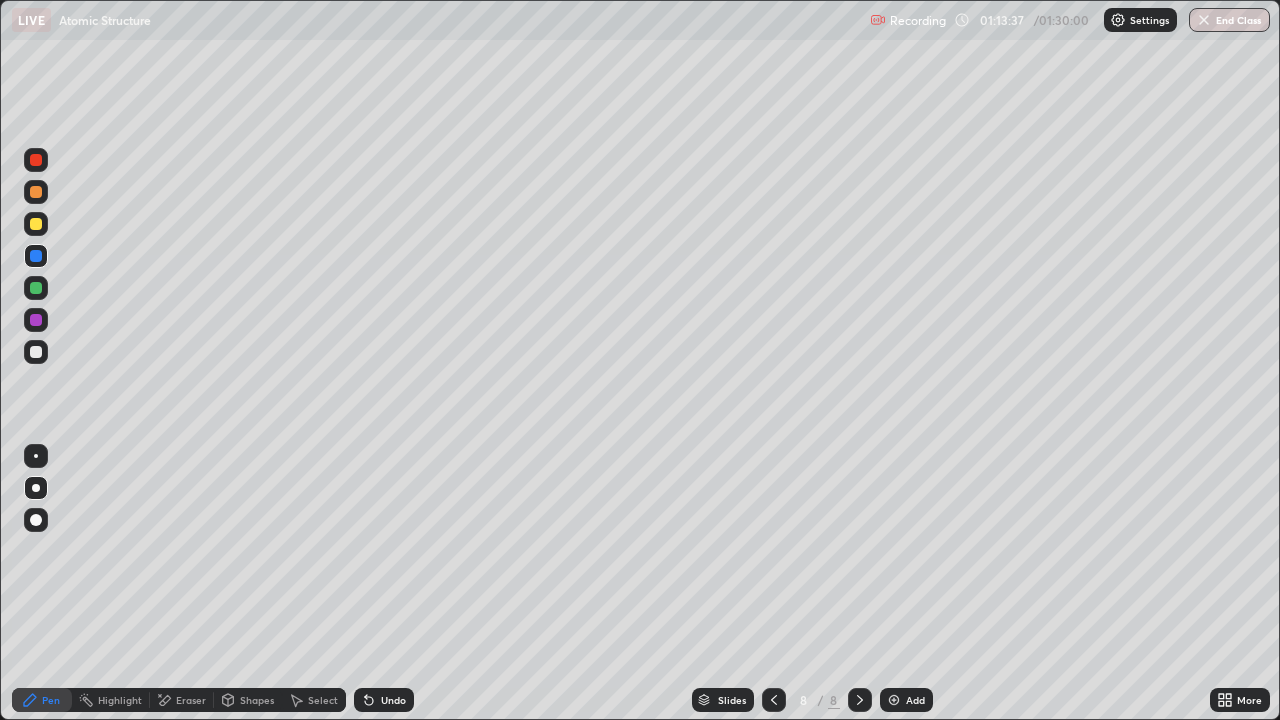 click at bounding box center [774, 700] 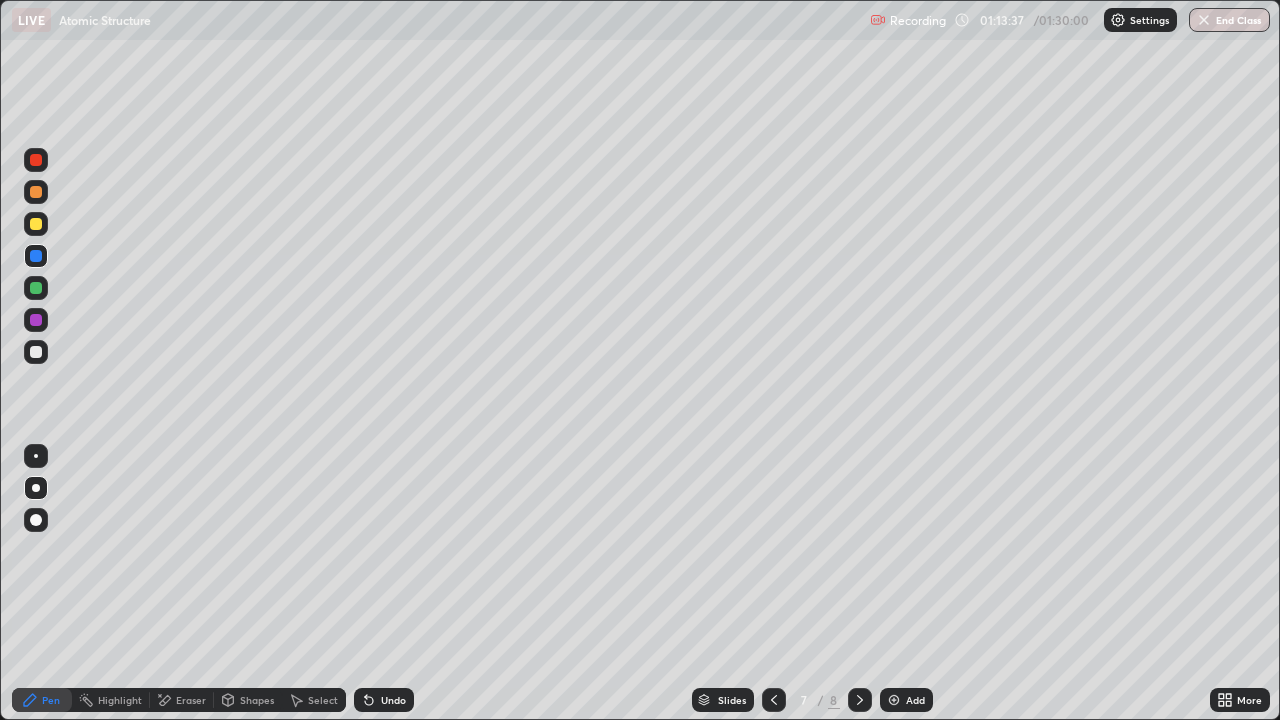 click 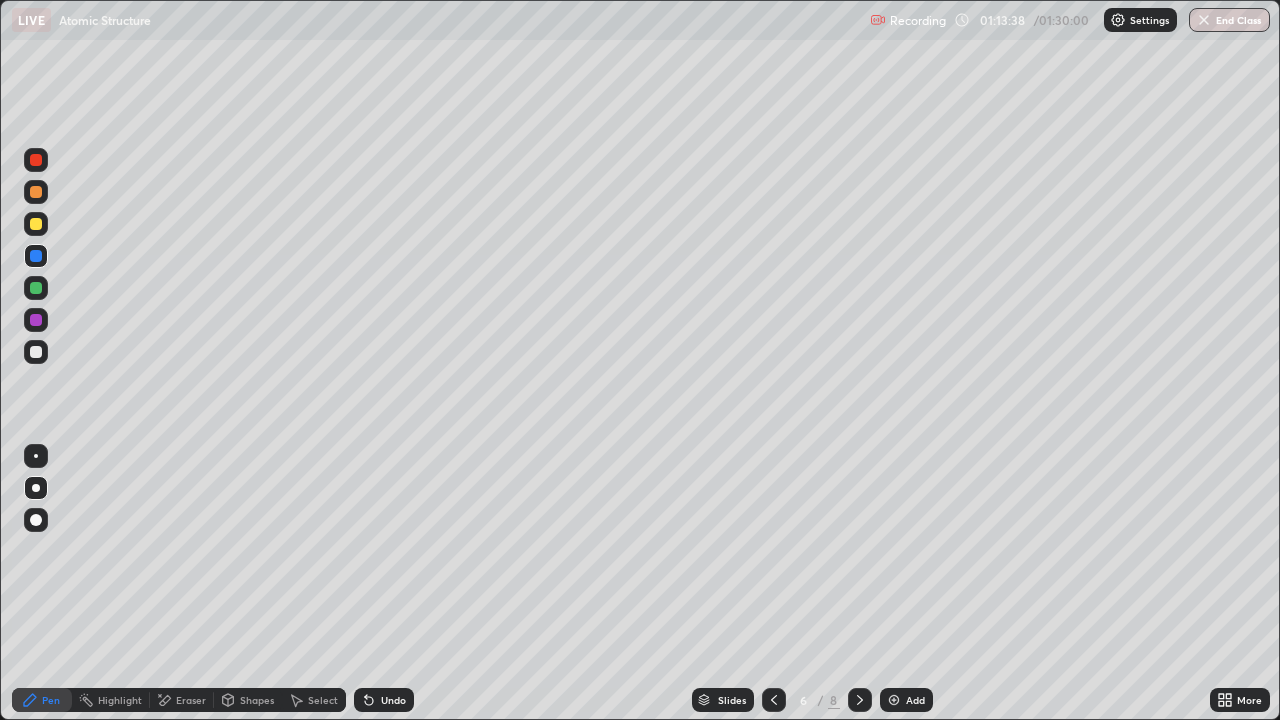 click 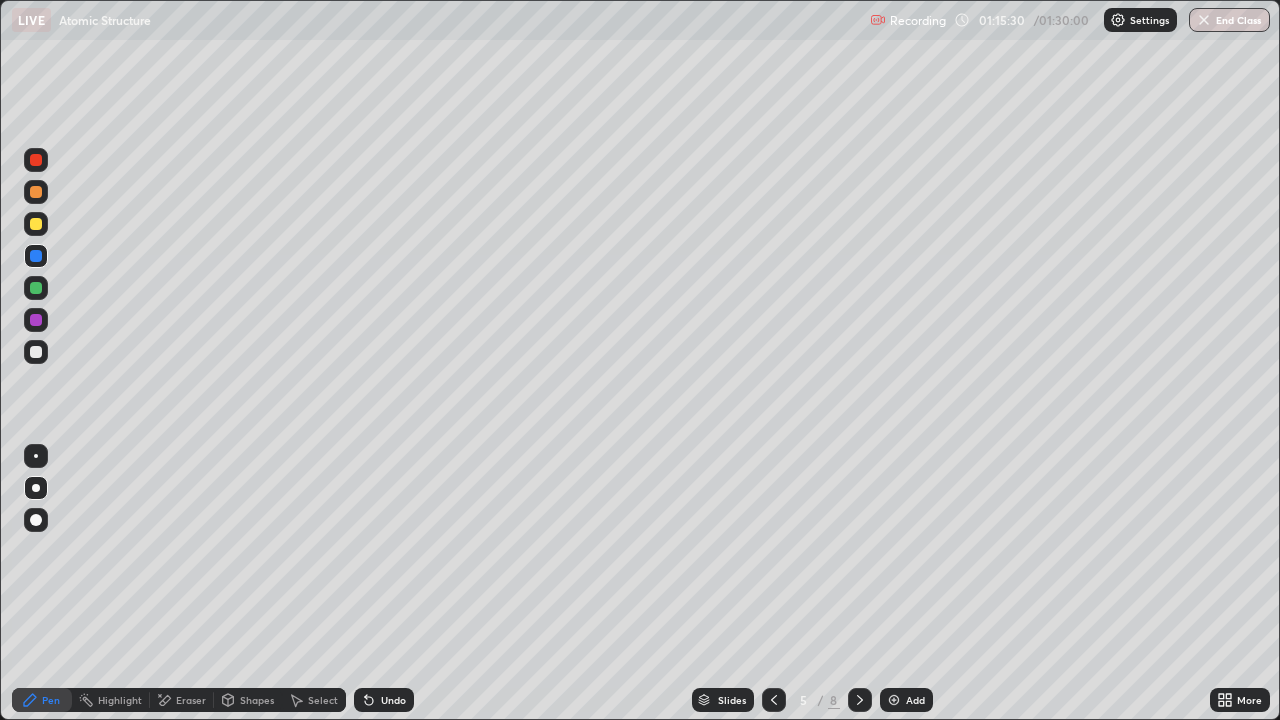 click on "Undo" at bounding box center [393, 700] 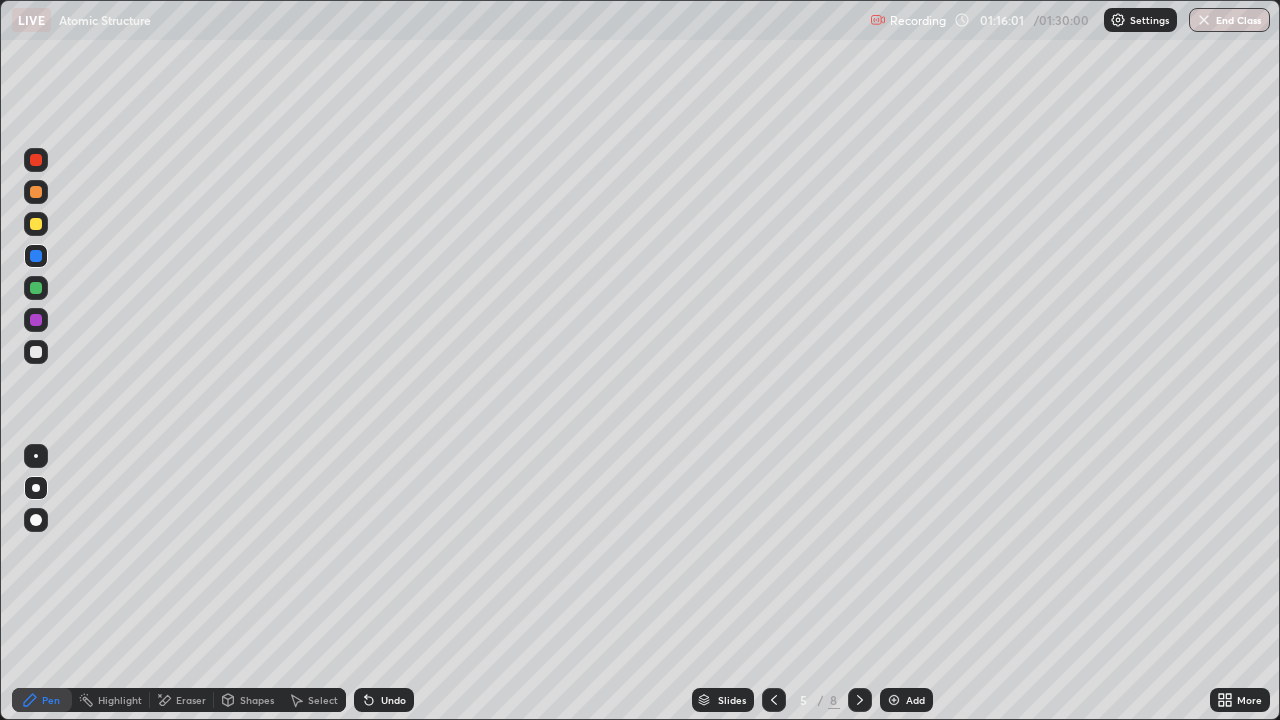 click at bounding box center [36, 256] 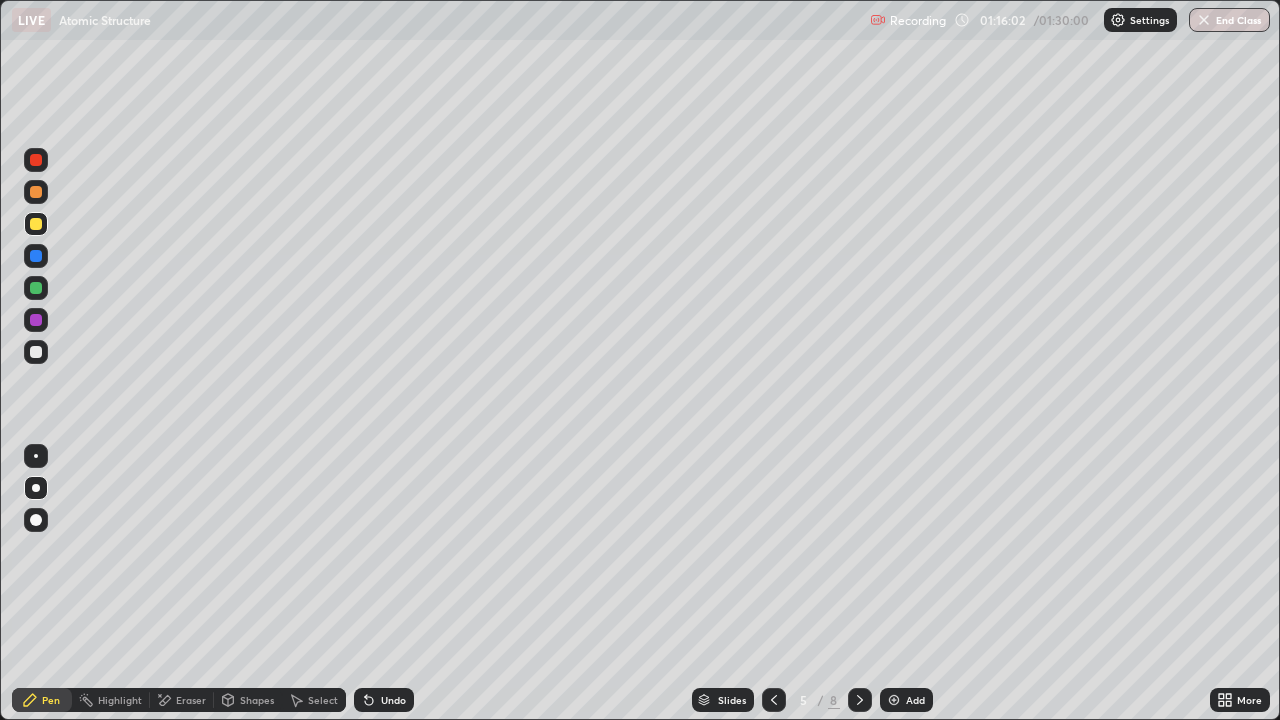 click at bounding box center [36, 320] 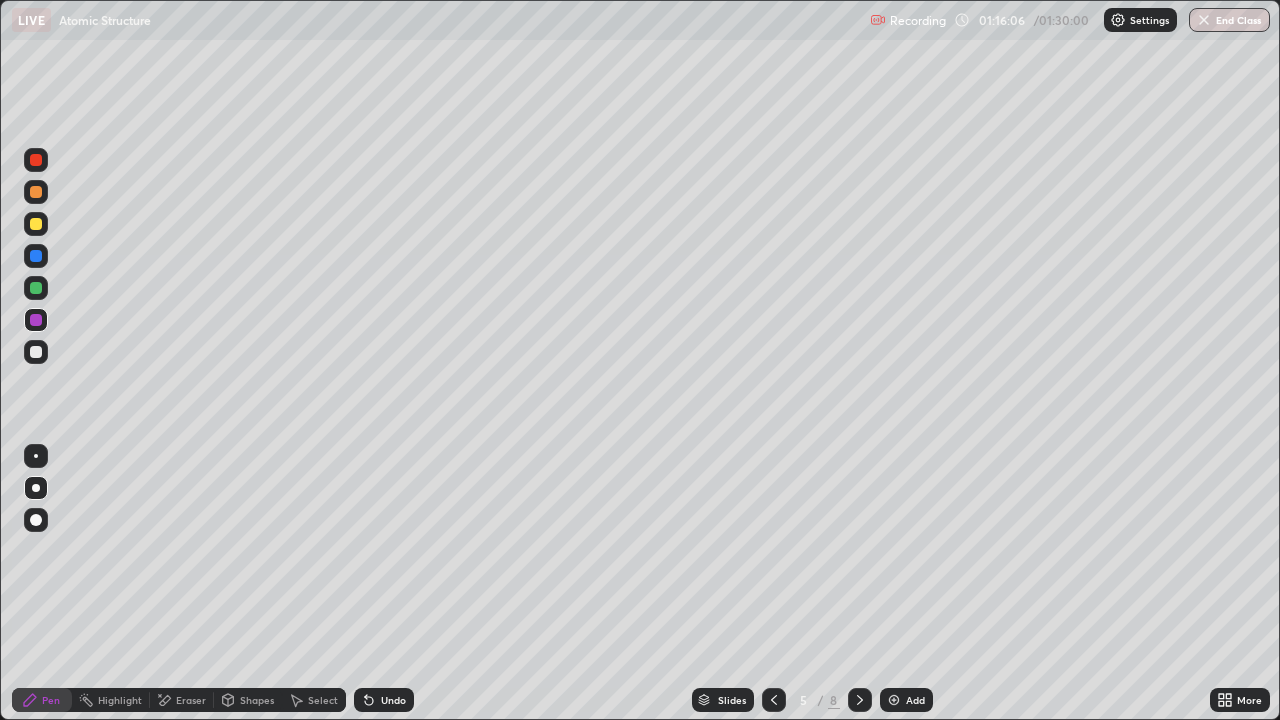 click on "Undo" at bounding box center [393, 700] 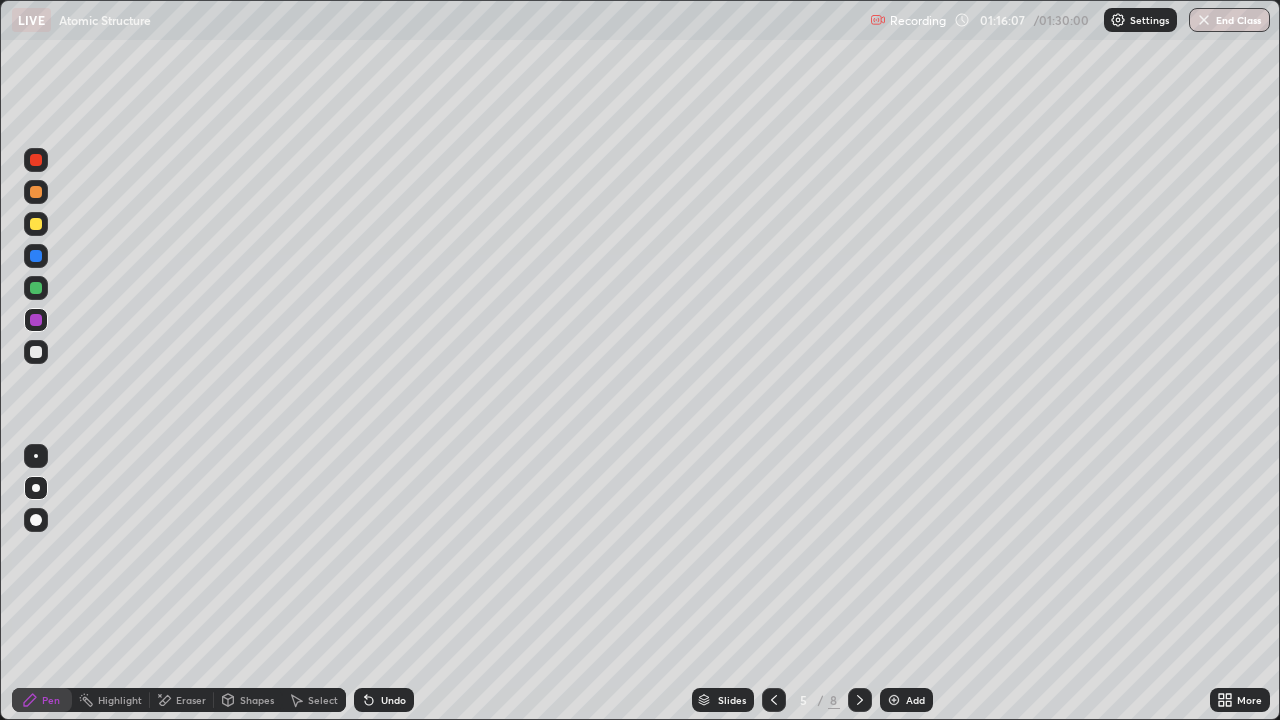 click on "Highlight" at bounding box center (120, 700) 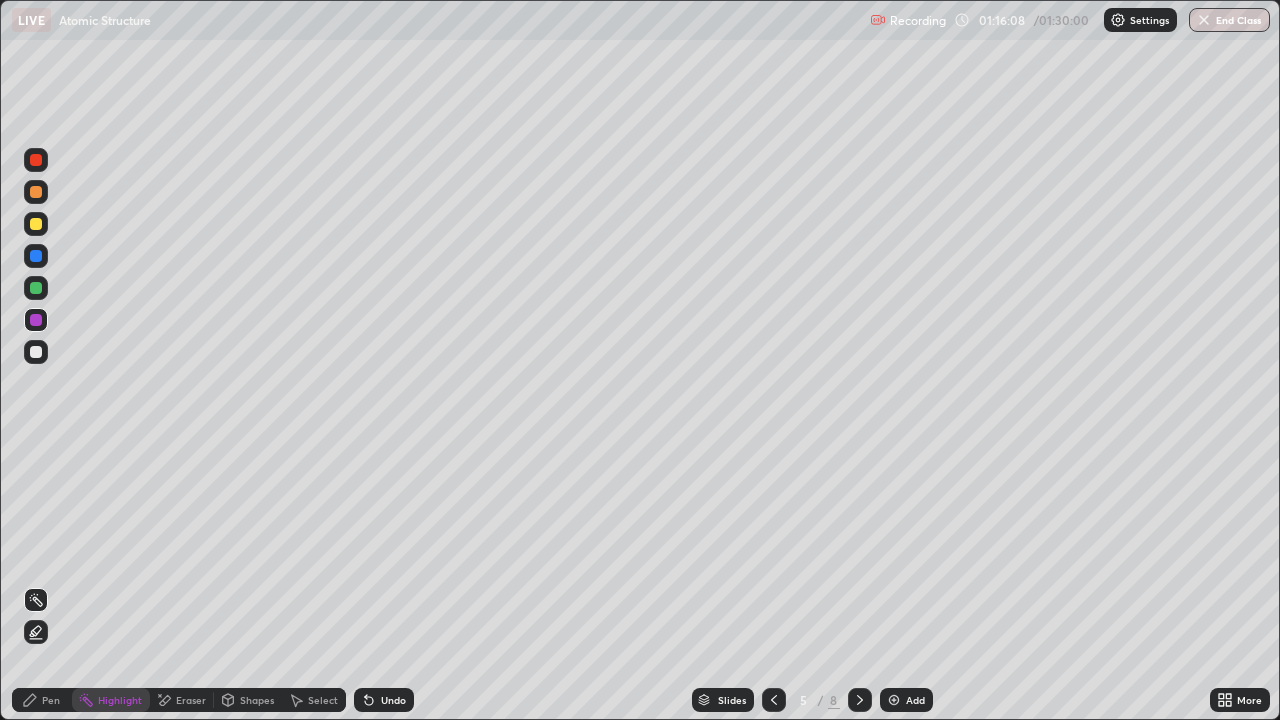 click 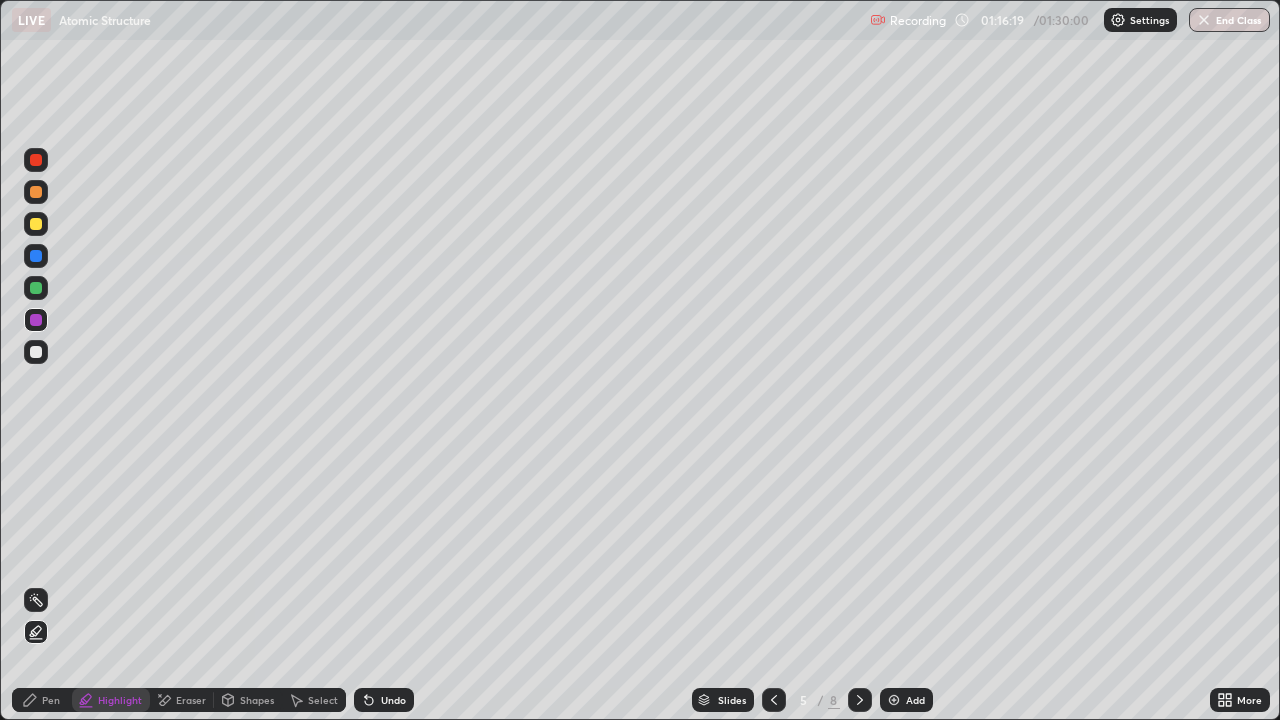 click at bounding box center (36, 352) 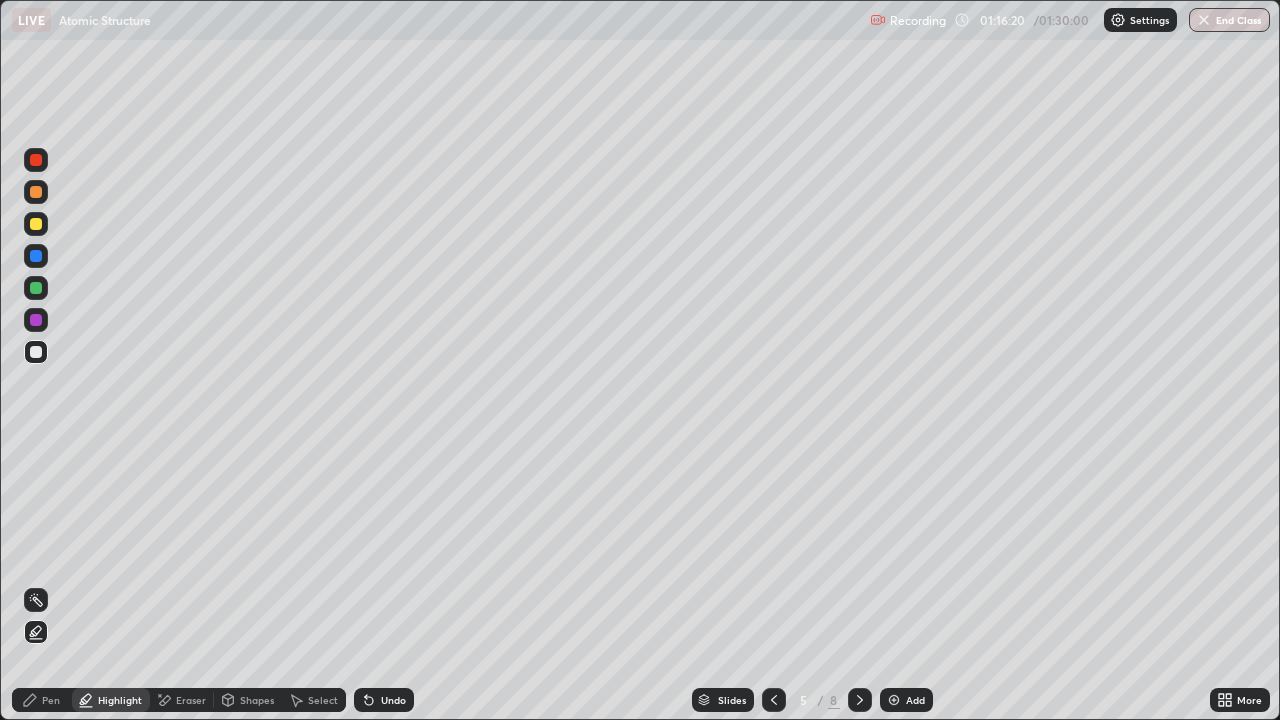 click at bounding box center [36, 288] 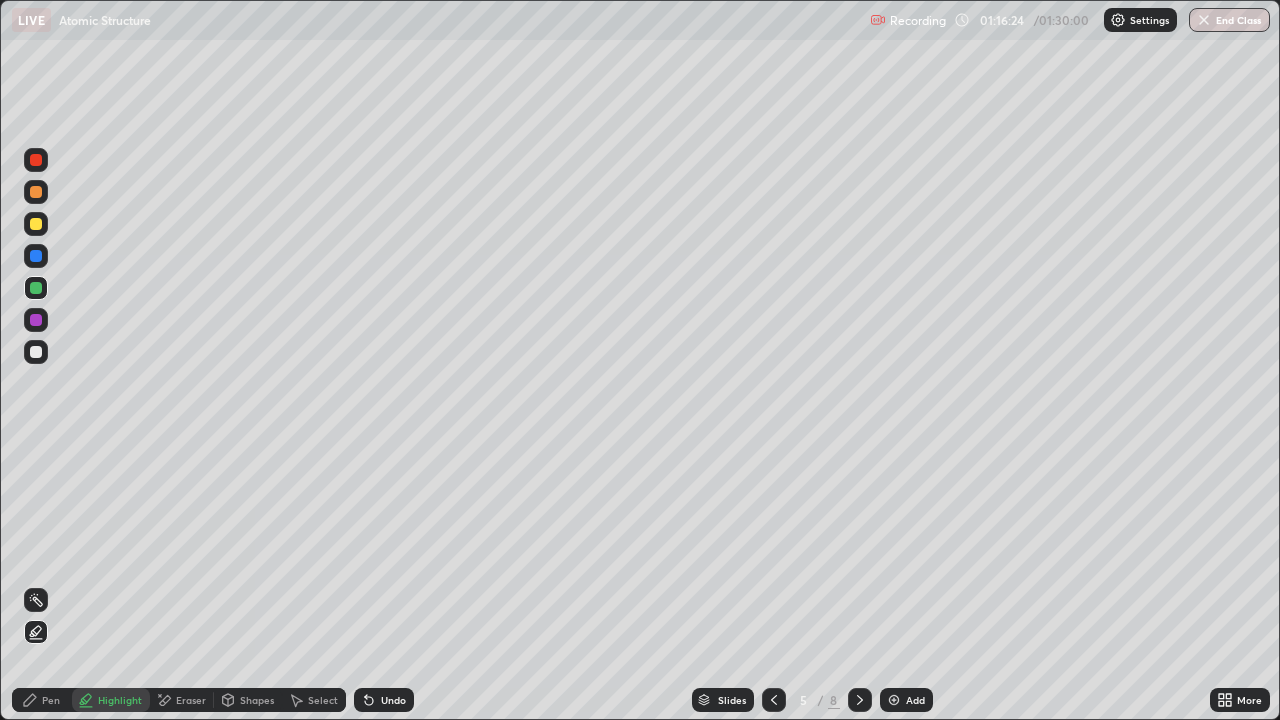click on "Undo" at bounding box center (393, 700) 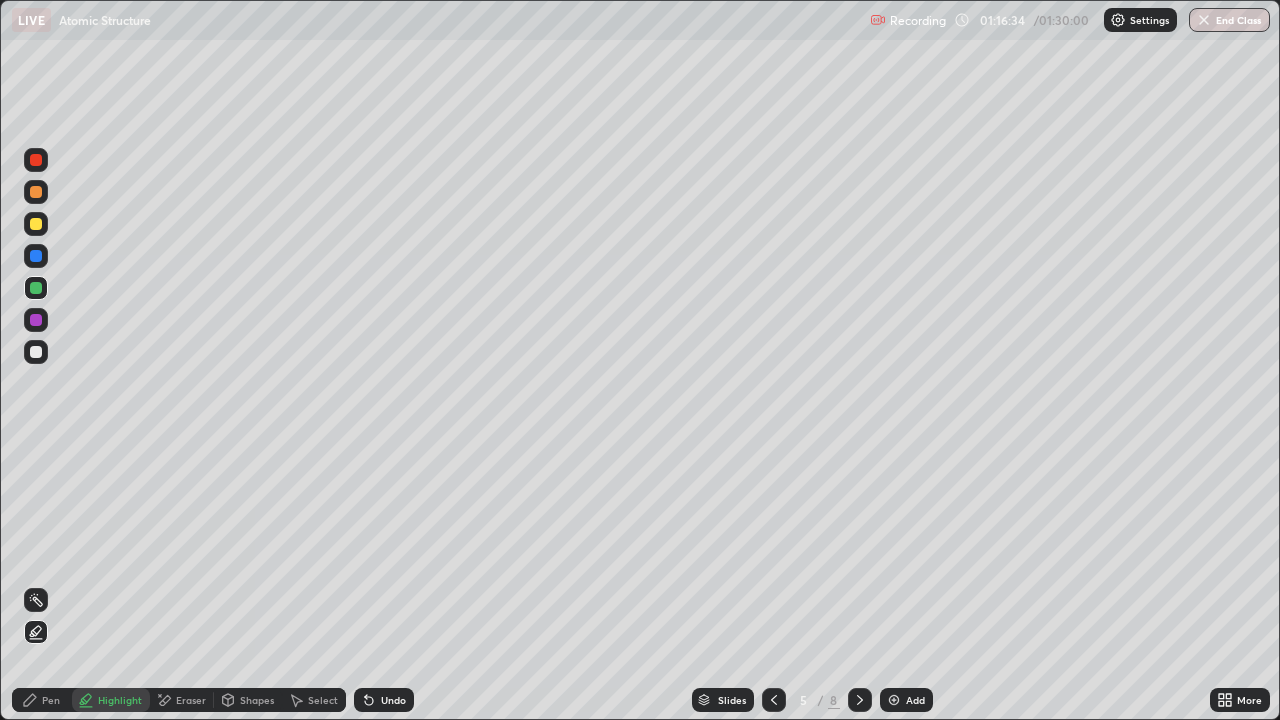 click at bounding box center (36, 256) 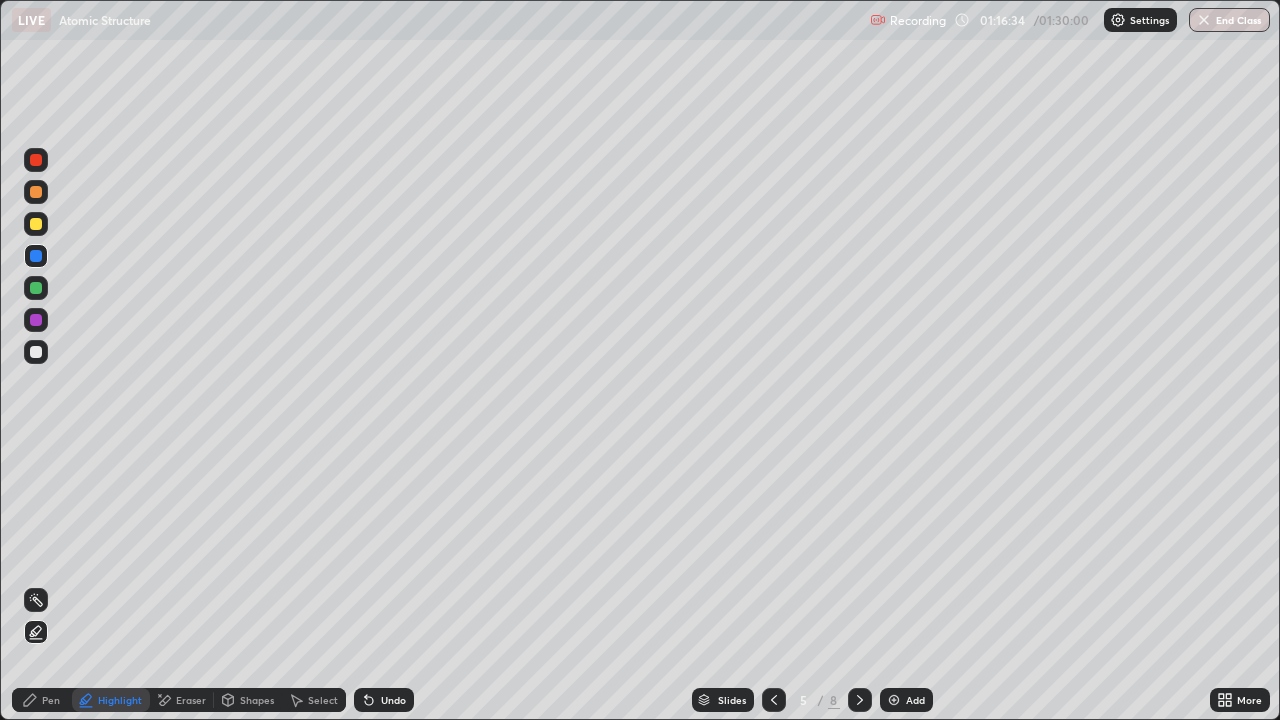 click at bounding box center (36, 192) 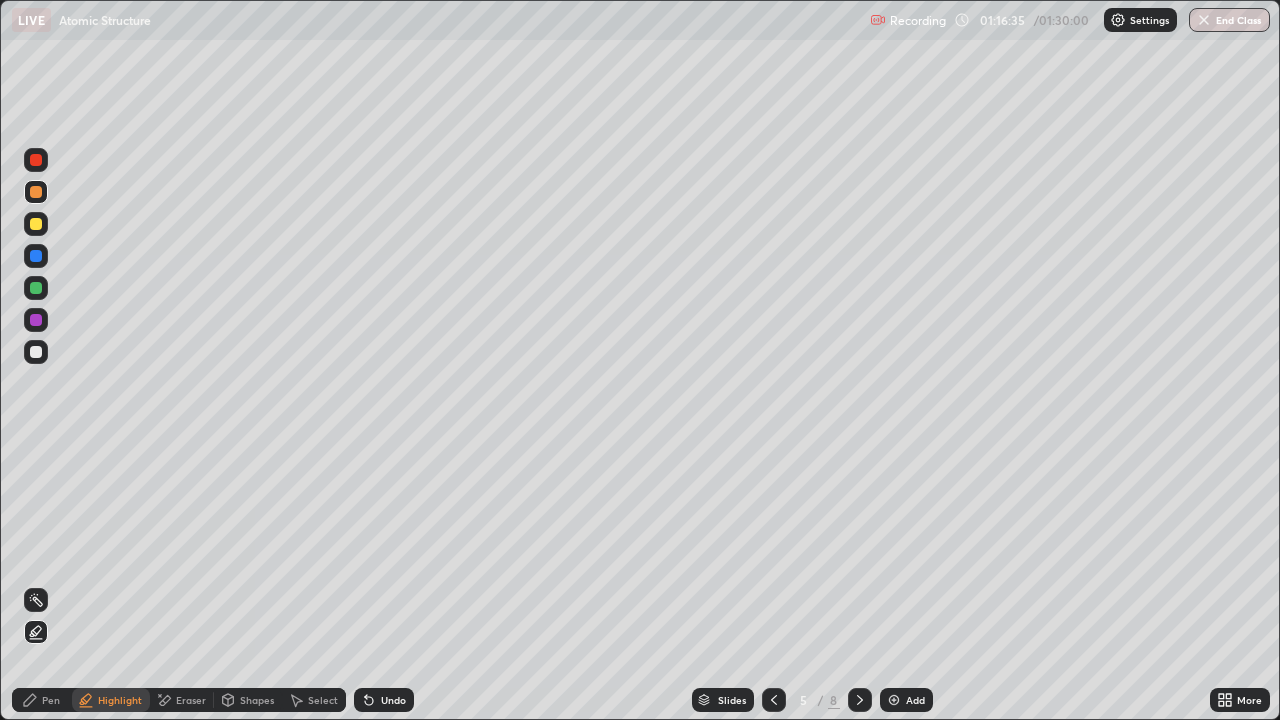 click at bounding box center [36, 160] 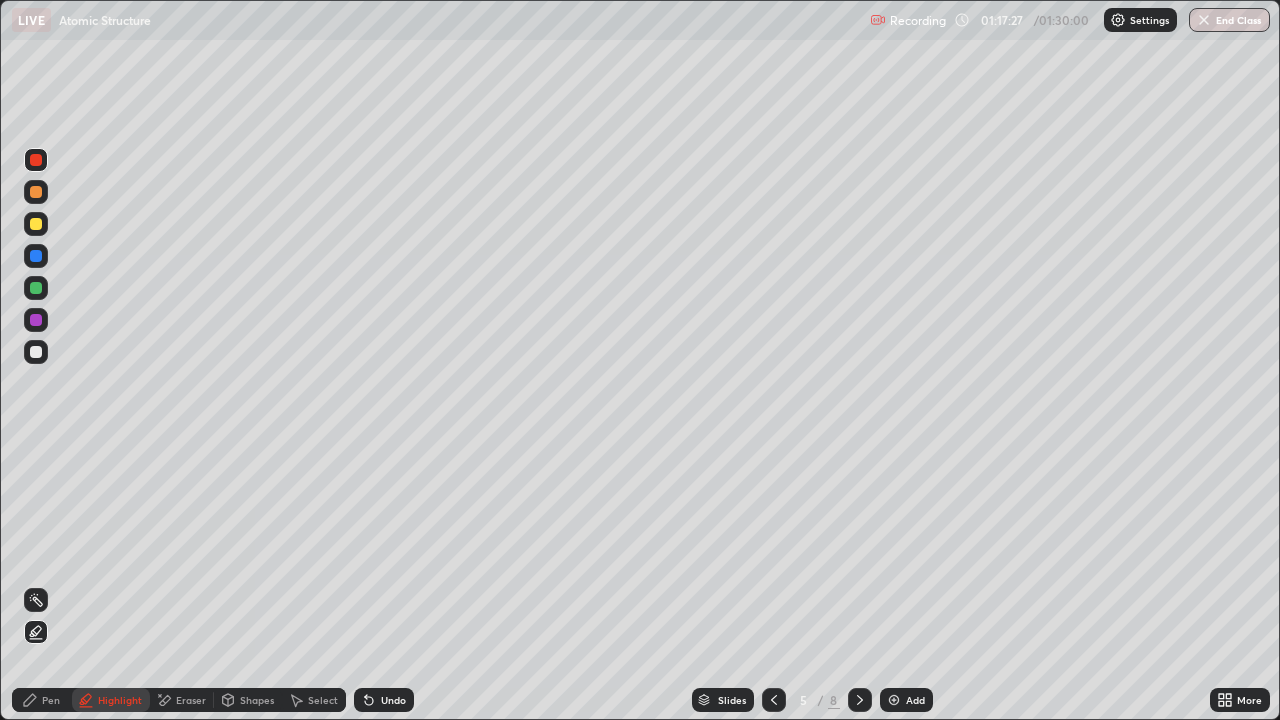 click 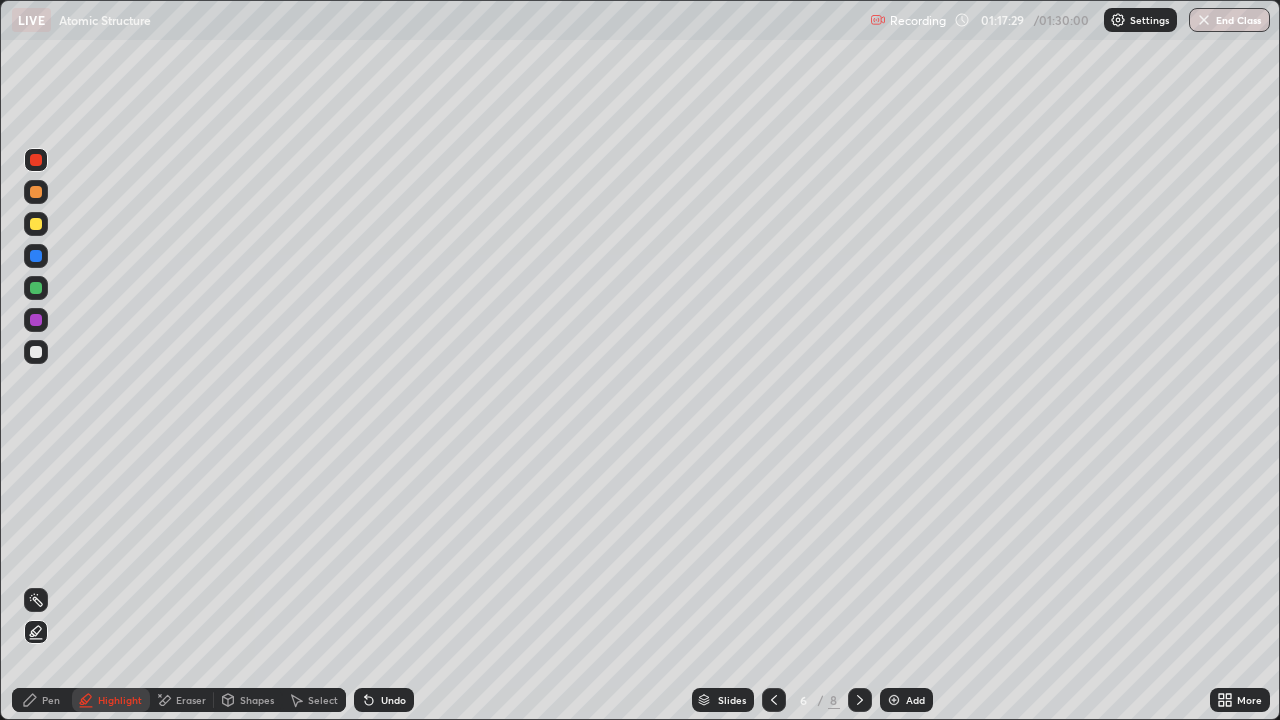 click 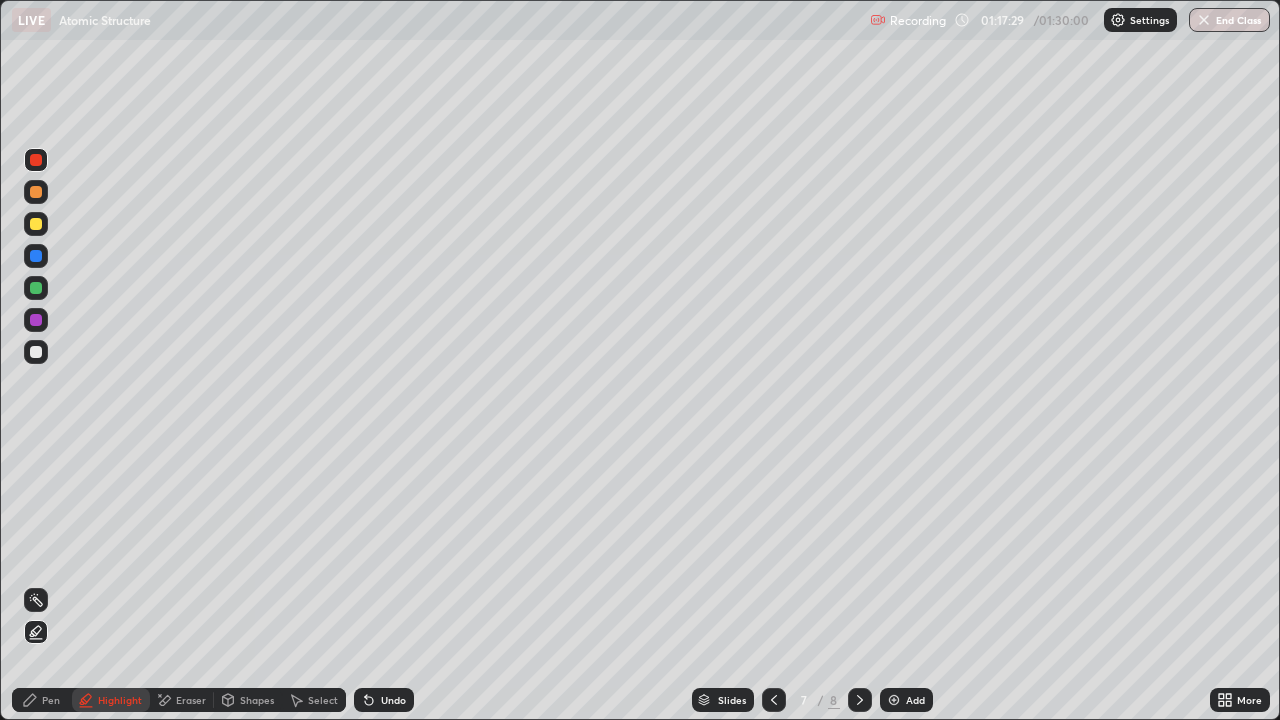 click 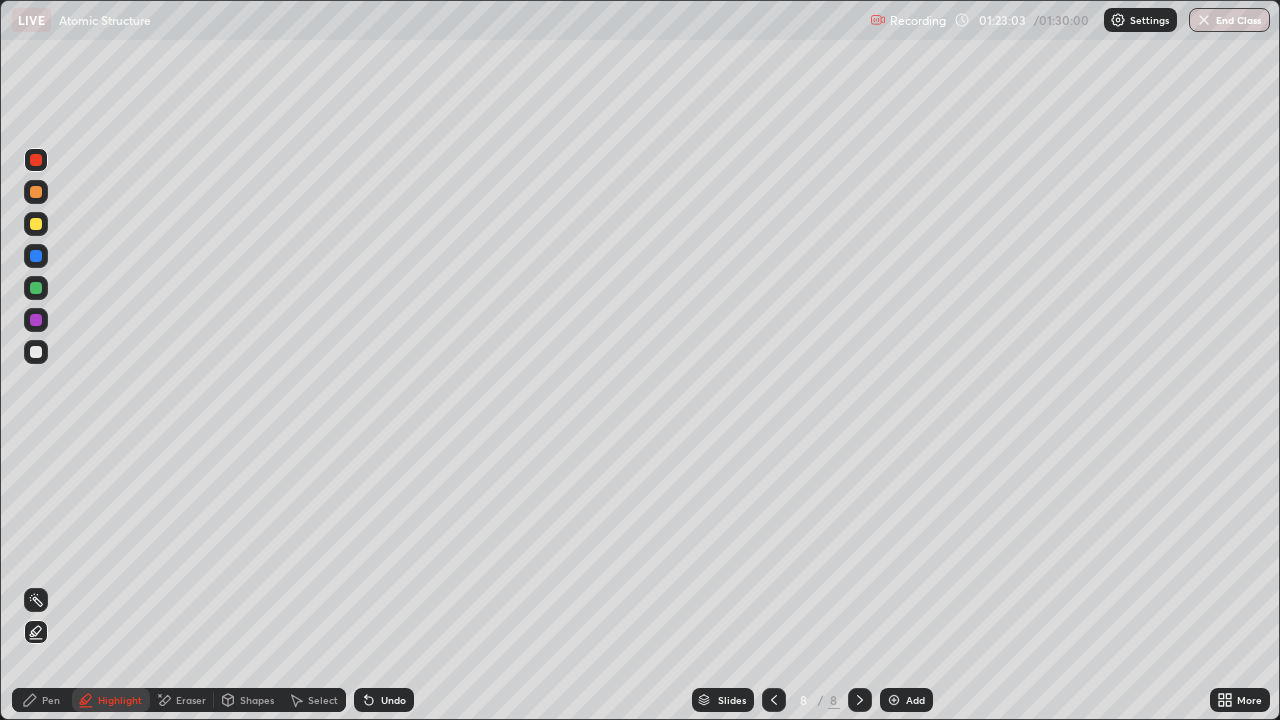 click at bounding box center [36, 352] 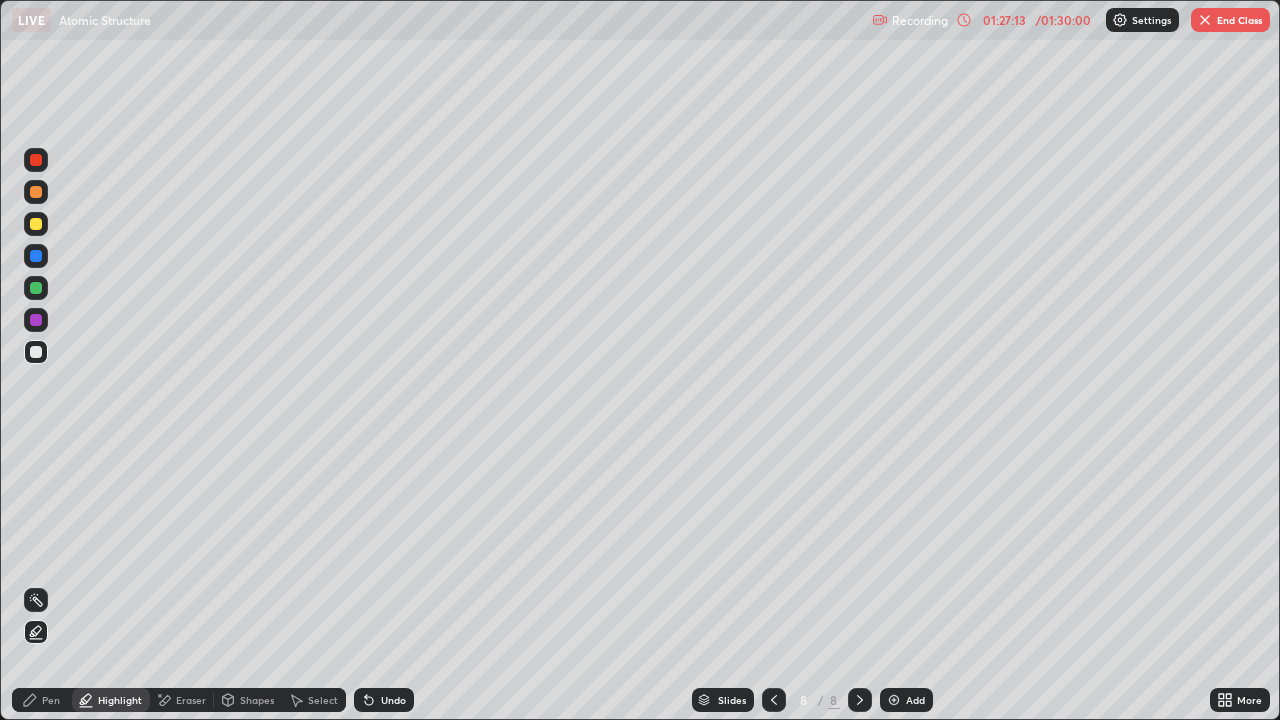 click at bounding box center [36, 352] 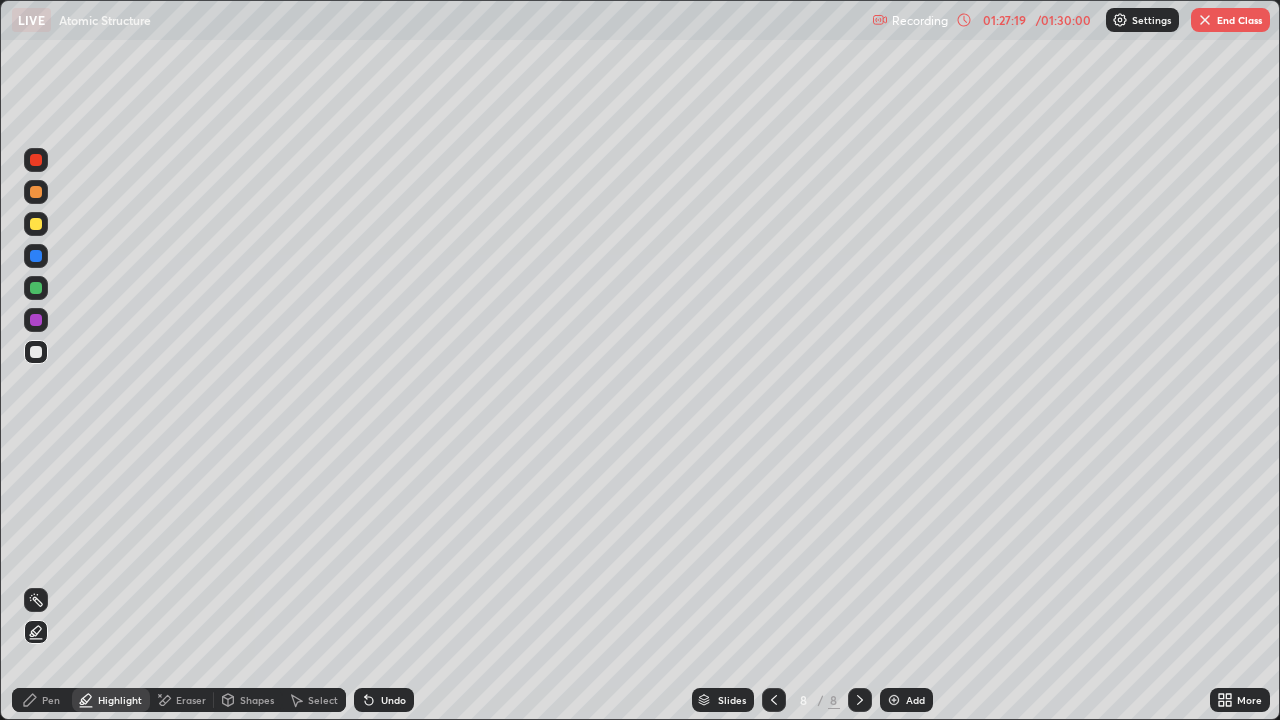 click at bounding box center [36, 320] 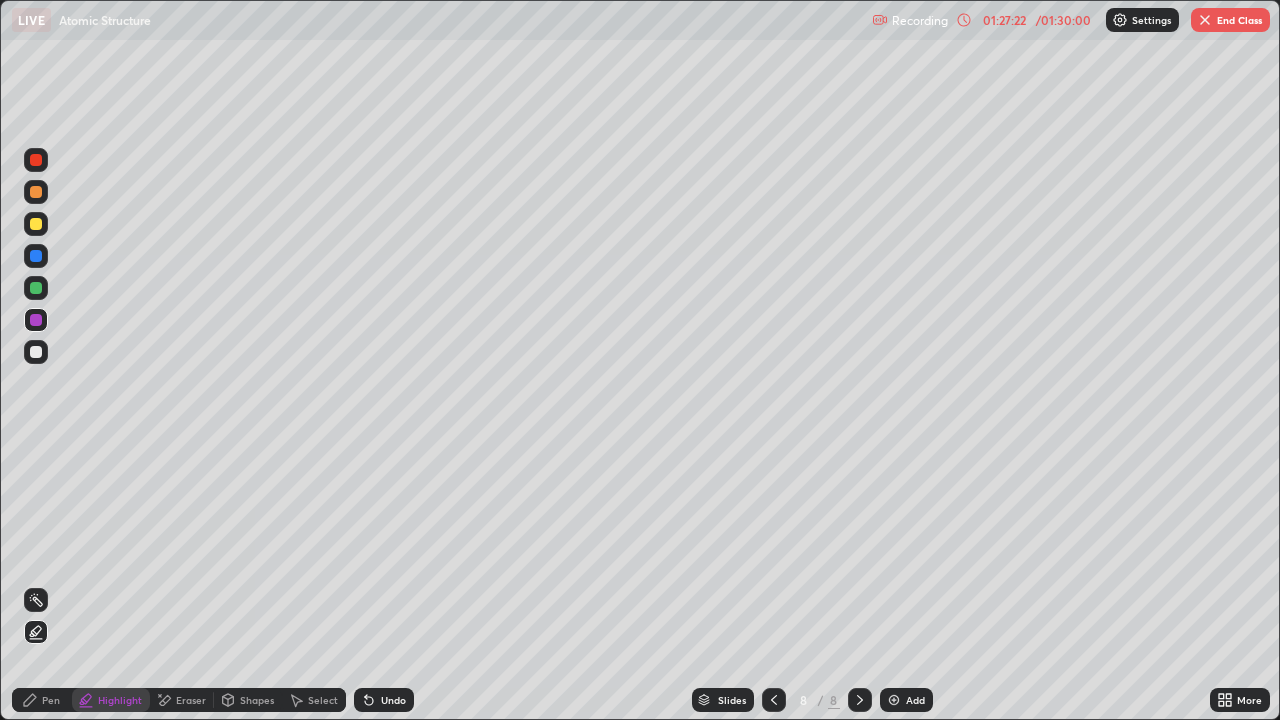 click on "Pen" at bounding box center (42, 700) 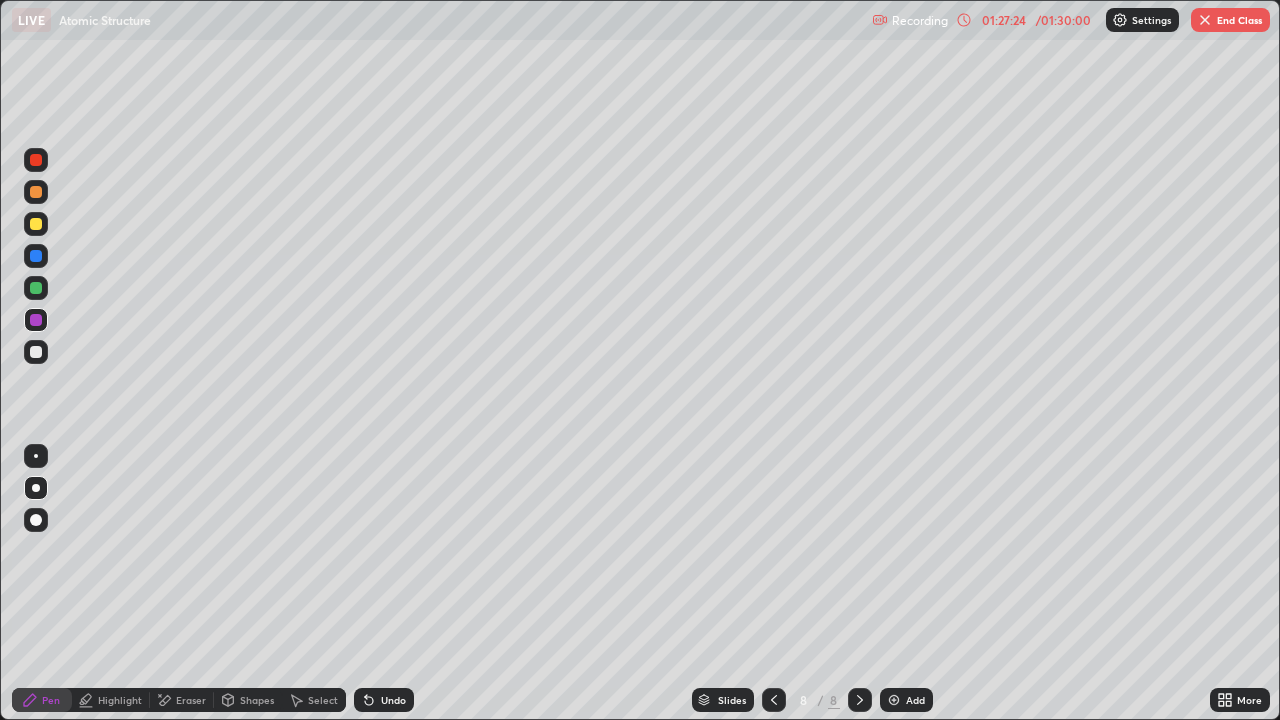 click on "Undo" at bounding box center [384, 700] 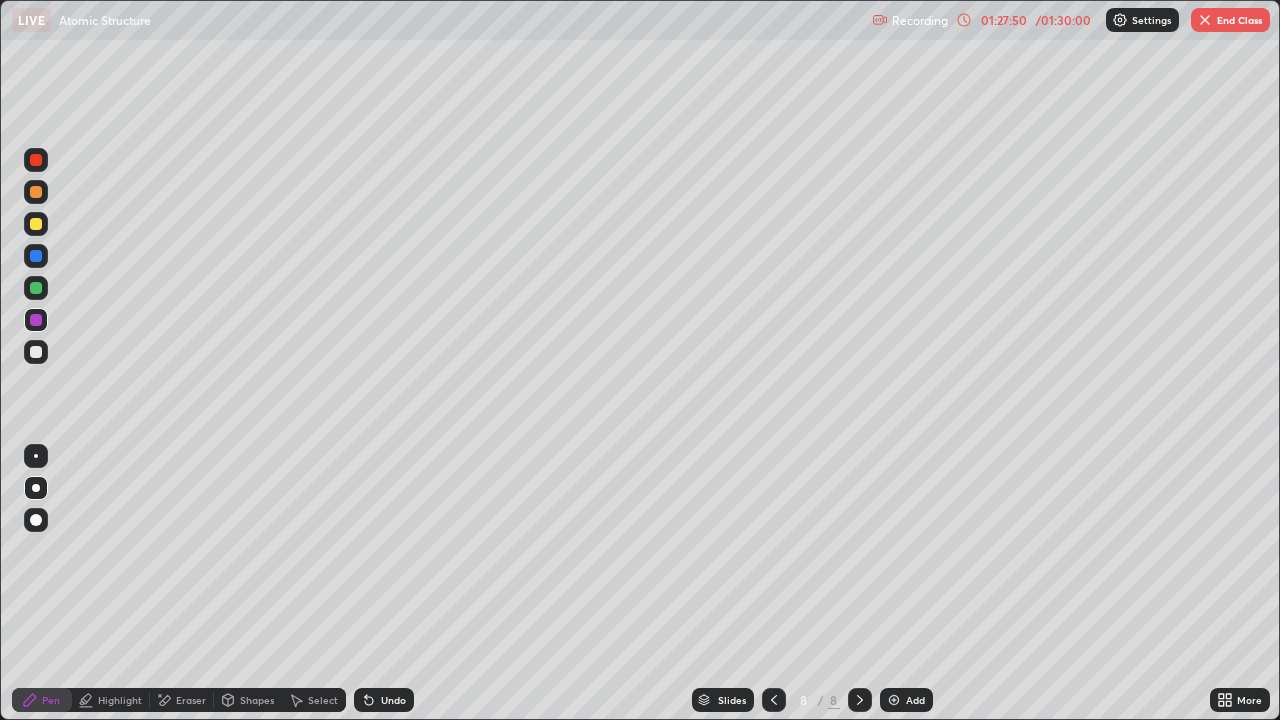 click at bounding box center [36, 352] 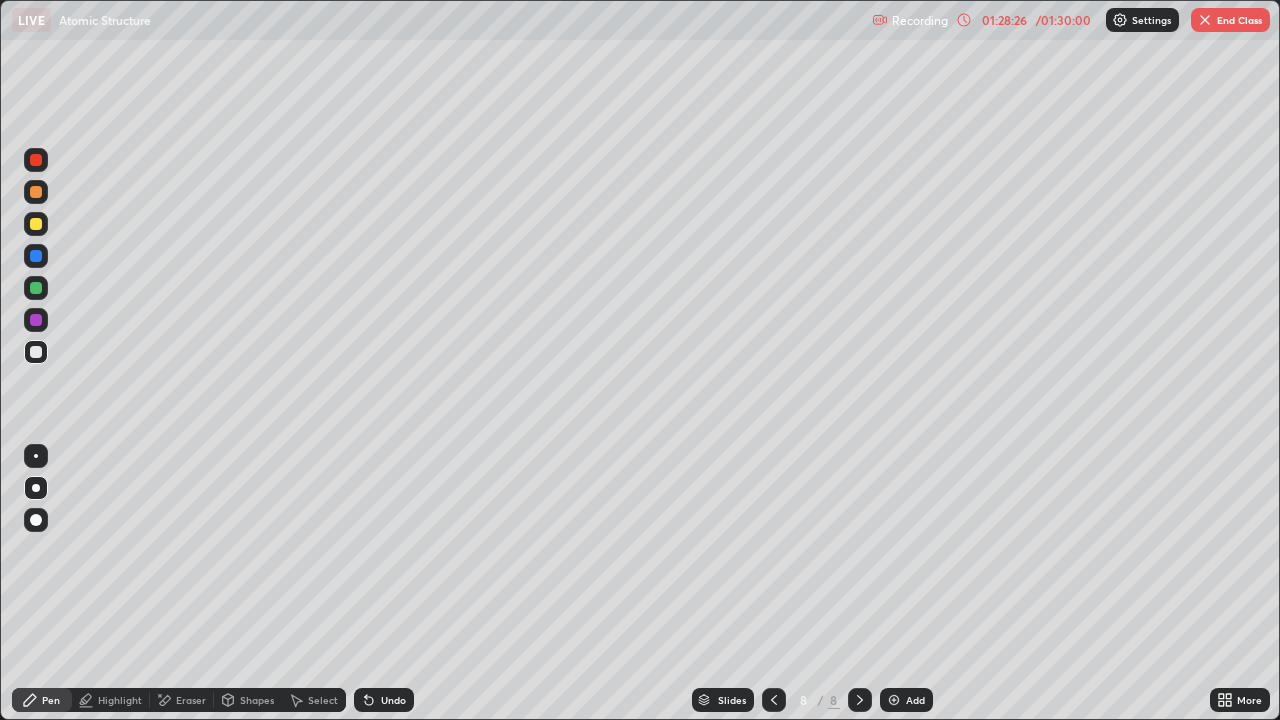 click at bounding box center [1205, 20] 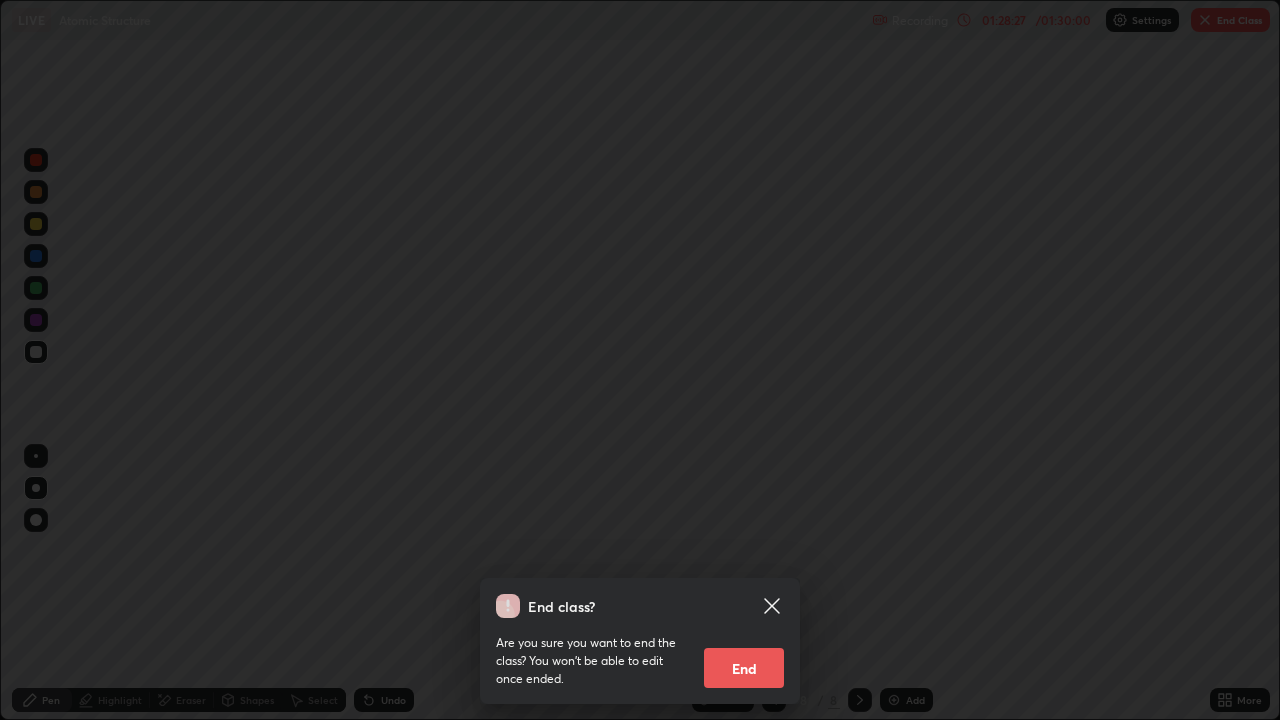 click on "End" at bounding box center (744, 668) 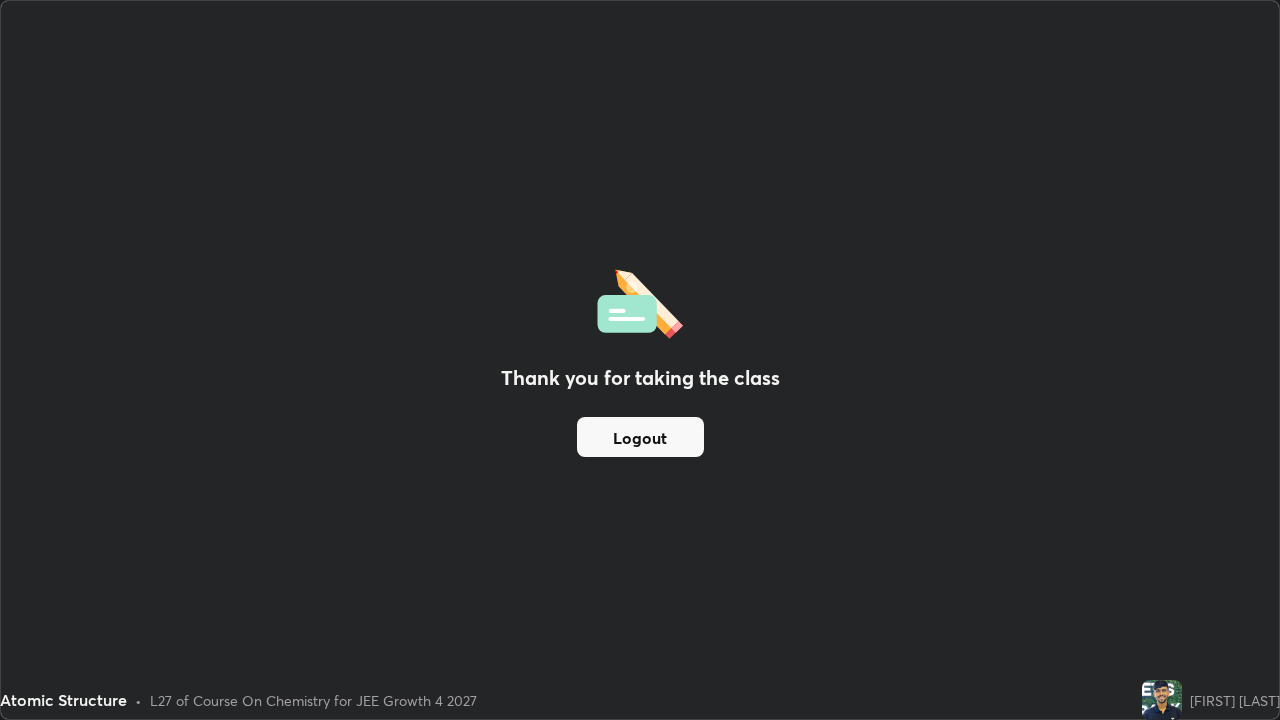 click on "Logout" at bounding box center [640, 437] 